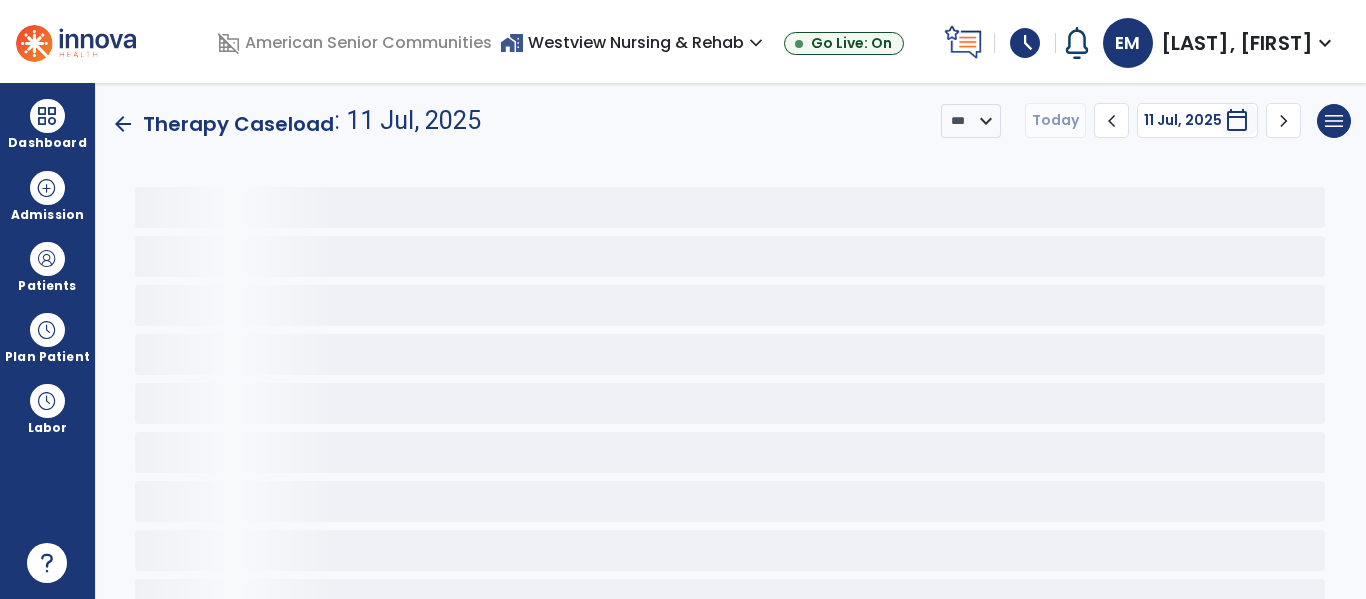 scroll, scrollTop: 0, scrollLeft: 0, axis: both 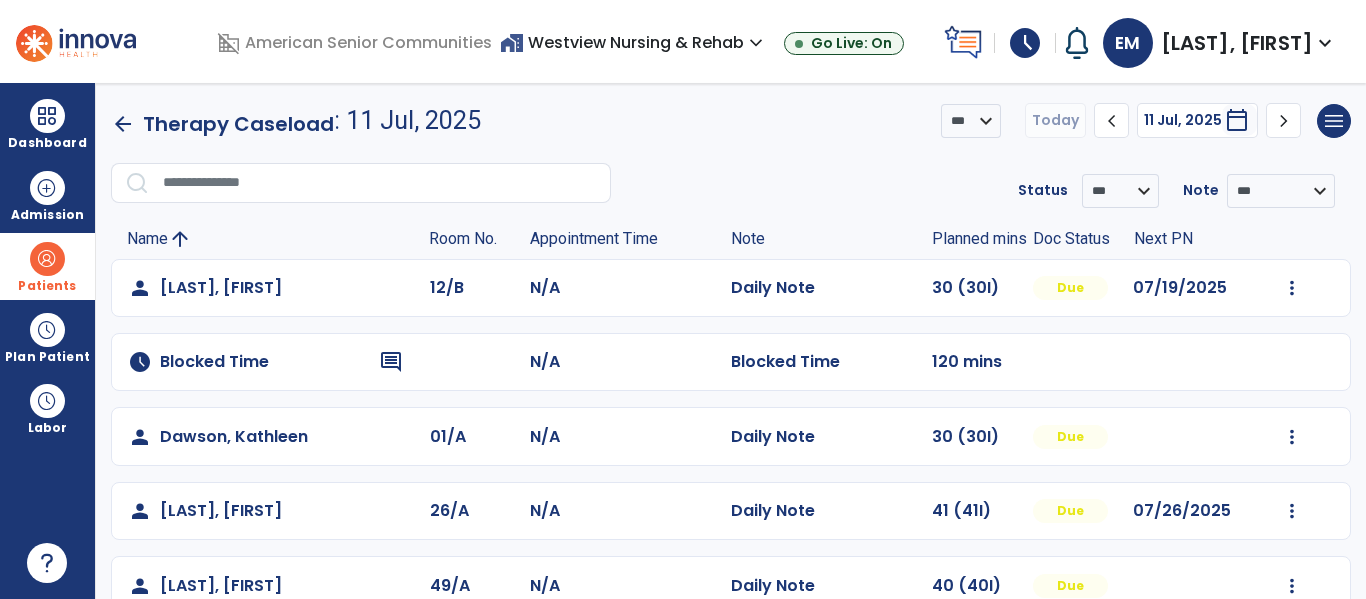 click at bounding box center [47, 259] 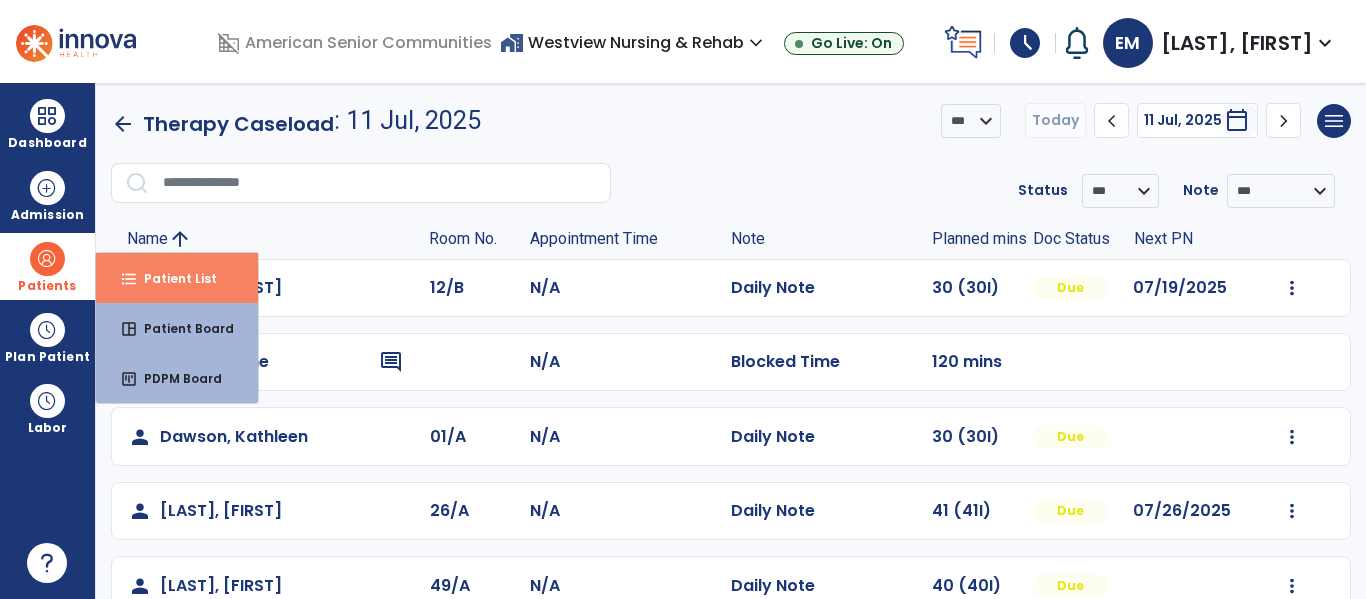 click on "Patient List" at bounding box center [172, 278] 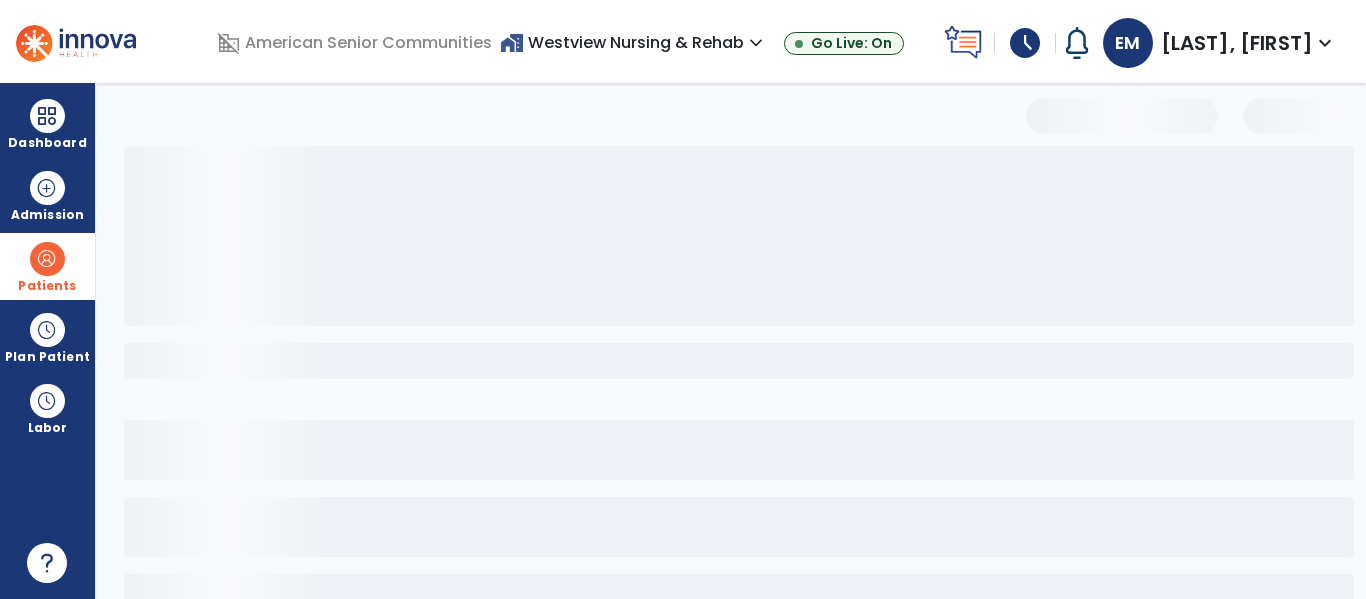select on "***" 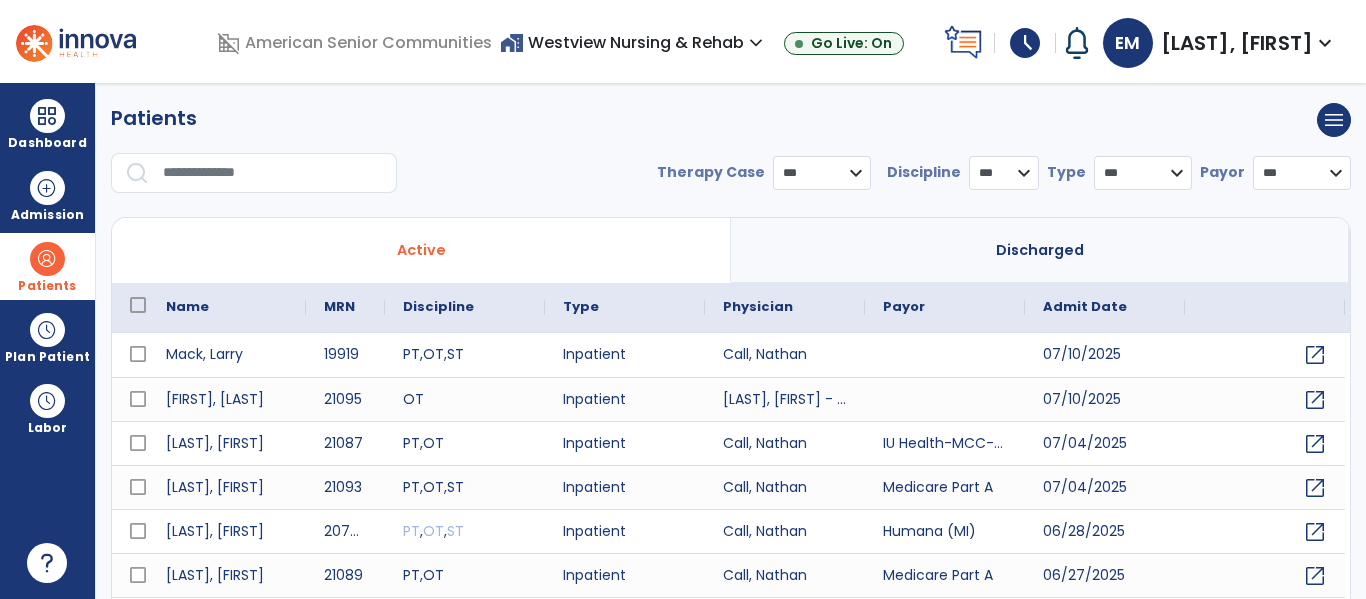 click at bounding box center [273, 173] 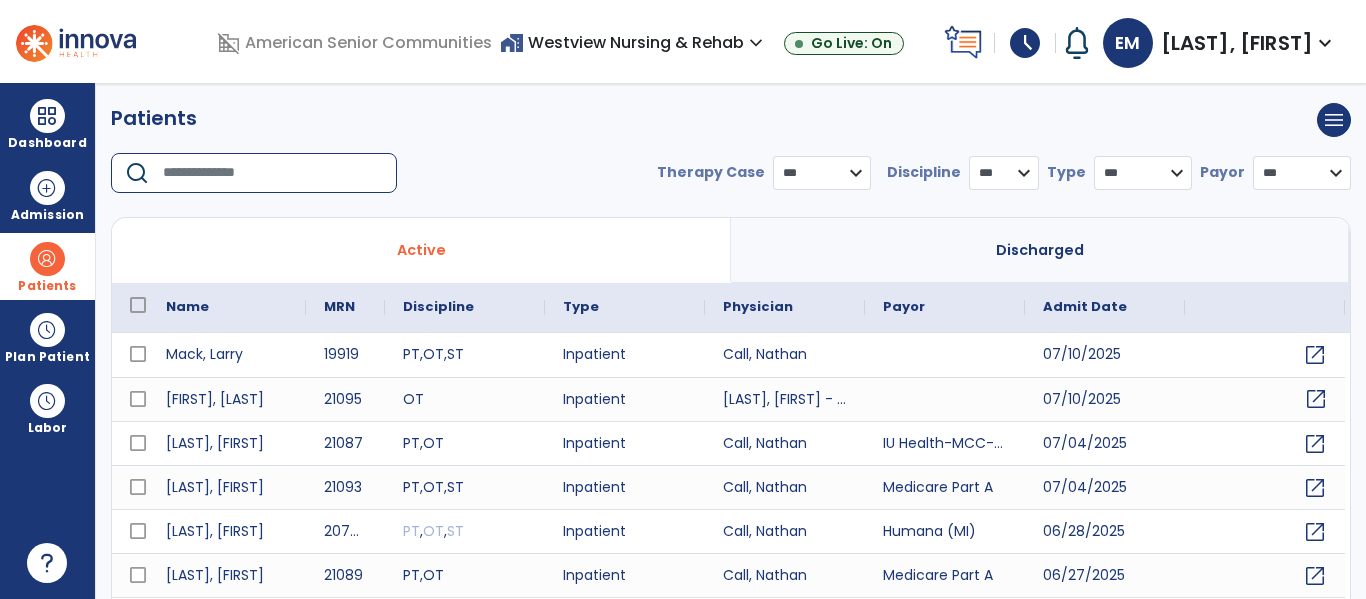 click on "open_in_new" at bounding box center [1316, 399] 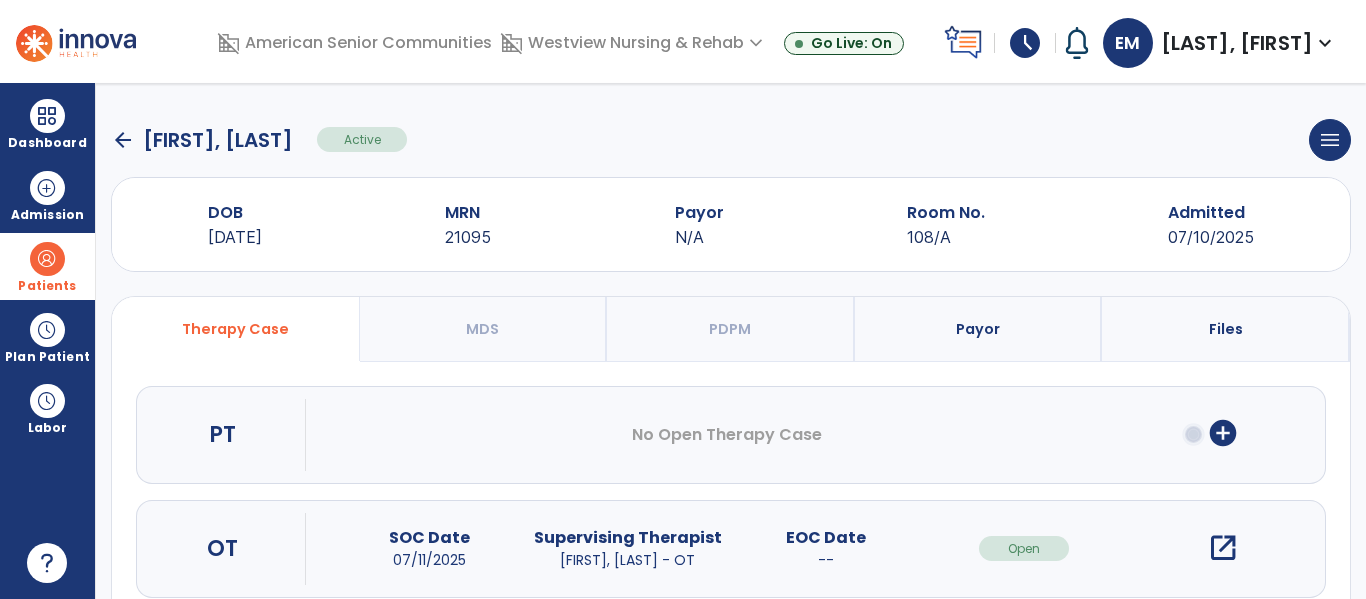 click on "add_circle" at bounding box center [1223, 433] 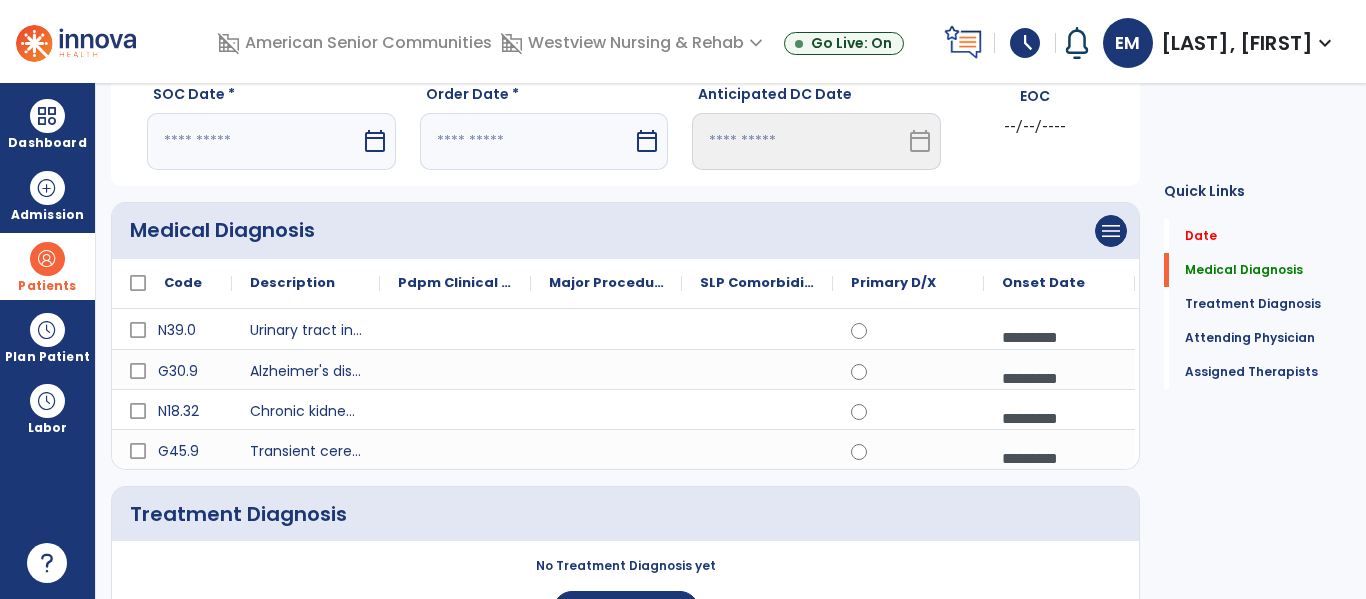 scroll, scrollTop: 0, scrollLeft: 0, axis: both 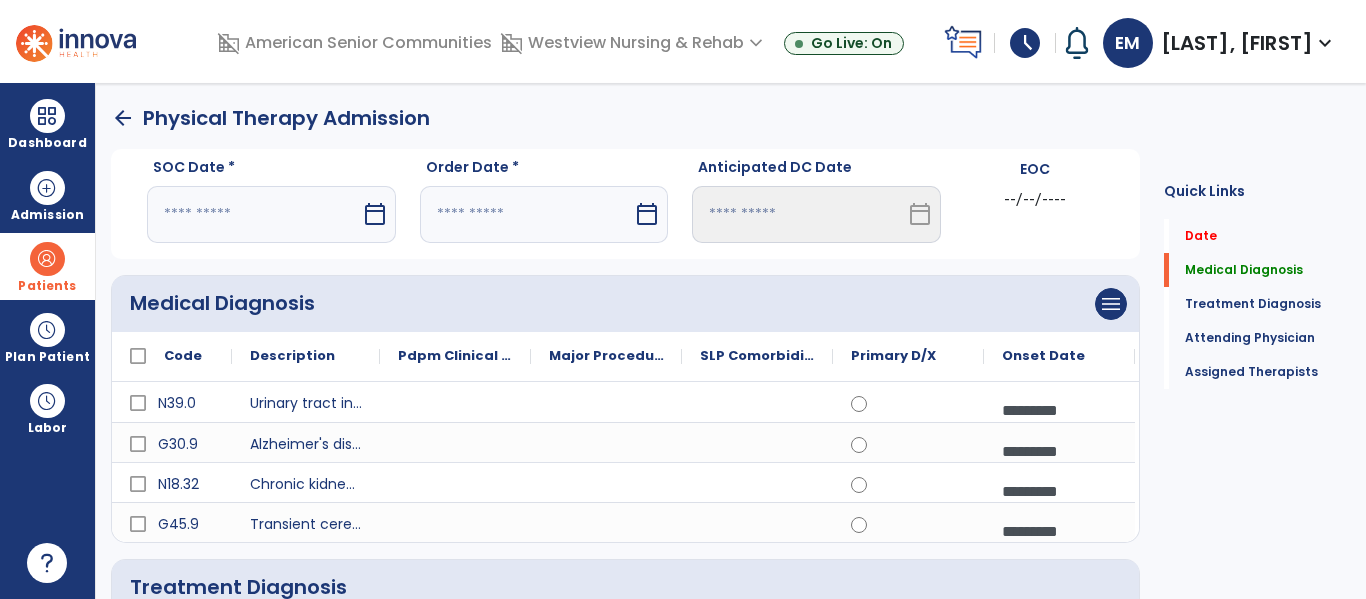 click on "calendar_today" at bounding box center (375, 214) 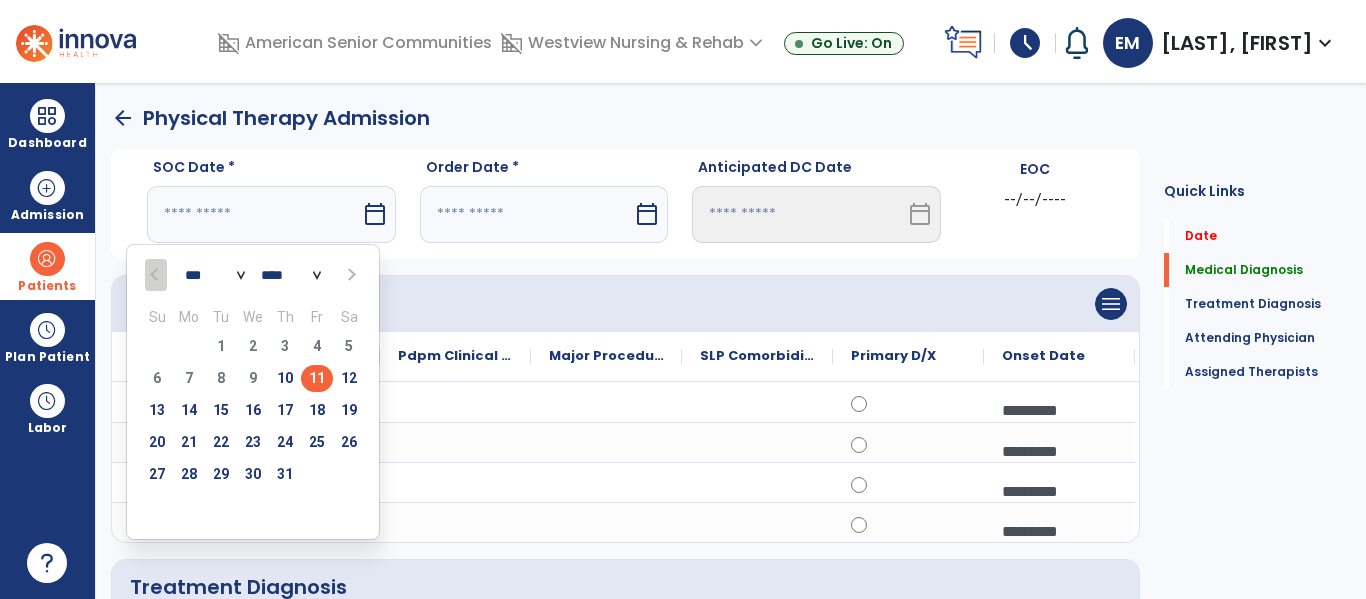 click on "11" at bounding box center (317, 378) 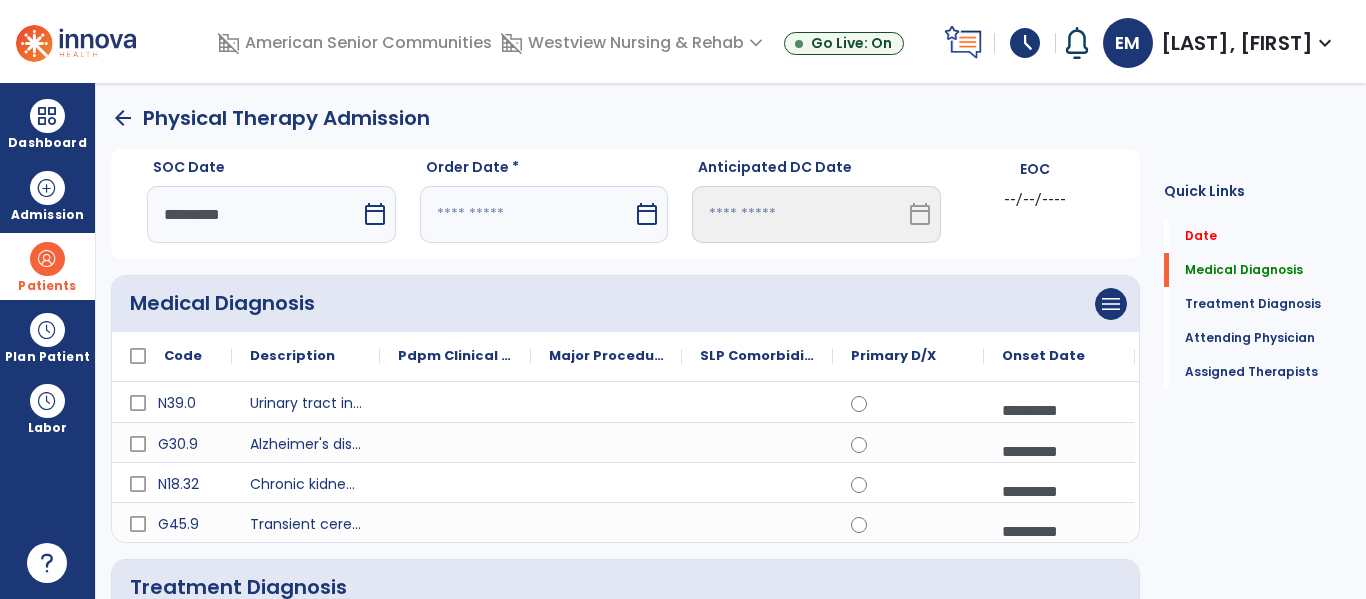click on "calendar_today" at bounding box center [647, 214] 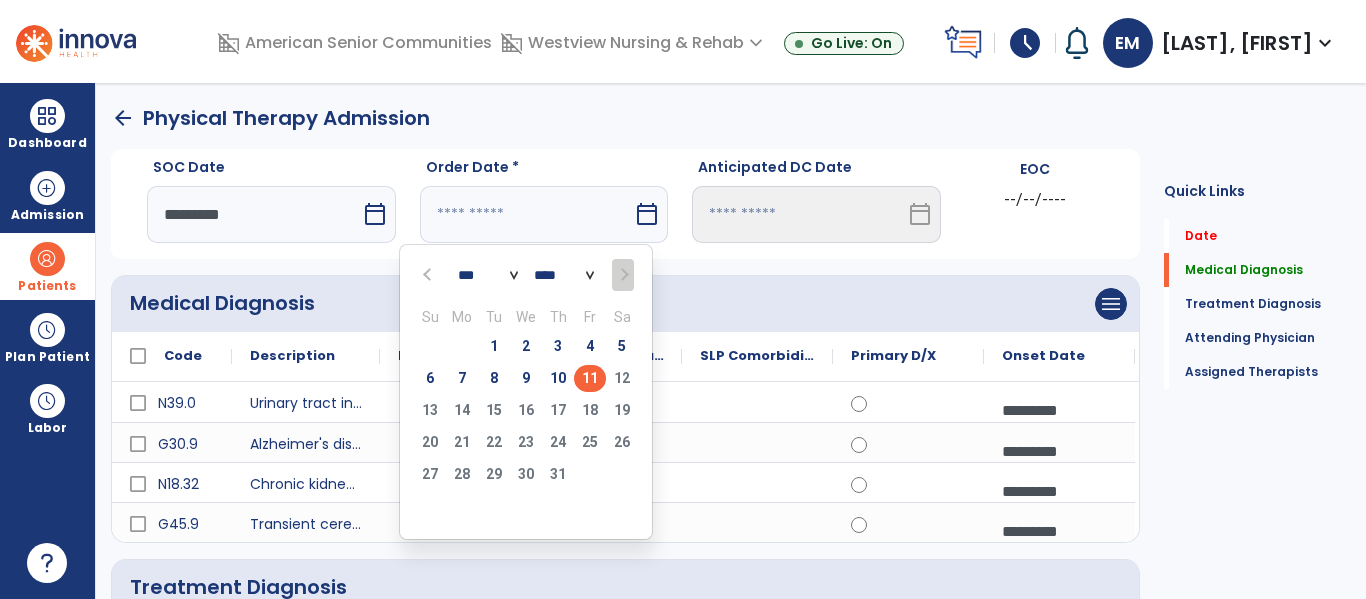 click on "11" at bounding box center [590, 378] 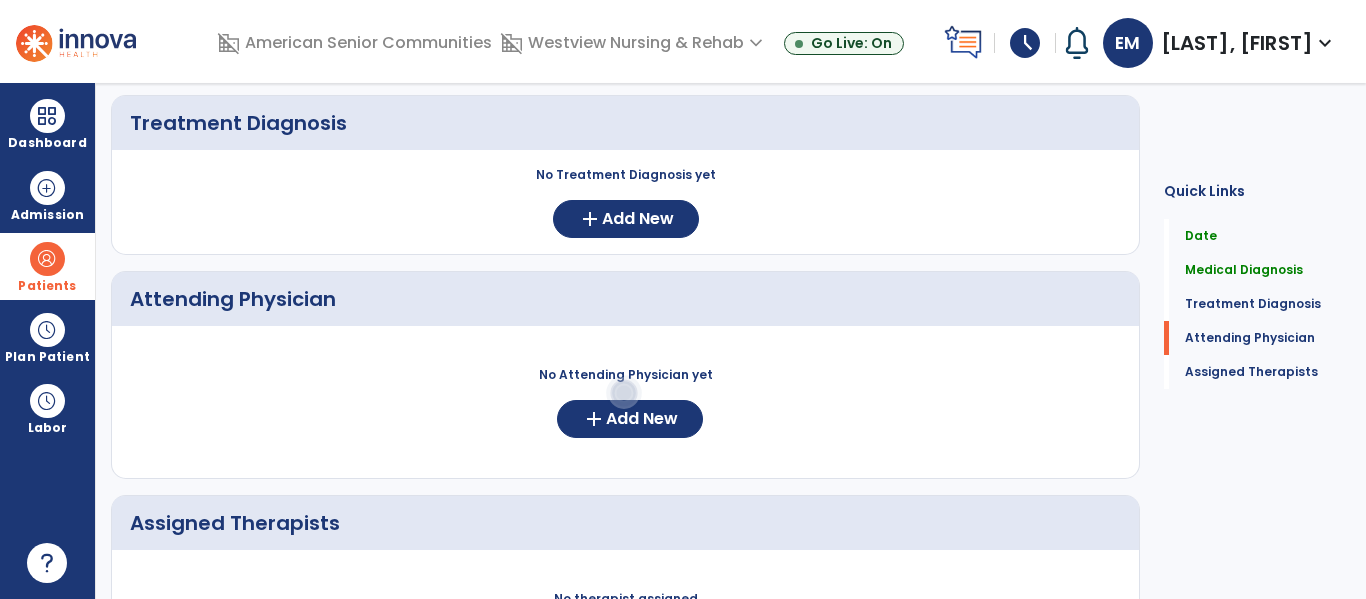 scroll, scrollTop: 473, scrollLeft: 0, axis: vertical 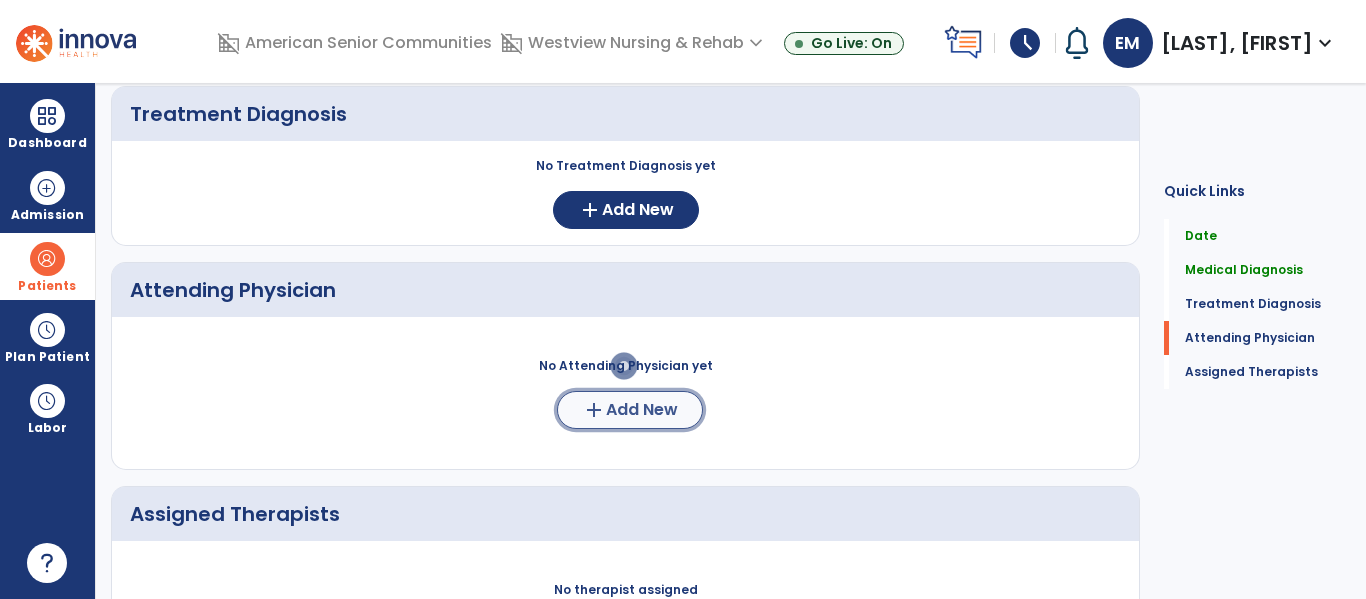 click on "Add New" 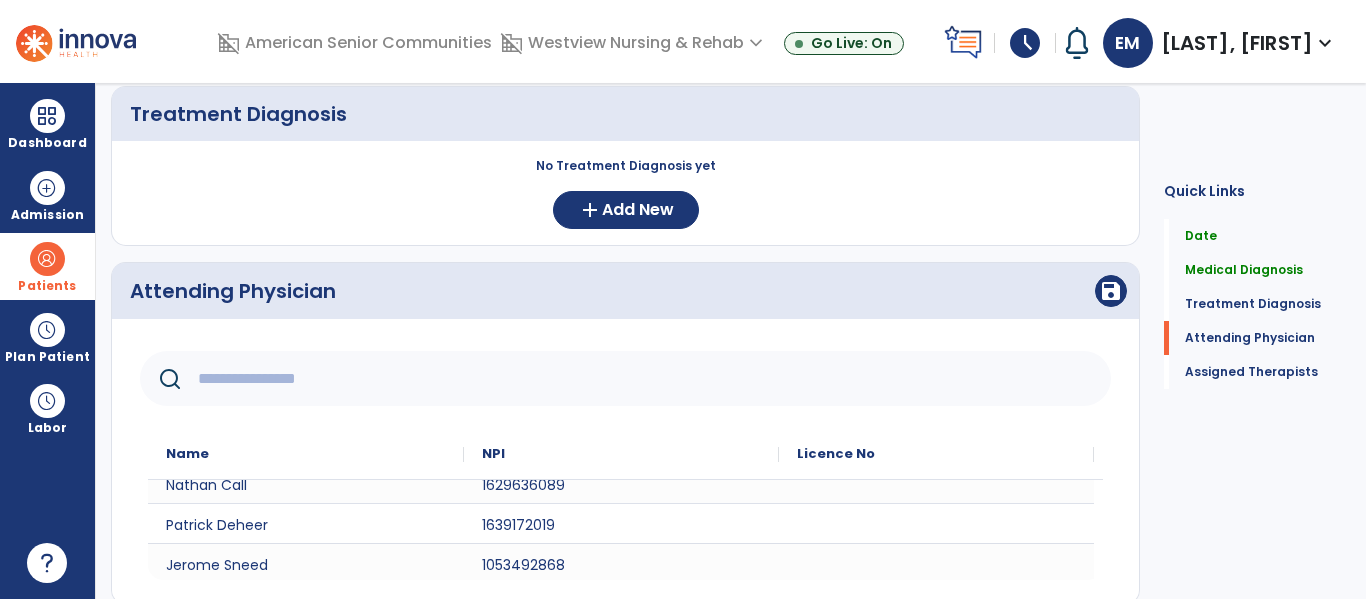 scroll, scrollTop: 43, scrollLeft: 0, axis: vertical 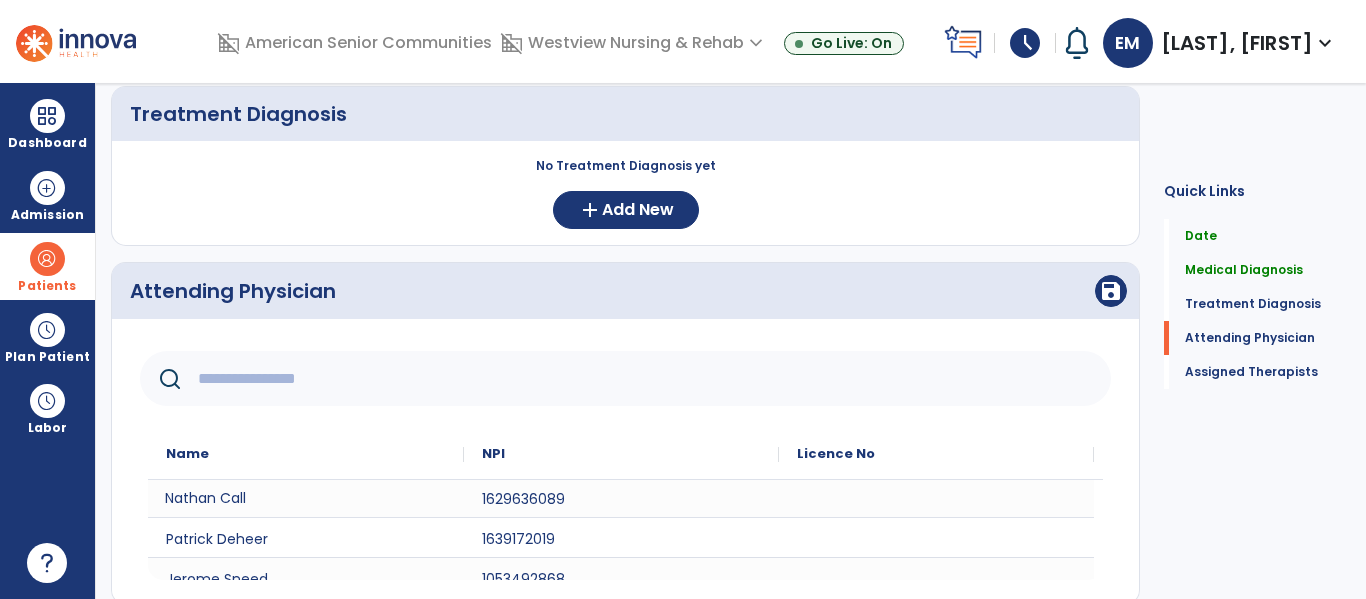 click on "Nathan Call" 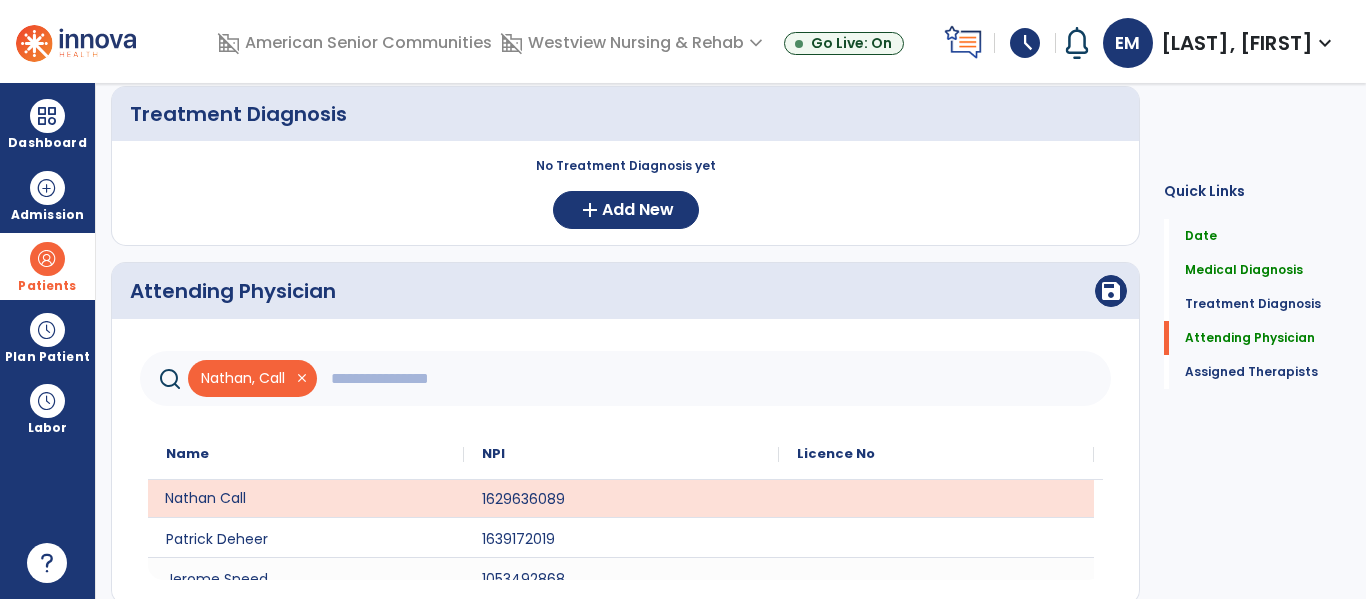 scroll, scrollTop: 41, scrollLeft: 0, axis: vertical 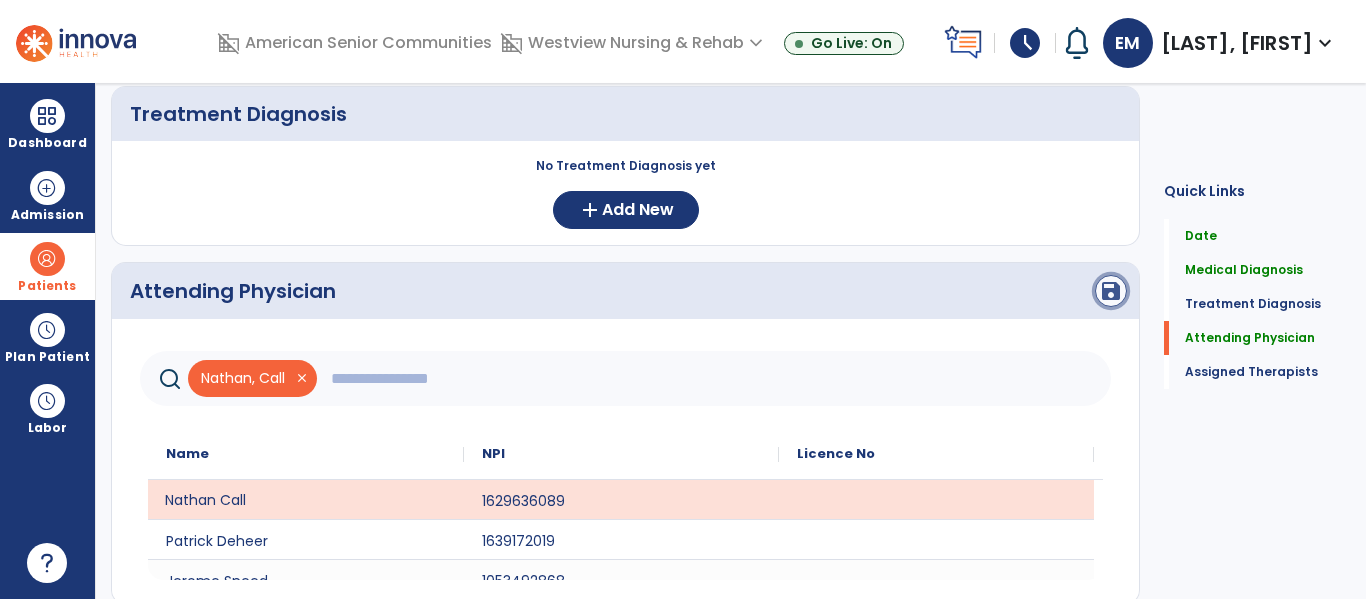 click on "save" 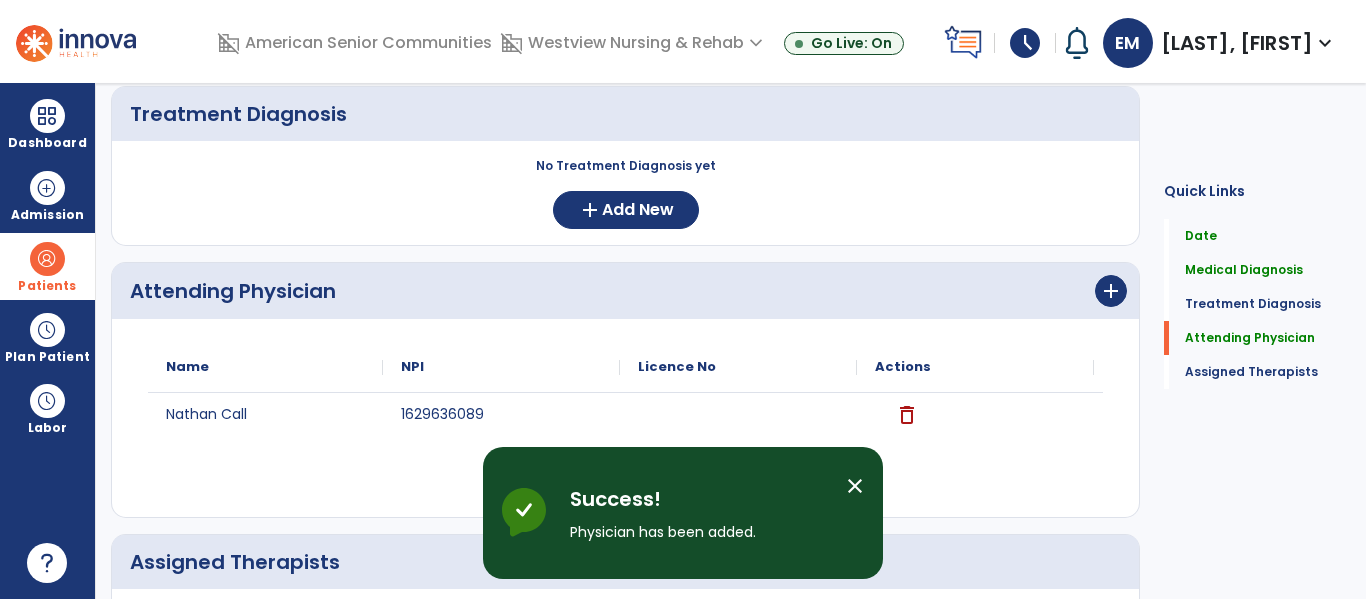 scroll, scrollTop: 0, scrollLeft: 0, axis: both 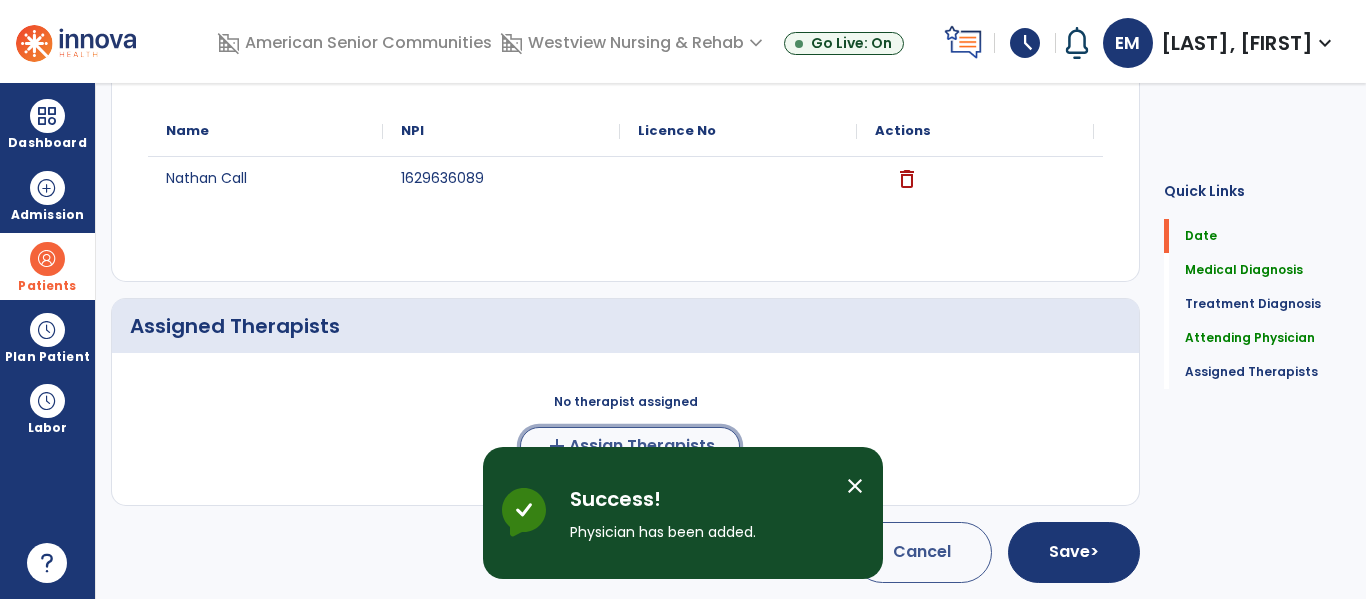 click on "add  Assign Therapists" 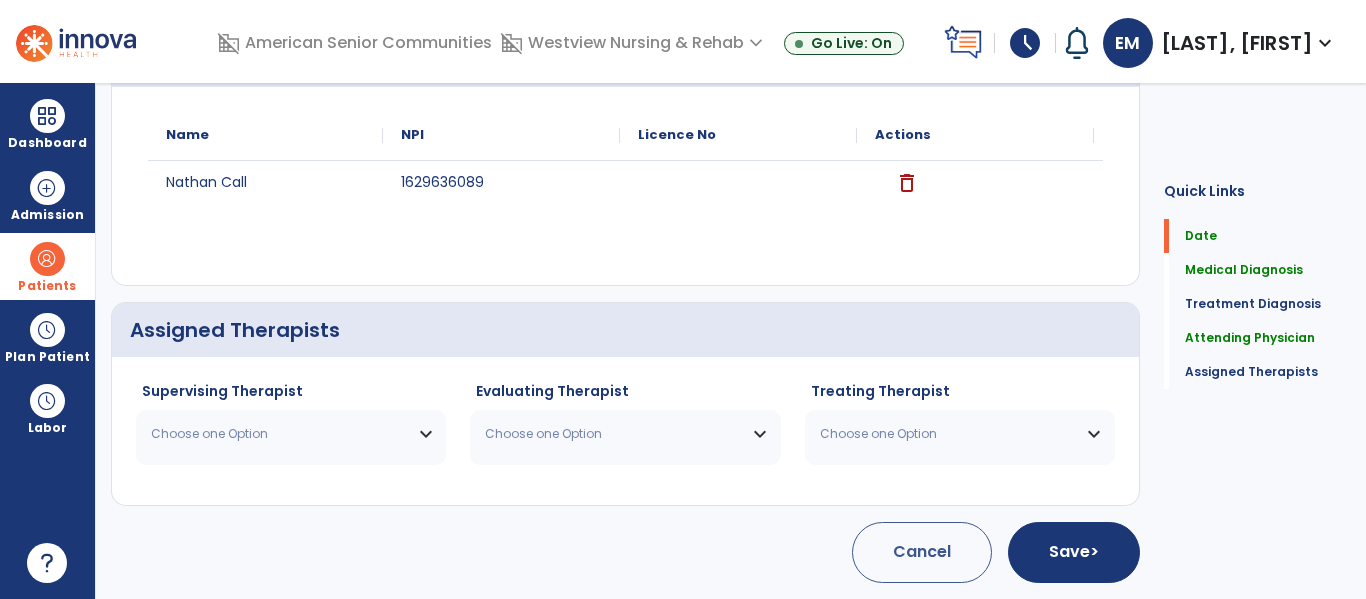 scroll, scrollTop: 705, scrollLeft: 0, axis: vertical 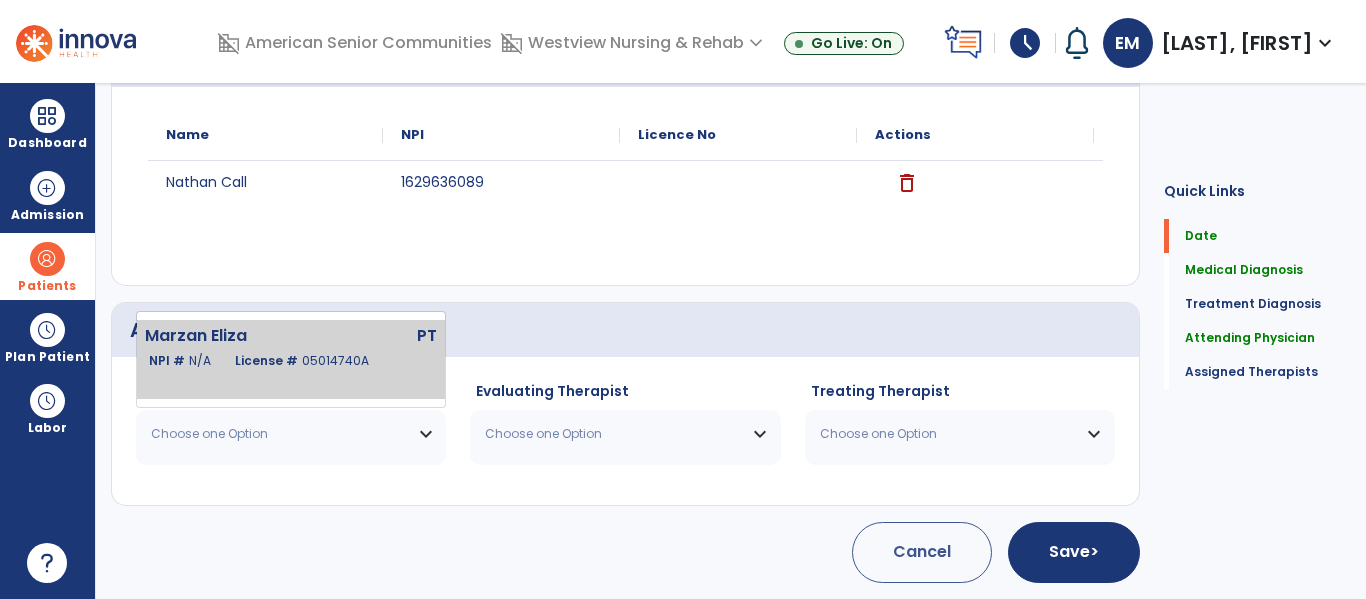 click on "Marzan Eliza" 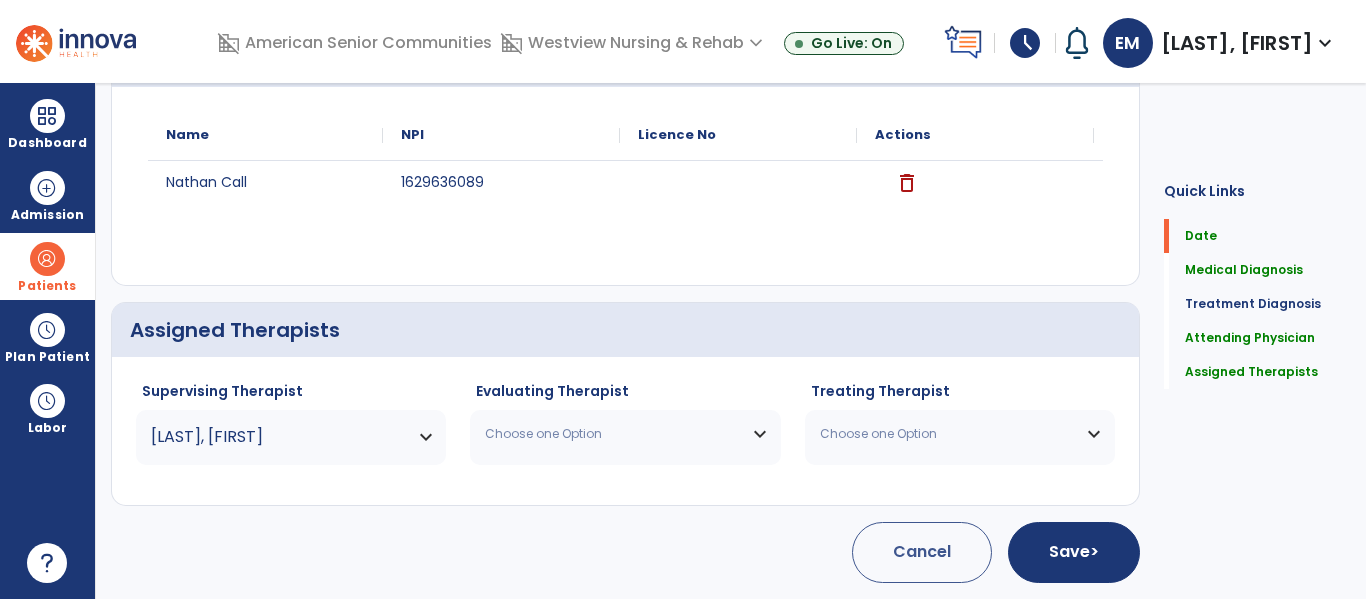 click on "Choose one Option" at bounding box center [612, 434] 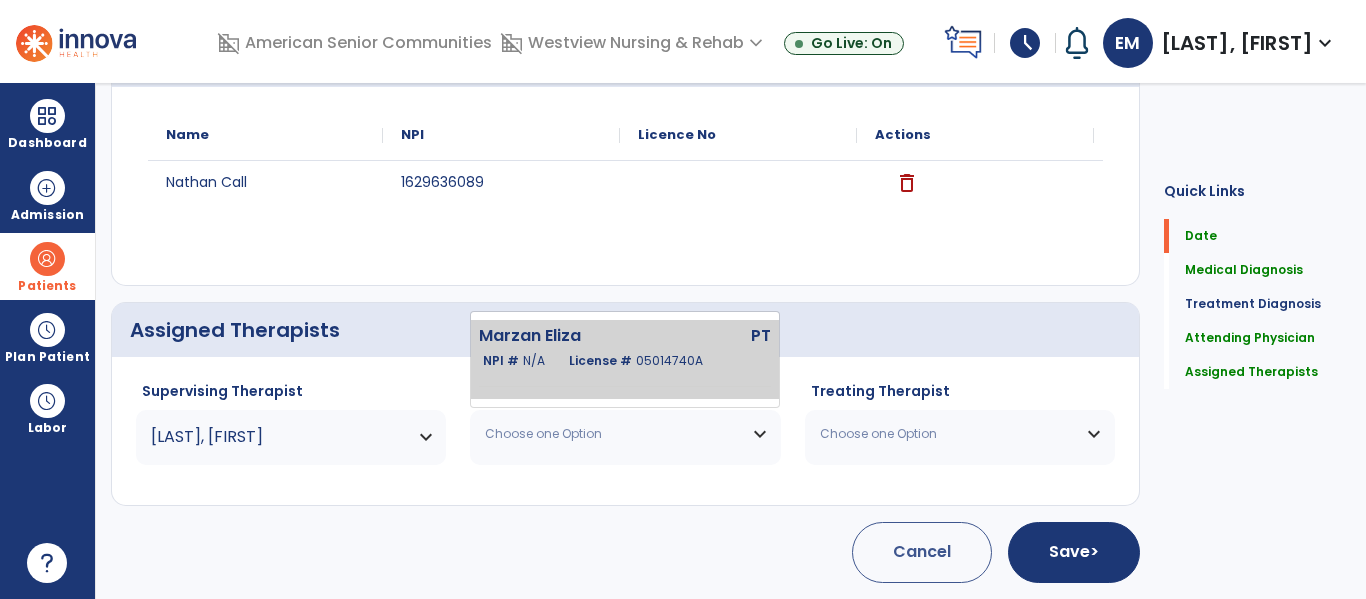 click on "License #  05014740A" 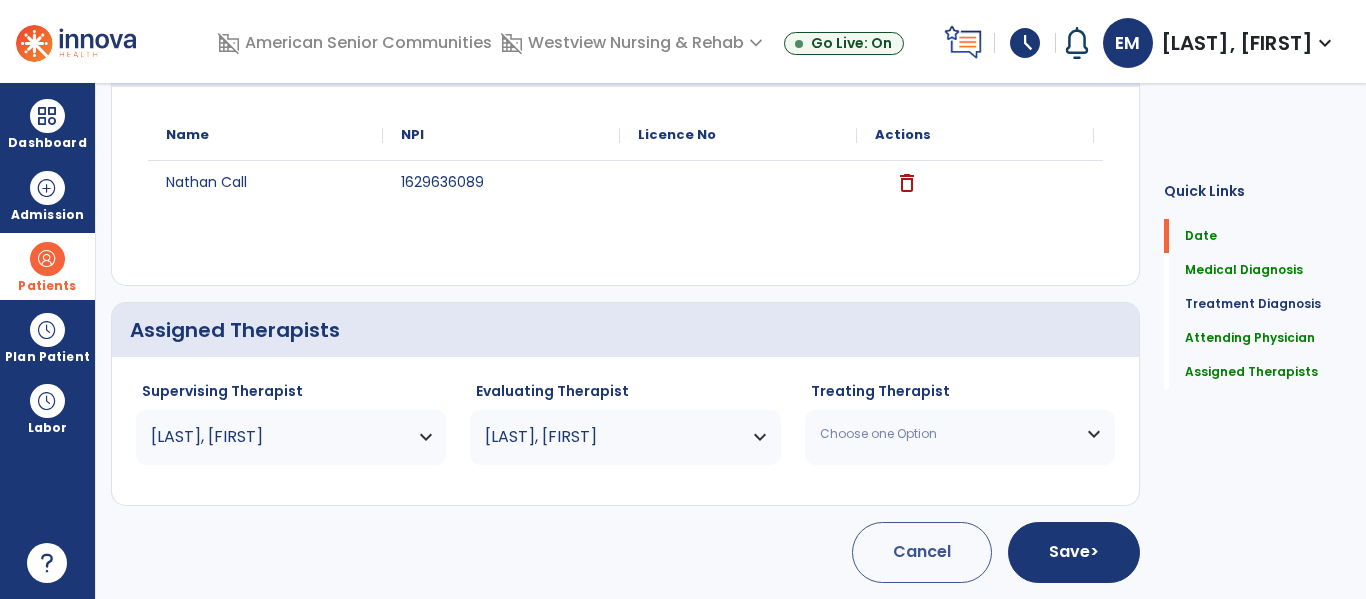click on "Choose one Option" at bounding box center [960, 434] 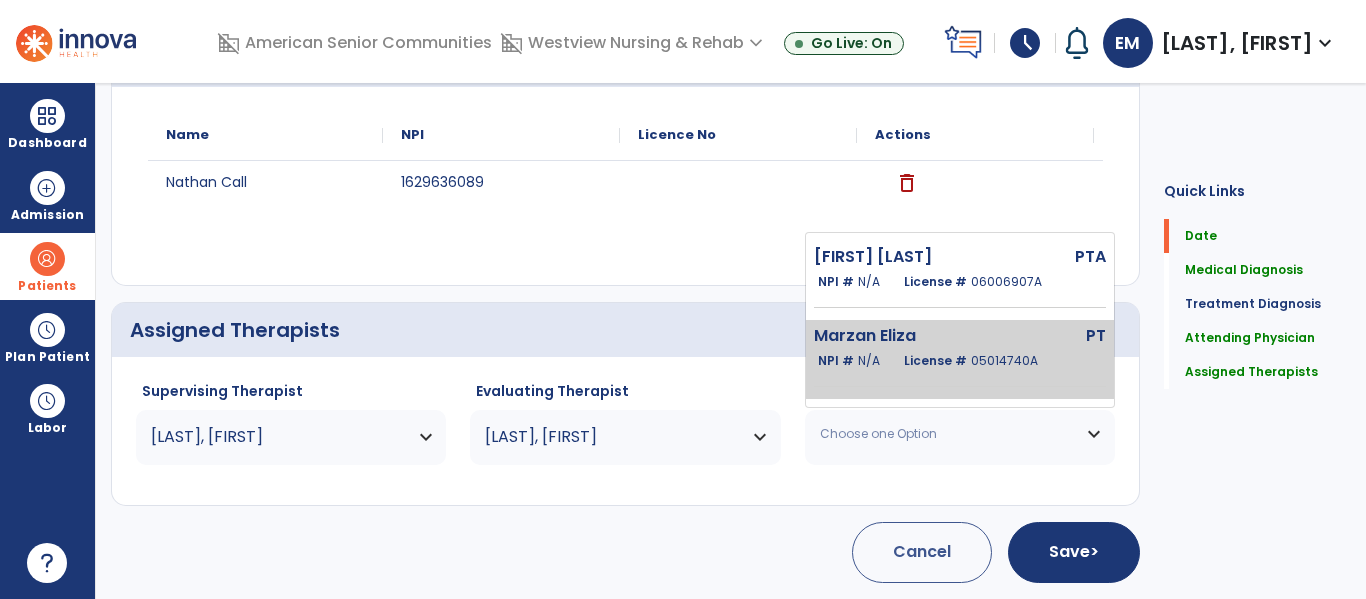 click on "N/A" 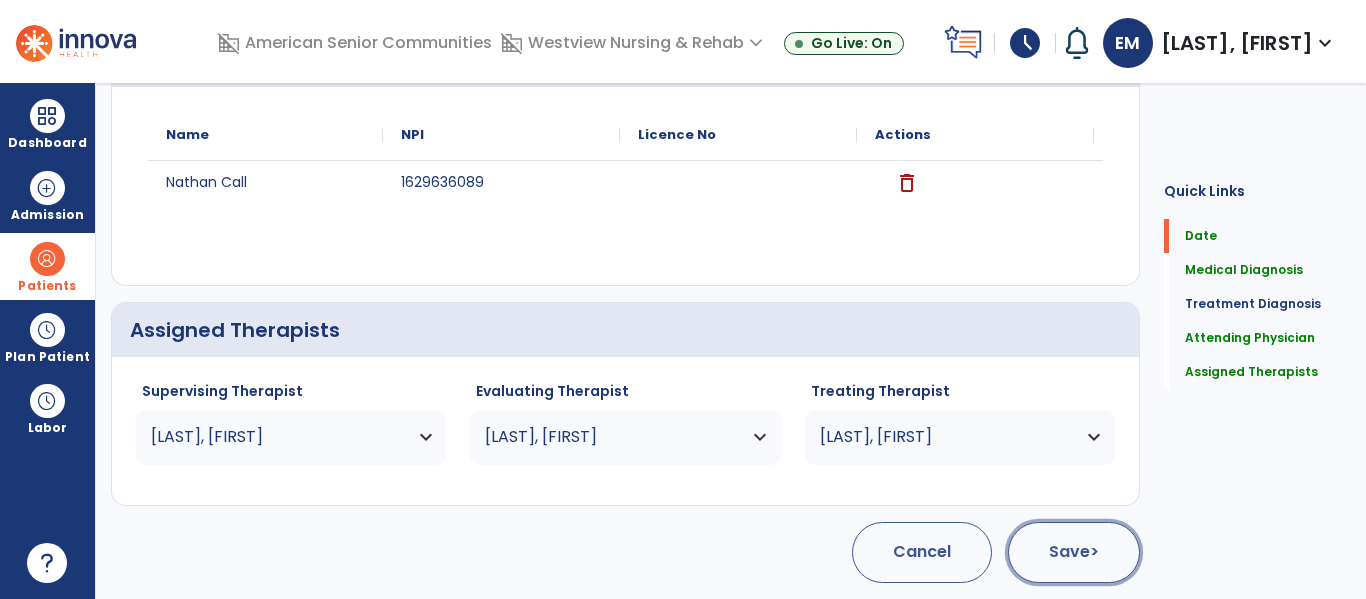 click on ">" 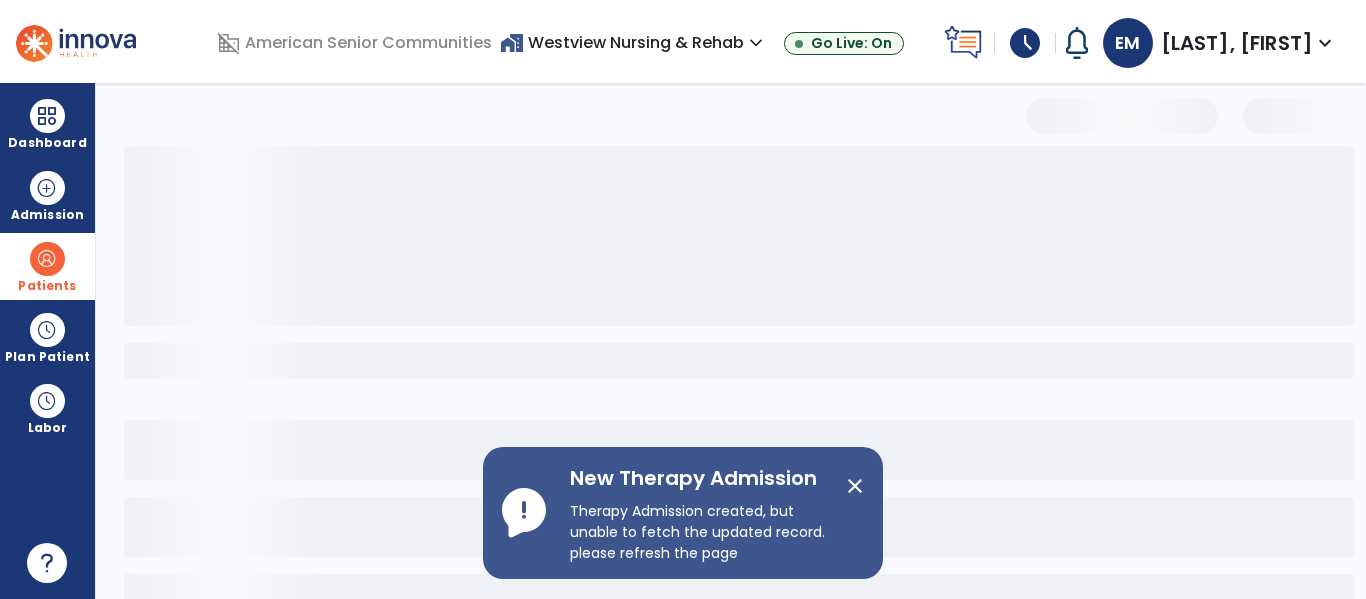 select on "***" 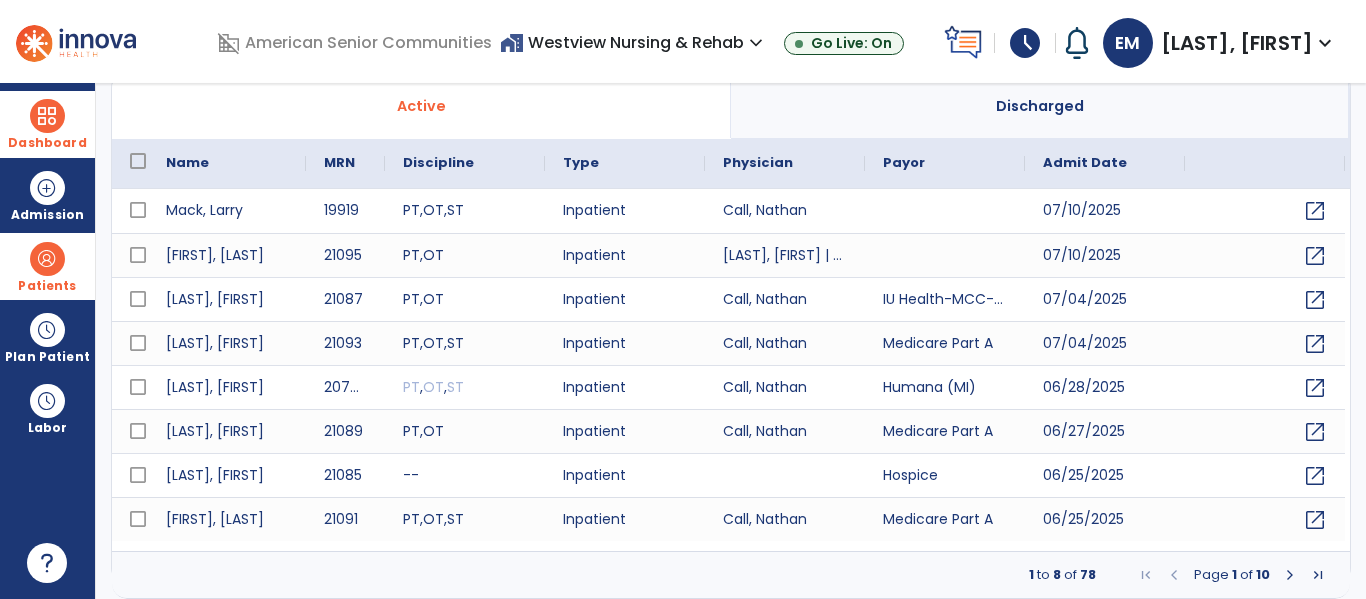 click at bounding box center (47, 116) 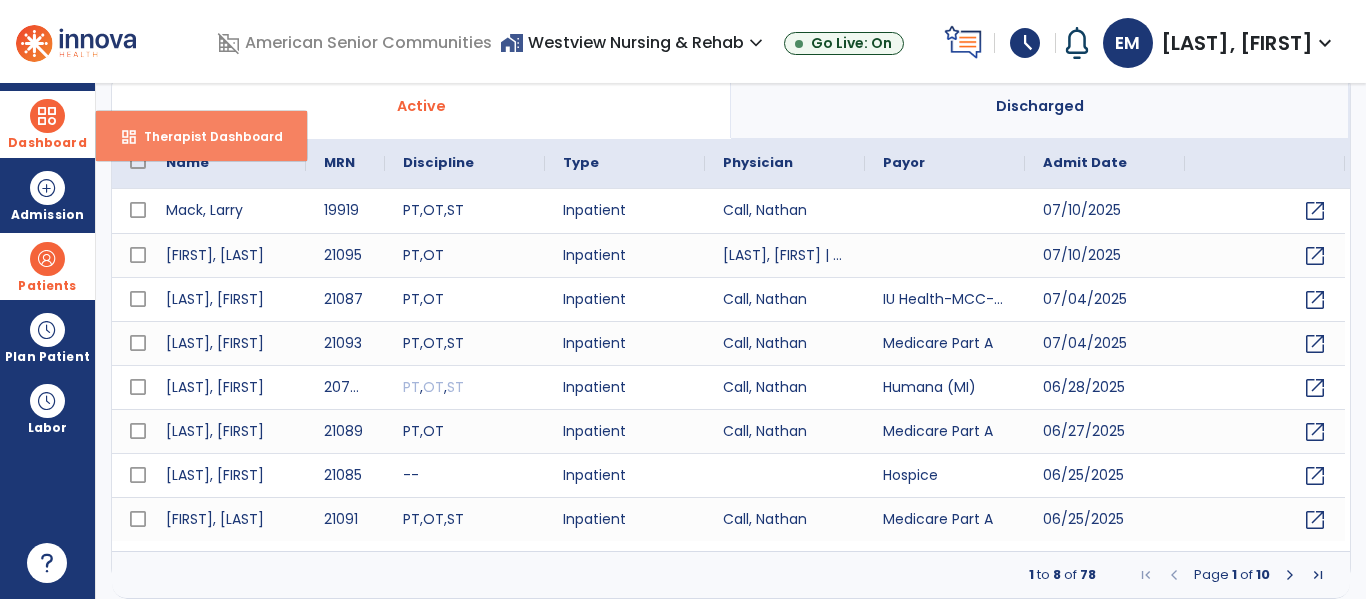 click on "Therapist Dashboard" at bounding box center [205, 136] 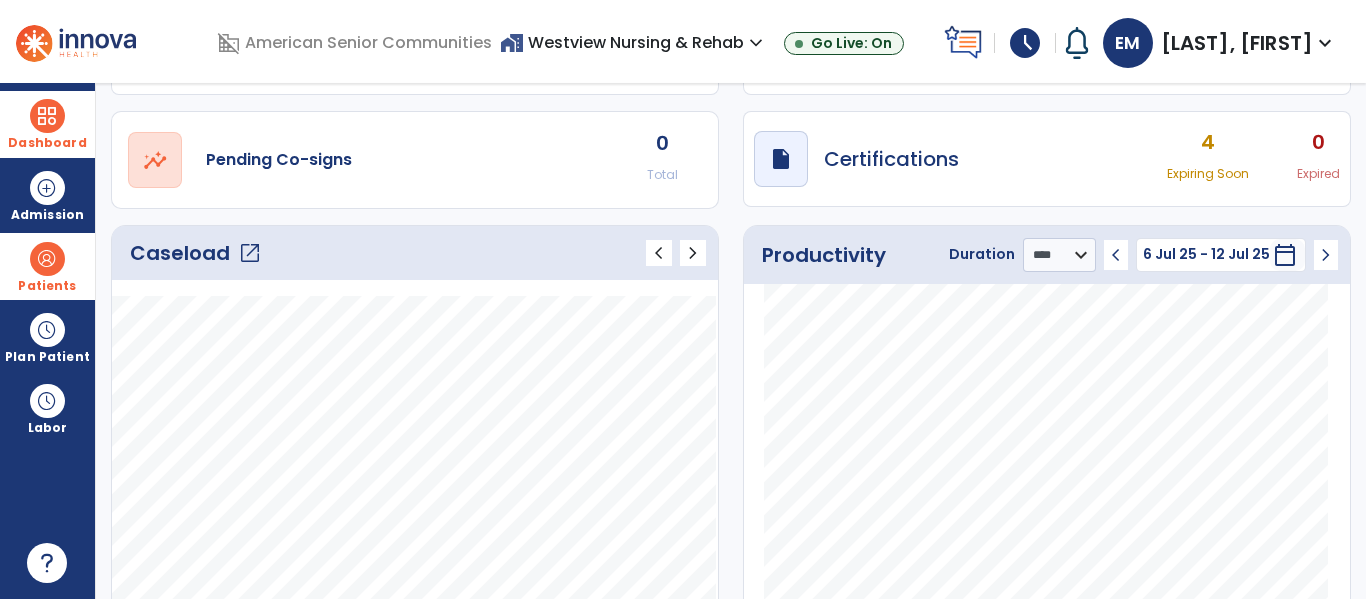 click on "open_in_new" 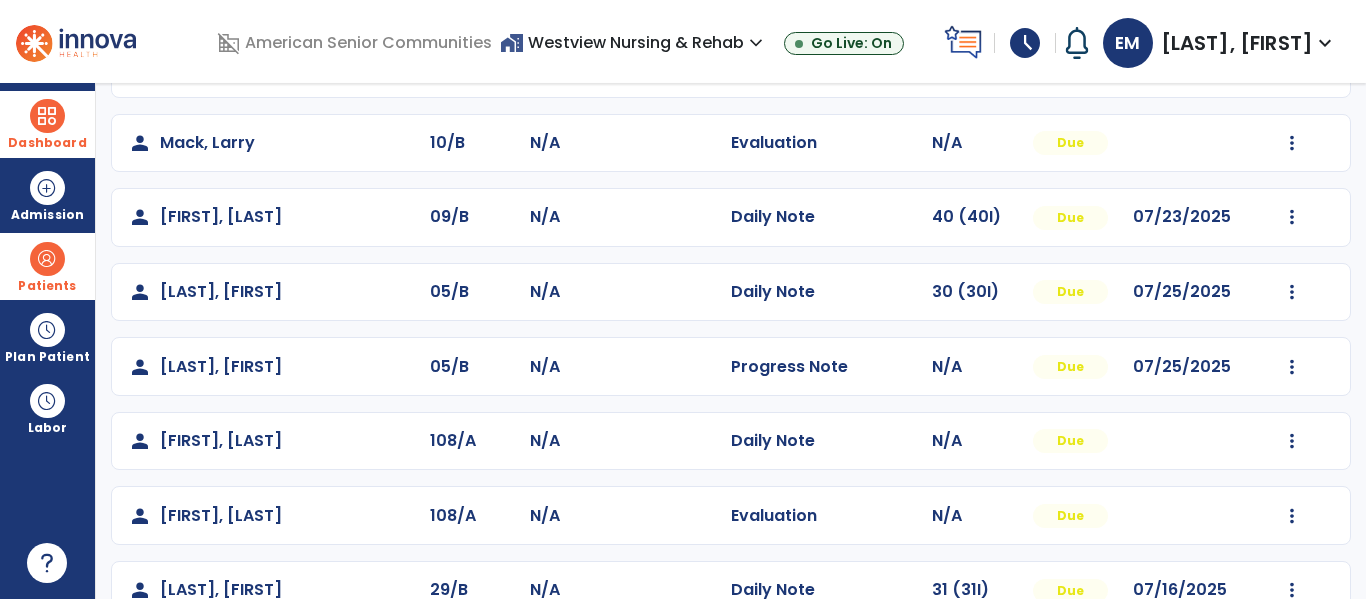 scroll, scrollTop: 594, scrollLeft: 0, axis: vertical 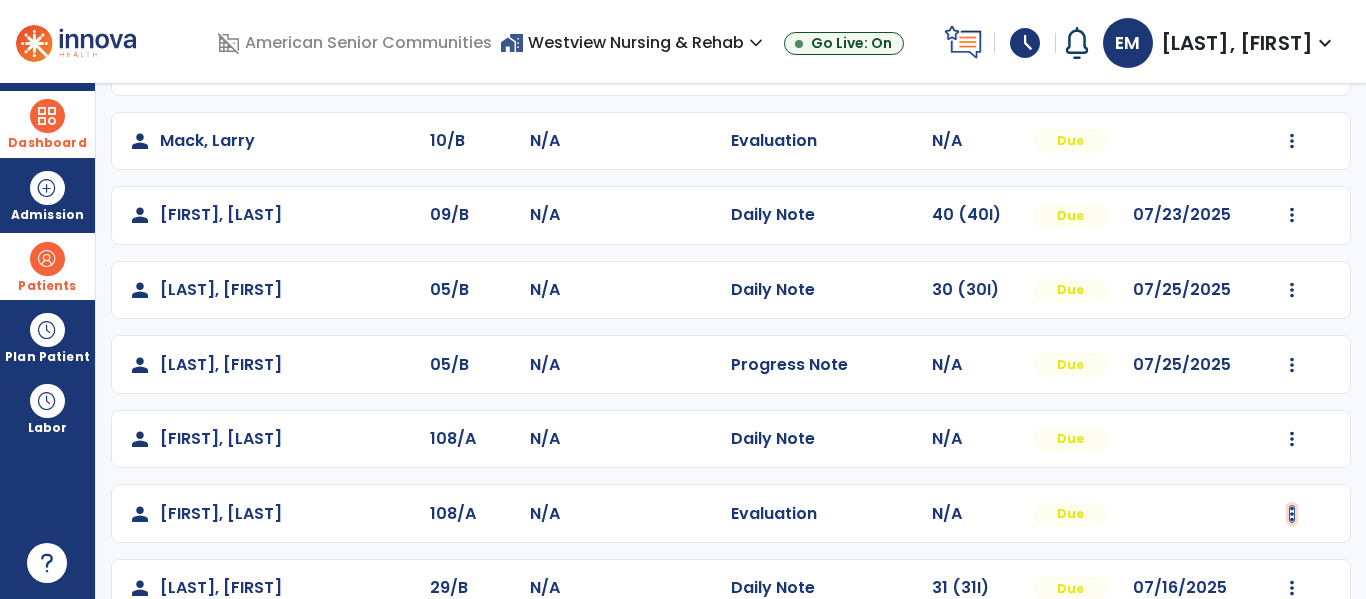 click at bounding box center (1292, -306) 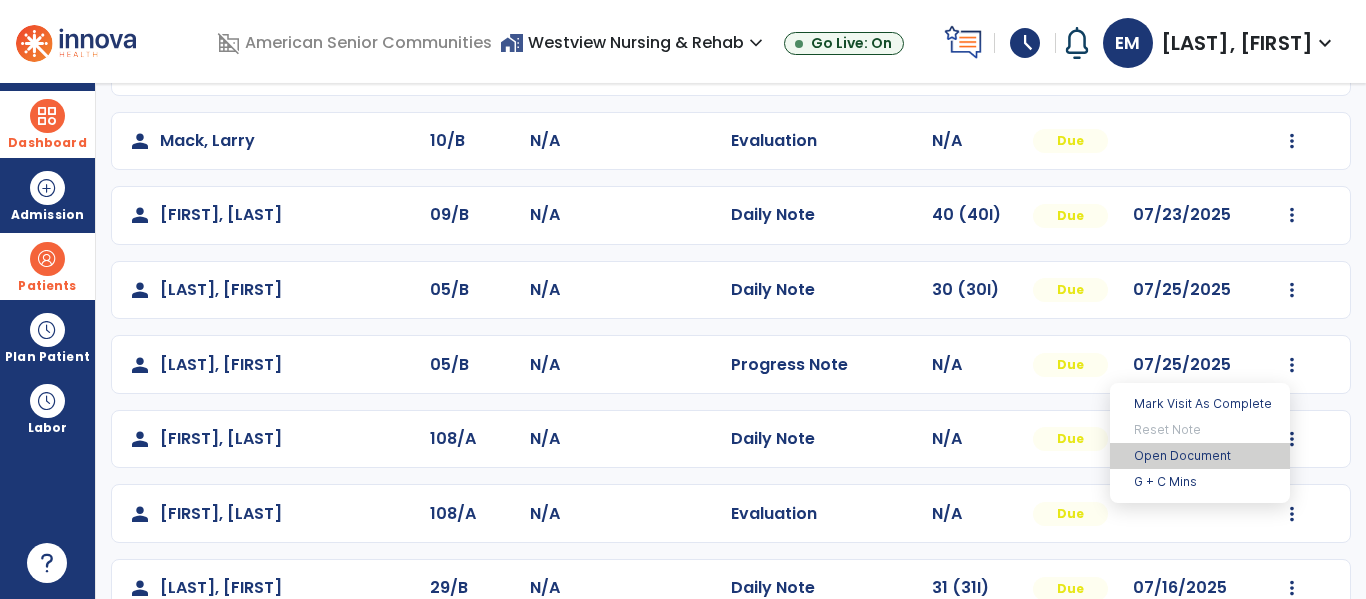 click on "Open Document" at bounding box center [1200, 456] 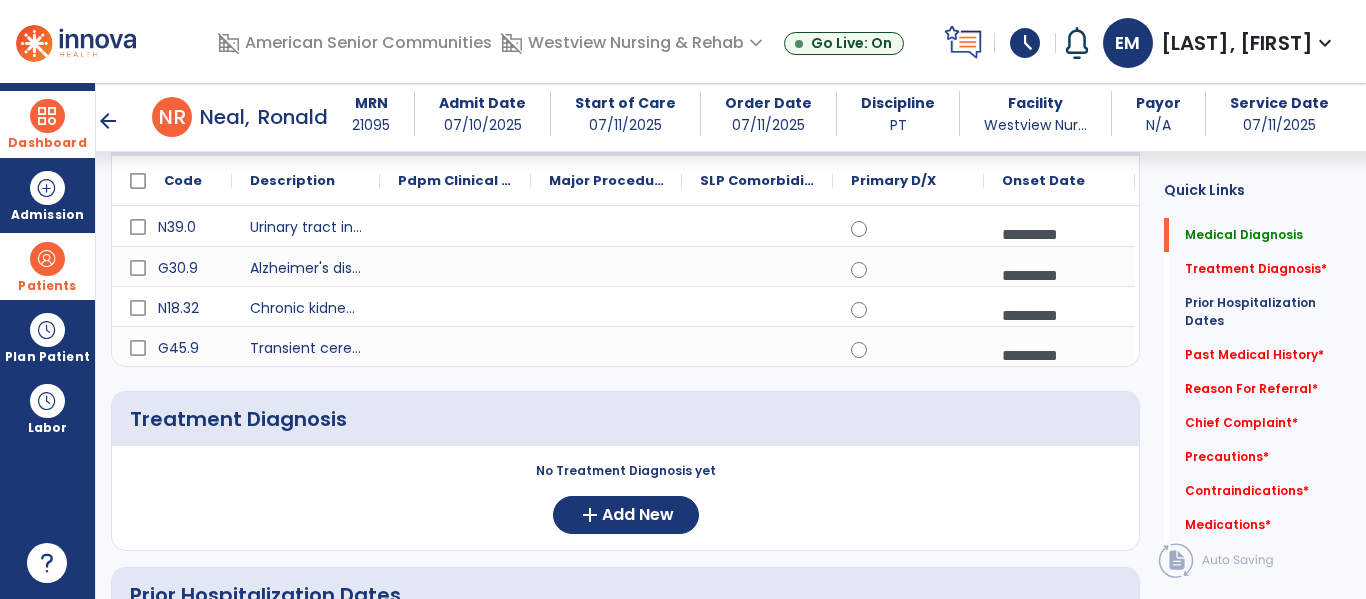 scroll, scrollTop: 231, scrollLeft: 0, axis: vertical 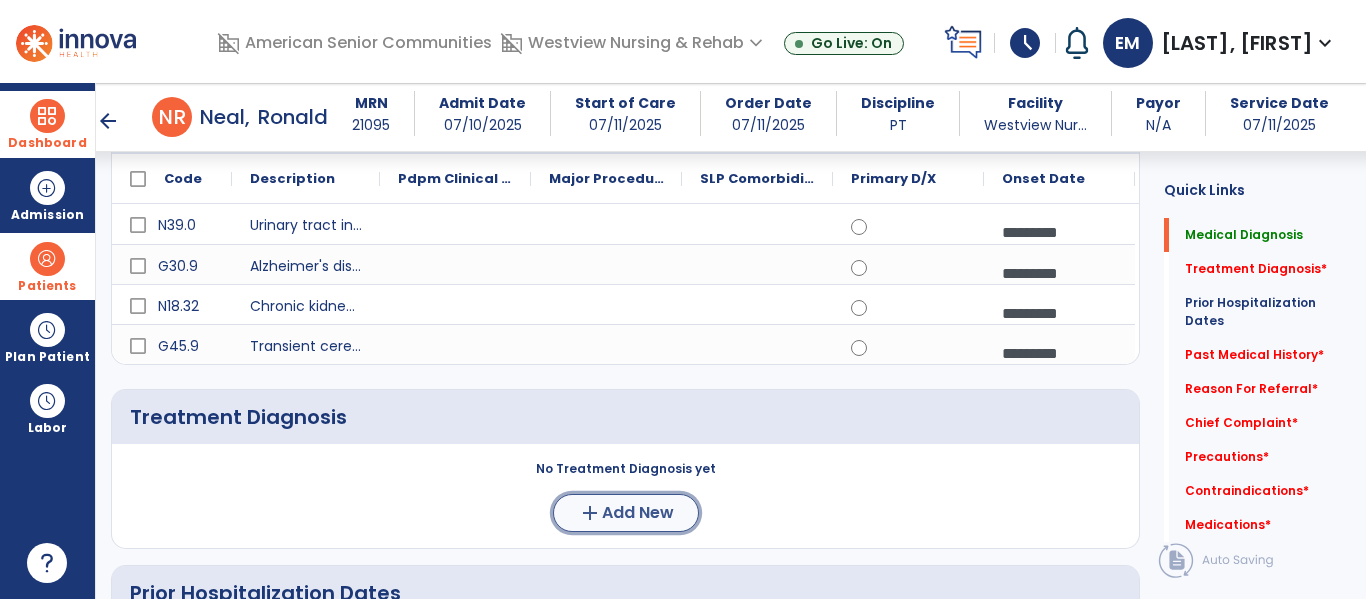 click on "Add New" 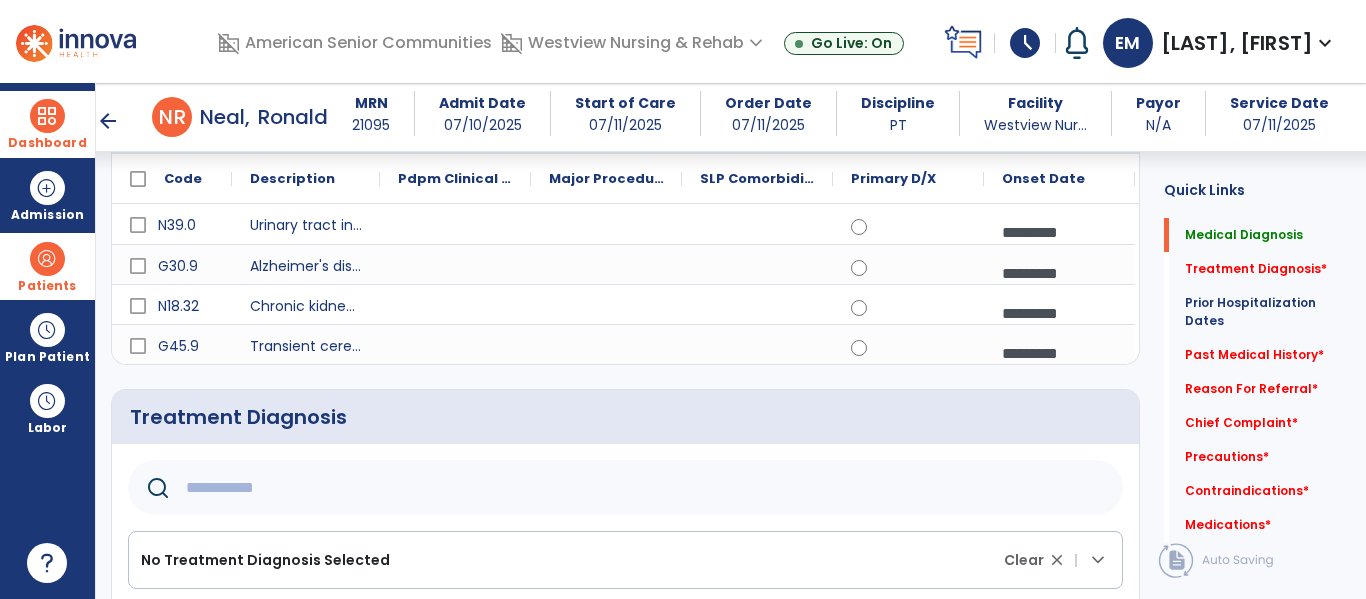 click 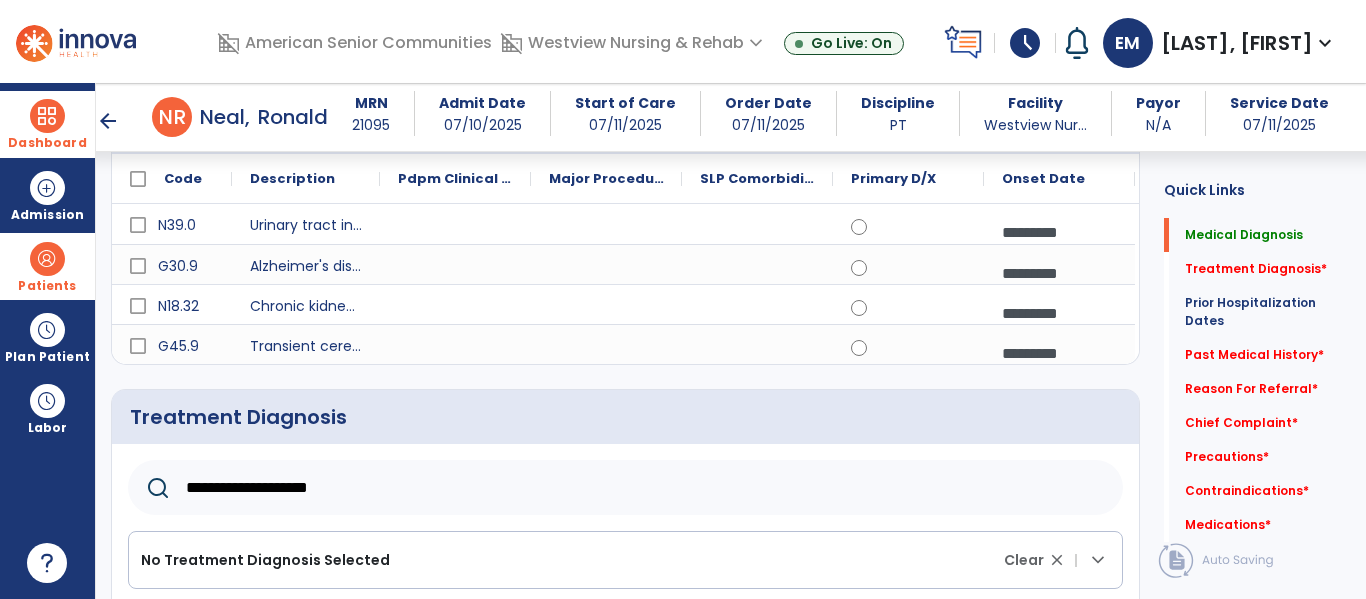 type on "**********" 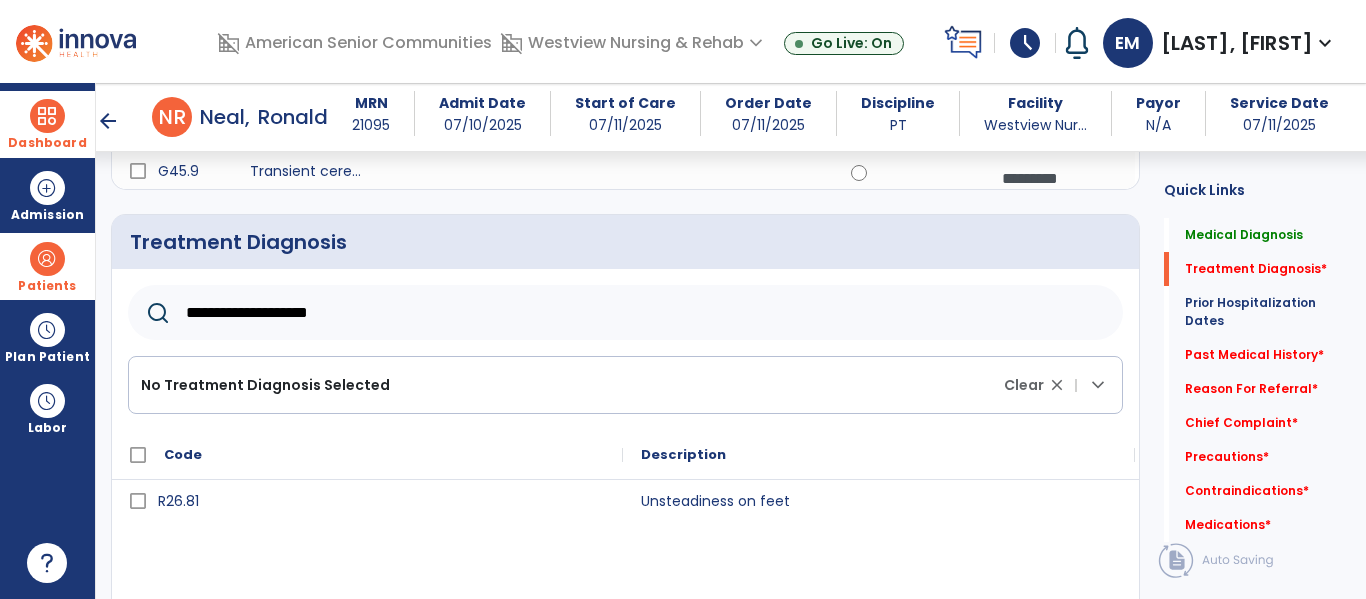 scroll, scrollTop: 409, scrollLeft: 0, axis: vertical 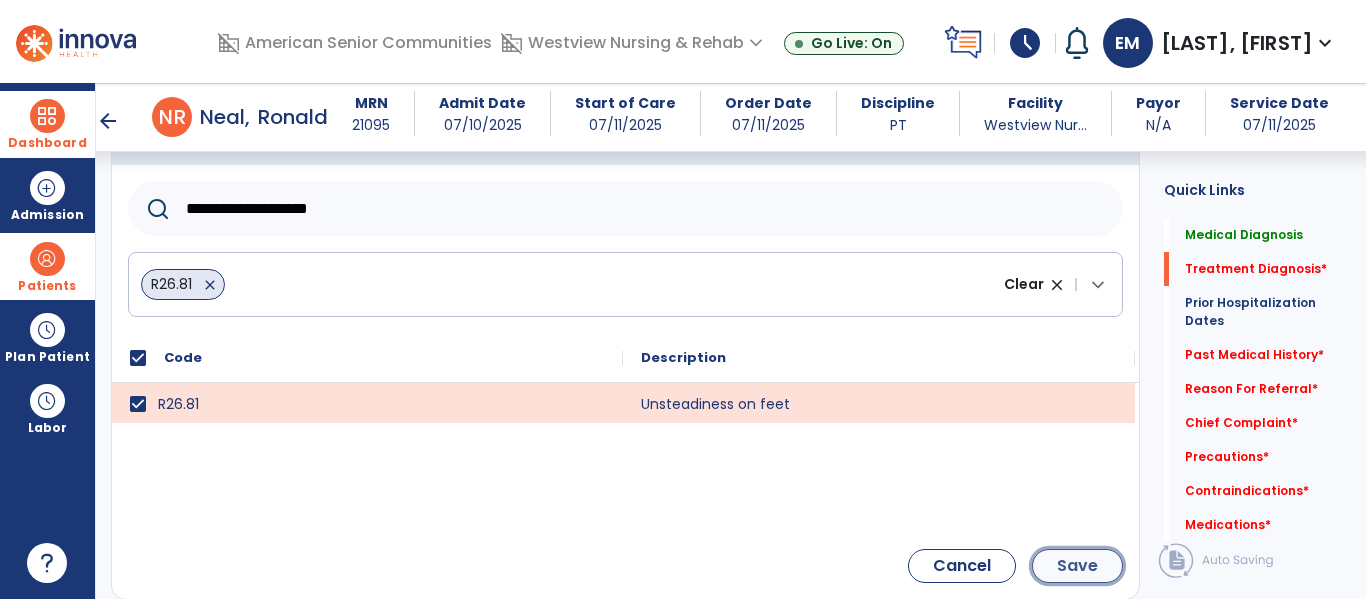 click on "Save" 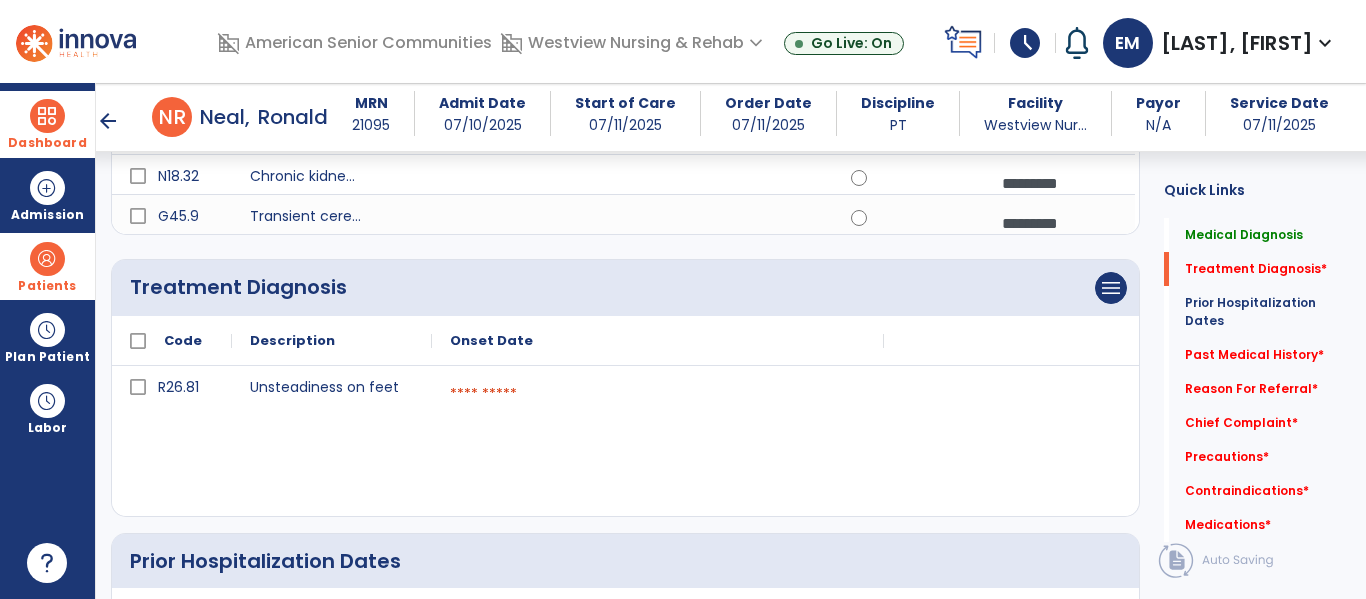 scroll, scrollTop: 354, scrollLeft: 0, axis: vertical 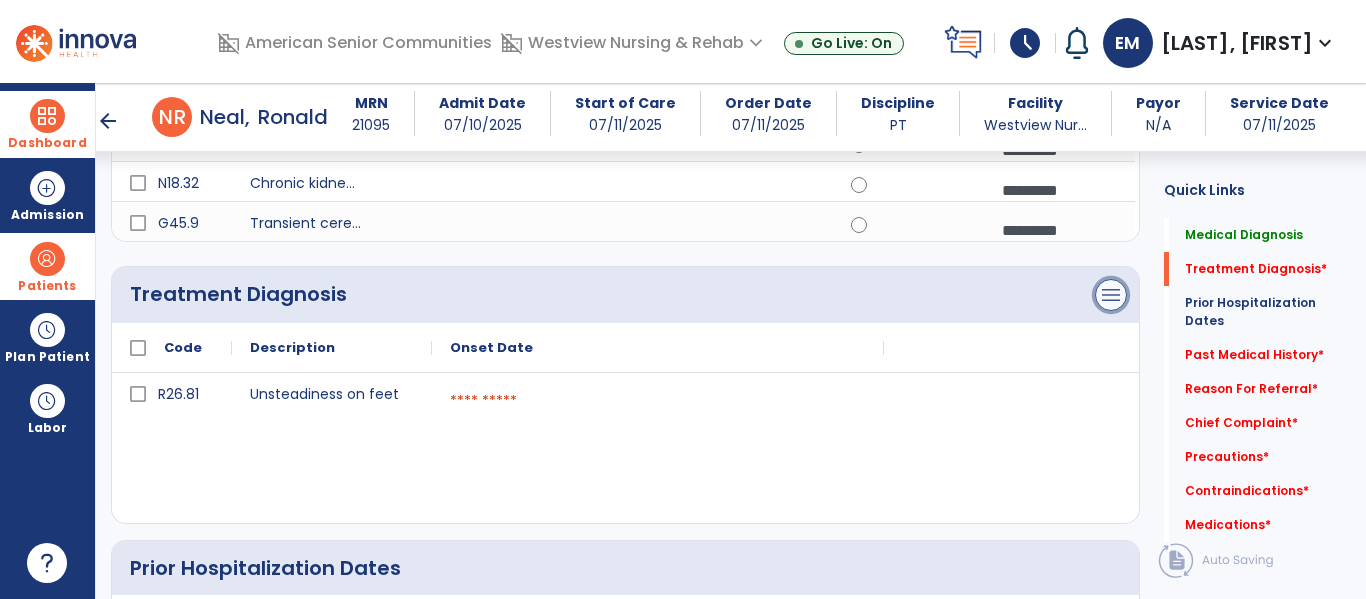 click on "menu" at bounding box center [1111, 3] 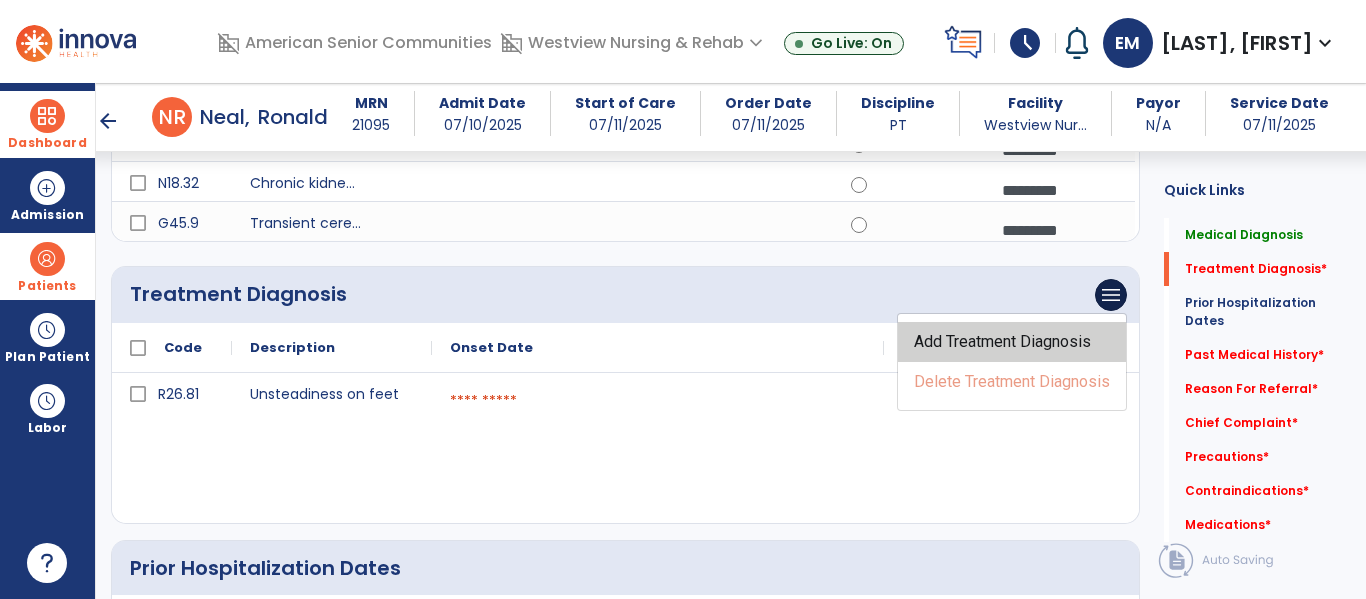 click on "Add Treatment Diagnosis" 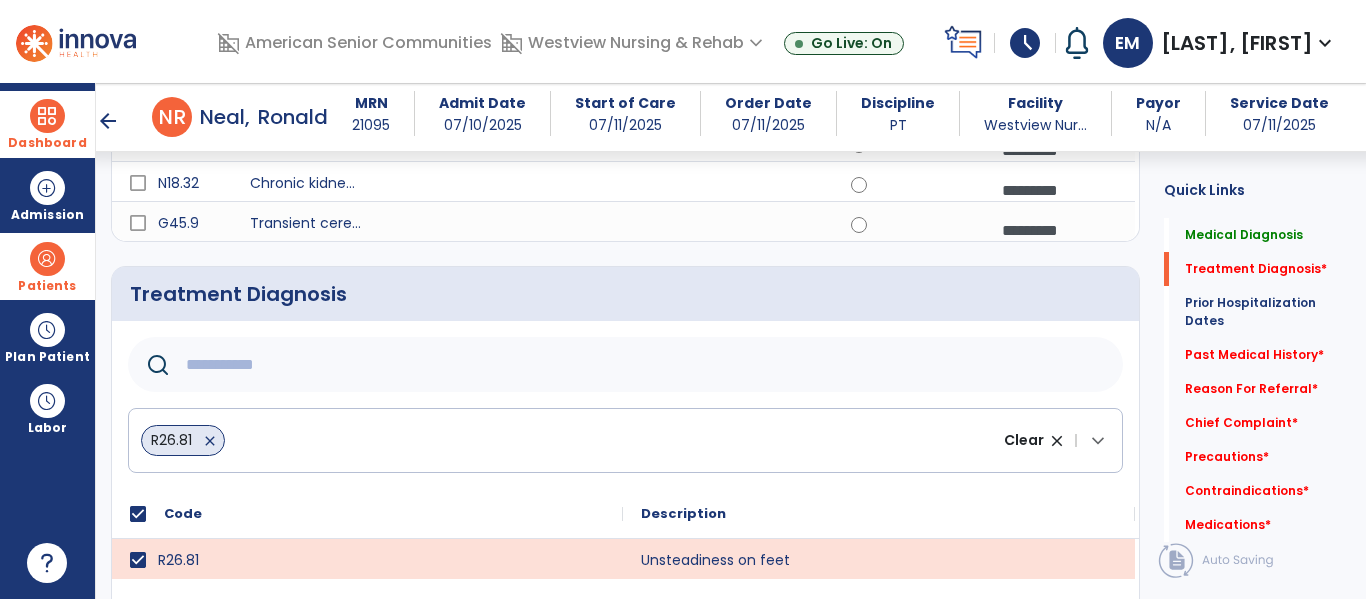 click 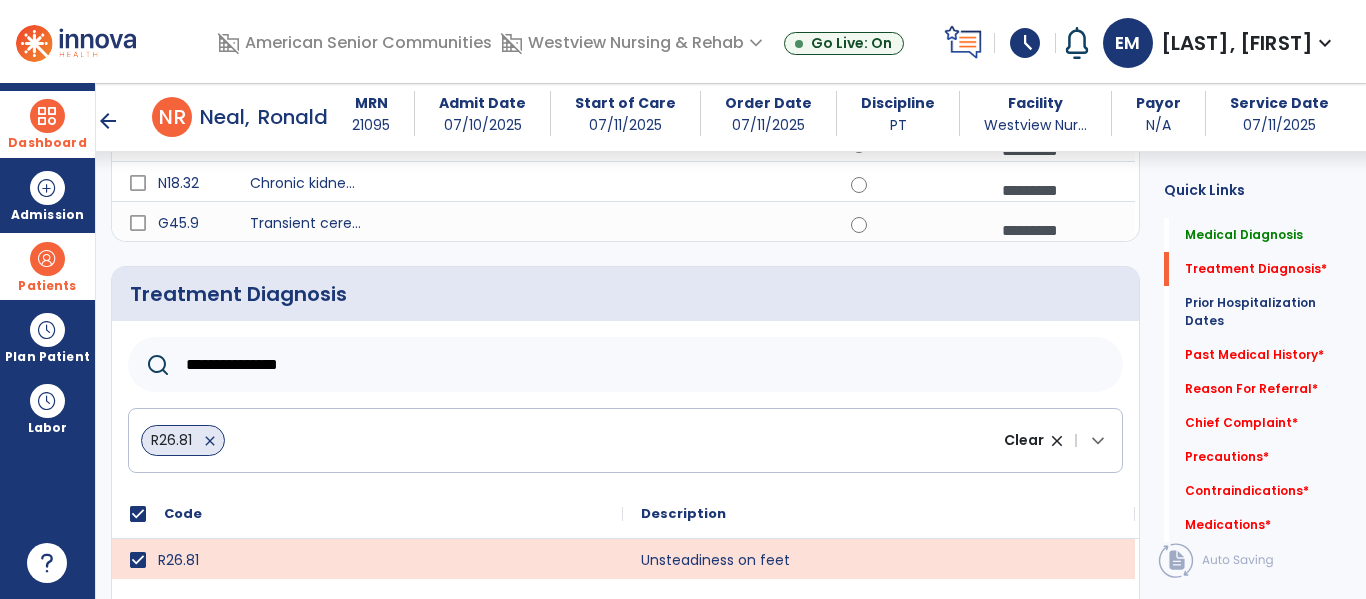 type on "**********" 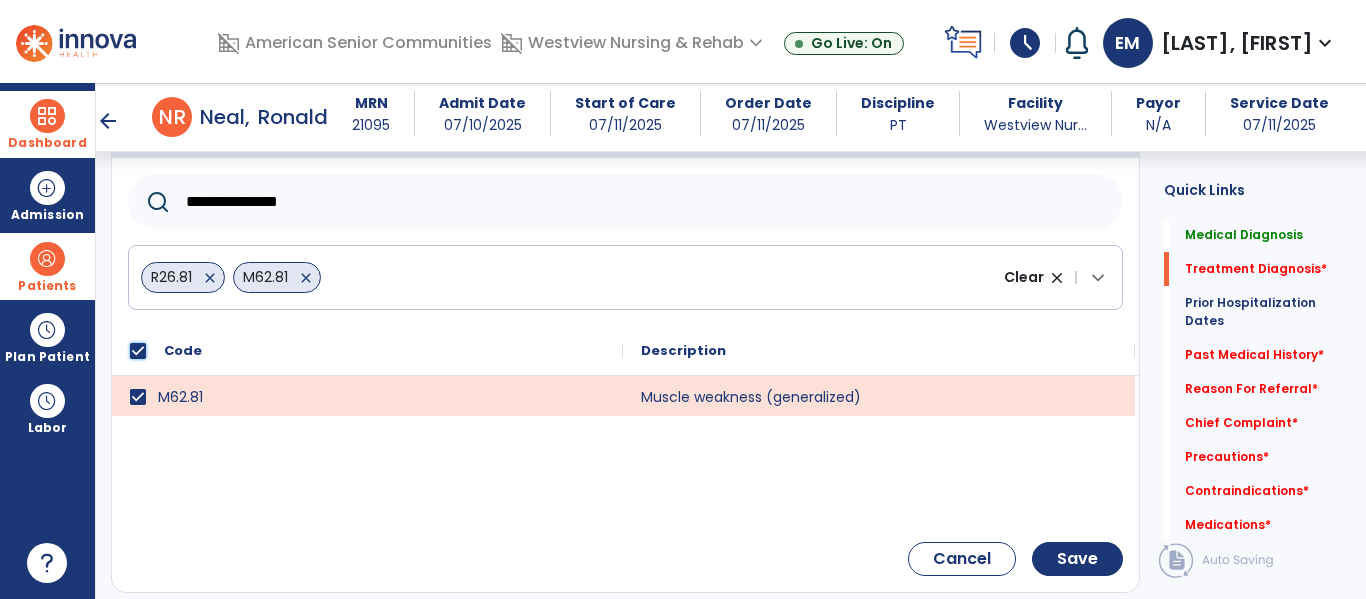 scroll, scrollTop: 524, scrollLeft: 0, axis: vertical 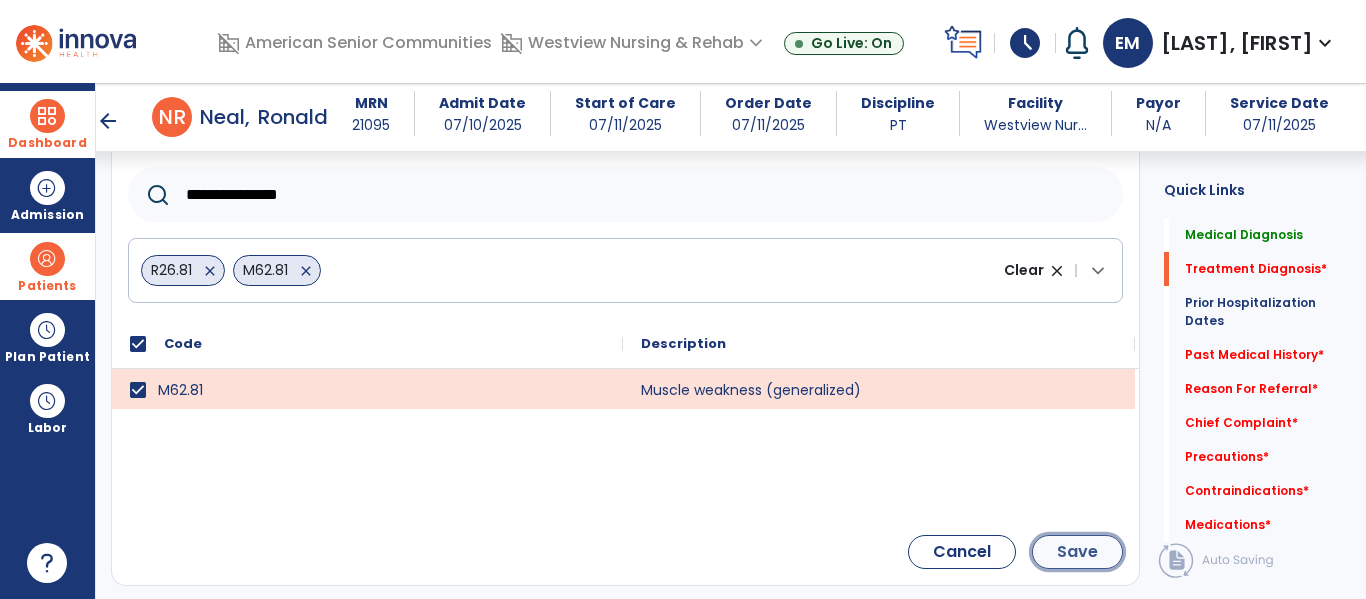 click on "Save" 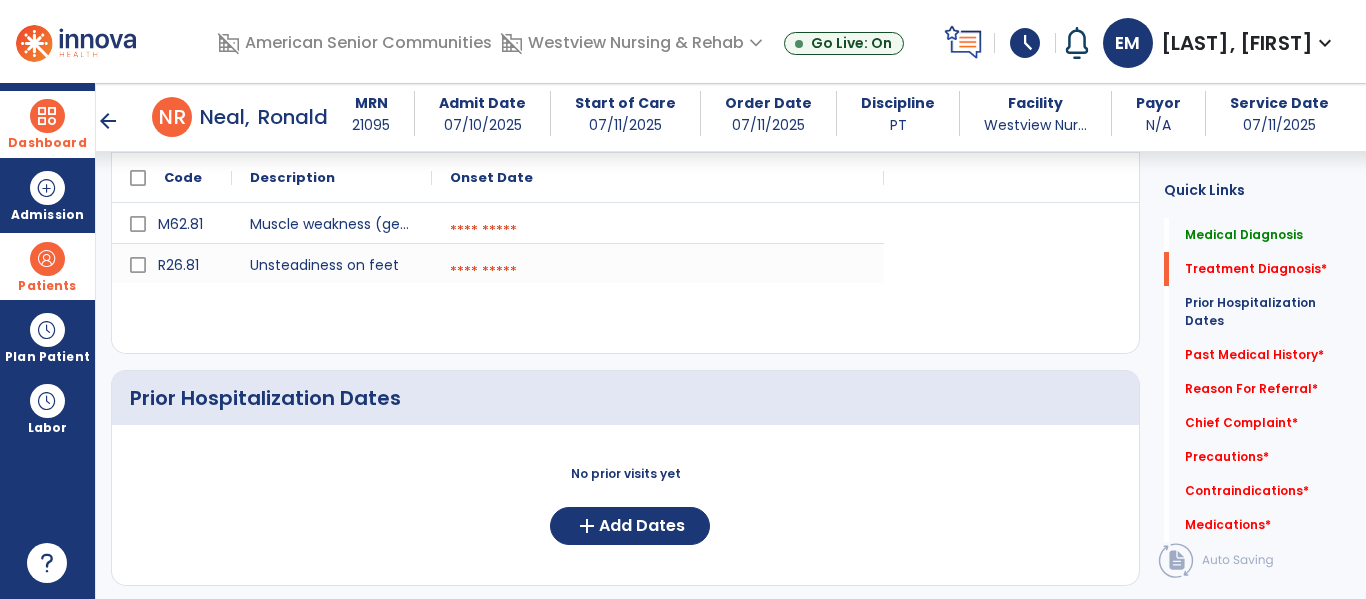 scroll, scrollTop: 528, scrollLeft: 0, axis: vertical 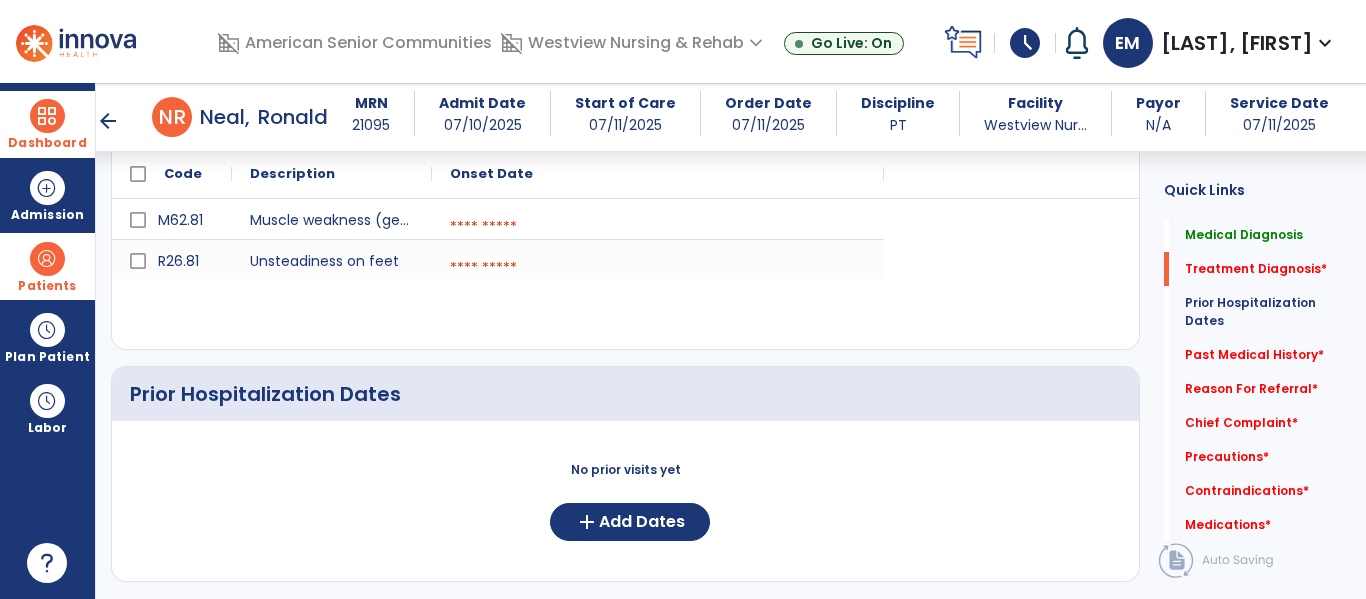click at bounding box center [658, 227] 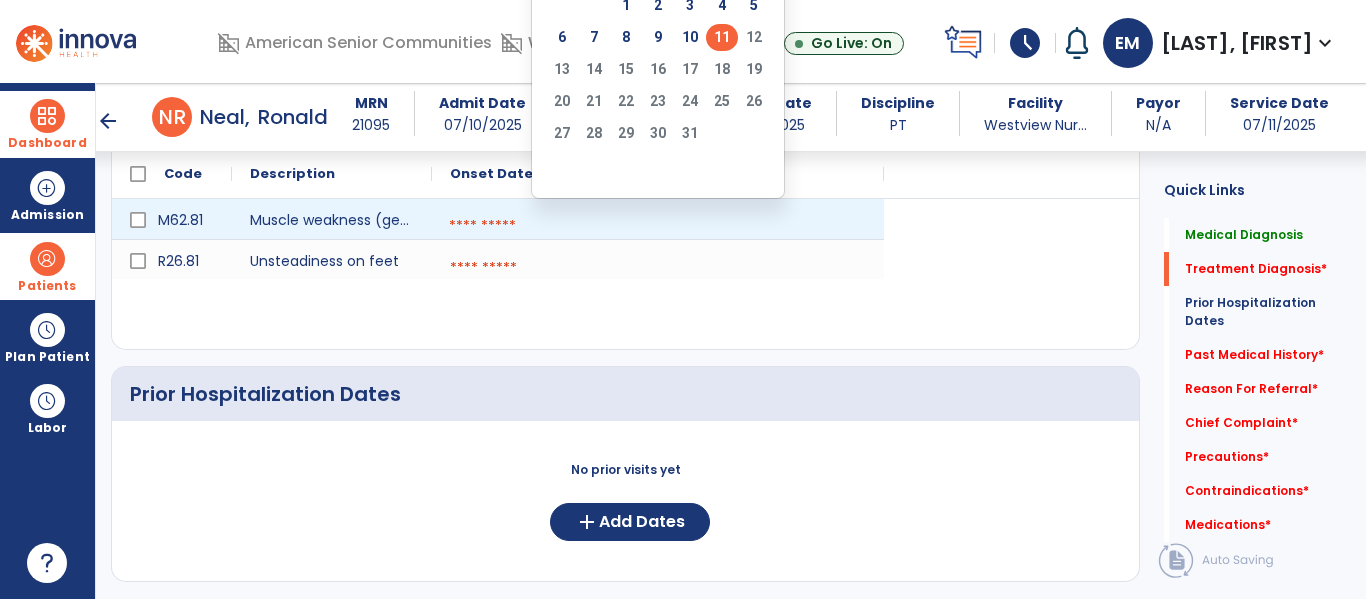 click on "11" 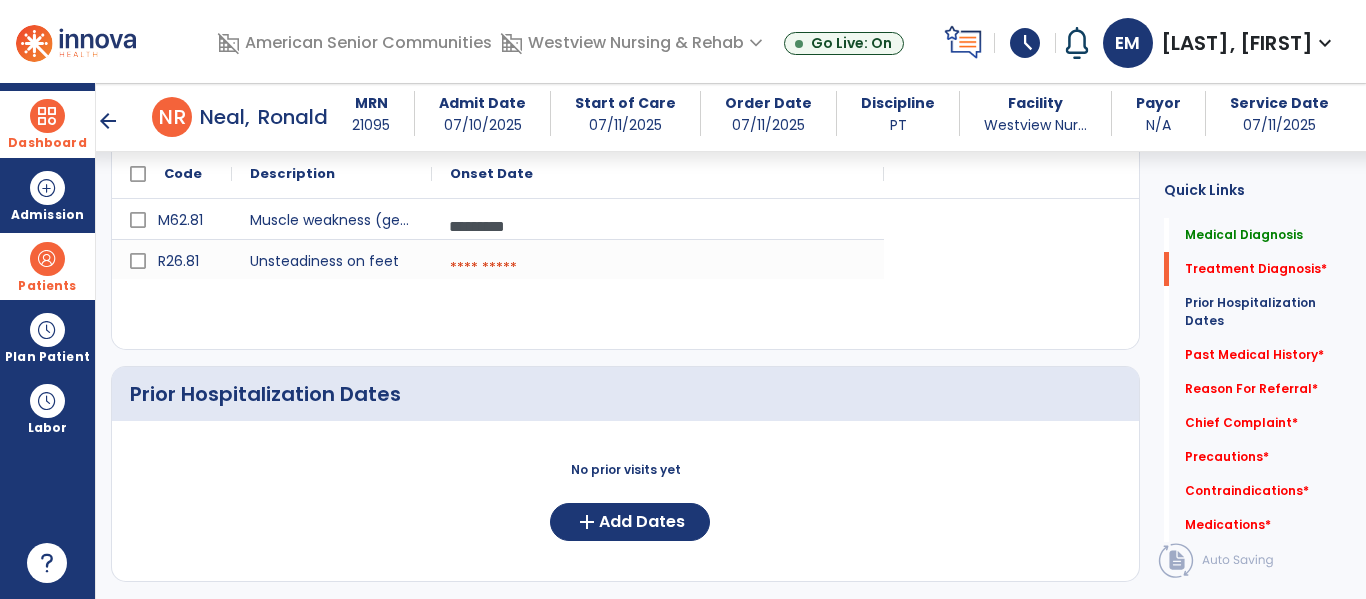click on "M62.81 Muscle weakness (generalized) ********* calendar_today
R26.81 Unsteadiness on feet calendar_today" 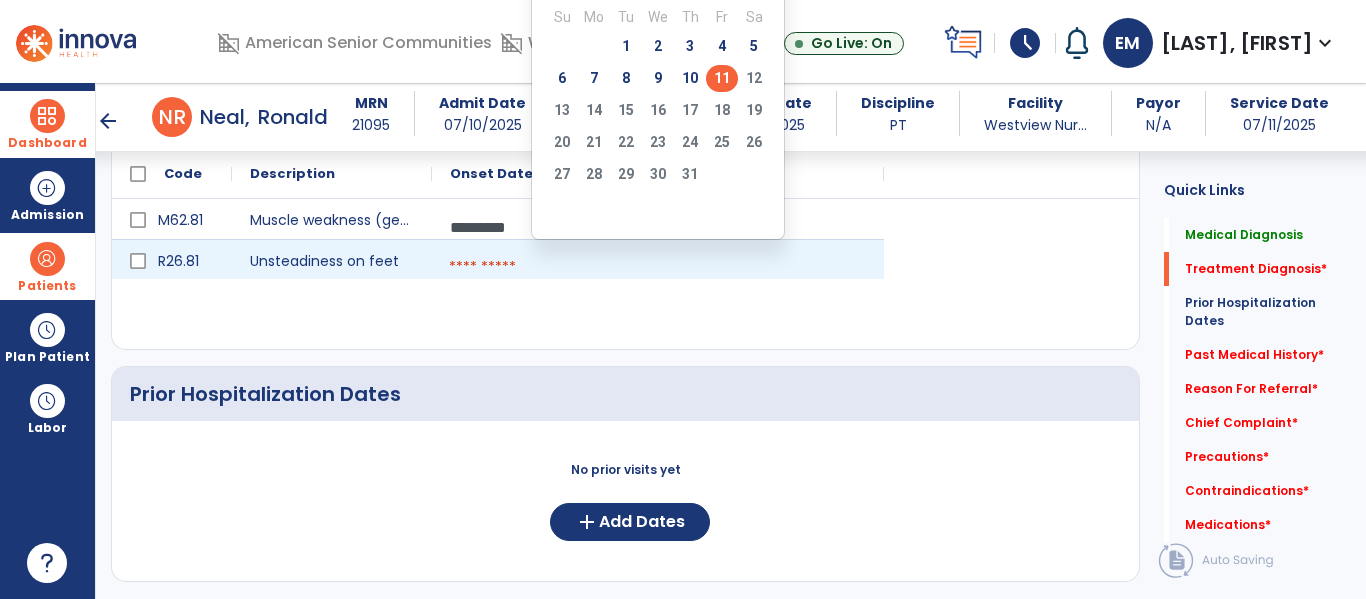 click on "11" 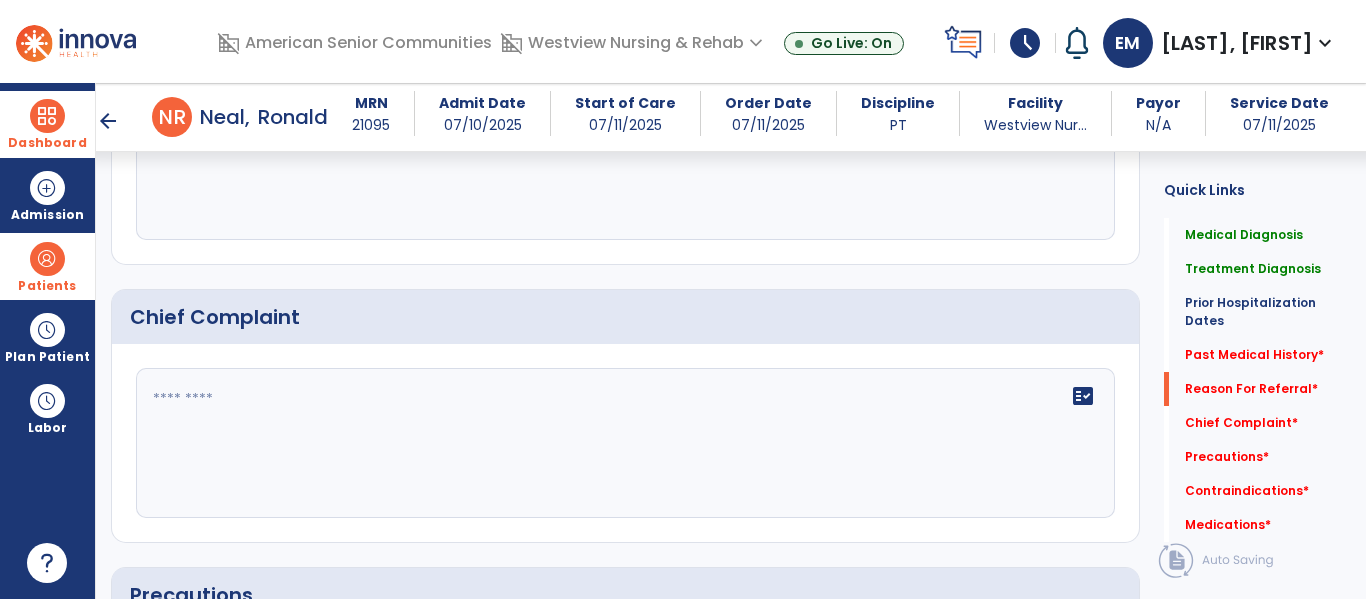 scroll, scrollTop: 1321, scrollLeft: 0, axis: vertical 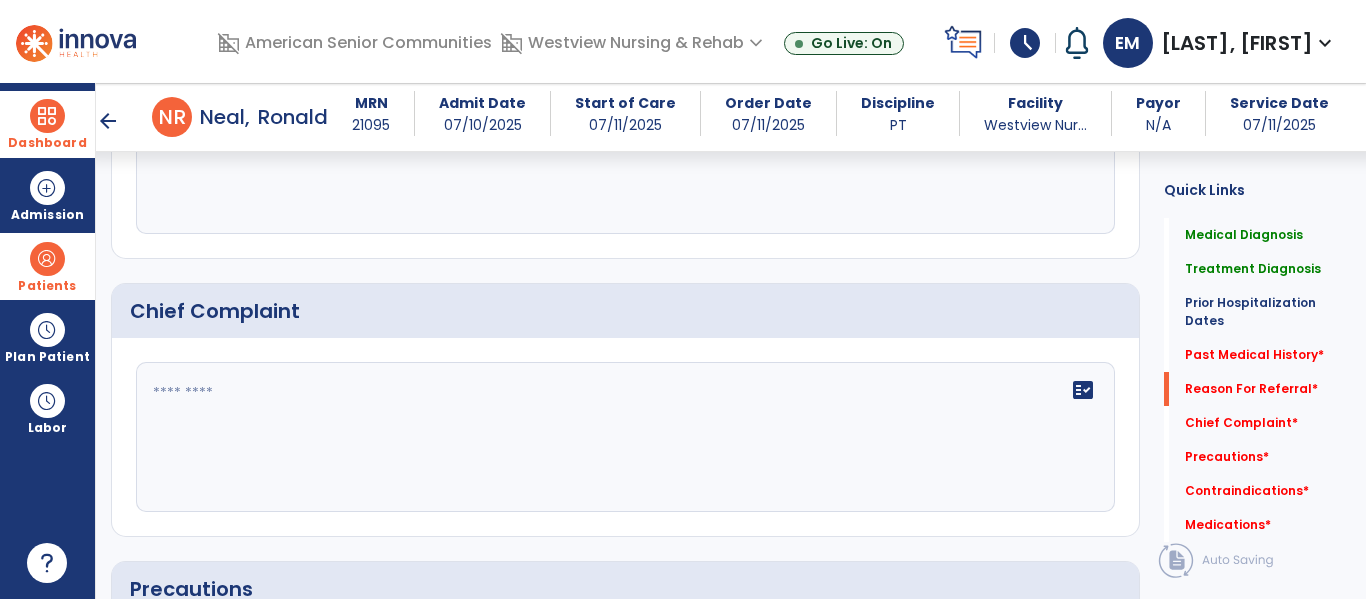 click 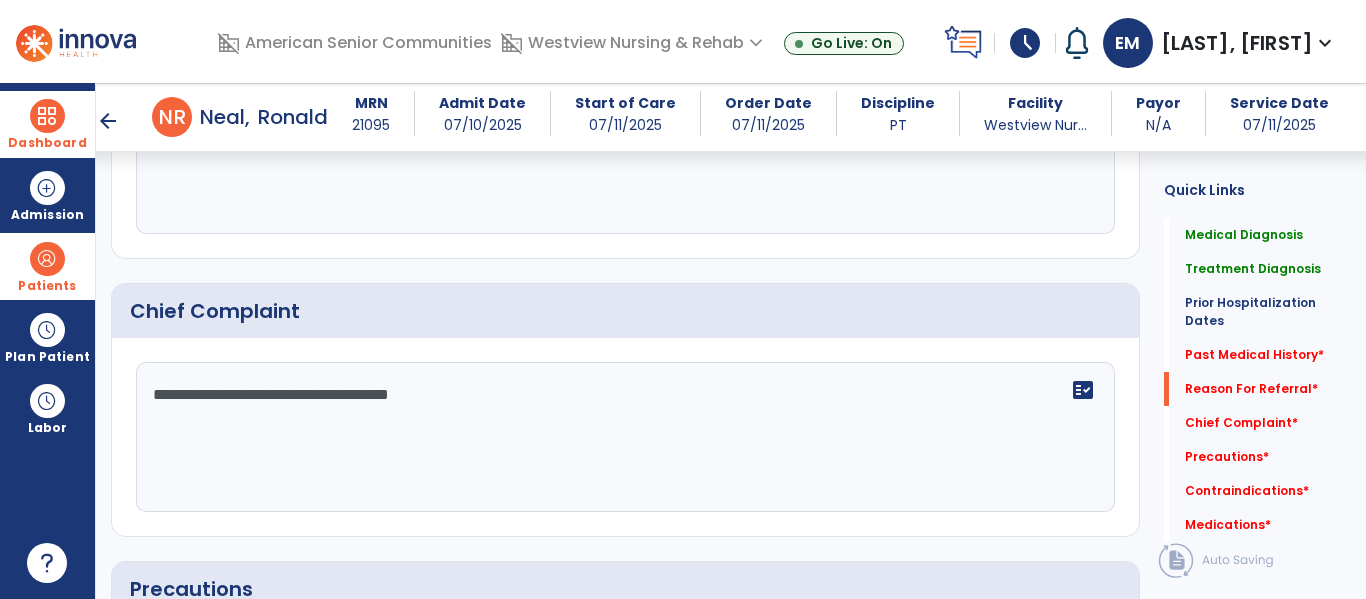 type on "**********" 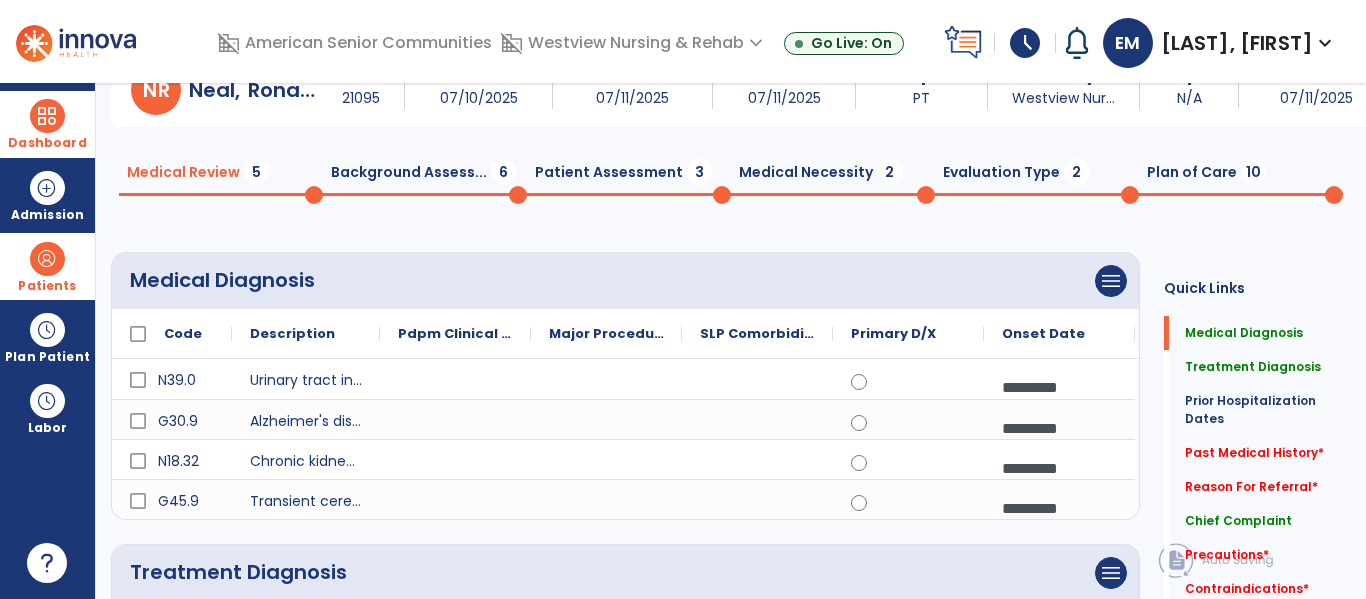 scroll, scrollTop: 0, scrollLeft: 0, axis: both 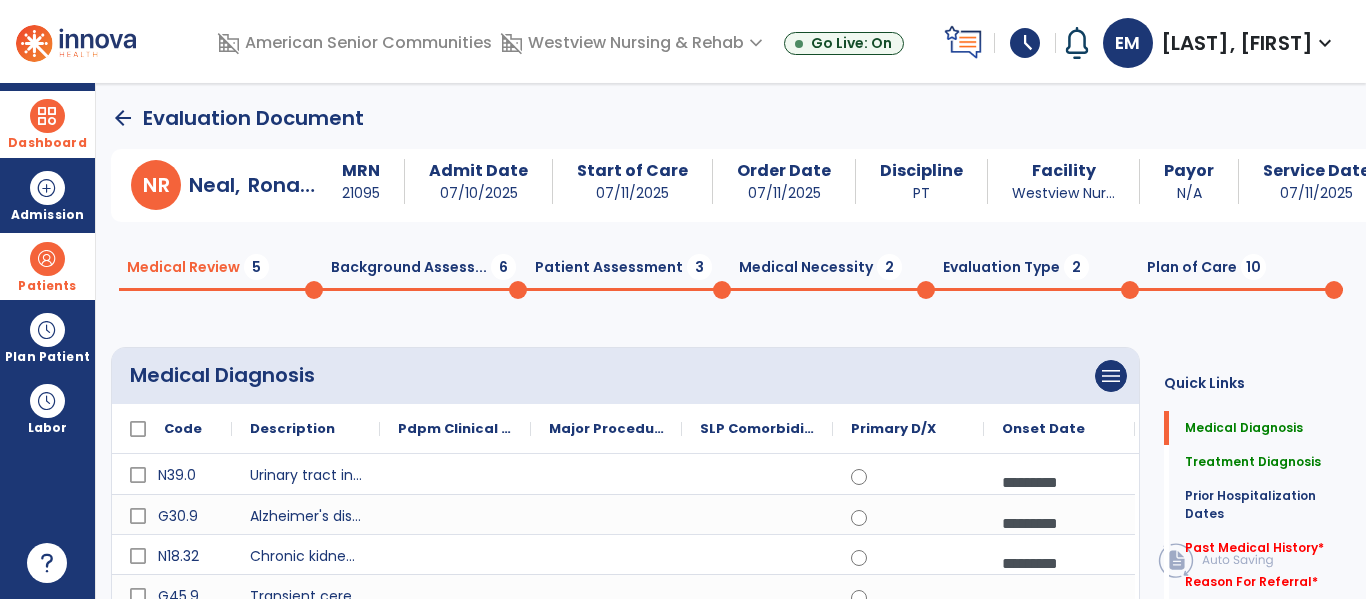 click on "Background Assess...  6" 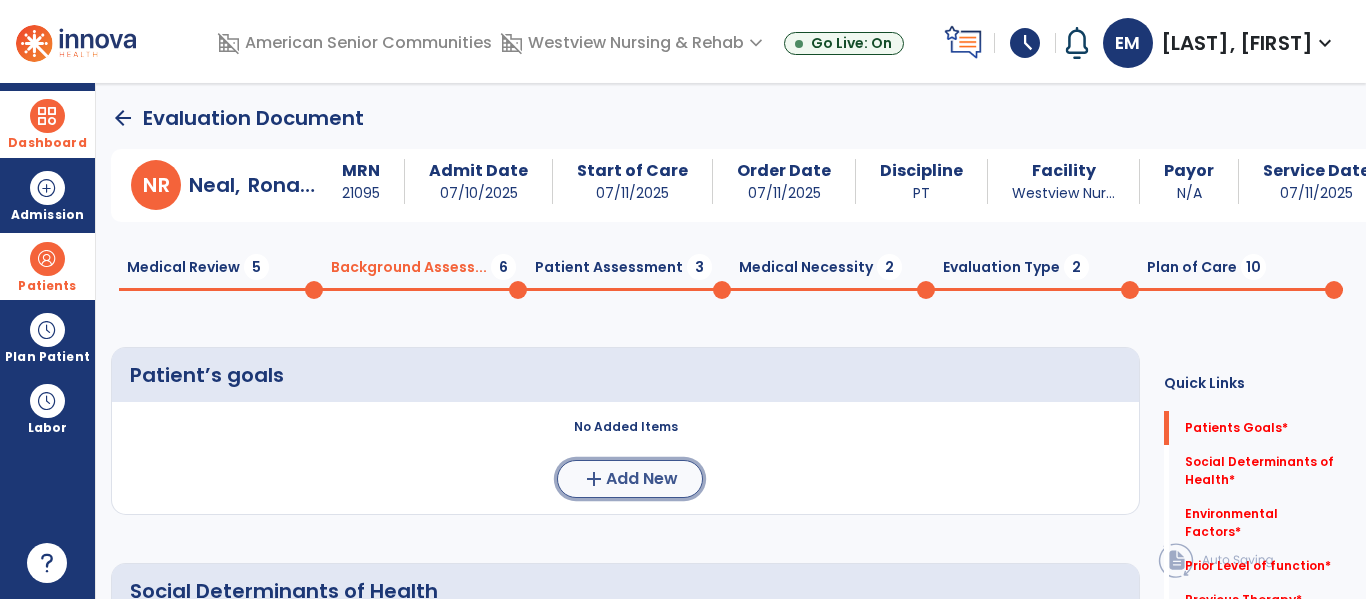 click on "Add New" 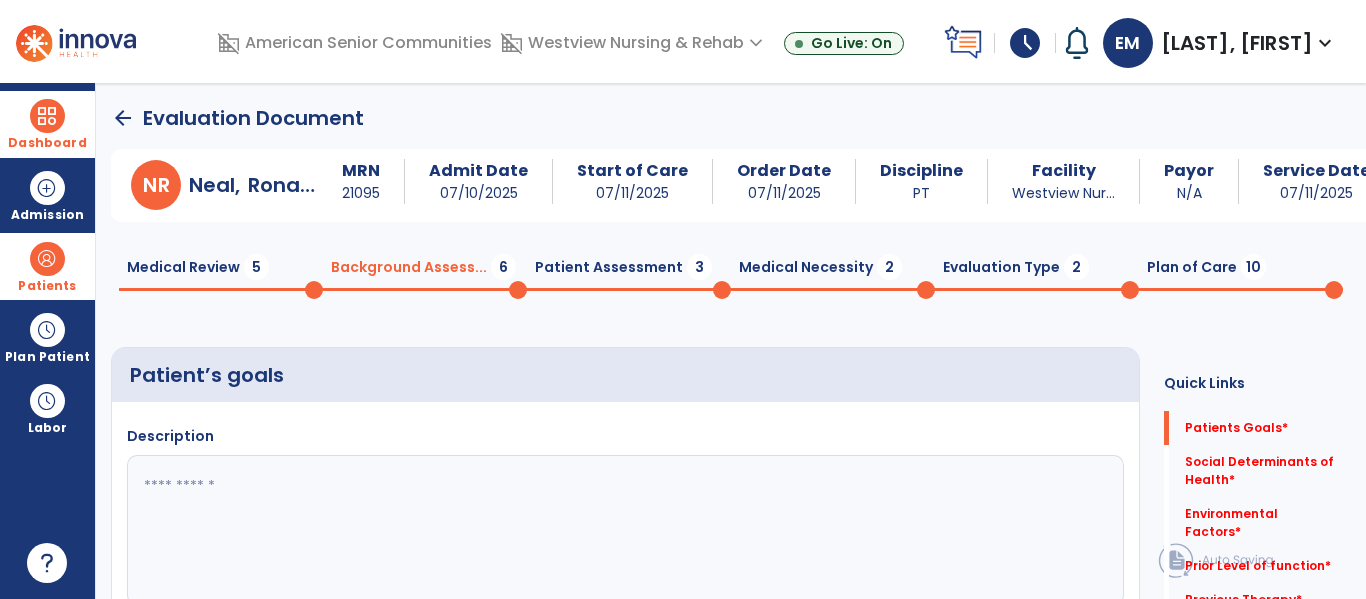 click 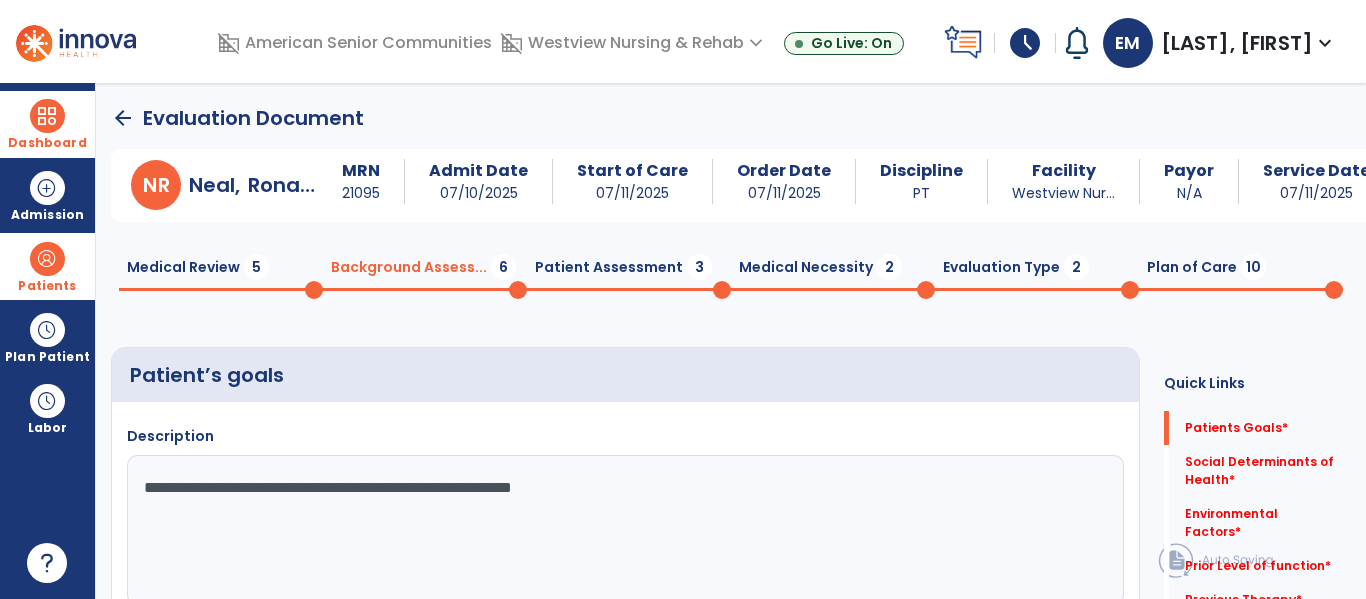 type on "**********" 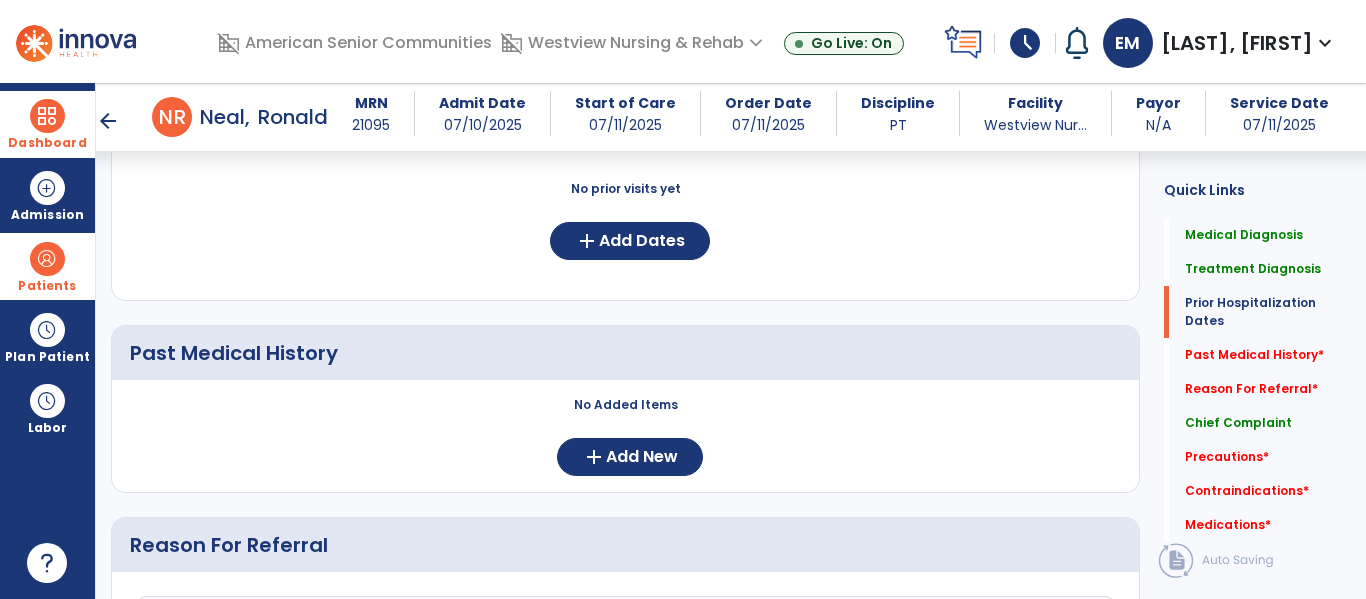 scroll, scrollTop: 833, scrollLeft: 0, axis: vertical 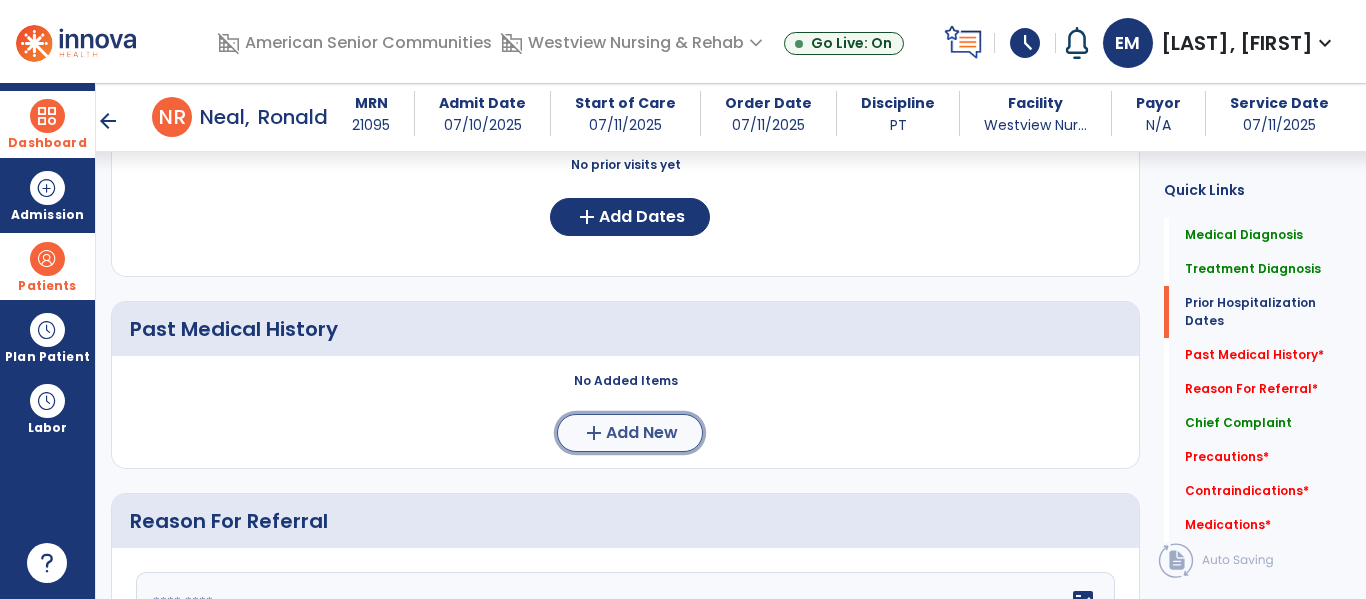 click on "Add New" 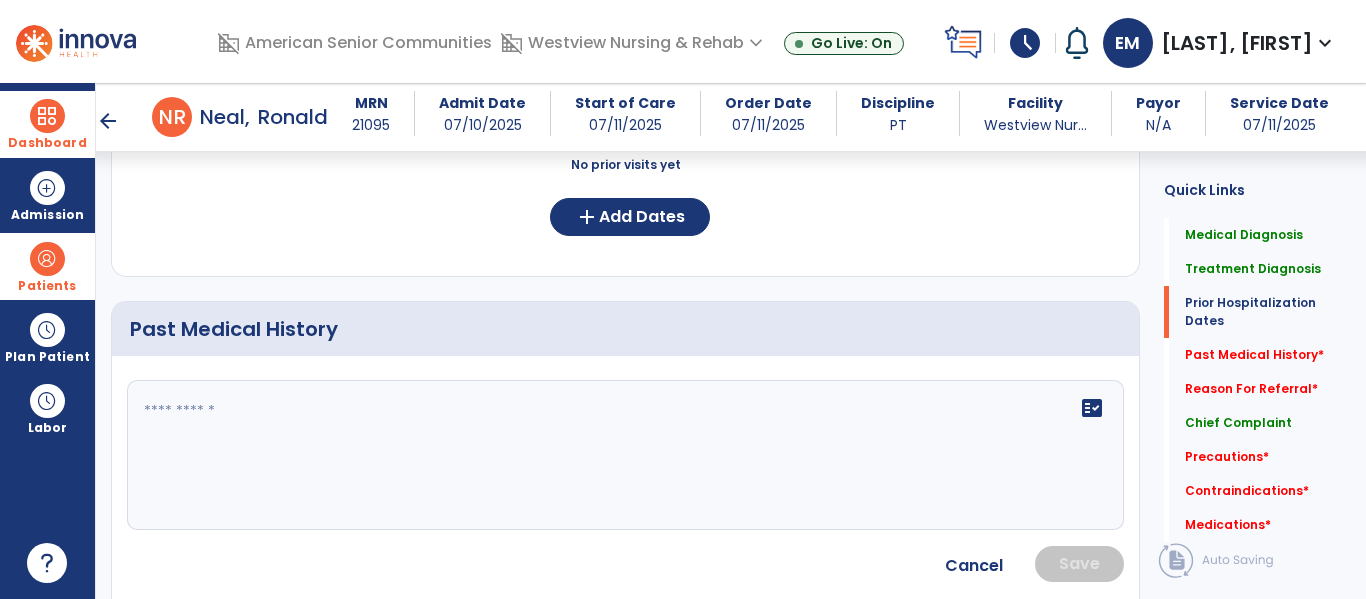 click on "fact_check" 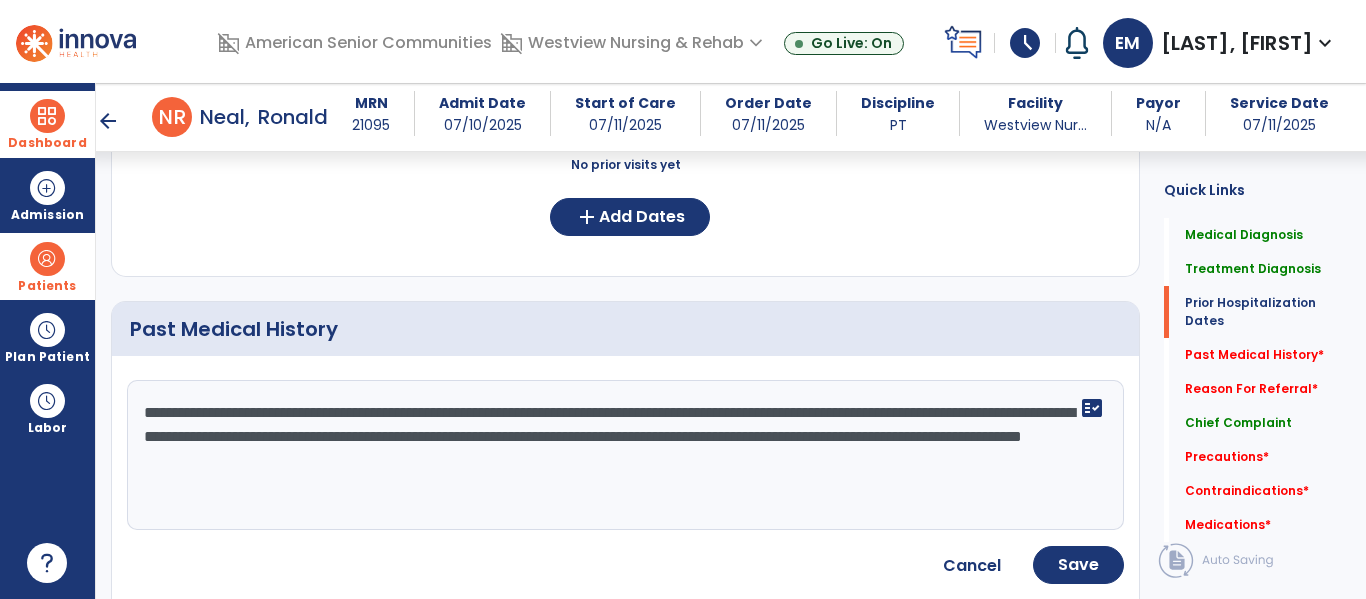 type on "**********" 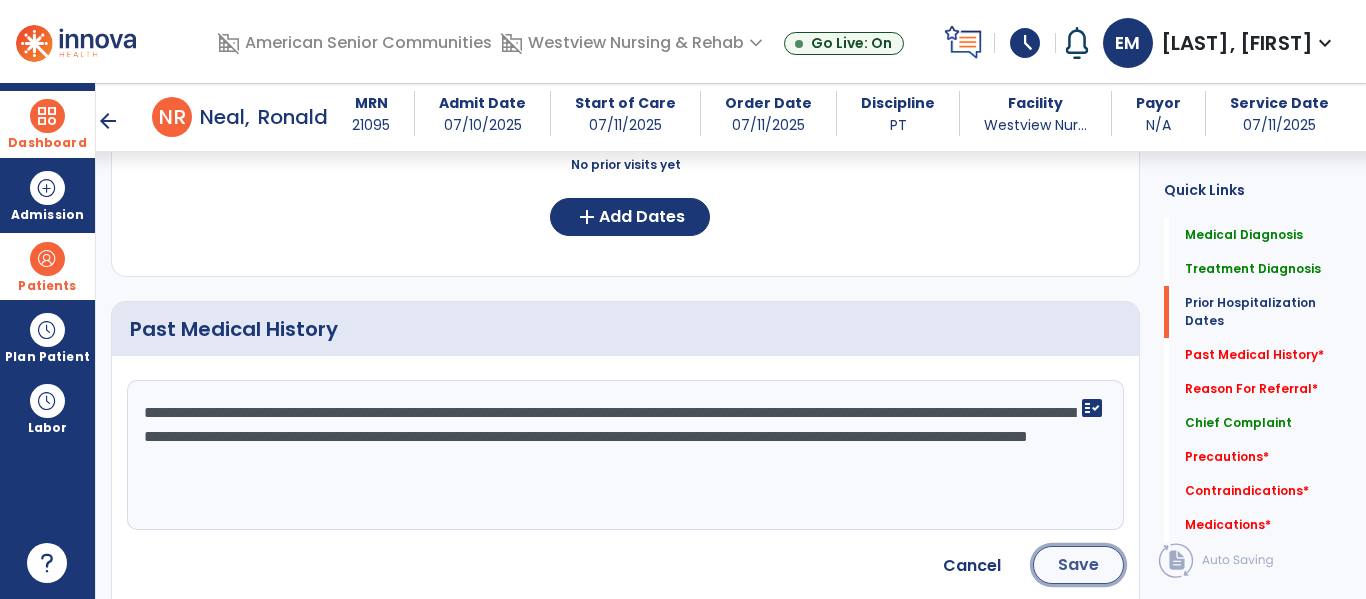 click on "Save" 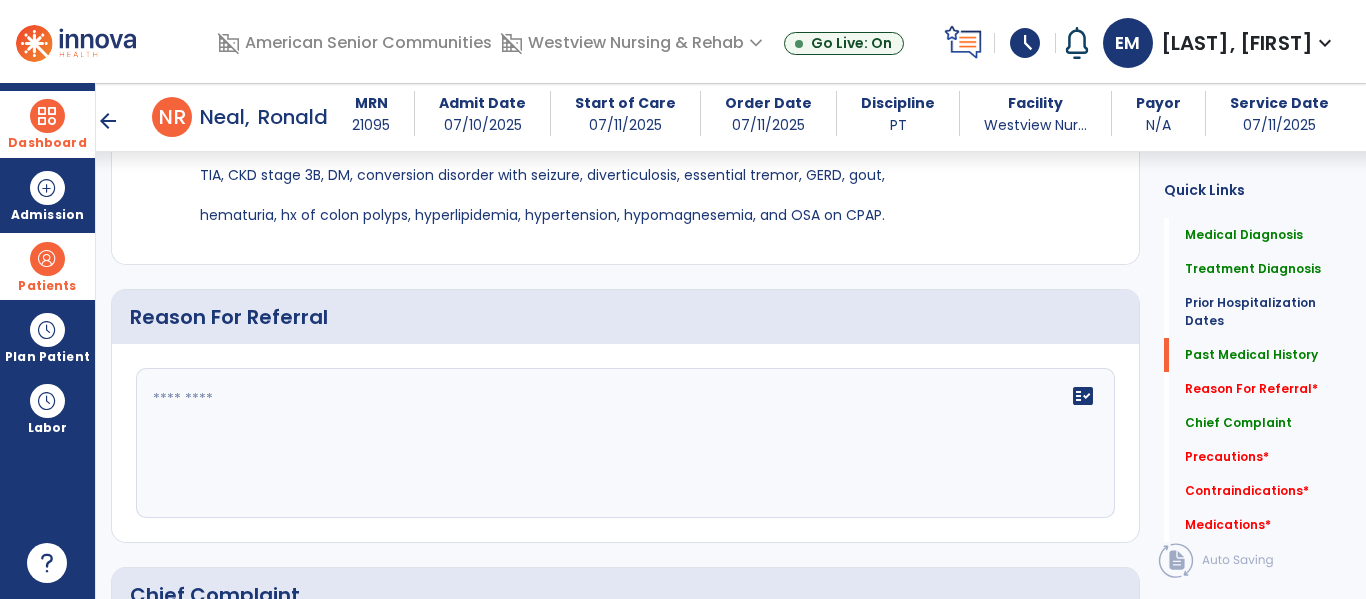 scroll, scrollTop: 1168, scrollLeft: 0, axis: vertical 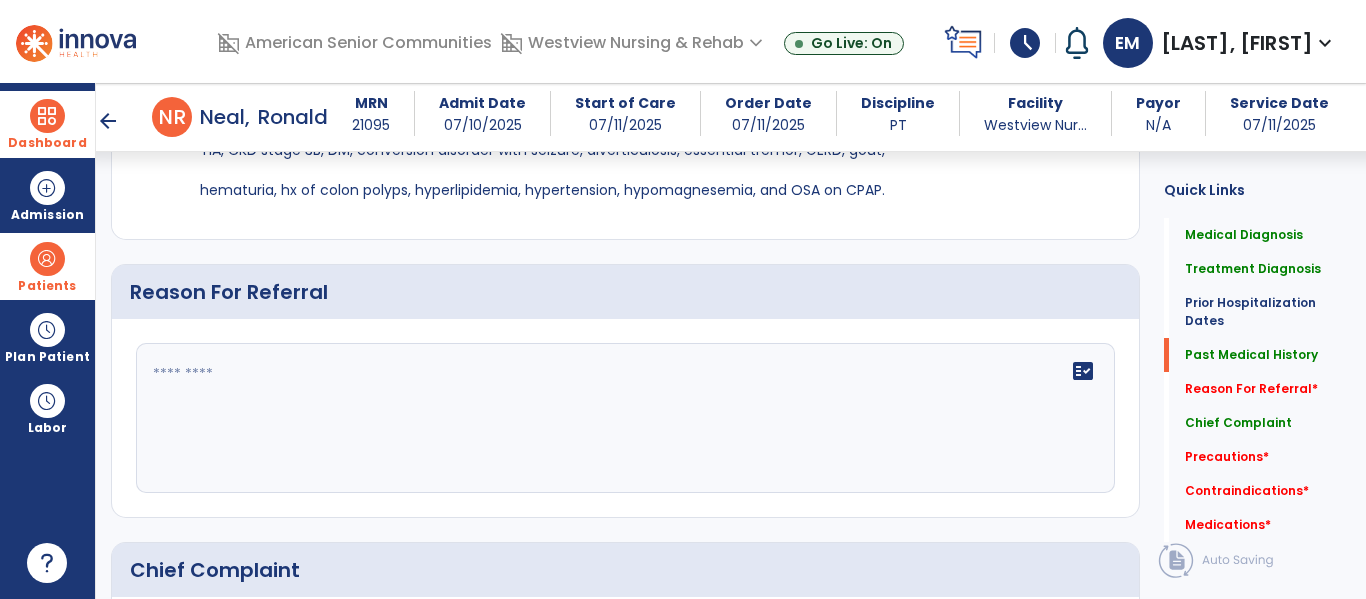 click on "fact_check" 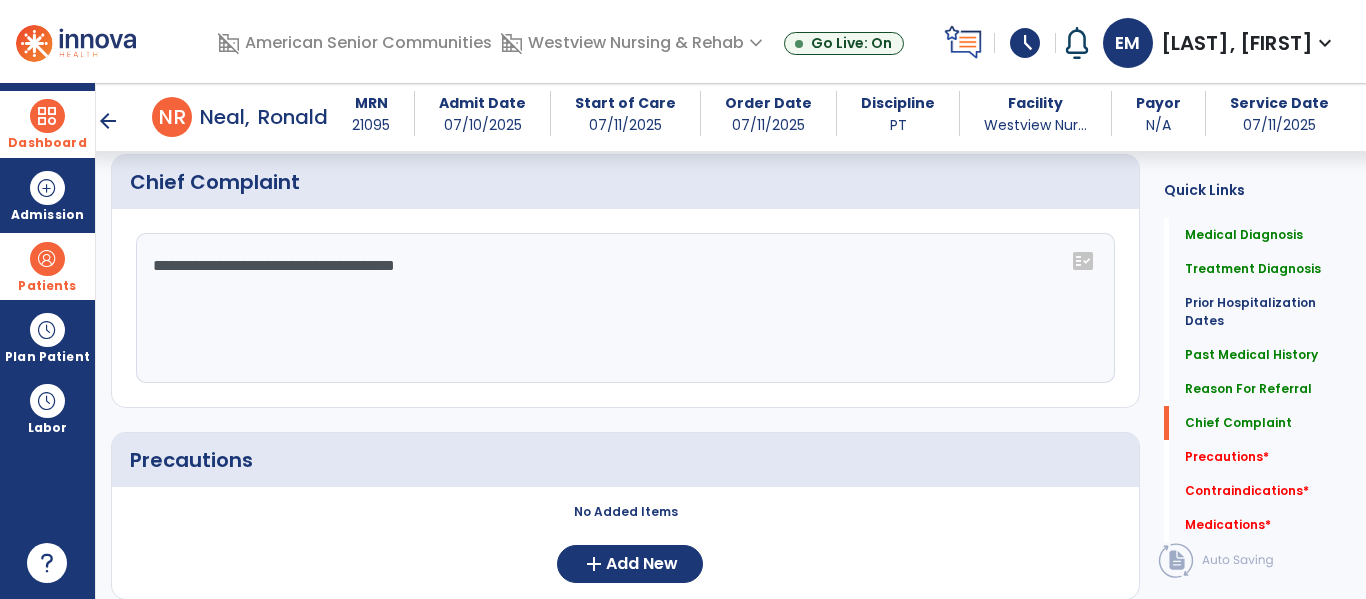 scroll, scrollTop: 1559, scrollLeft: 0, axis: vertical 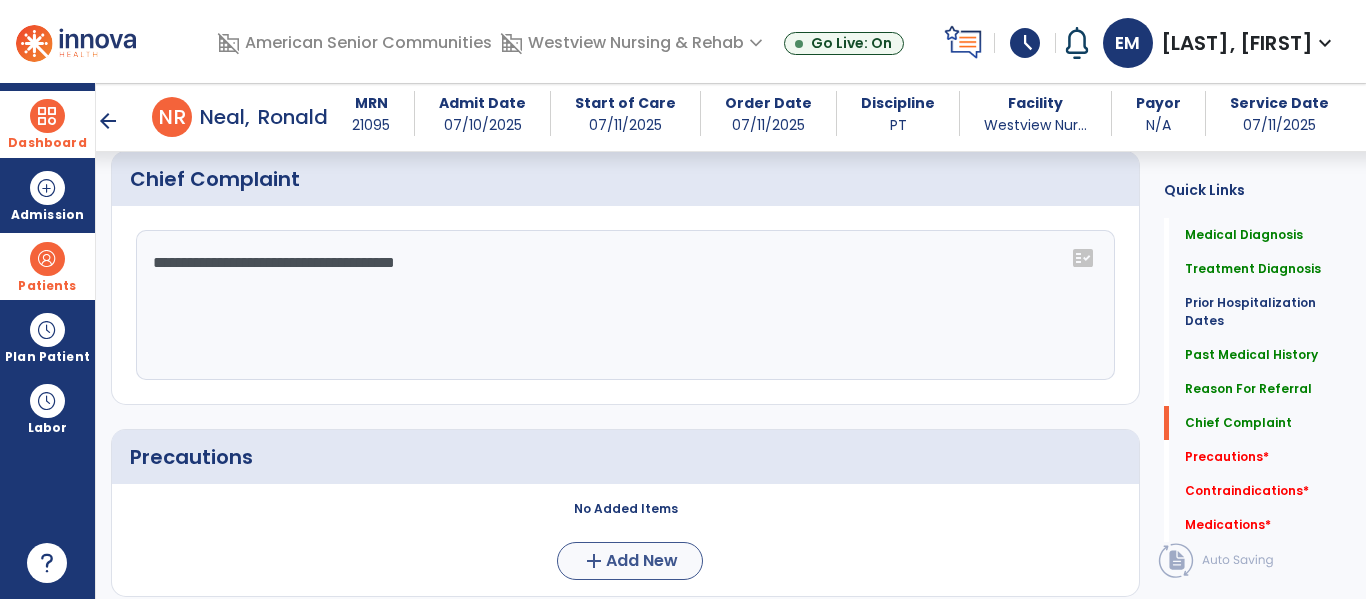 type on "**********" 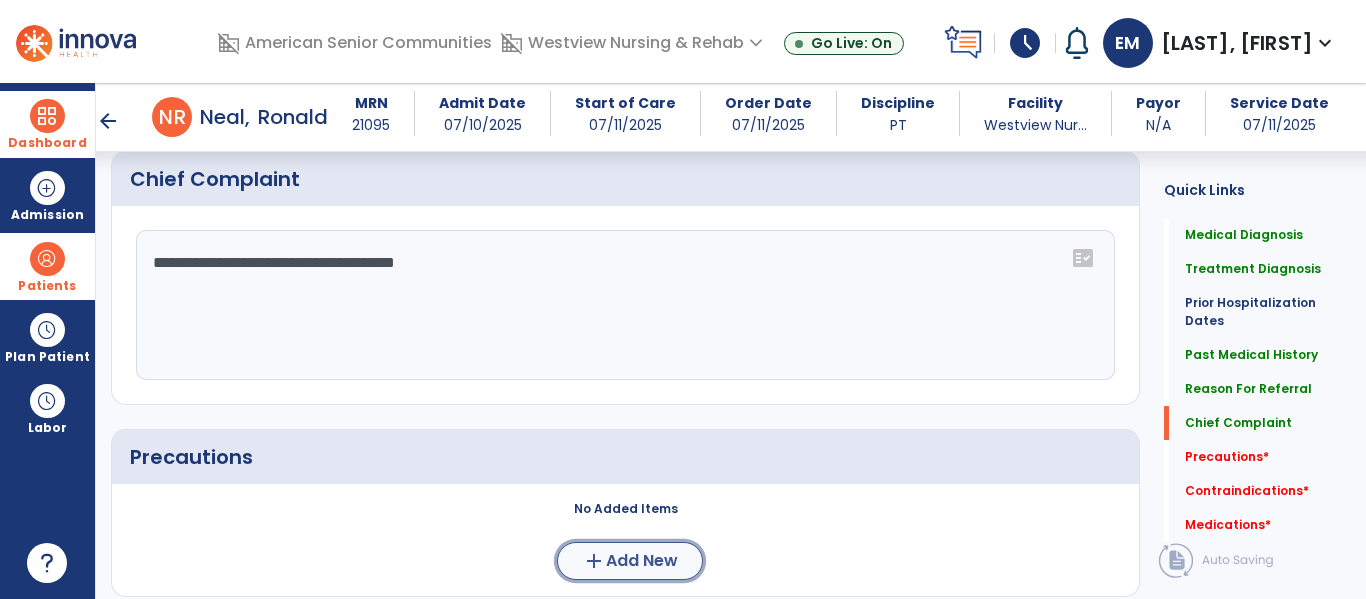 click on "Add New" 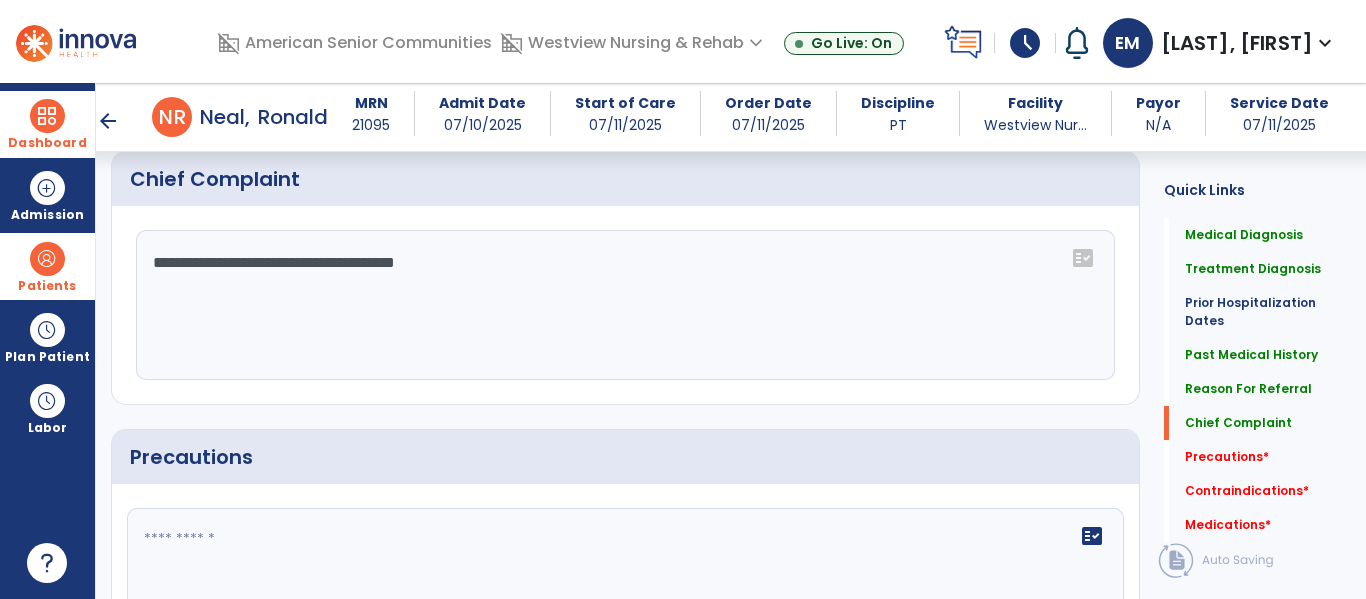 click 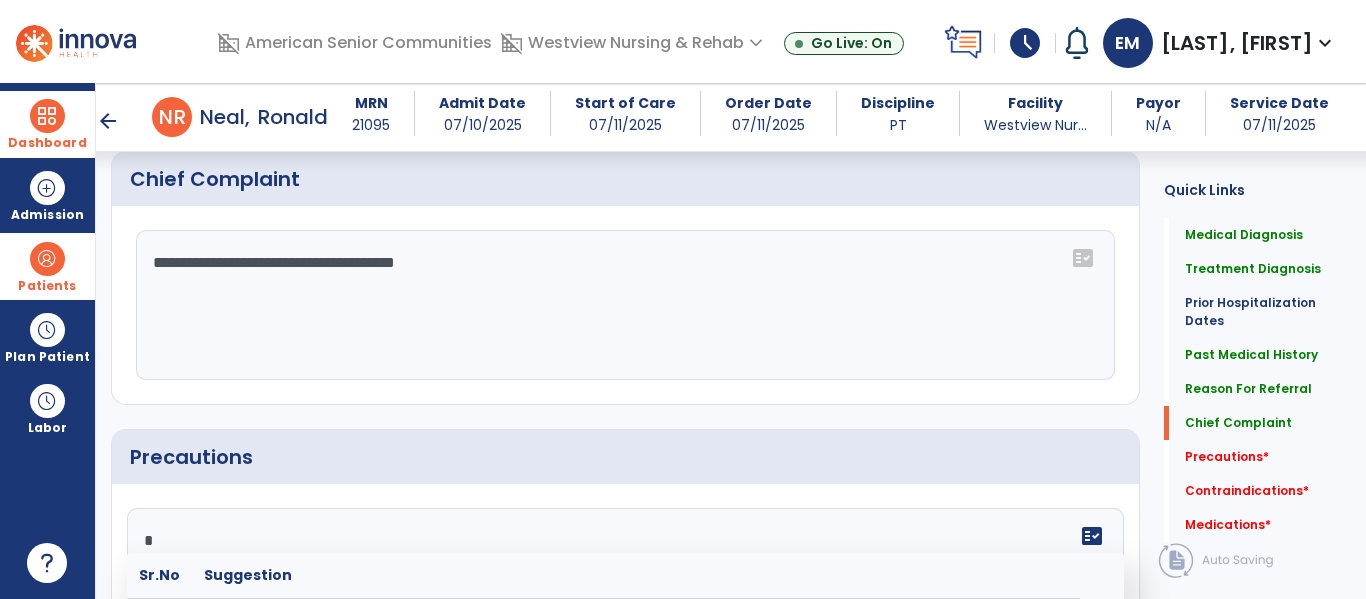 scroll, scrollTop: 1604, scrollLeft: 0, axis: vertical 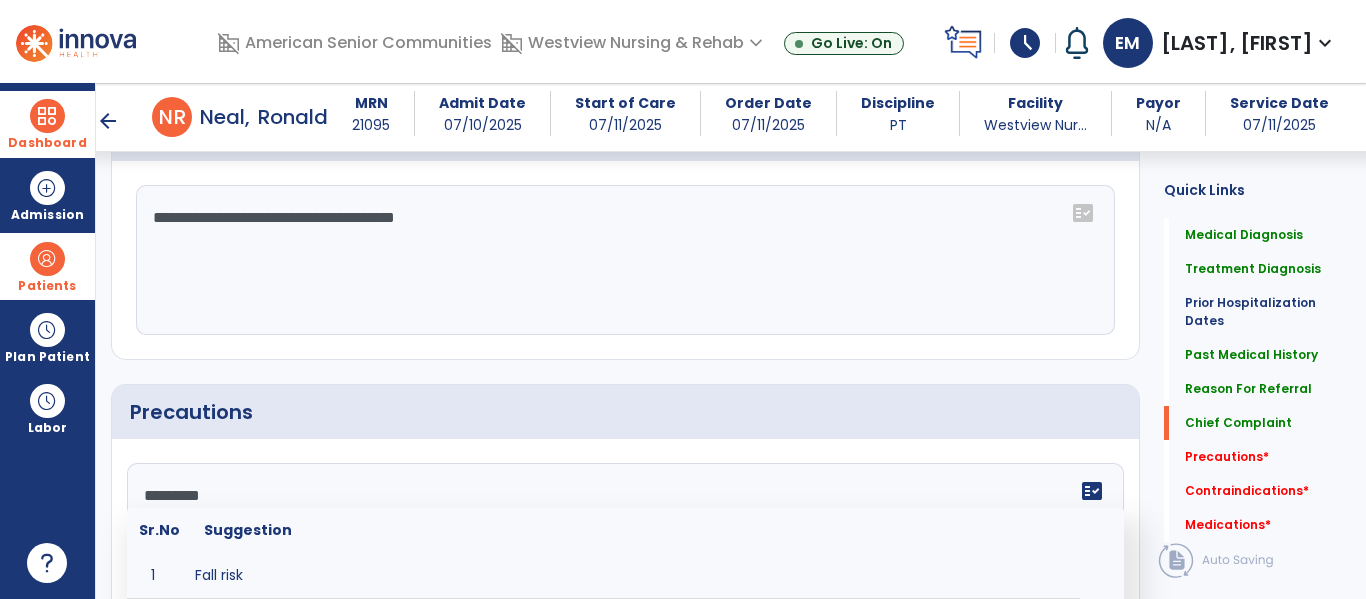 type on "**********" 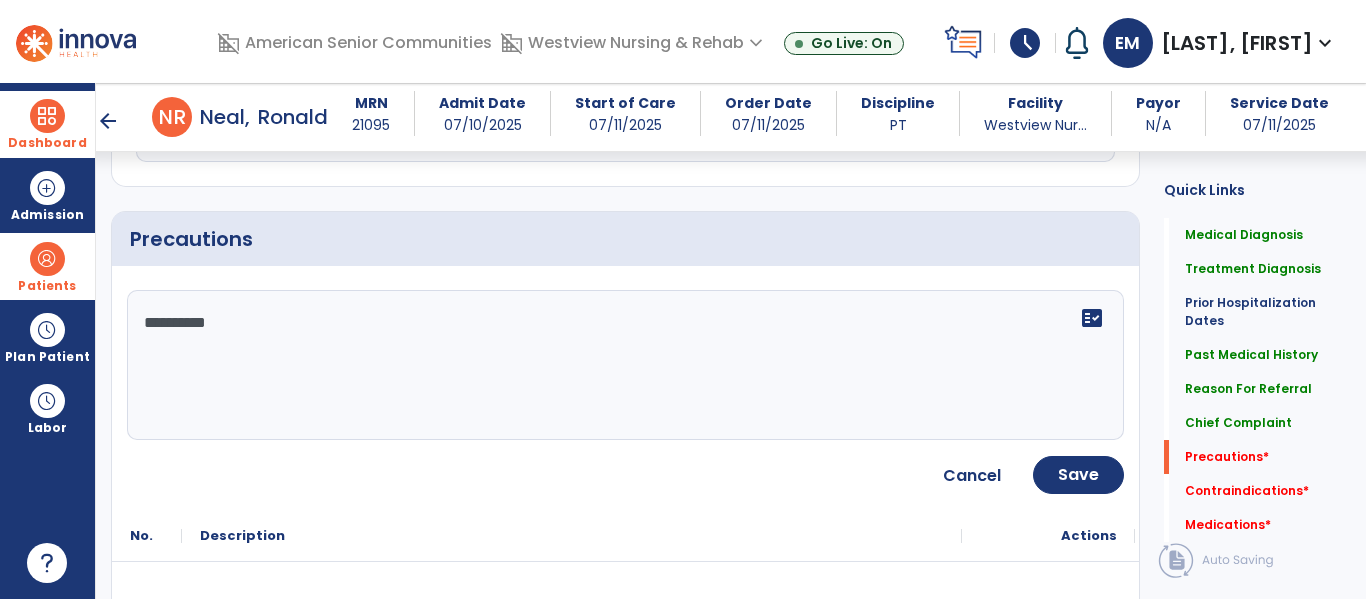 scroll, scrollTop: 1790, scrollLeft: 0, axis: vertical 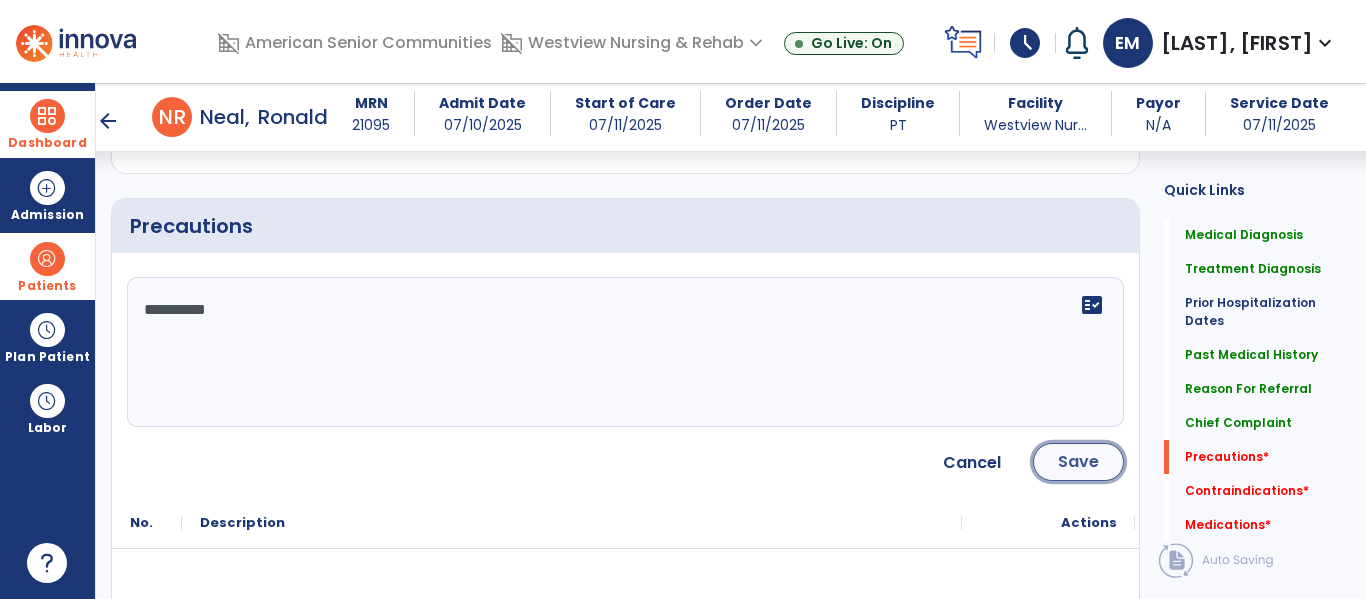 click on "Save" 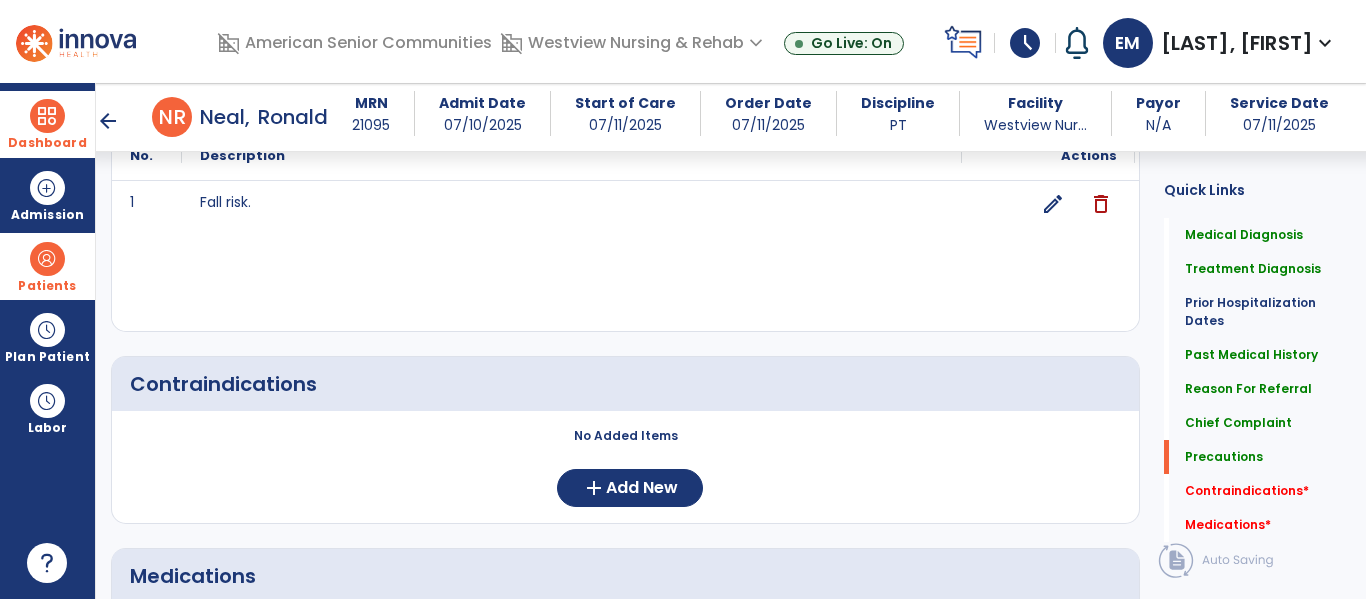 scroll, scrollTop: 1931, scrollLeft: 0, axis: vertical 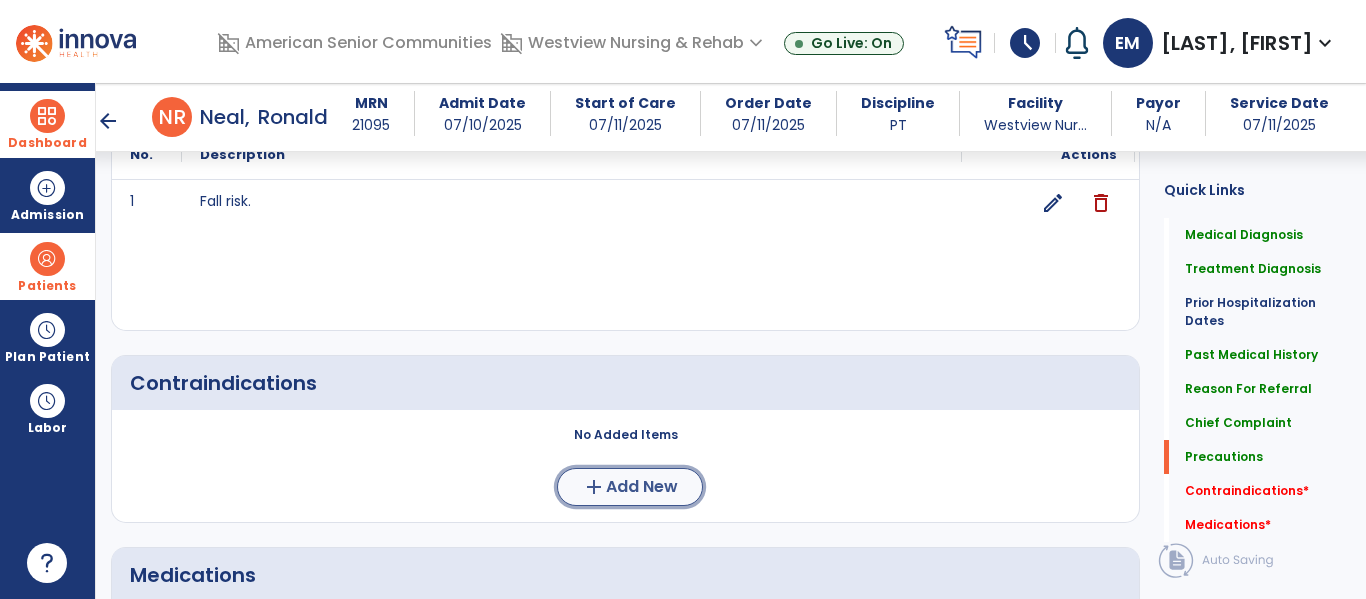 click on "Add New" 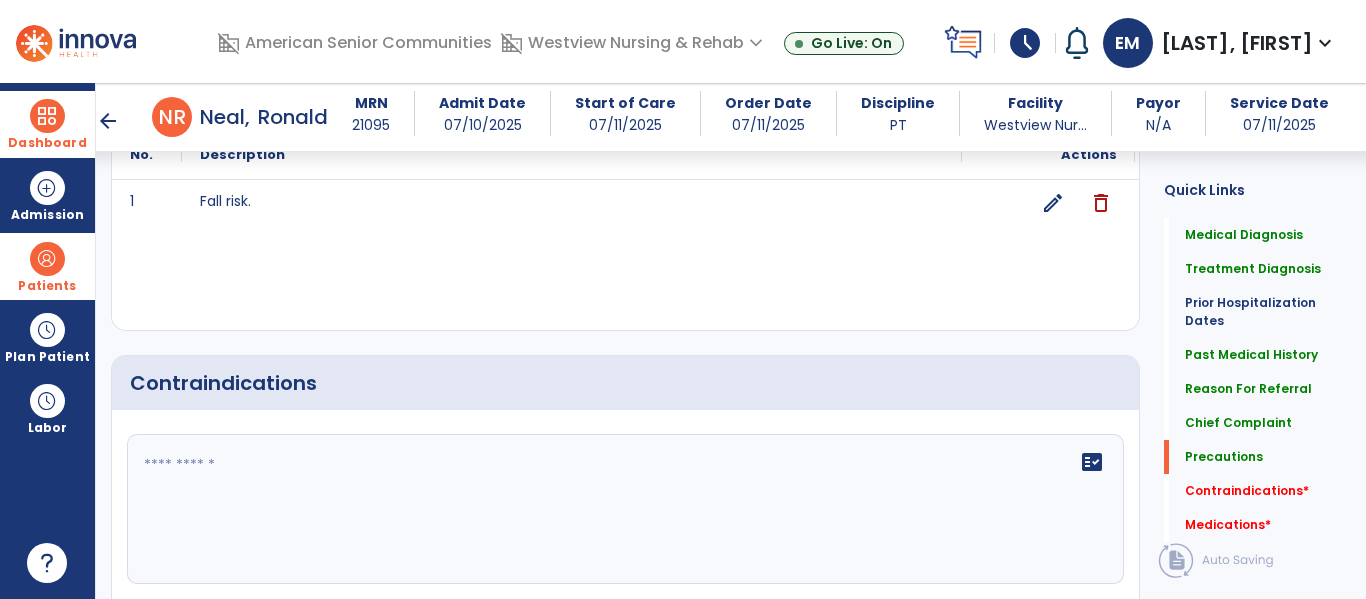 click on "fact_check" 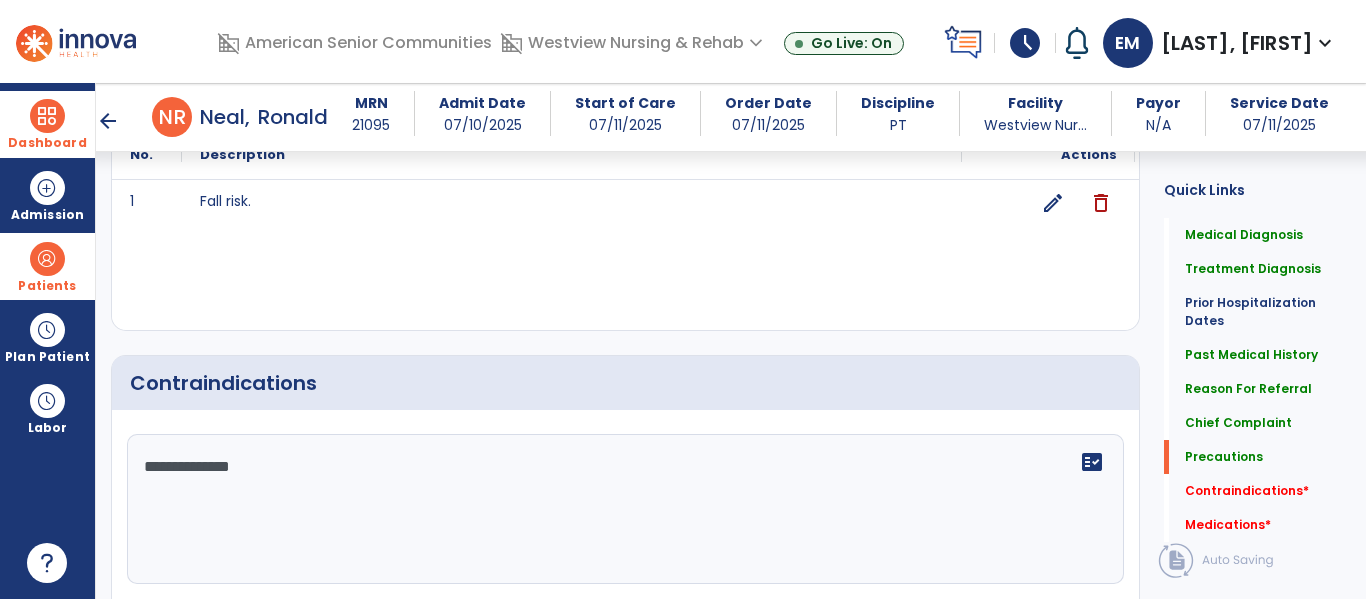 type on "**********" 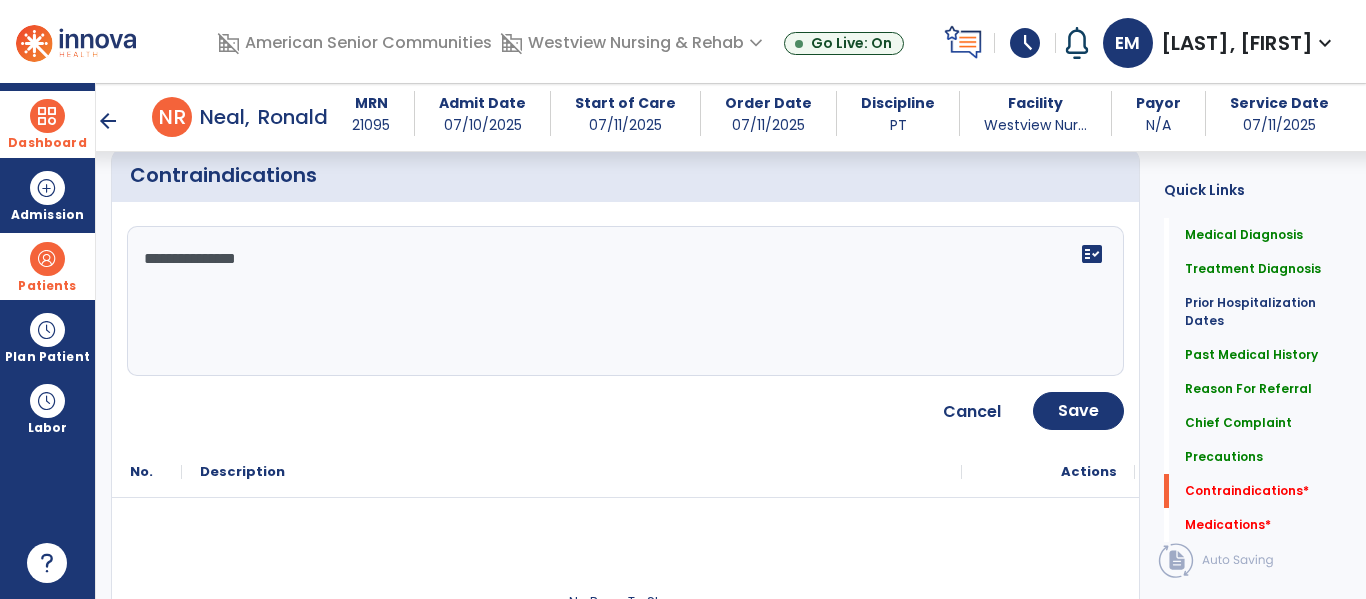 scroll, scrollTop: 2143, scrollLeft: 0, axis: vertical 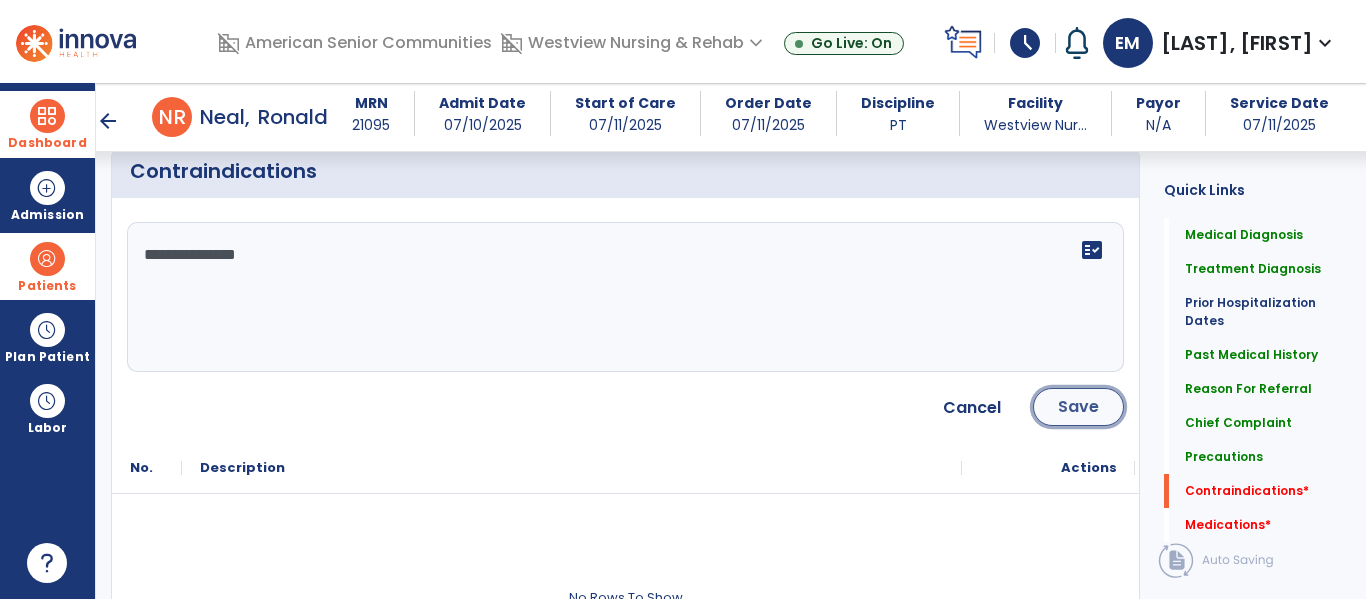 click on "Save" 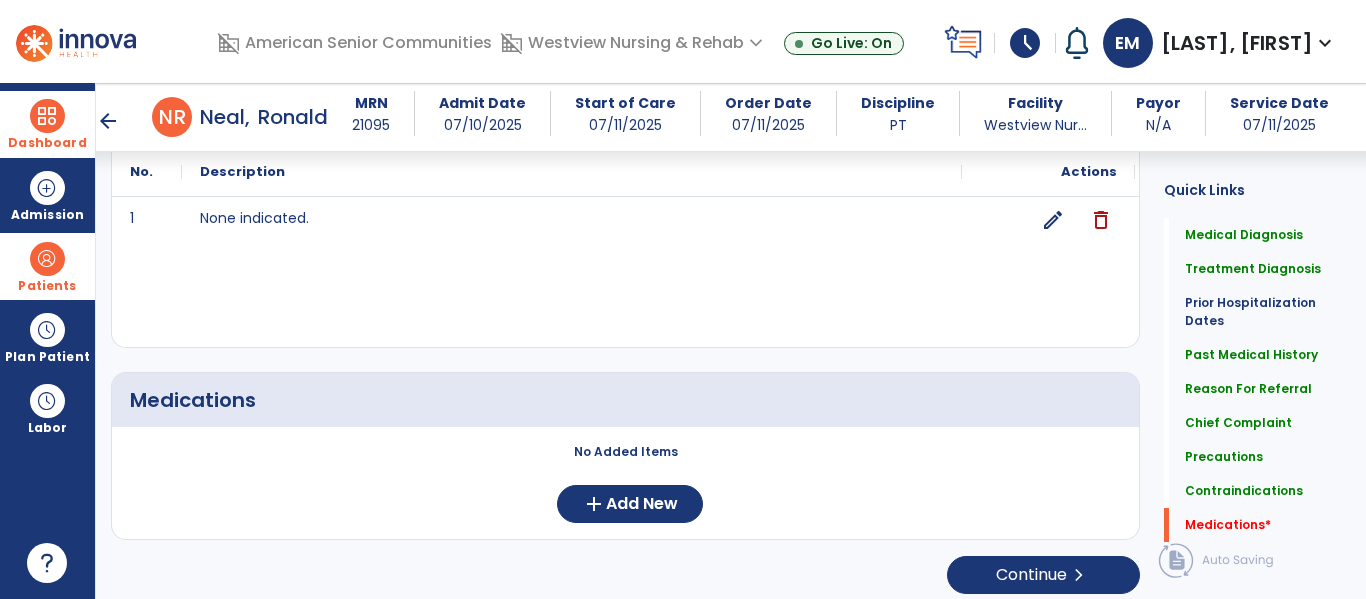 scroll, scrollTop: 2223, scrollLeft: 0, axis: vertical 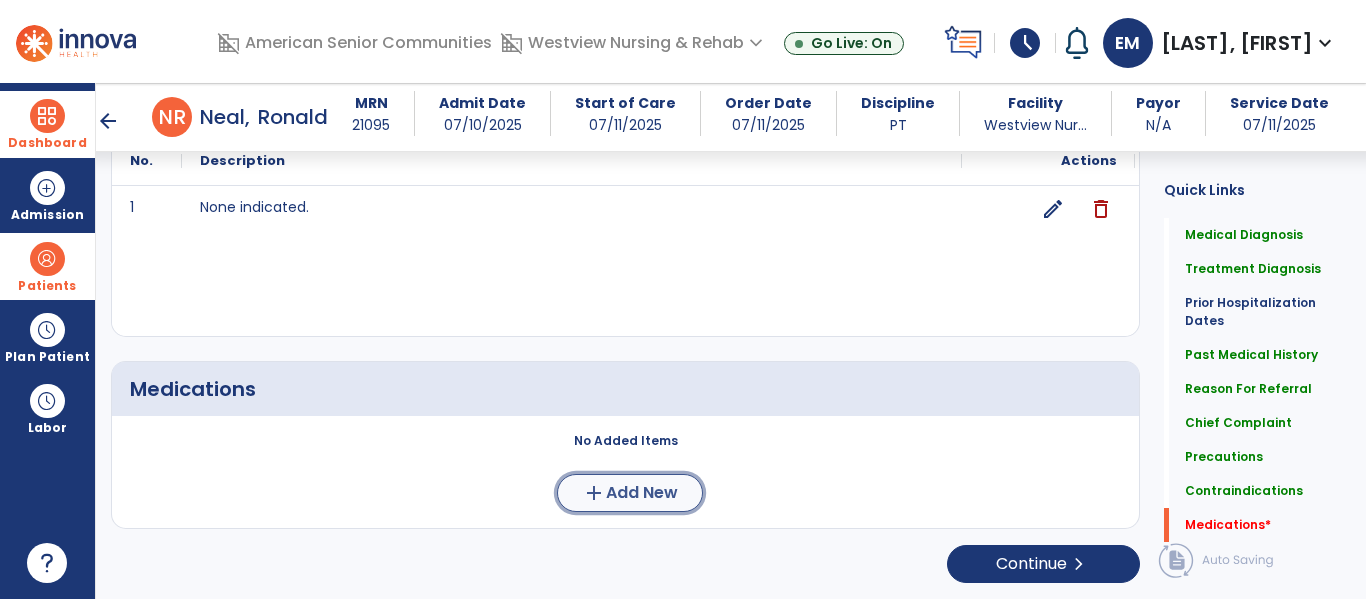 click on "Add New" 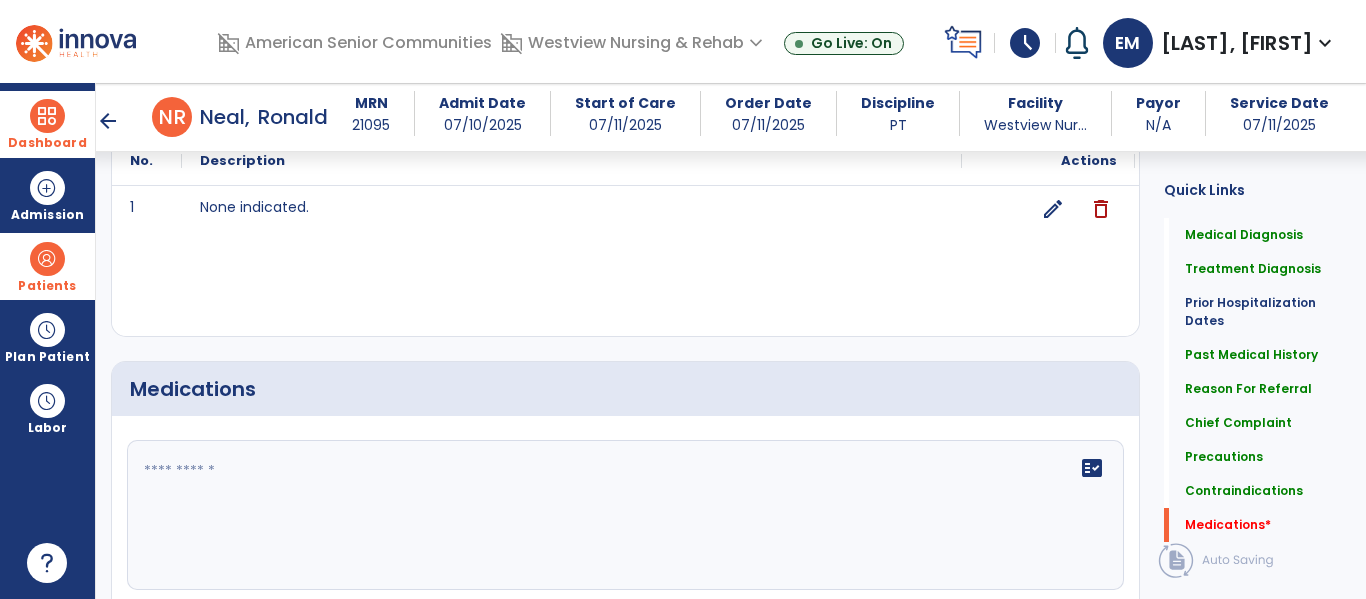 click 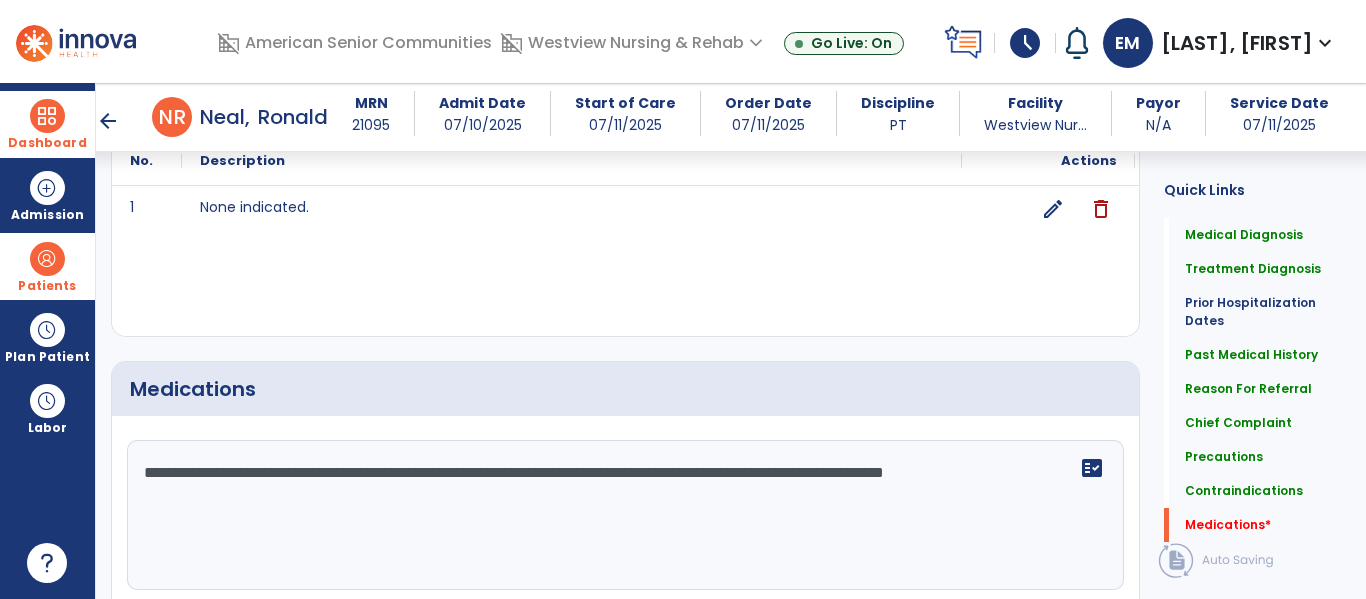 type on "**********" 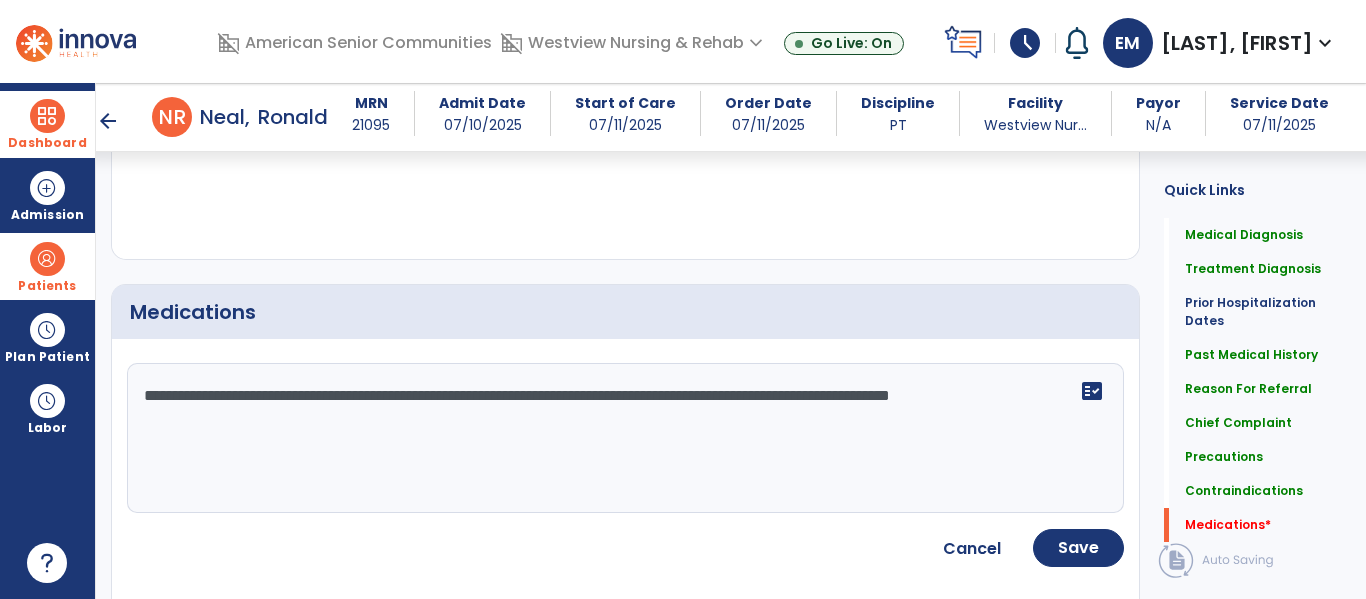 scroll, scrollTop: 2308, scrollLeft: 0, axis: vertical 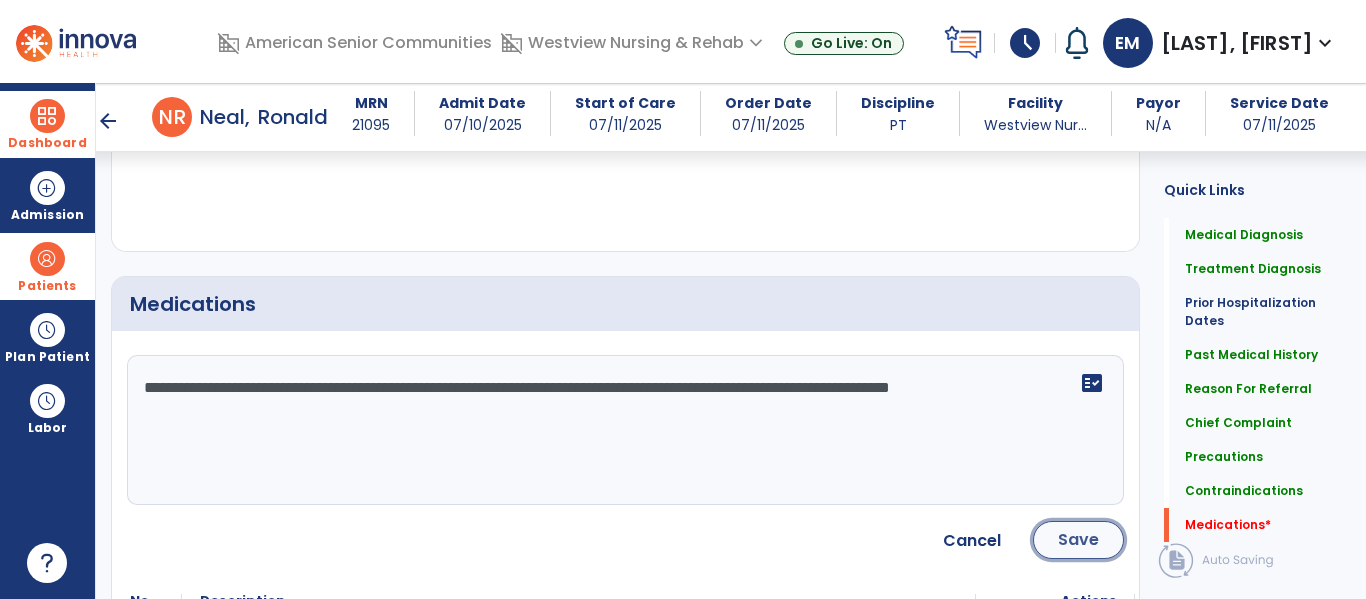 click on "Save" 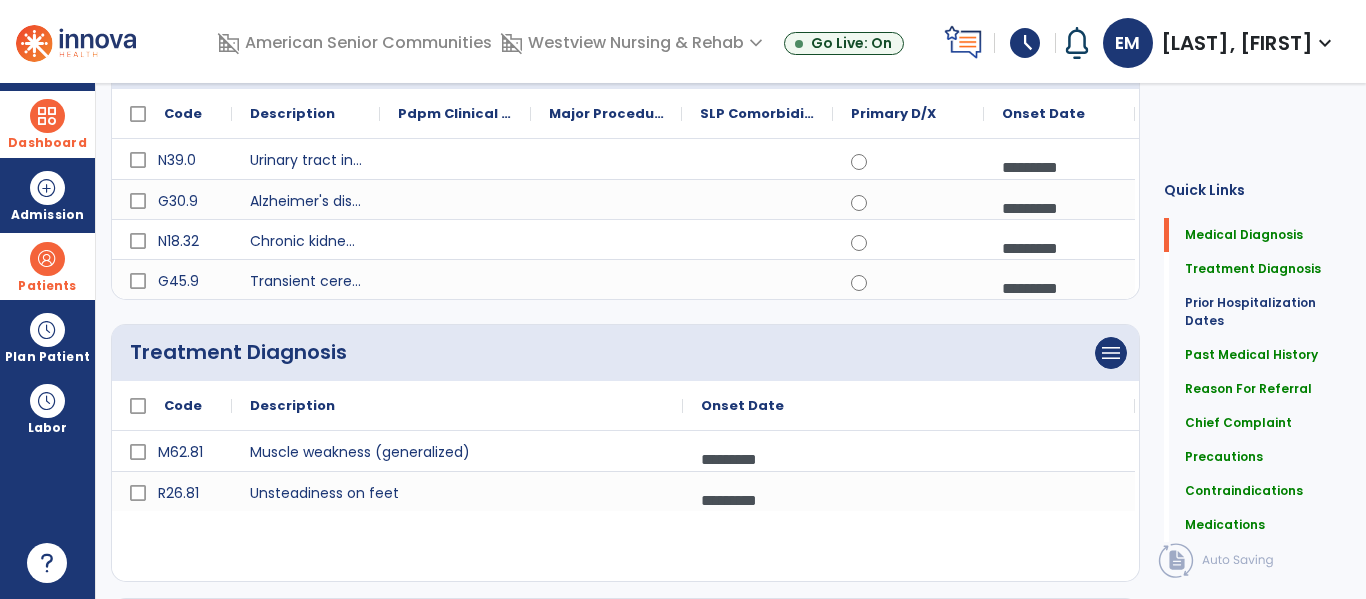 scroll, scrollTop: 0, scrollLeft: 0, axis: both 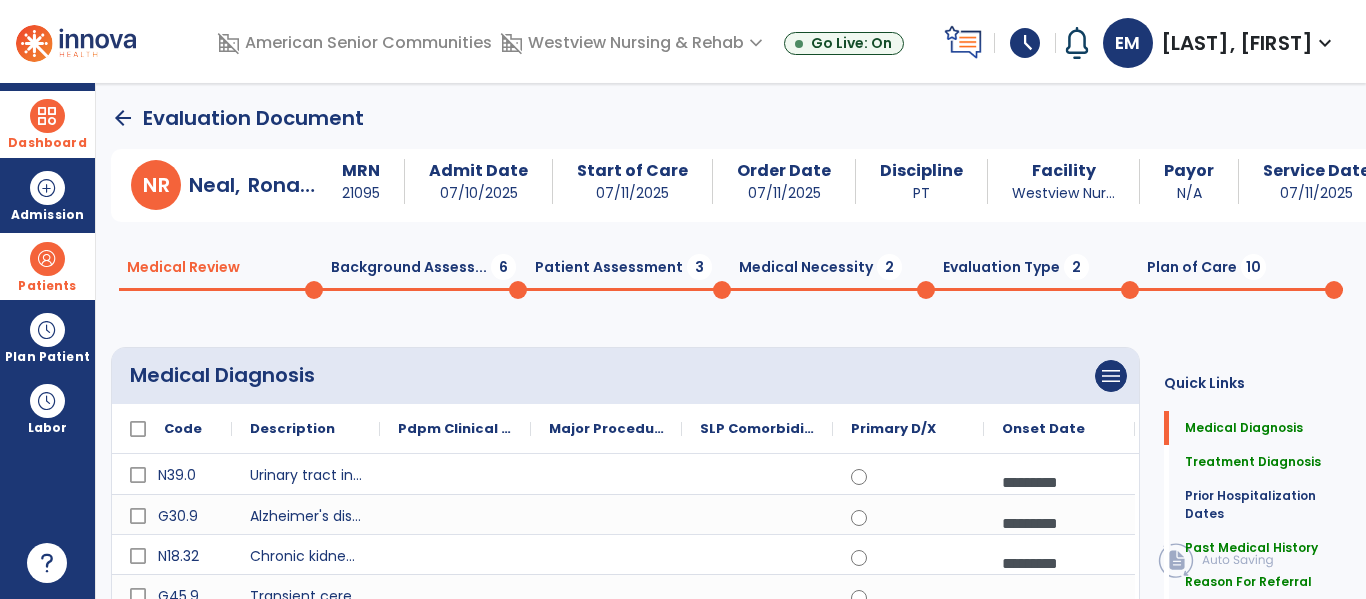 click 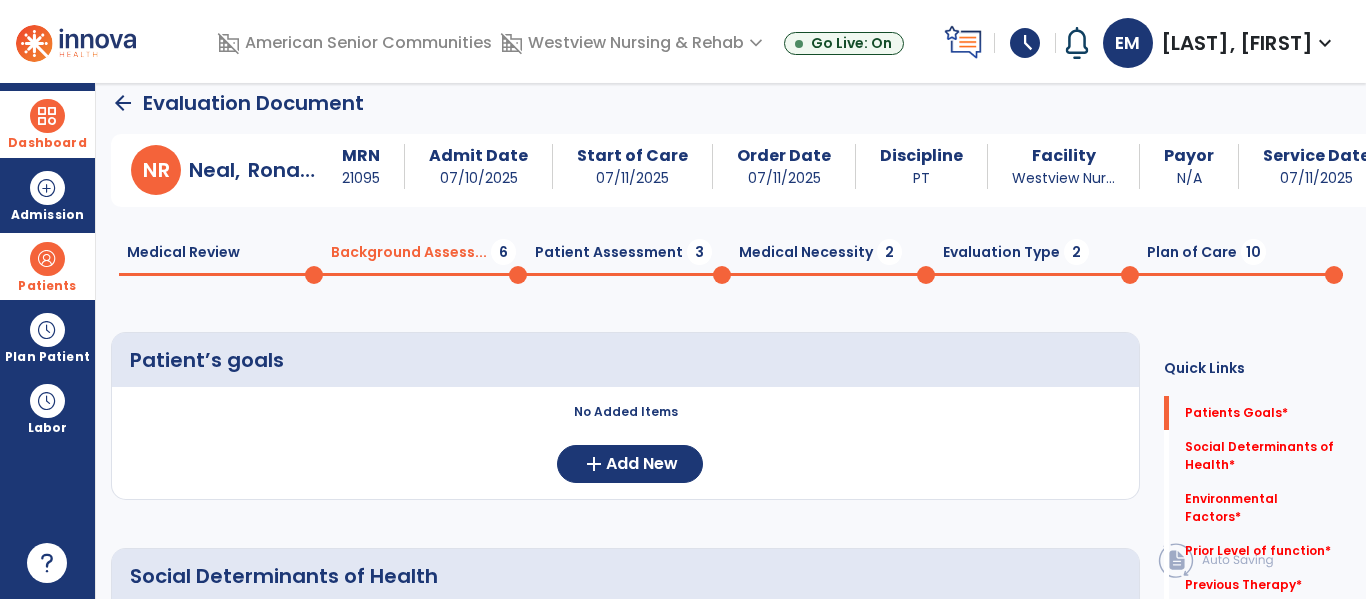 scroll, scrollTop: 17, scrollLeft: 0, axis: vertical 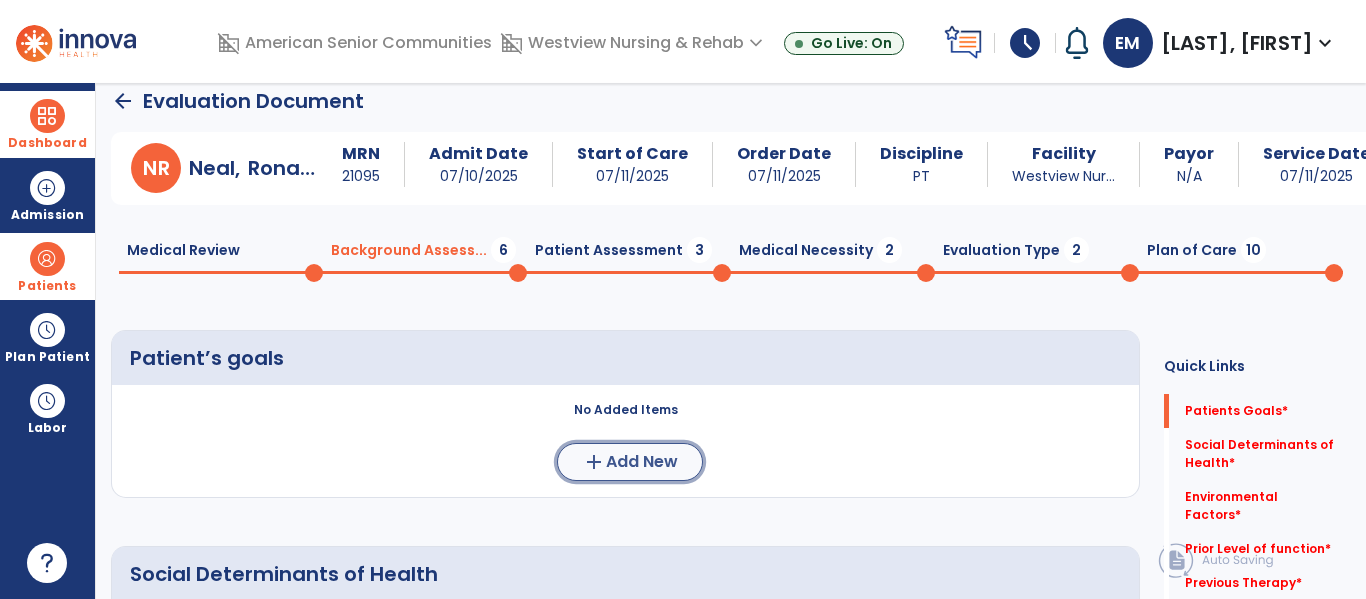 click on "add  Add New" 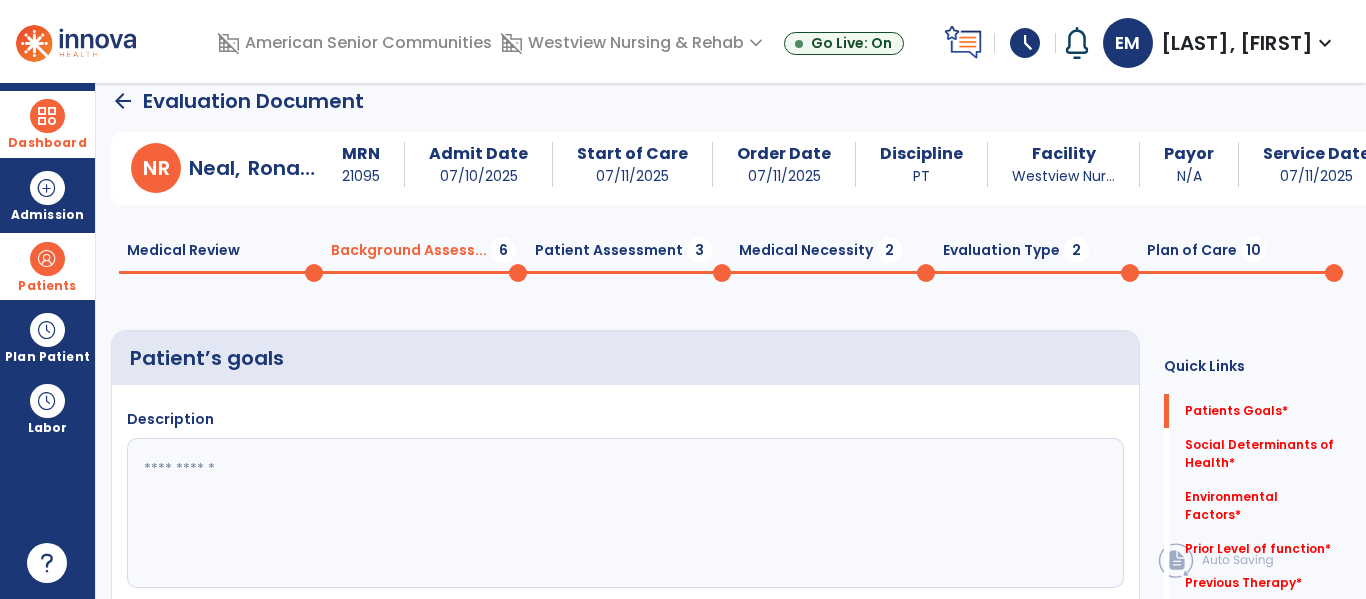 click 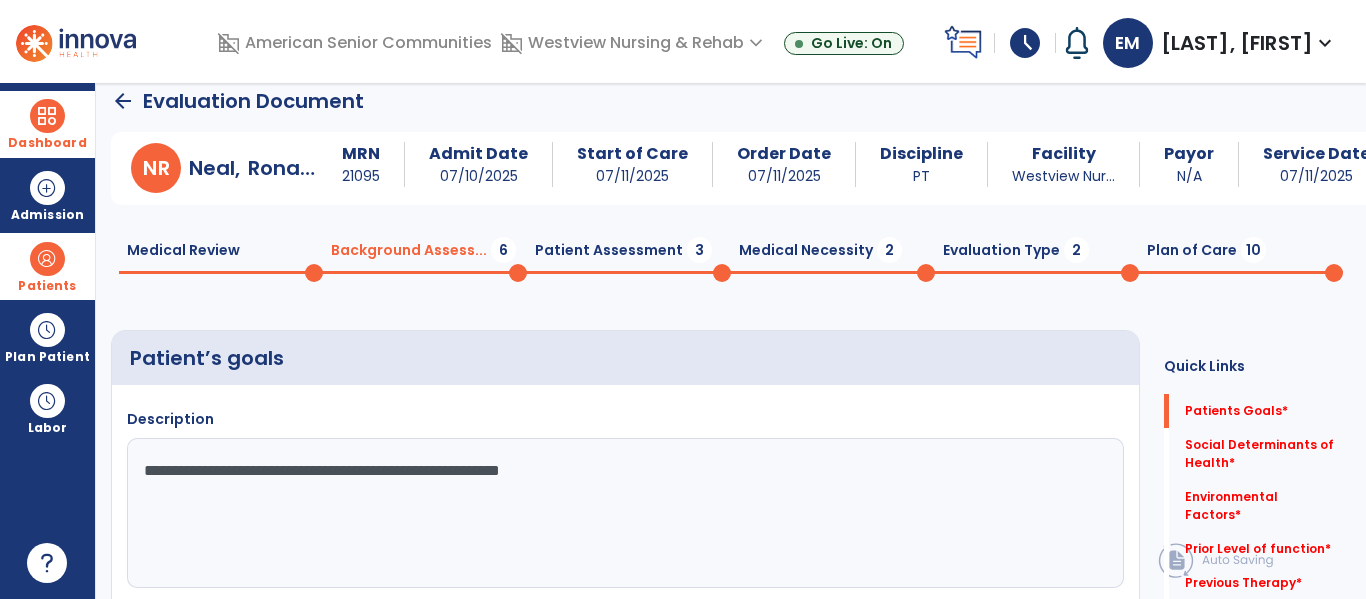 click on "**********" 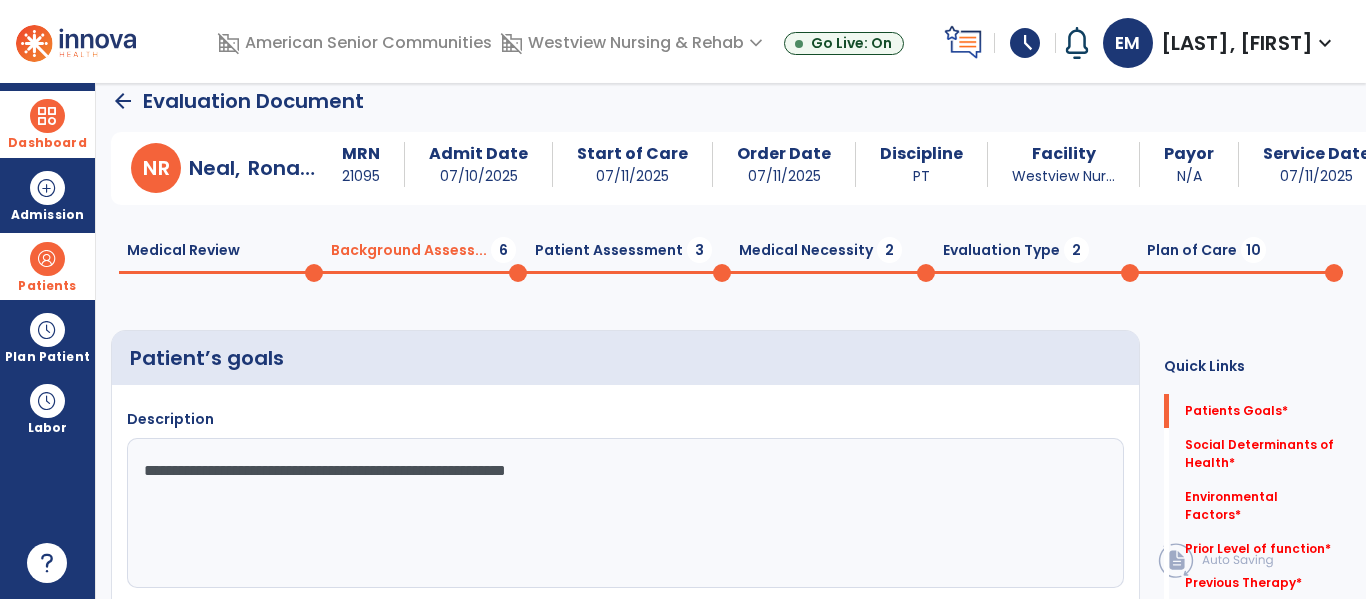 type on "**********" 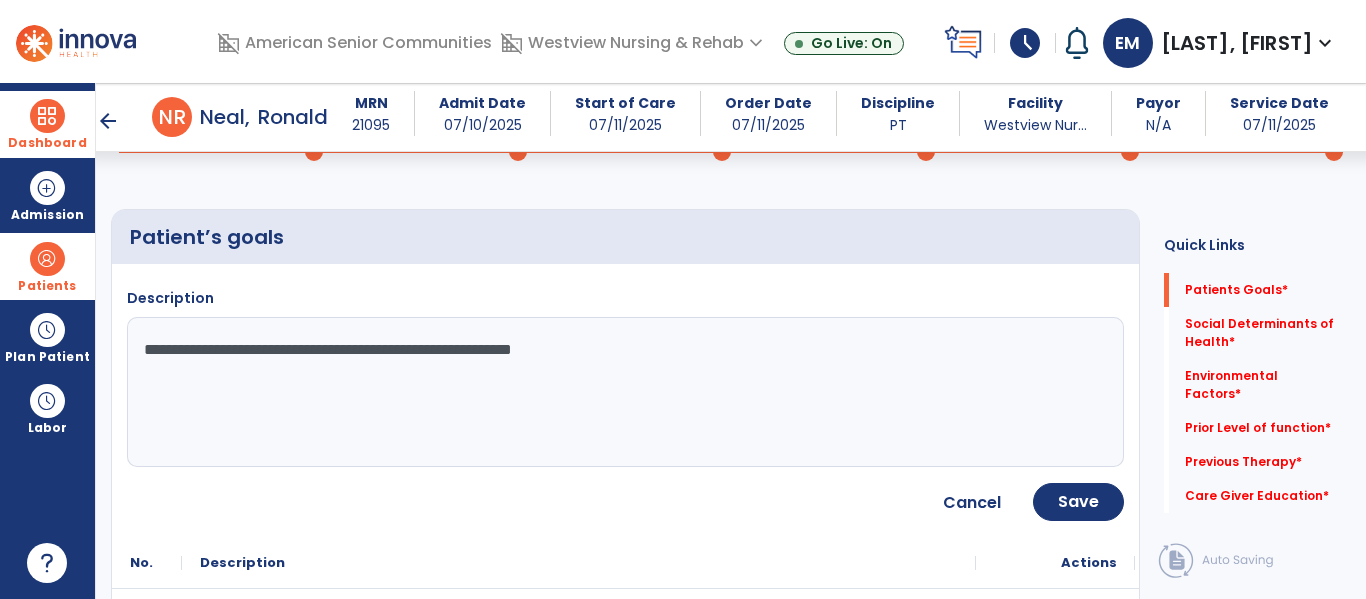 scroll, scrollTop: 139, scrollLeft: 0, axis: vertical 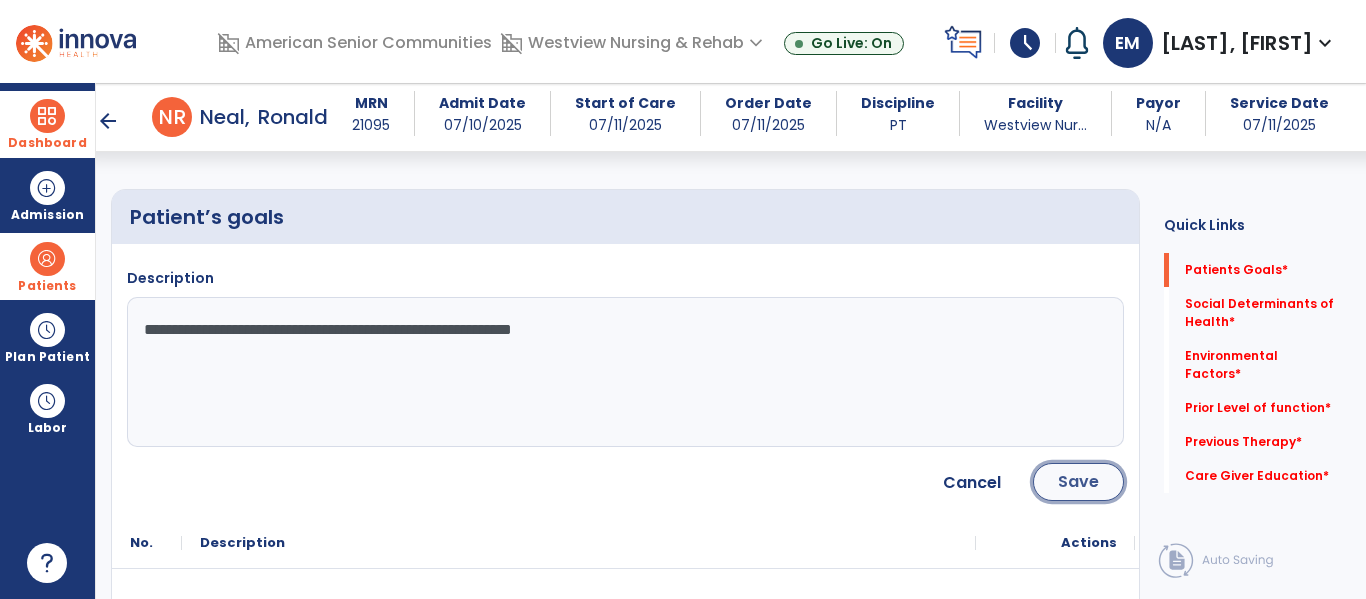 click on "Save" 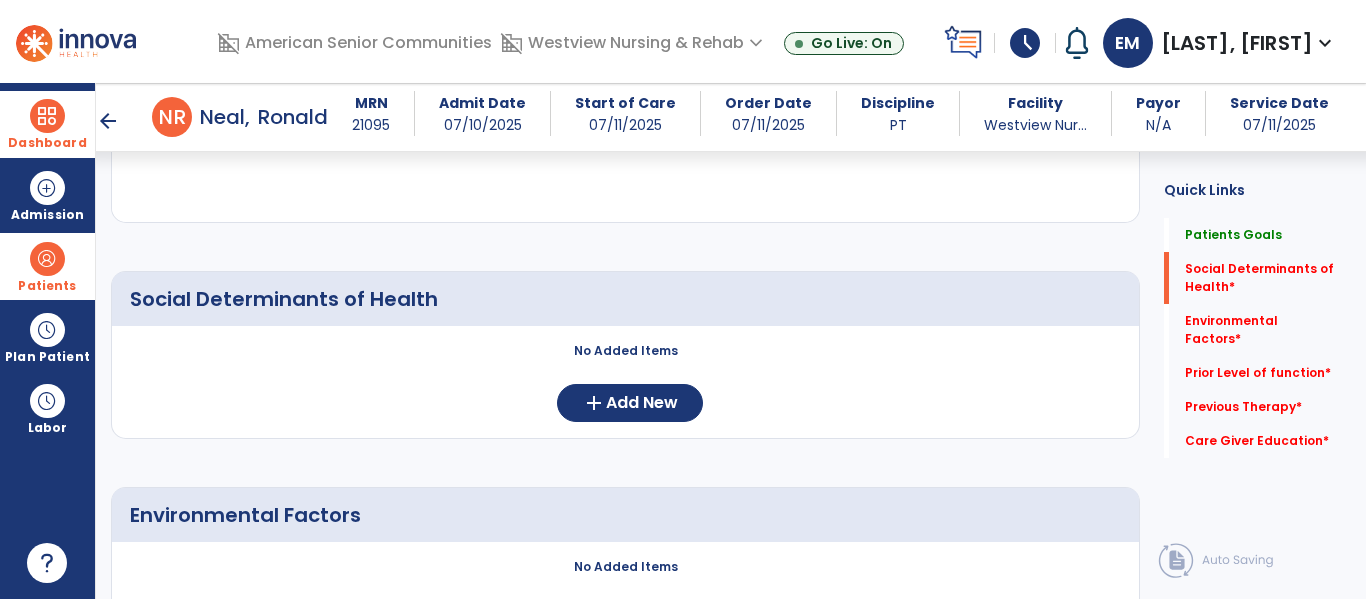 scroll, scrollTop: 407, scrollLeft: 0, axis: vertical 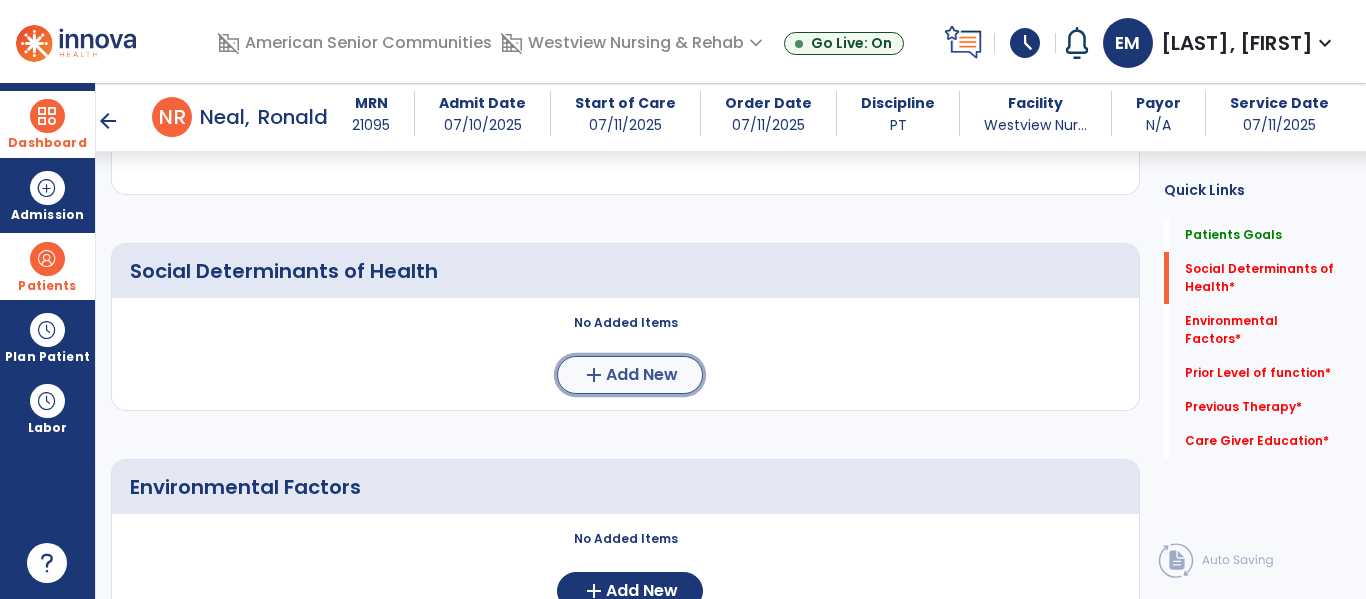 click on "Add New" 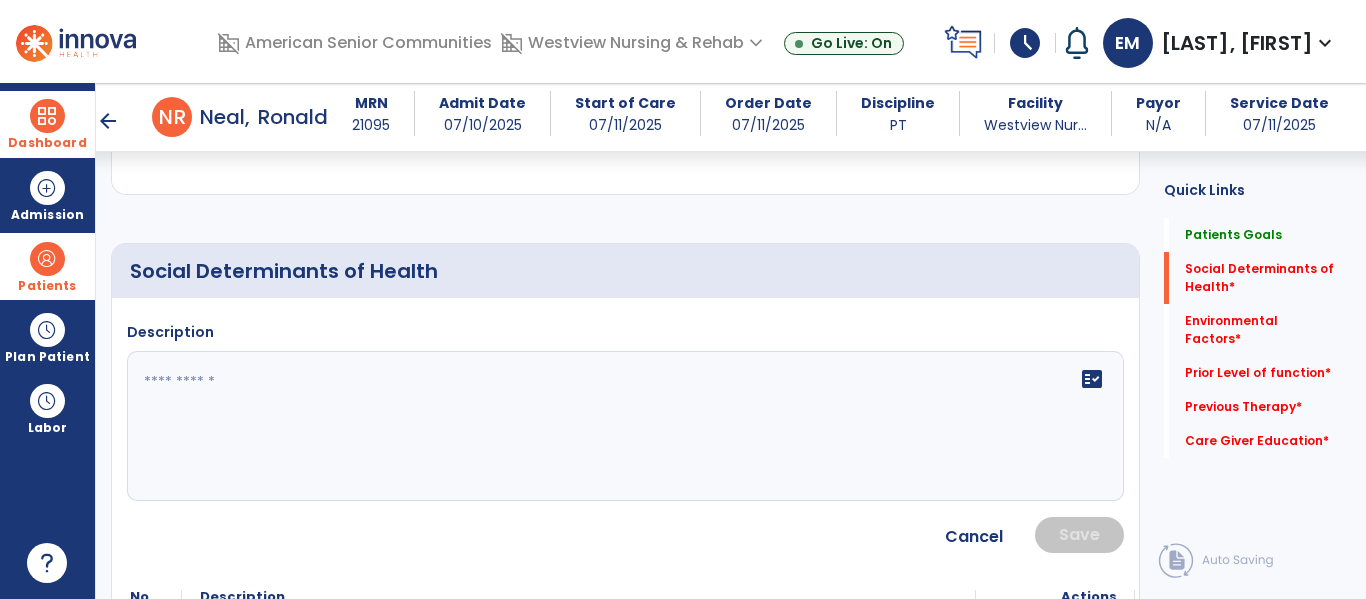 click on "fact_check" 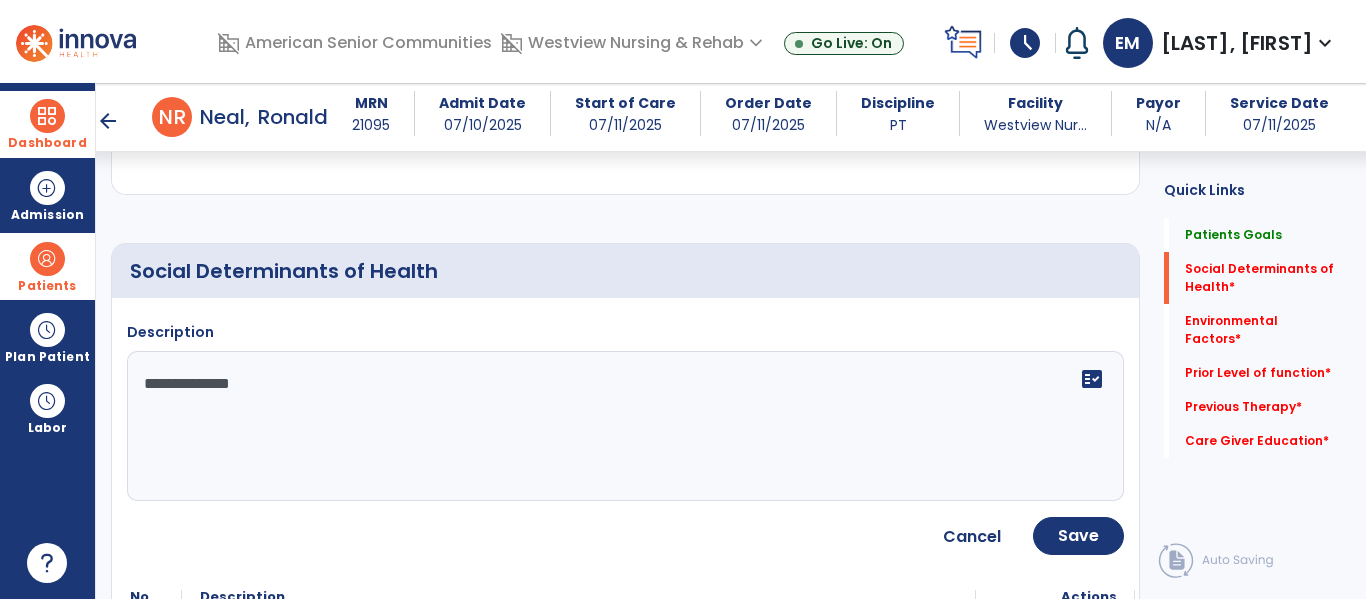 type on "**********" 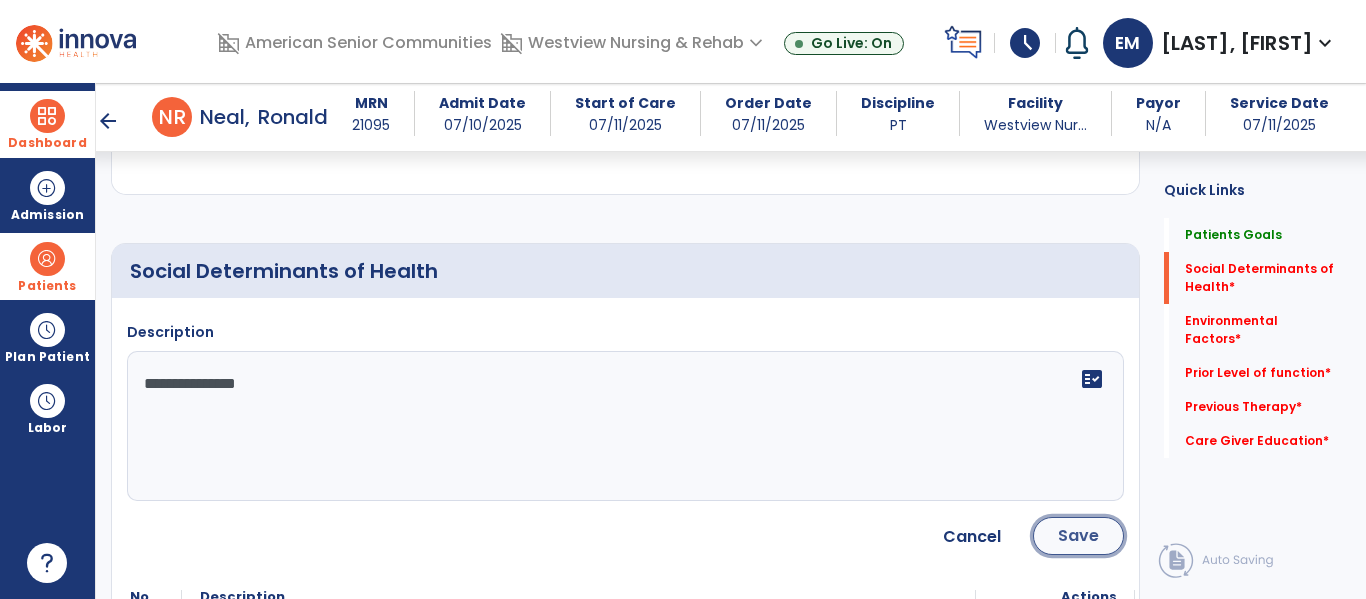 click on "Save" 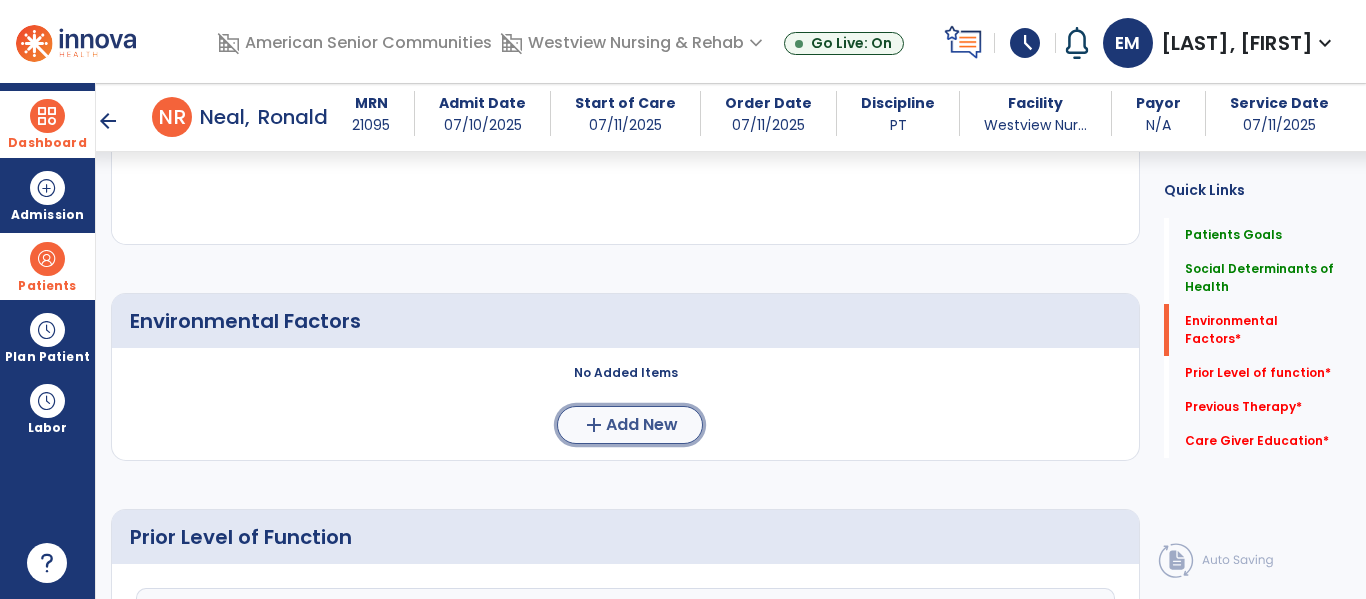 click on "Add New" 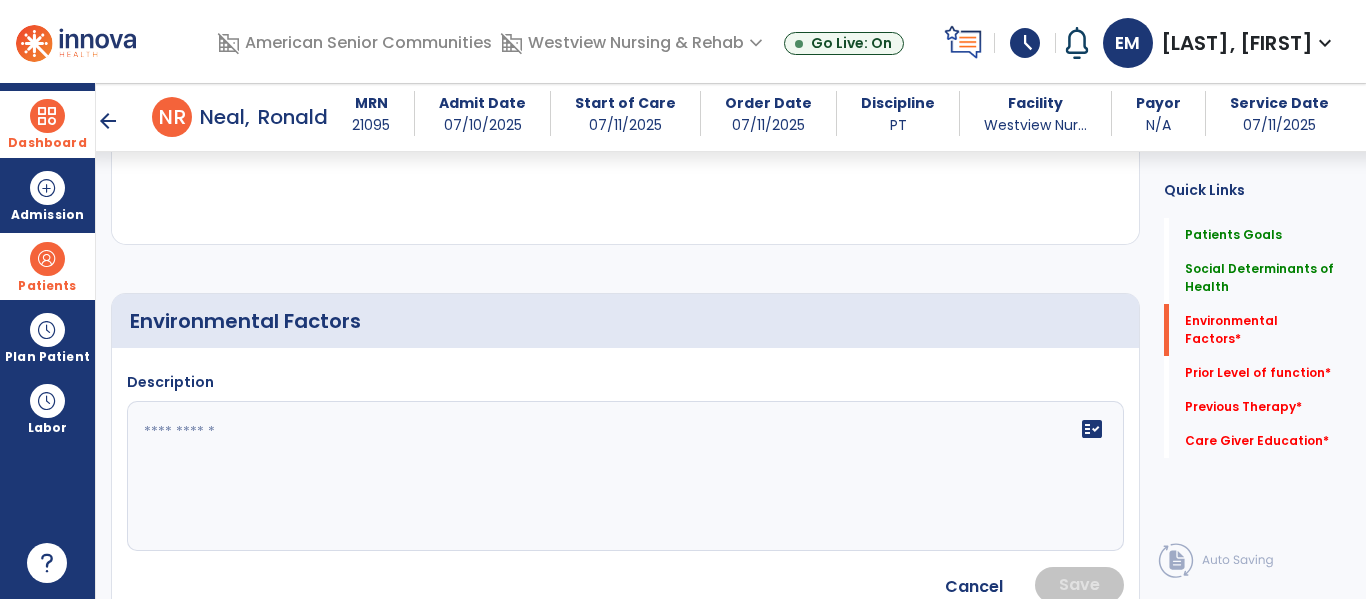 scroll, scrollTop: 655, scrollLeft: 0, axis: vertical 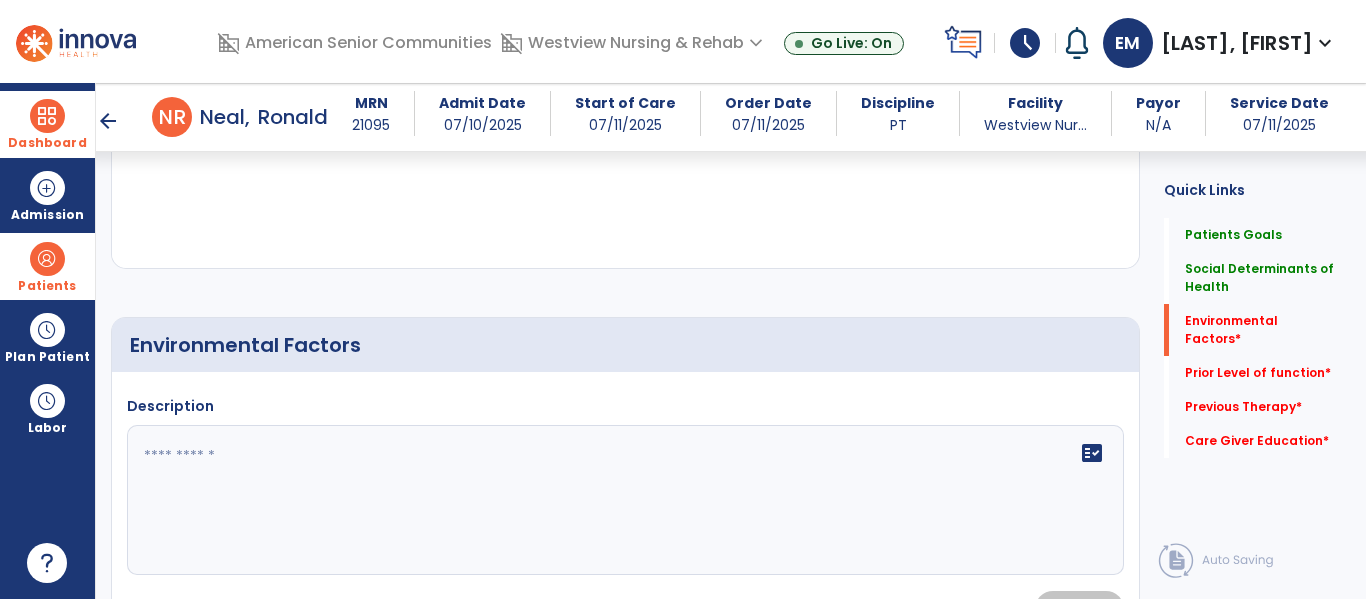 click on "fact_check" 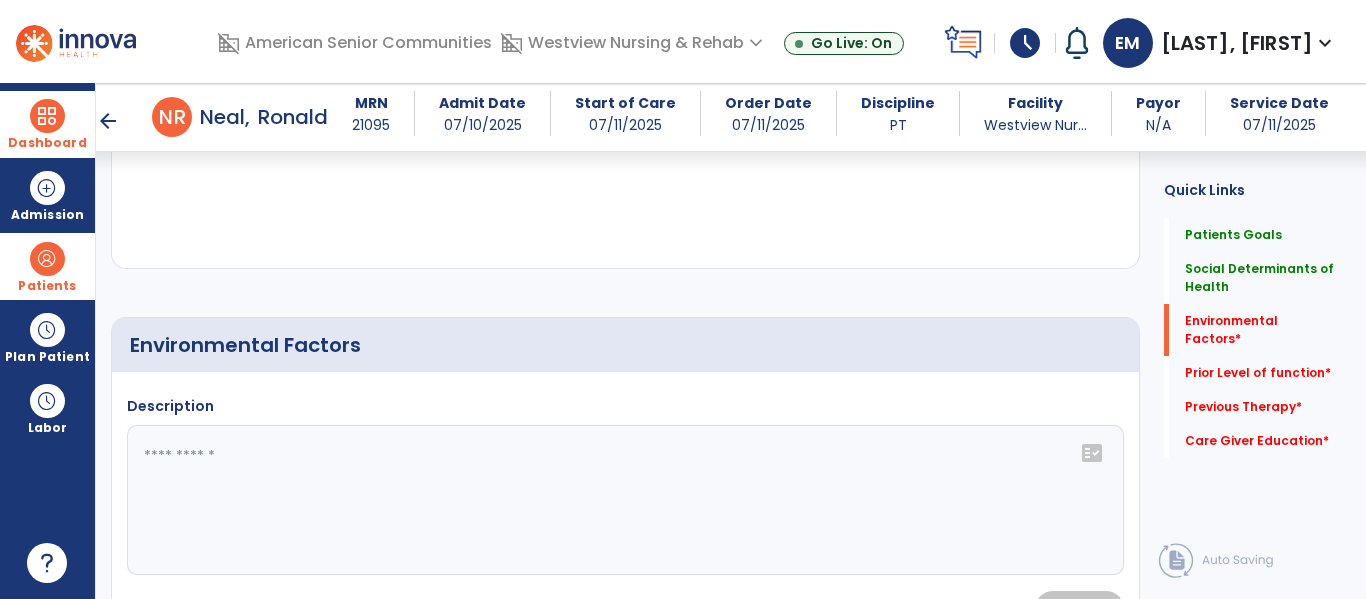 click 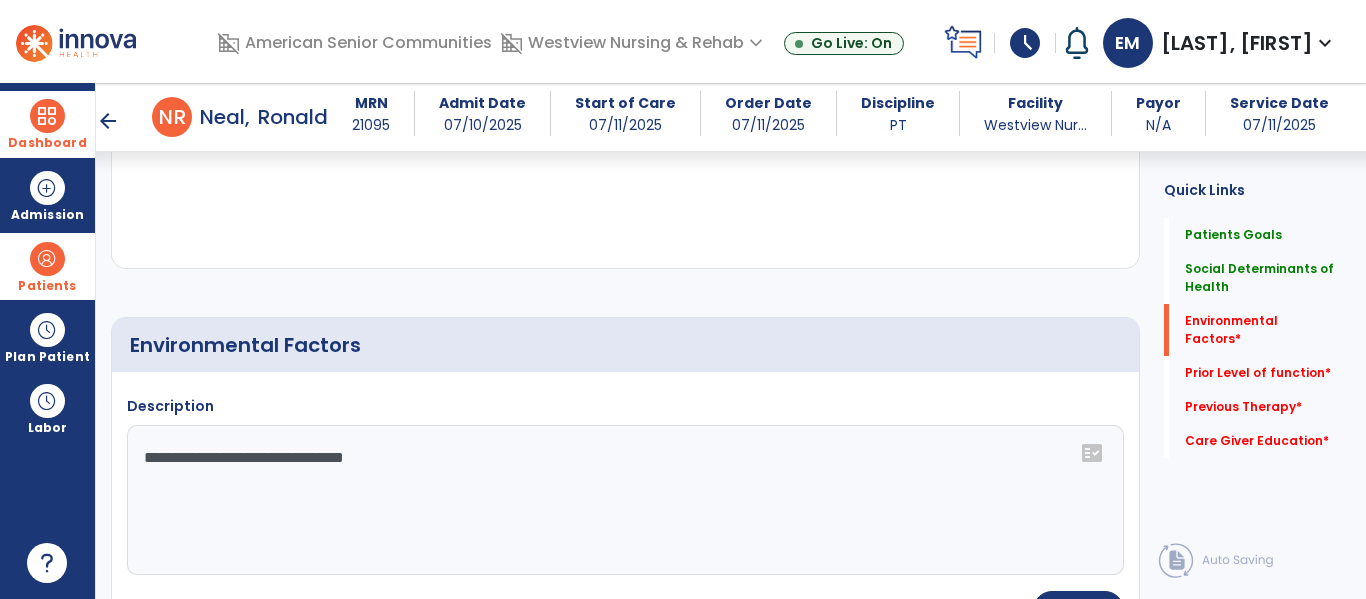 click on "**********" 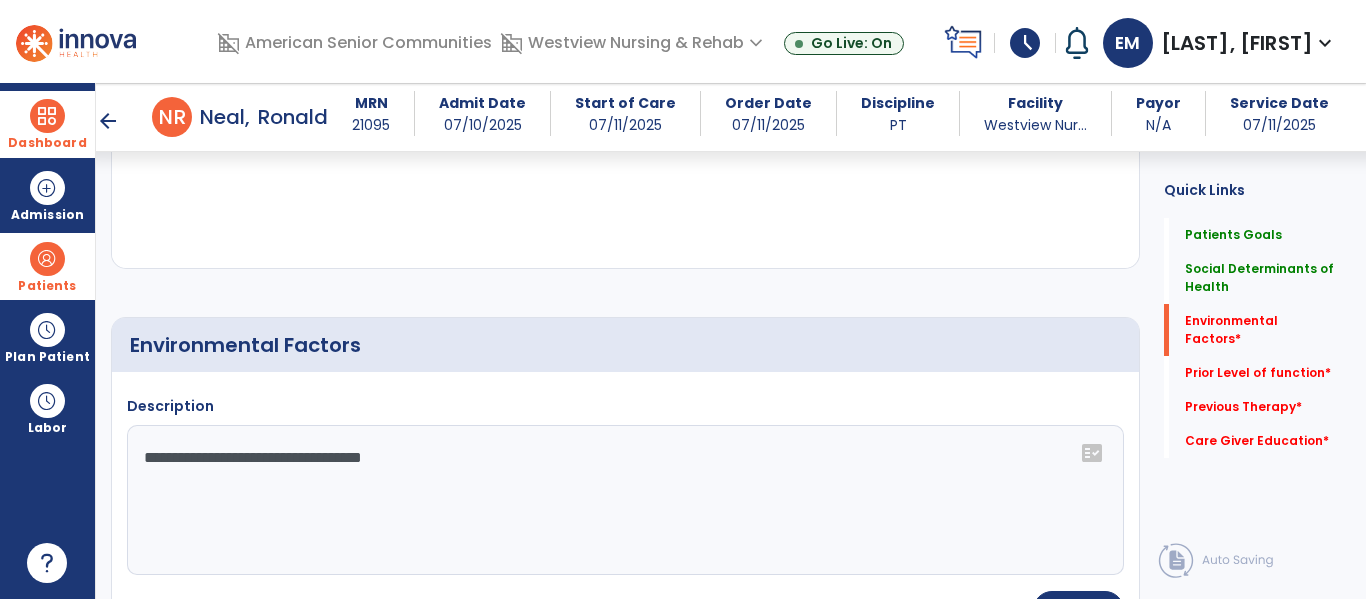 type on "**********" 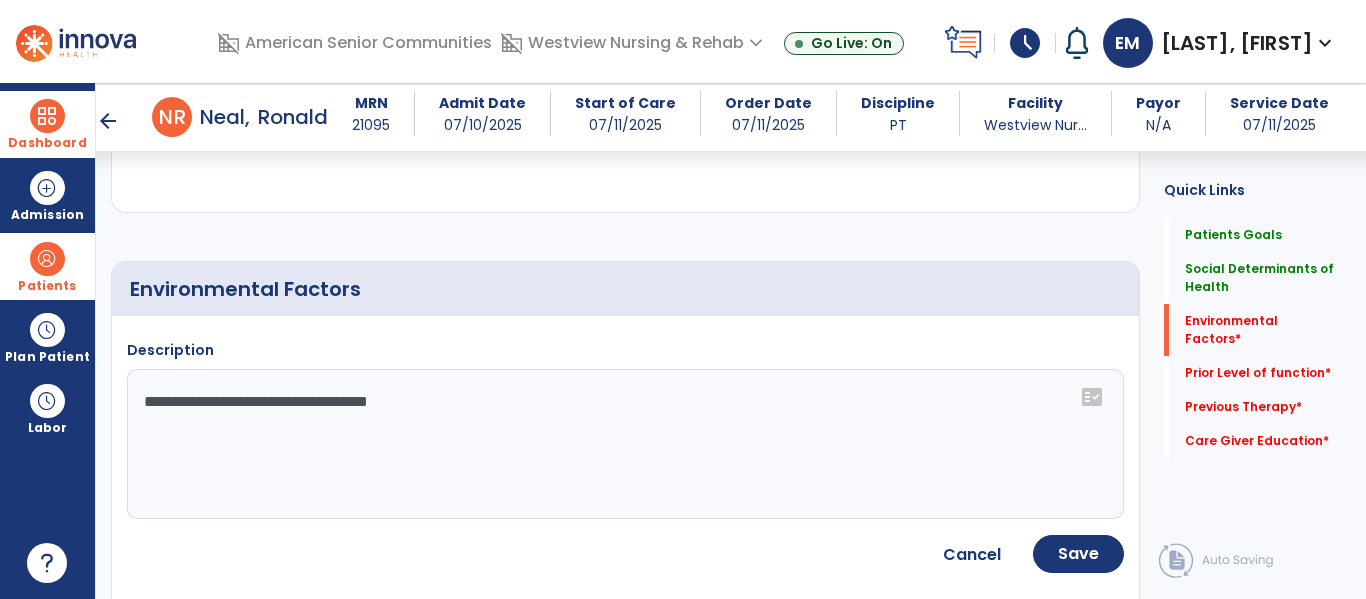 scroll, scrollTop: 721, scrollLeft: 0, axis: vertical 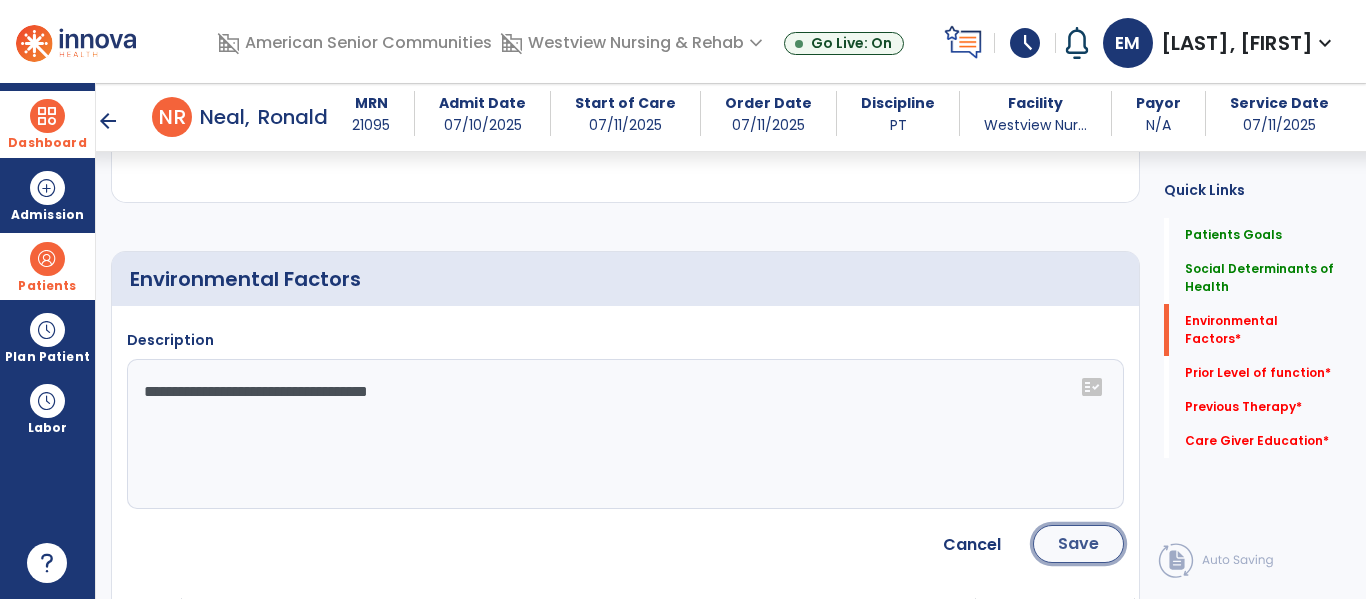 click on "Save" 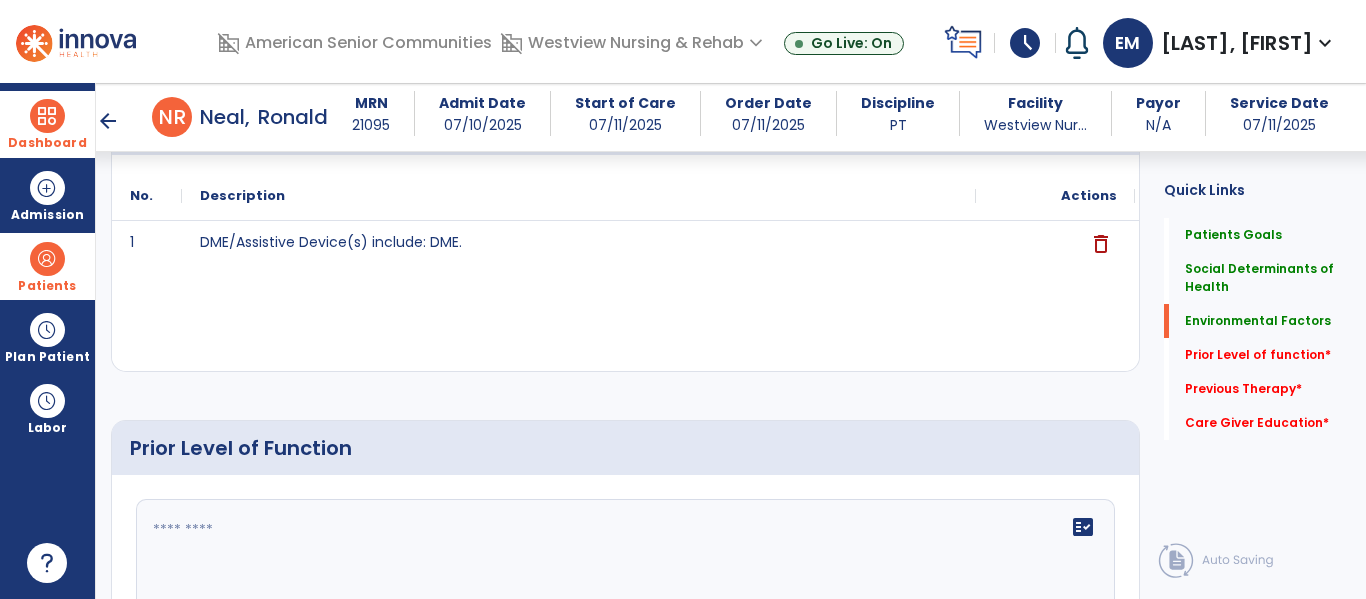 click 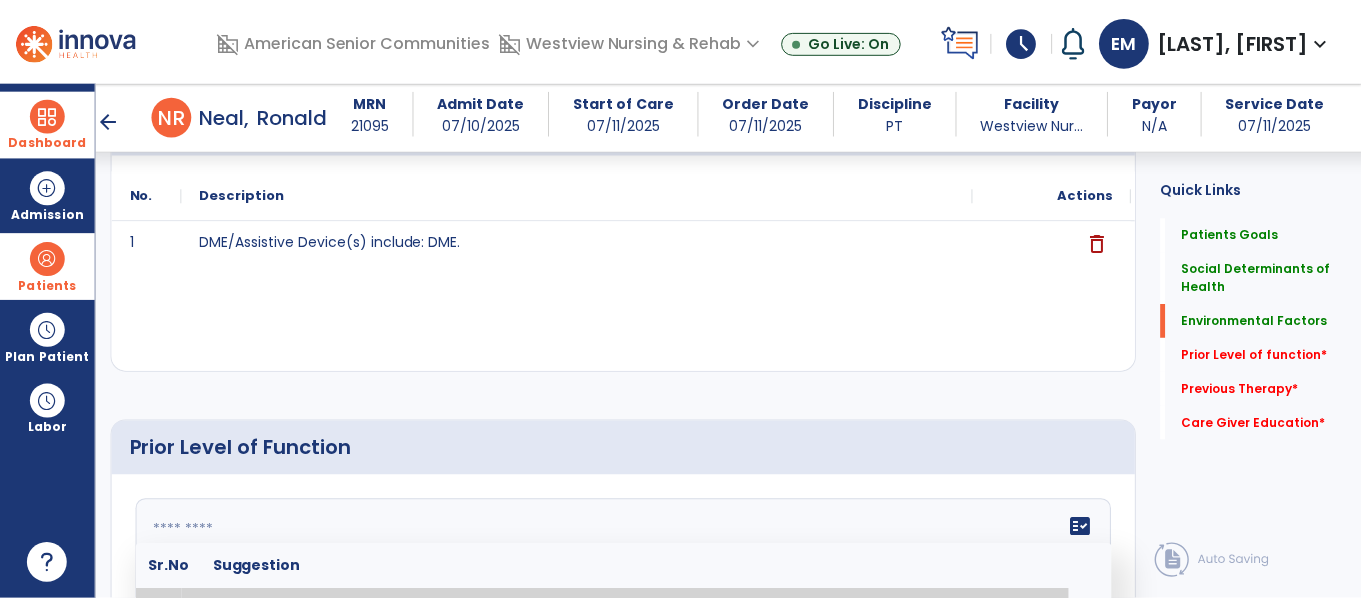 scroll, scrollTop: 910, scrollLeft: 0, axis: vertical 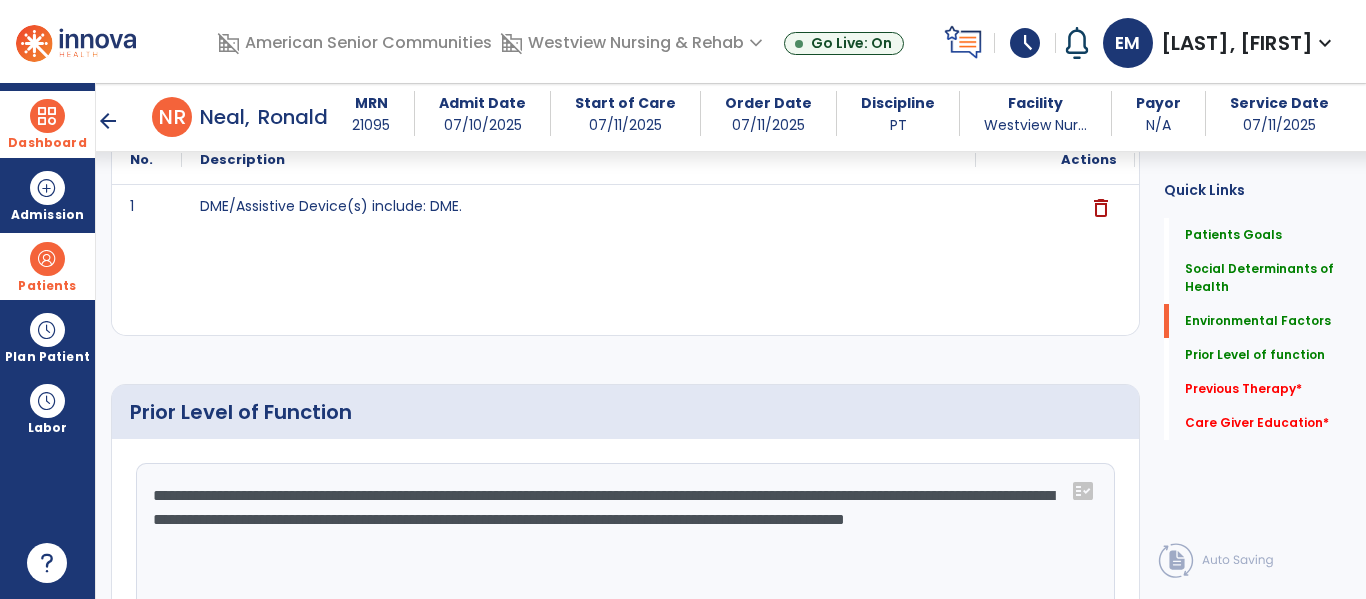 type on "**********" 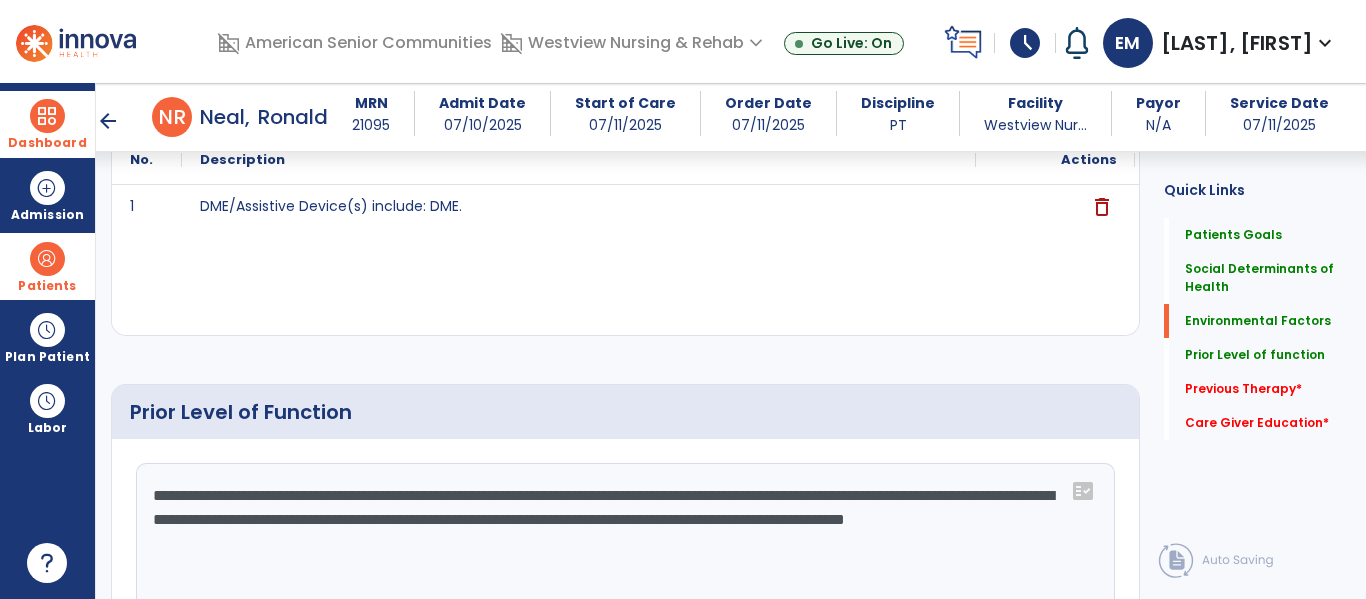 click on "delete" 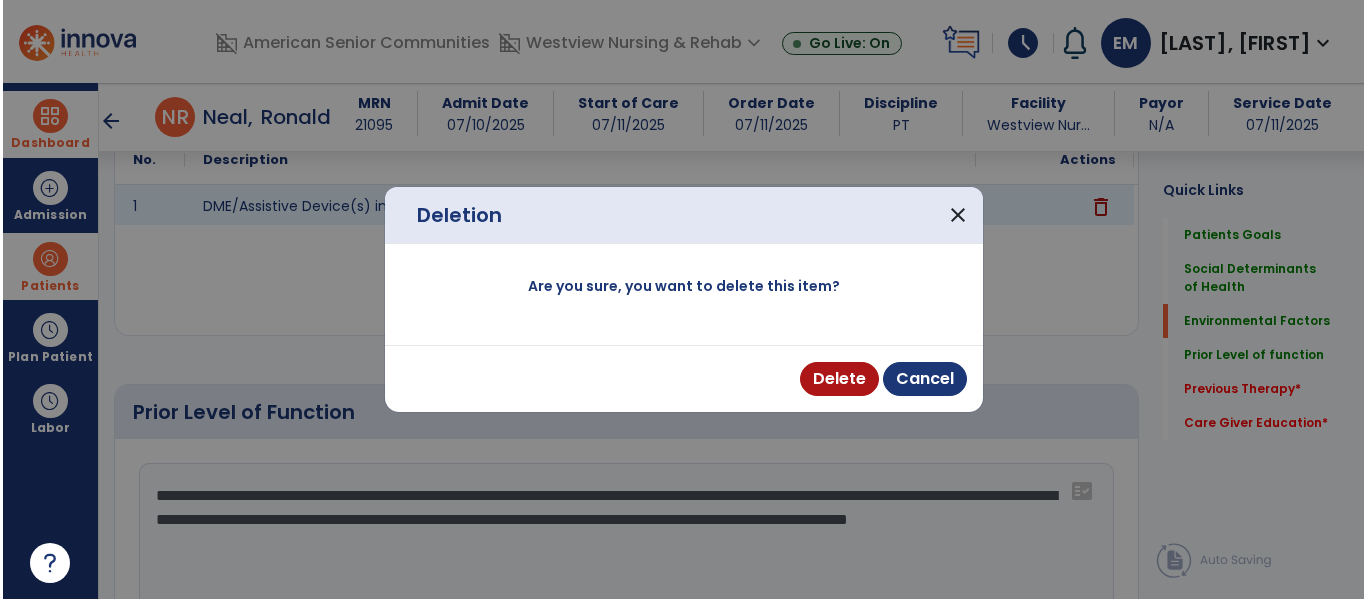 scroll, scrollTop: 910, scrollLeft: 0, axis: vertical 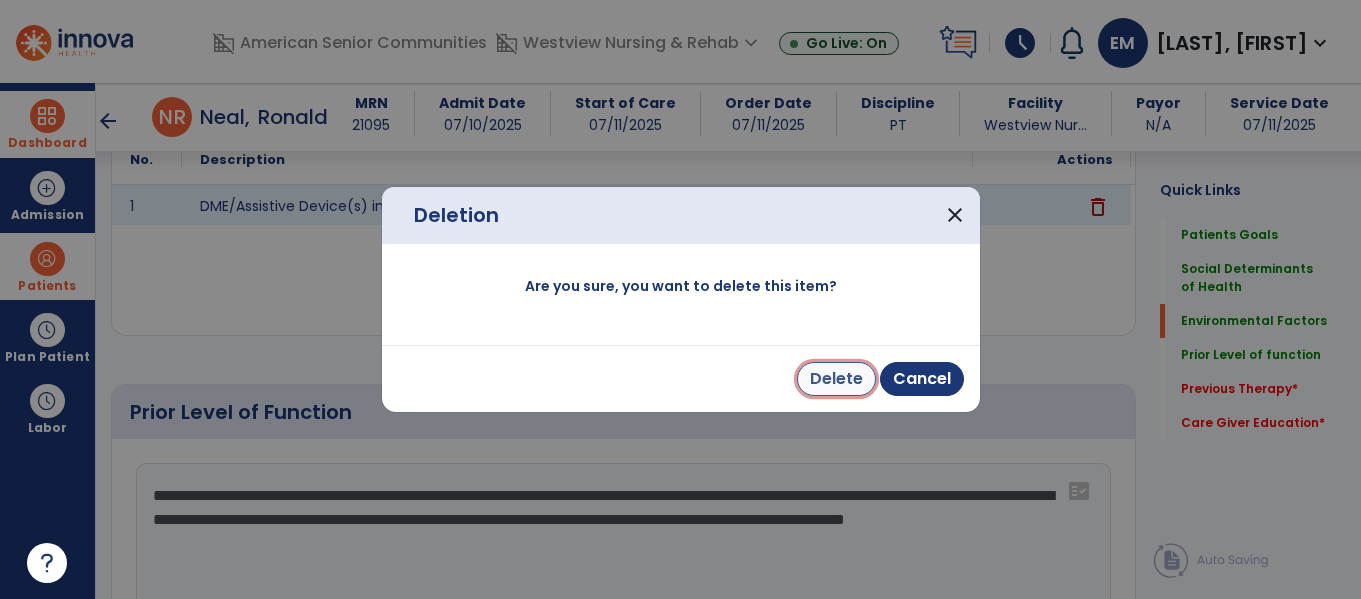 click on "Delete" at bounding box center [836, 379] 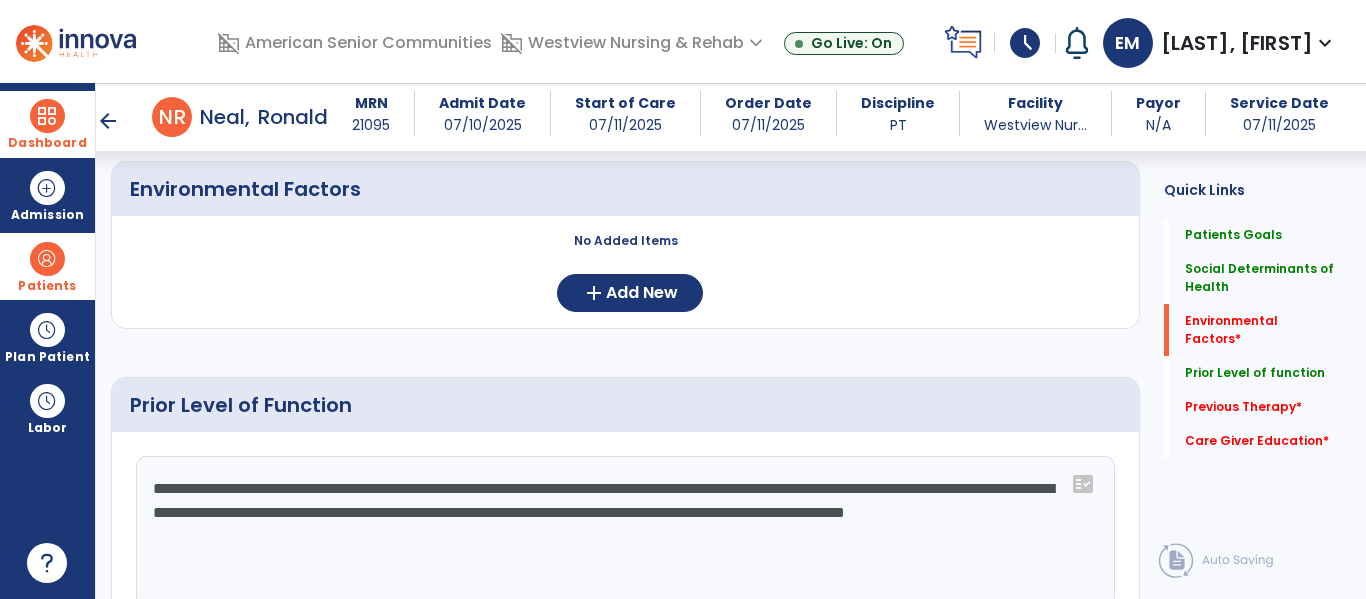 scroll, scrollTop: 807, scrollLeft: 0, axis: vertical 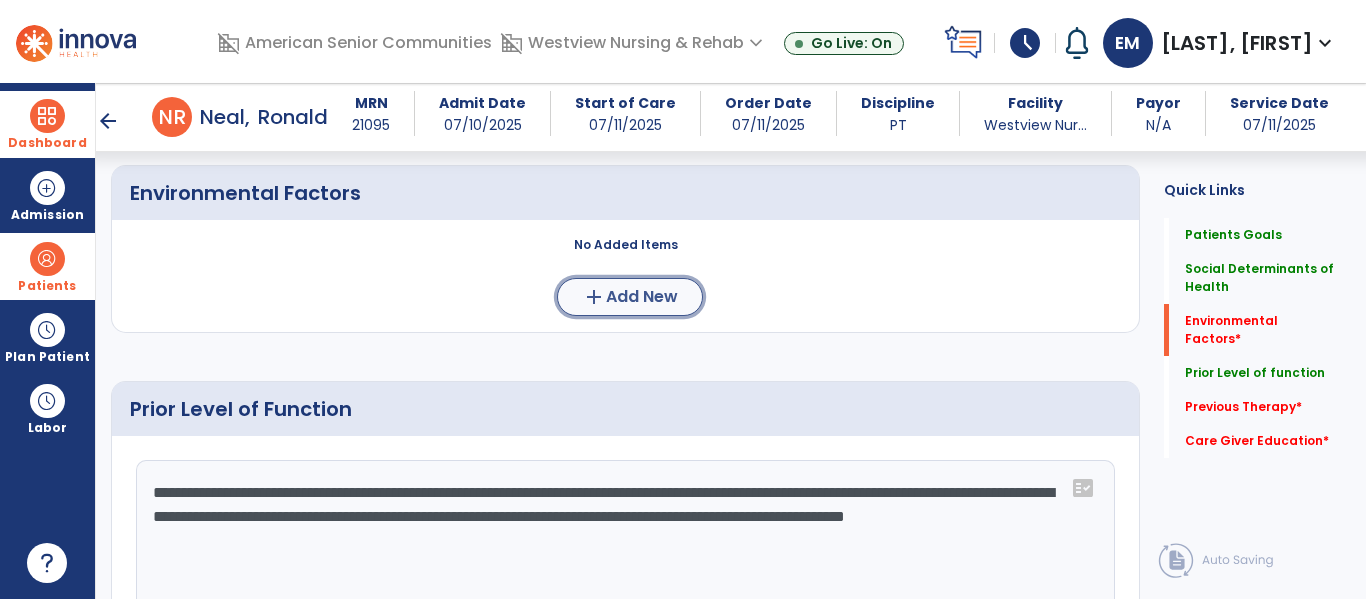click on "Add New" 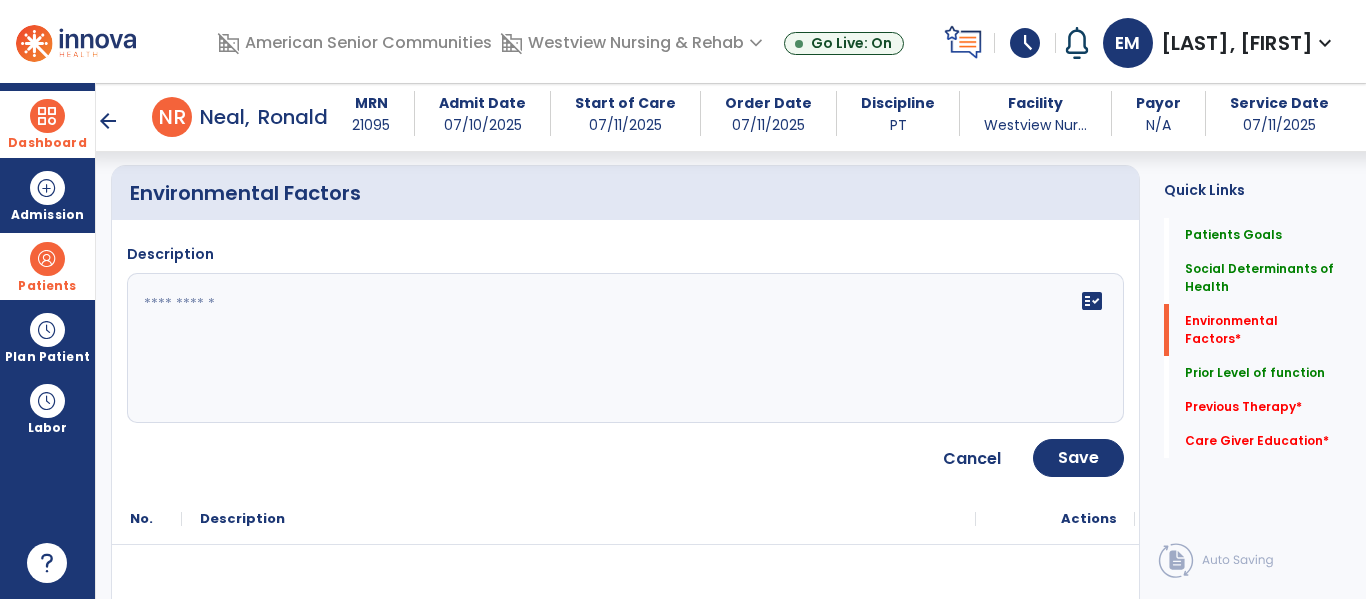 click on "fact_check" 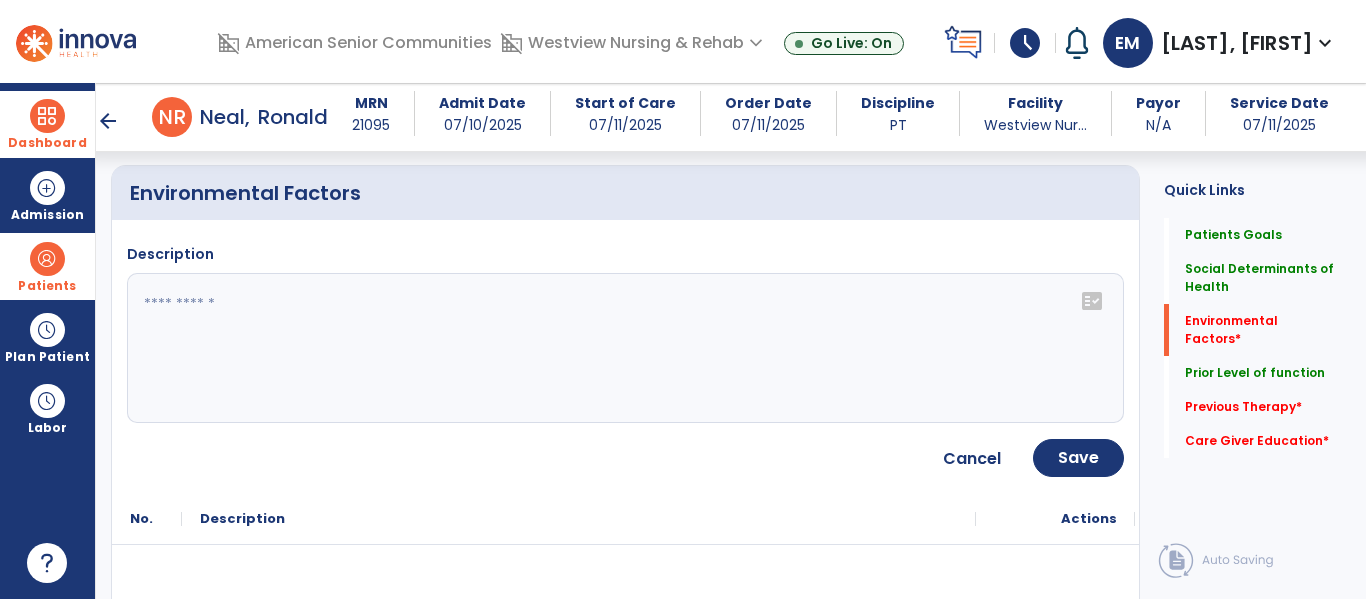 click on "fact_check" 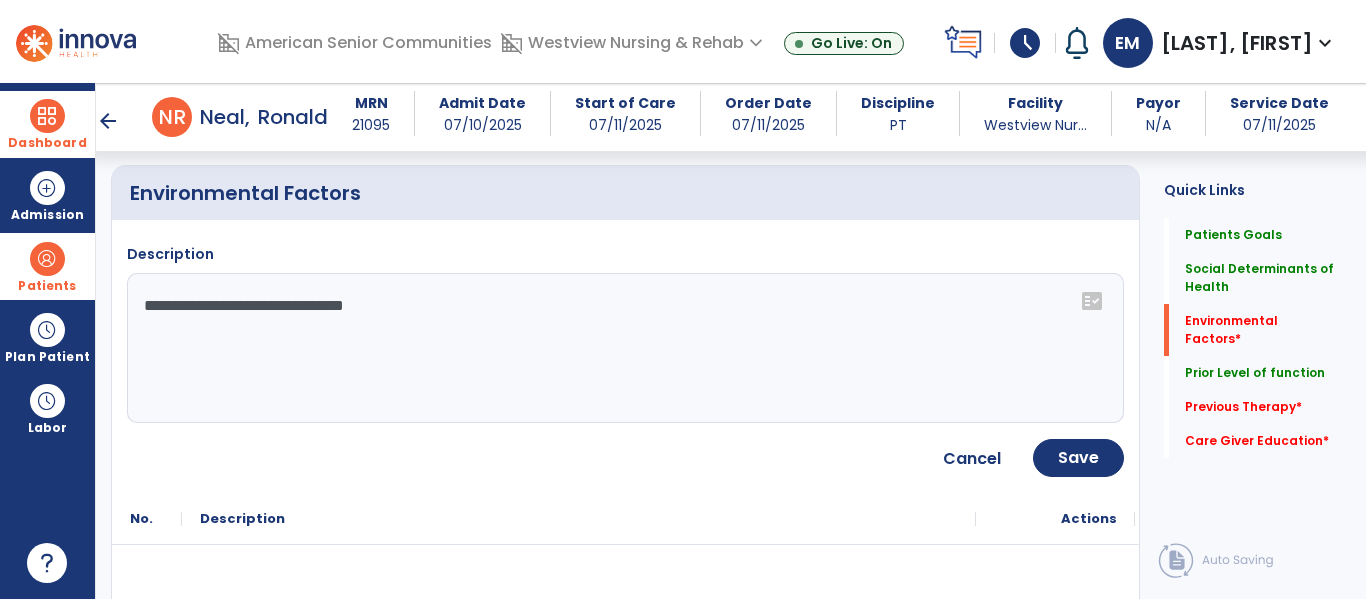 click on "**********" 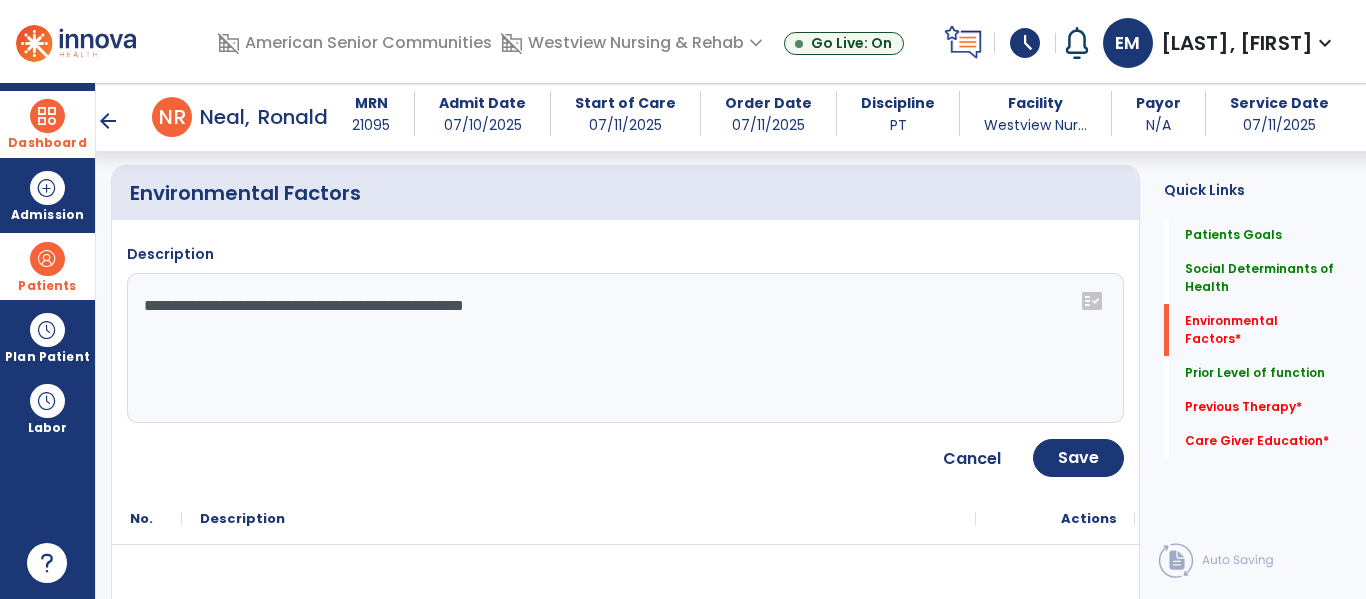 type on "**********" 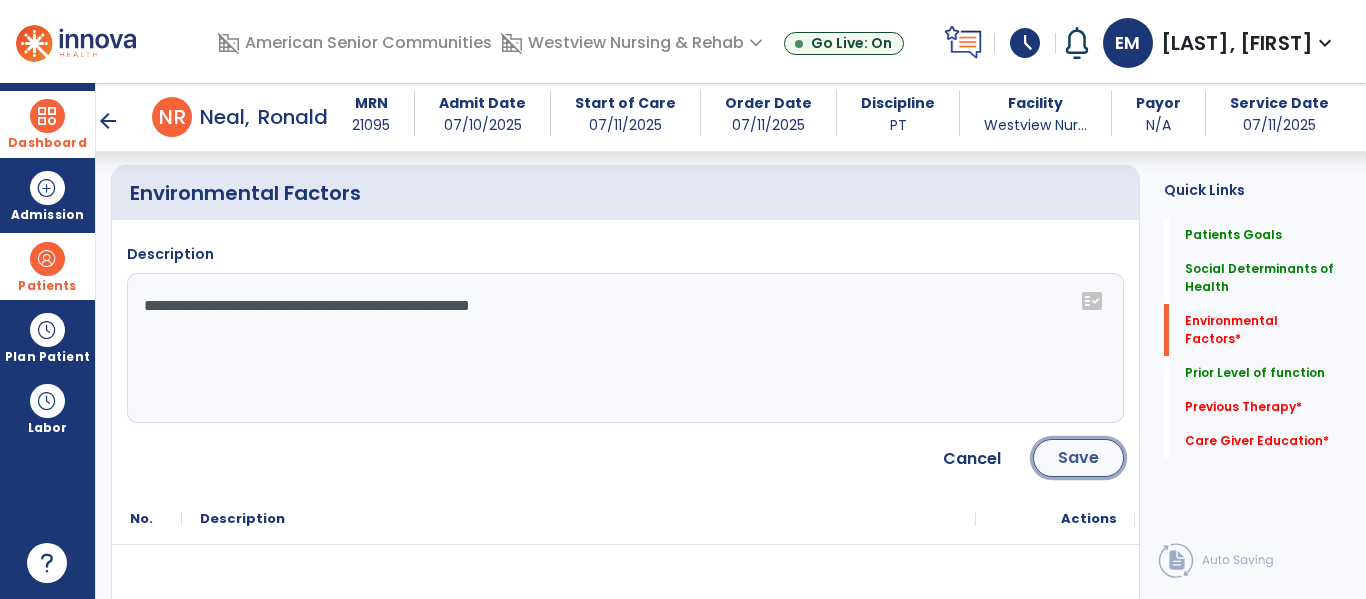 click on "Save" 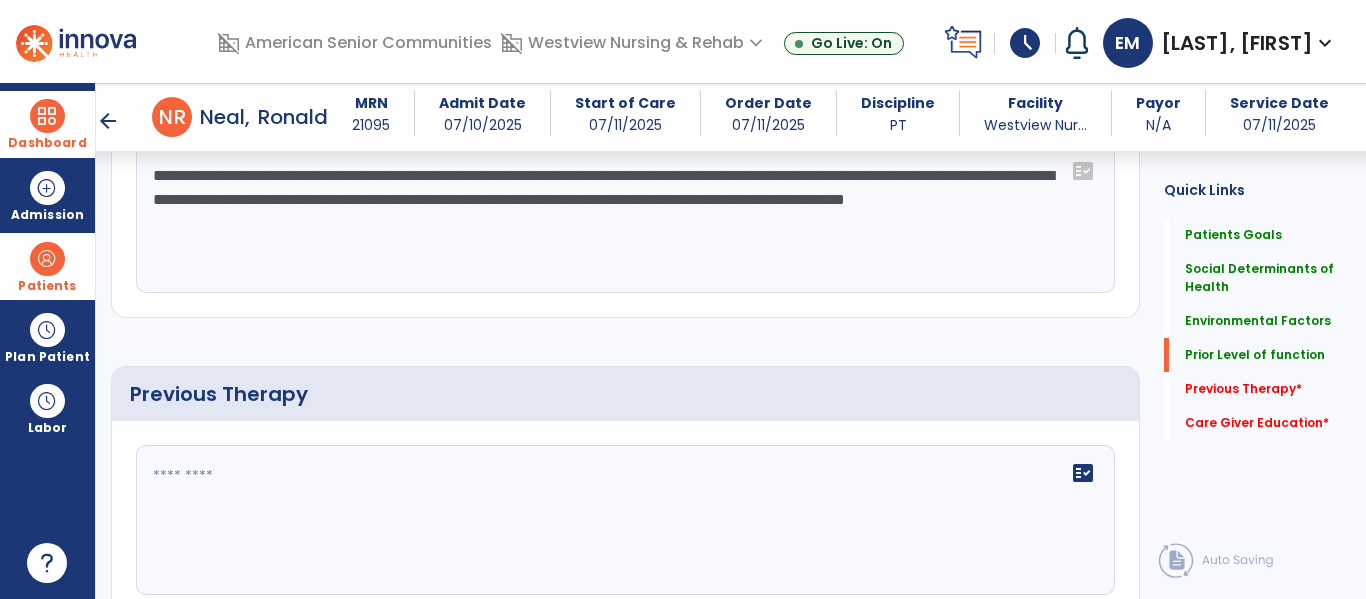scroll, scrollTop: 1238, scrollLeft: 0, axis: vertical 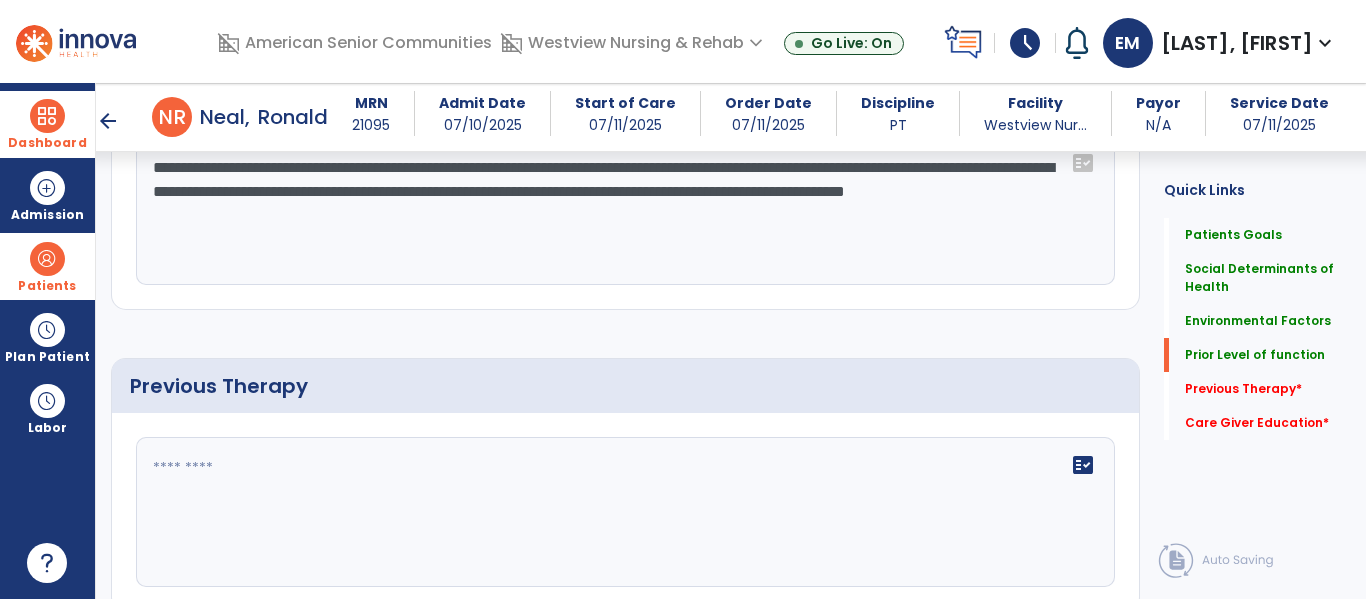 click 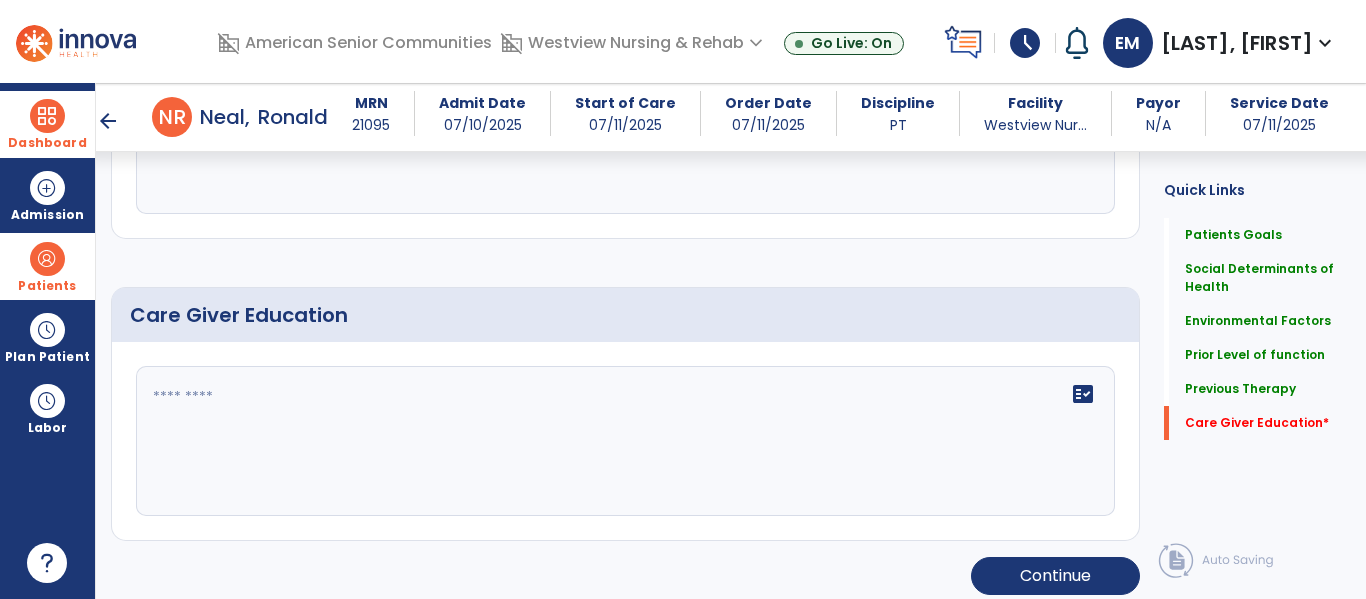 scroll, scrollTop: 1617, scrollLeft: 0, axis: vertical 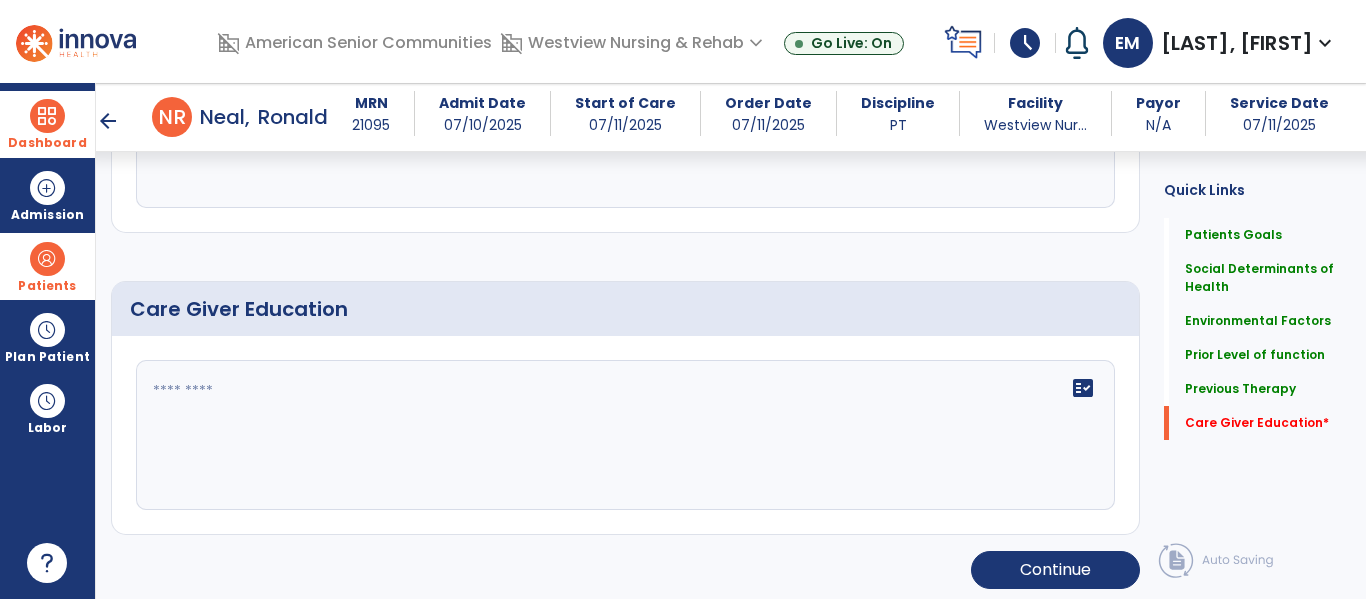 type on "**********" 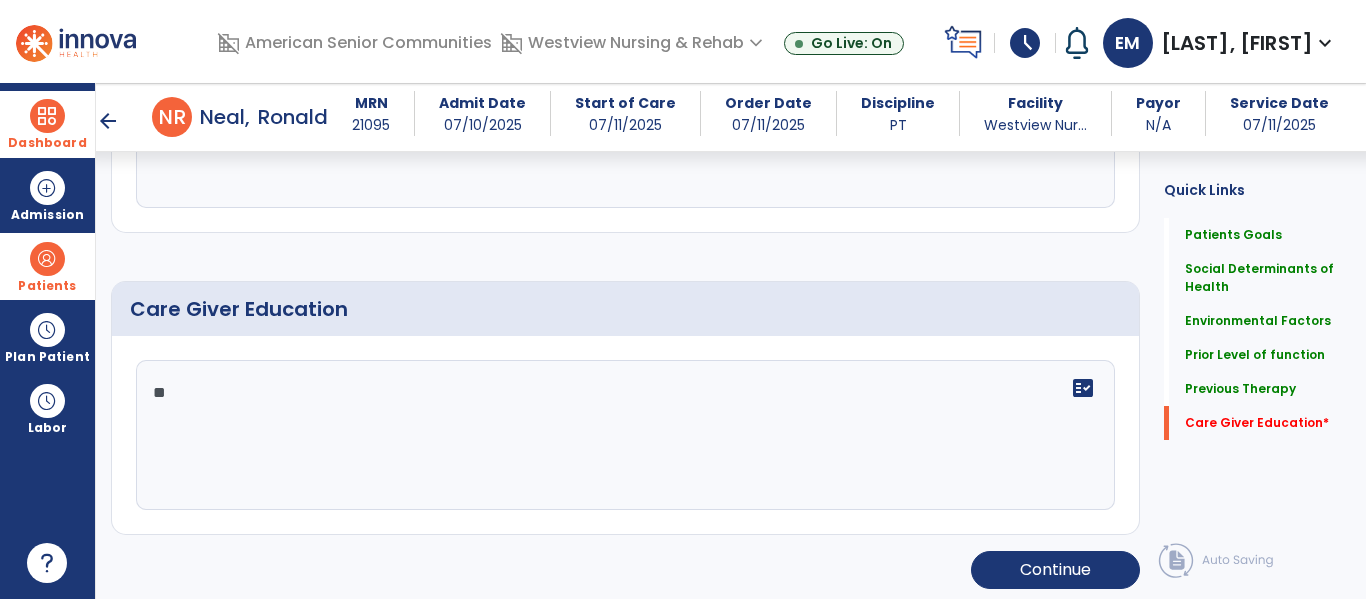 type on "*" 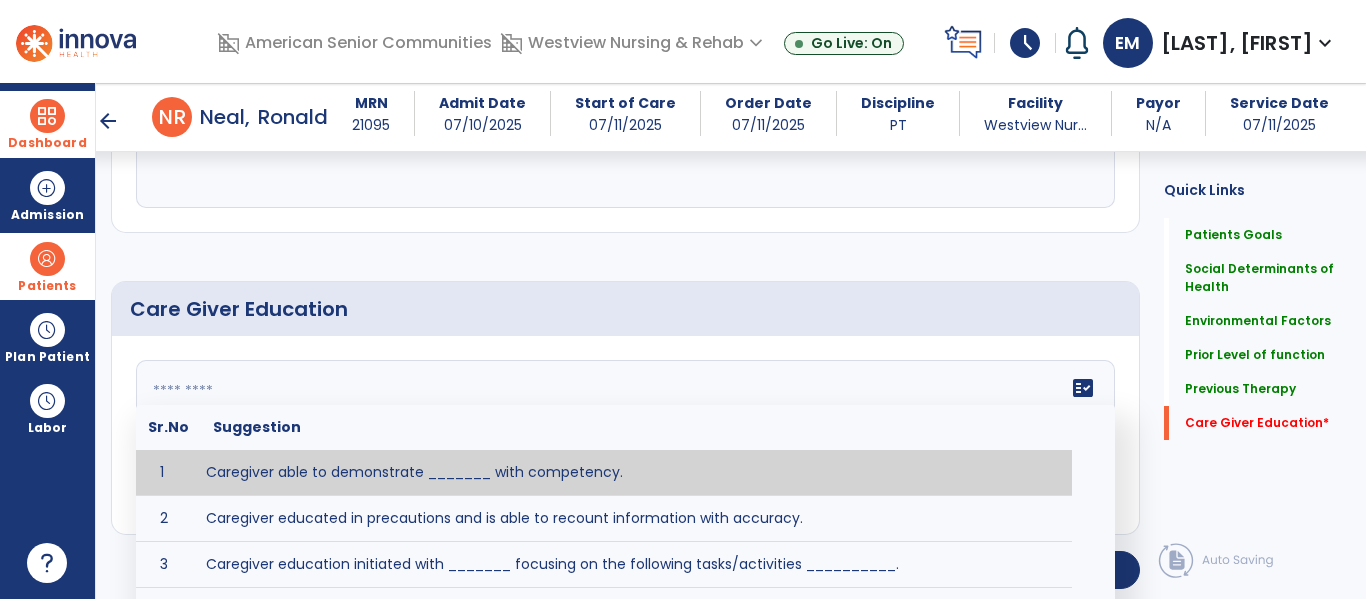 type on "*" 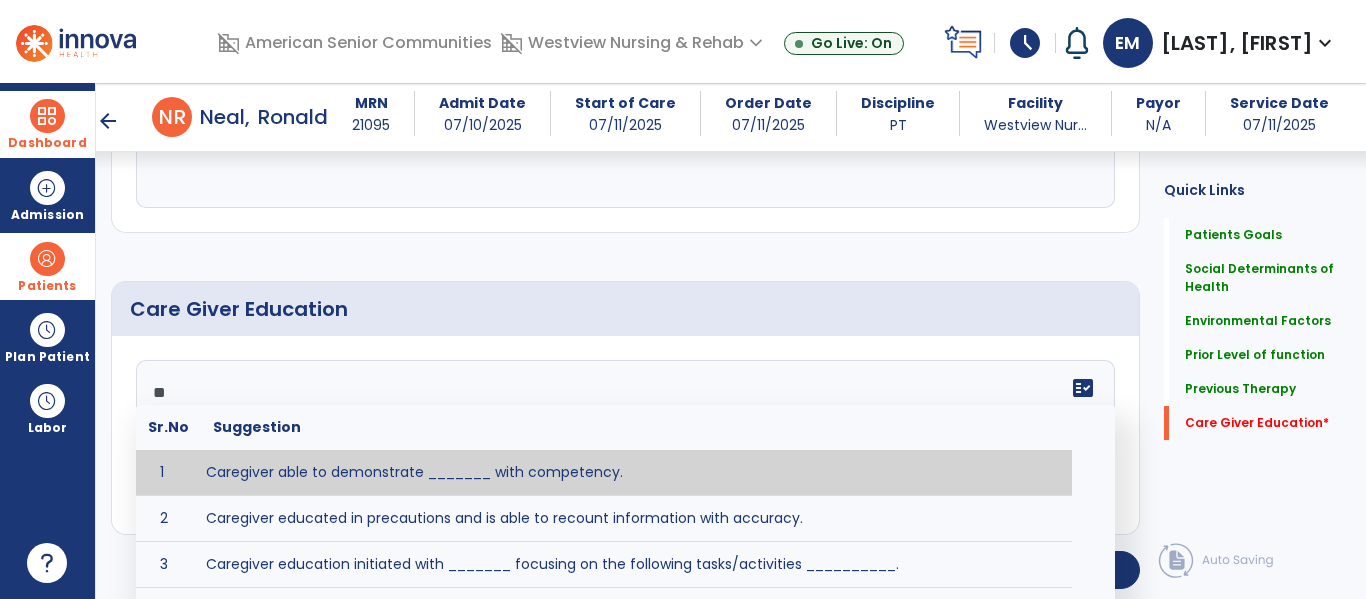 type on "*" 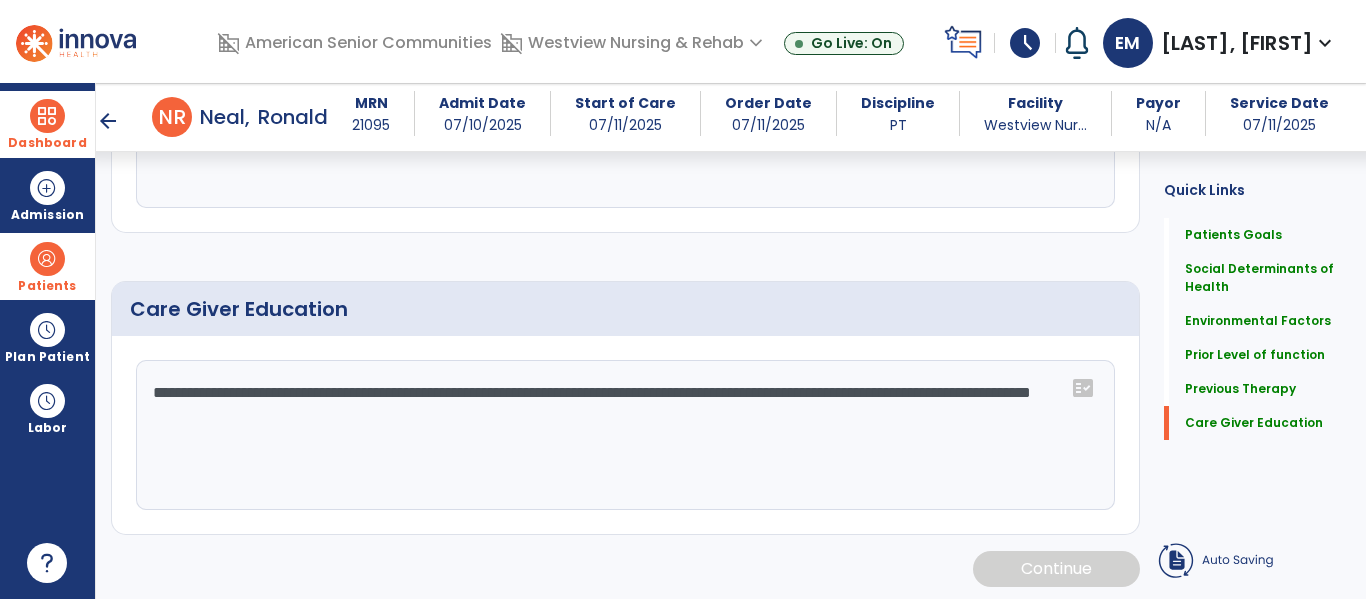 type on "**********" 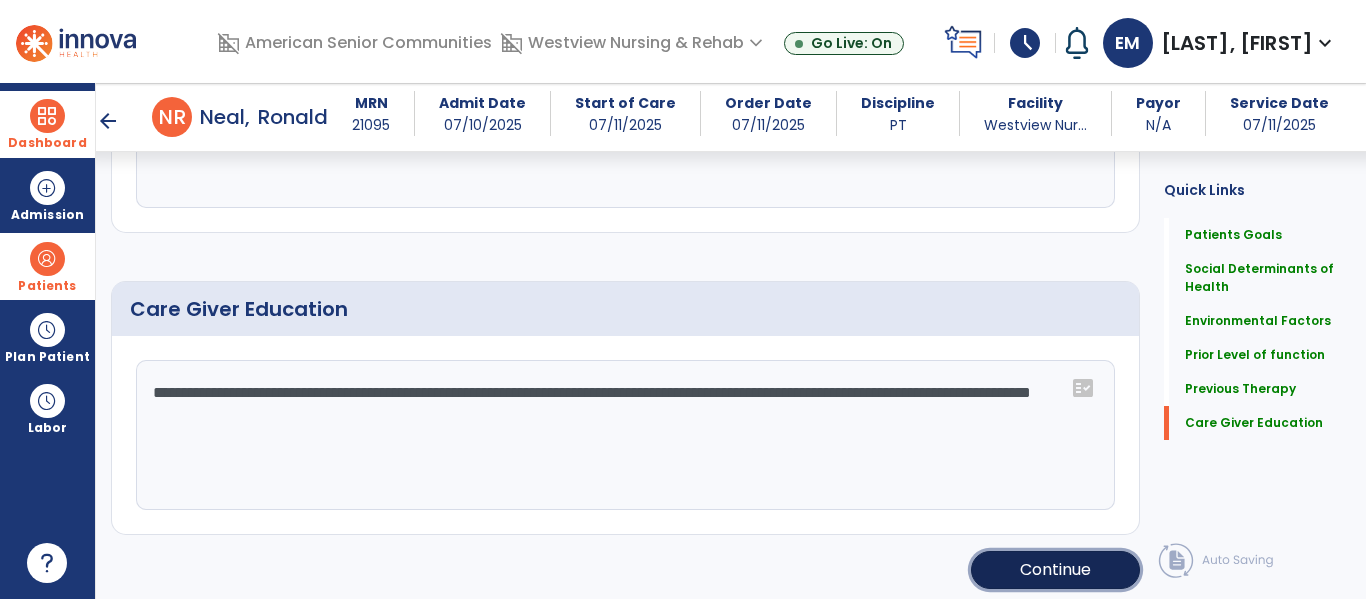 click on "Continue" 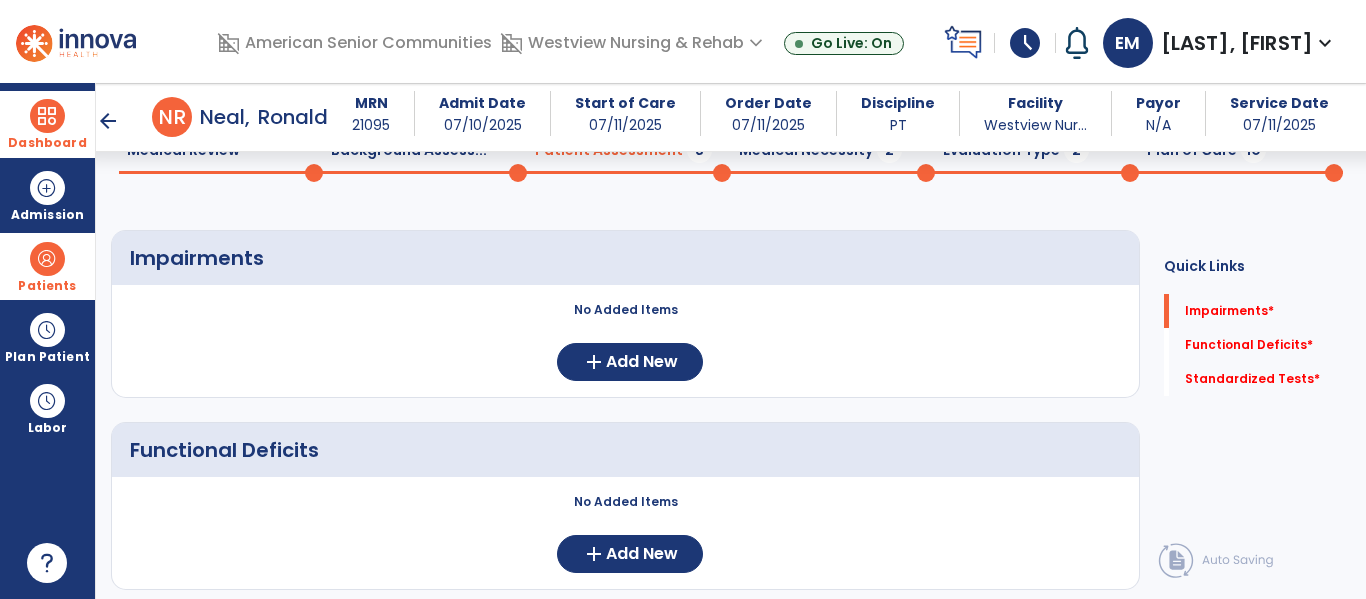 scroll, scrollTop: 97, scrollLeft: 0, axis: vertical 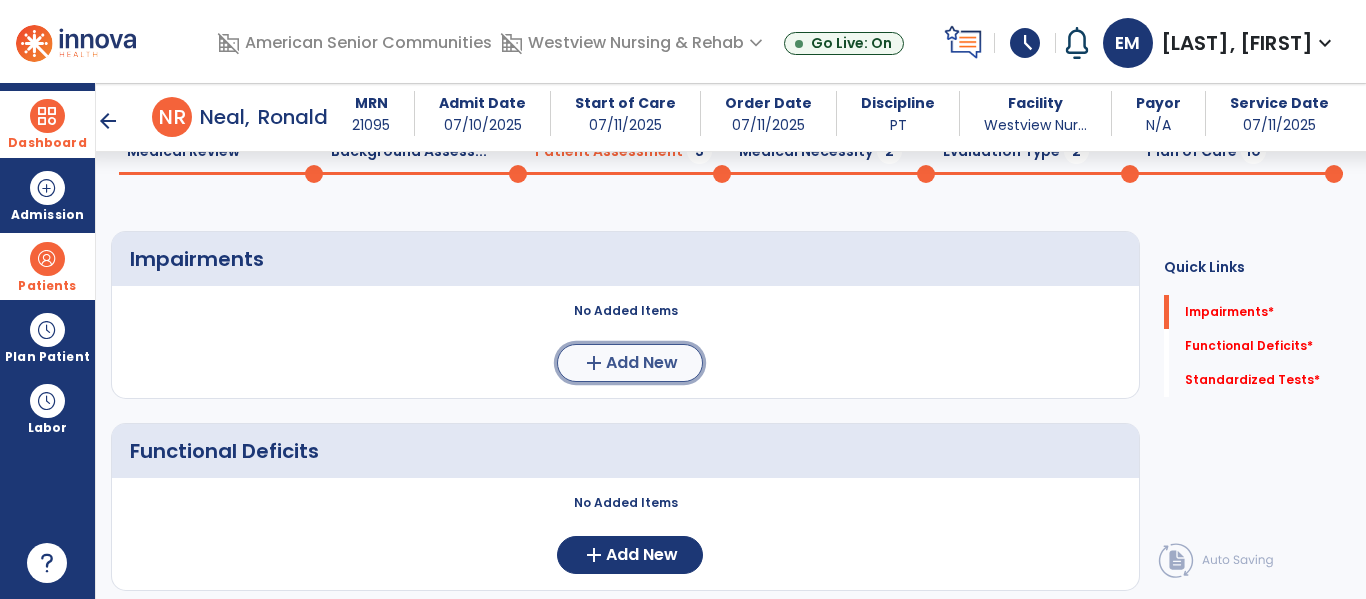click on "Add New" 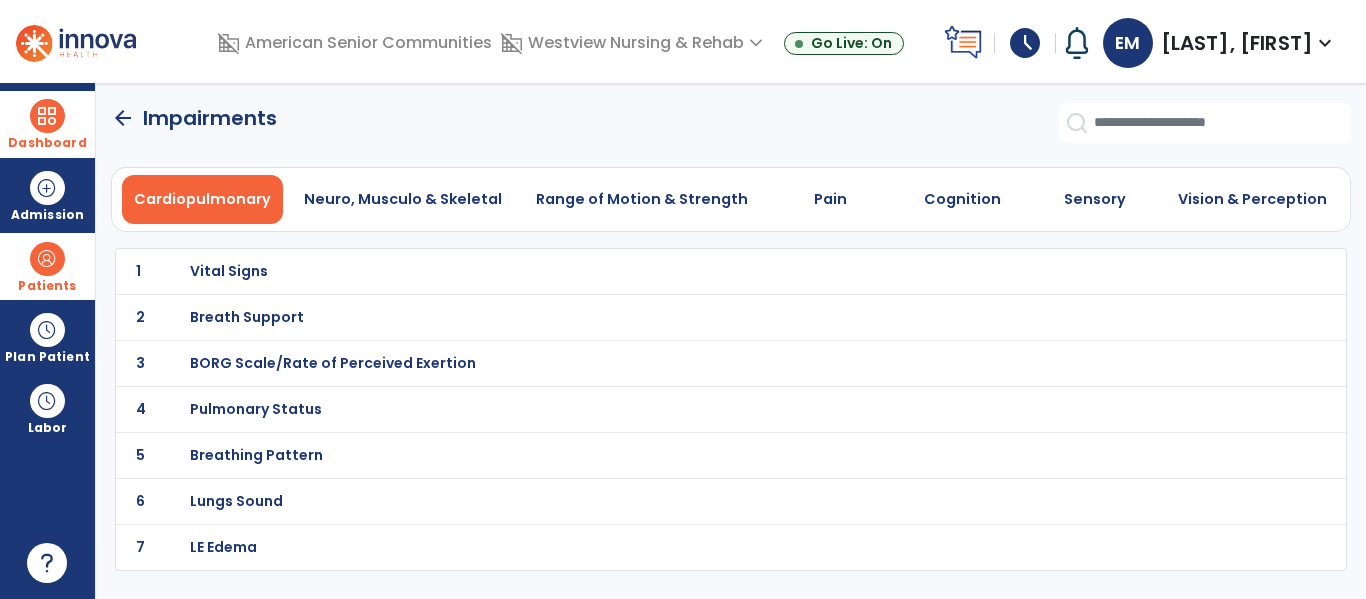 scroll, scrollTop: 0, scrollLeft: 0, axis: both 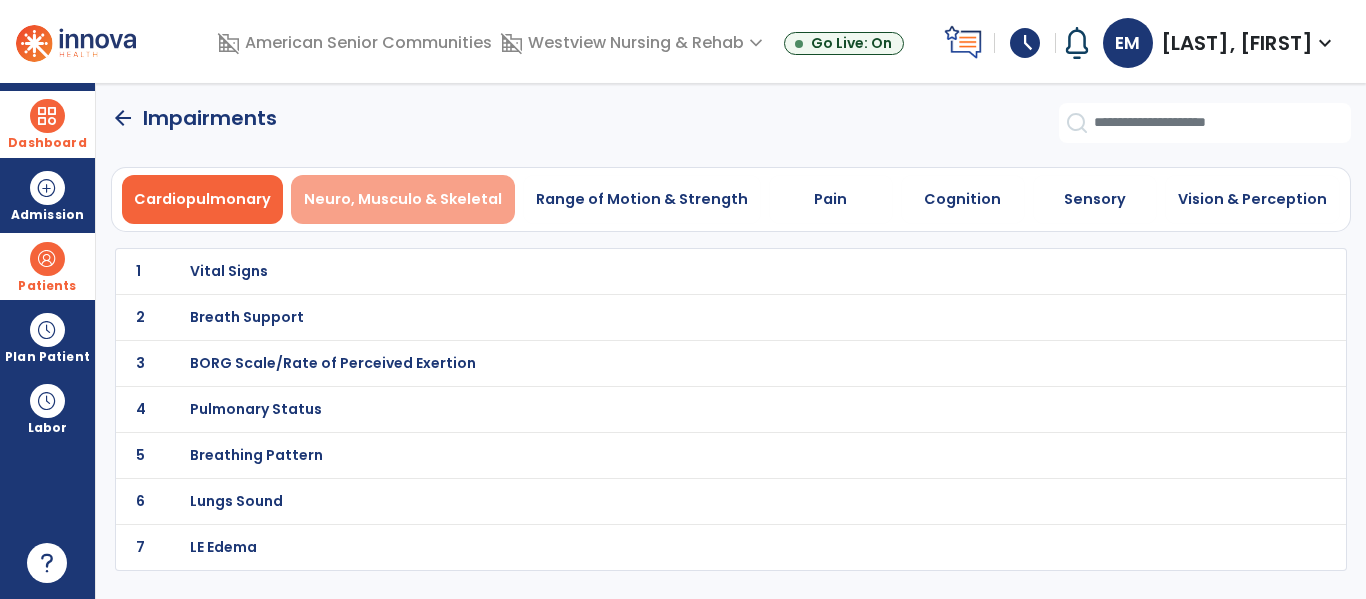 click on "Neuro, Musculo & Skeletal" at bounding box center (403, 199) 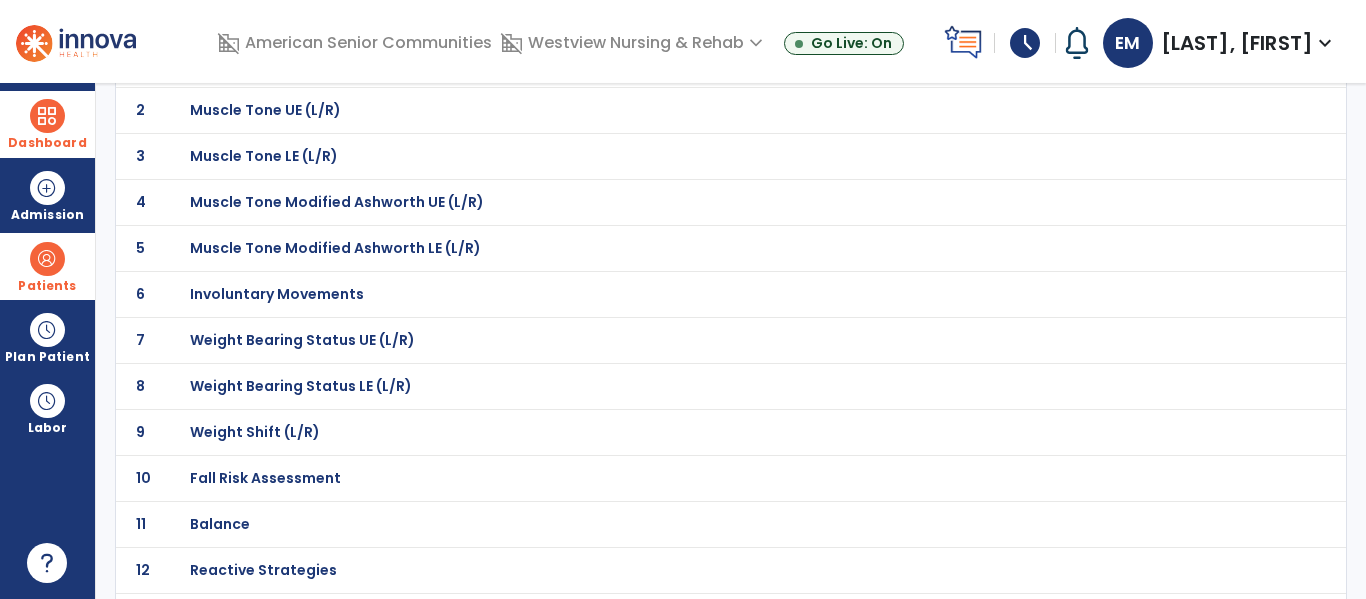 scroll, scrollTop: 224, scrollLeft: 0, axis: vertical 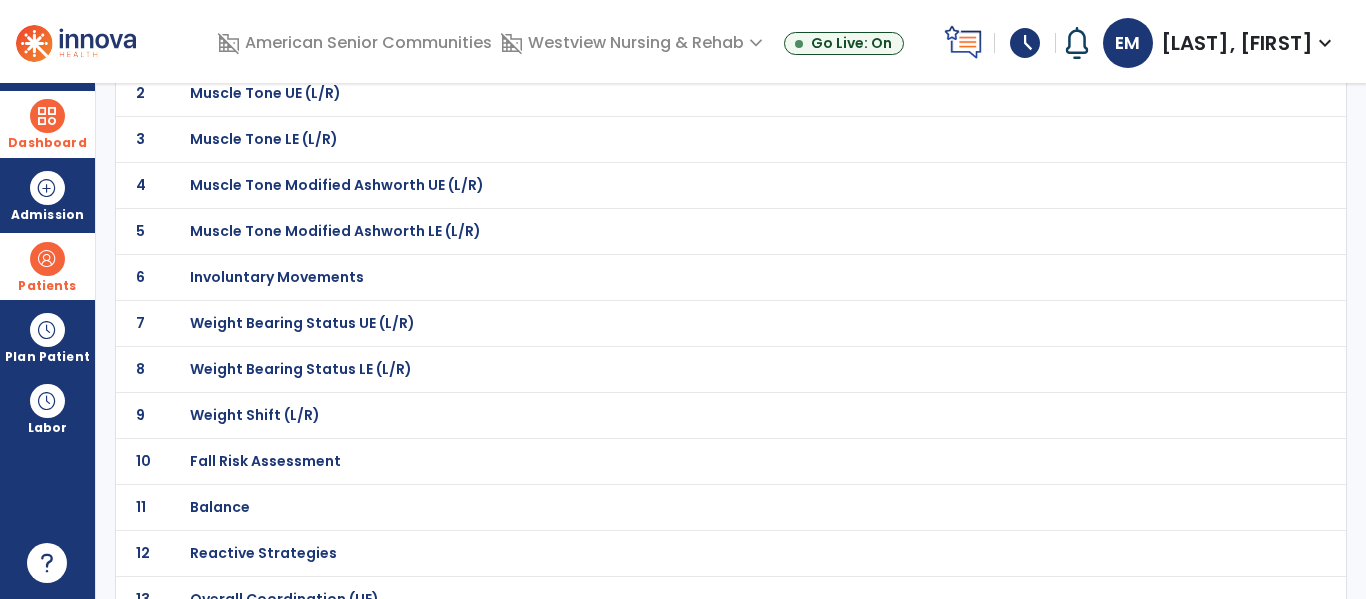 click on "Fall Risk Assessment" at bounding box center (261, 47) 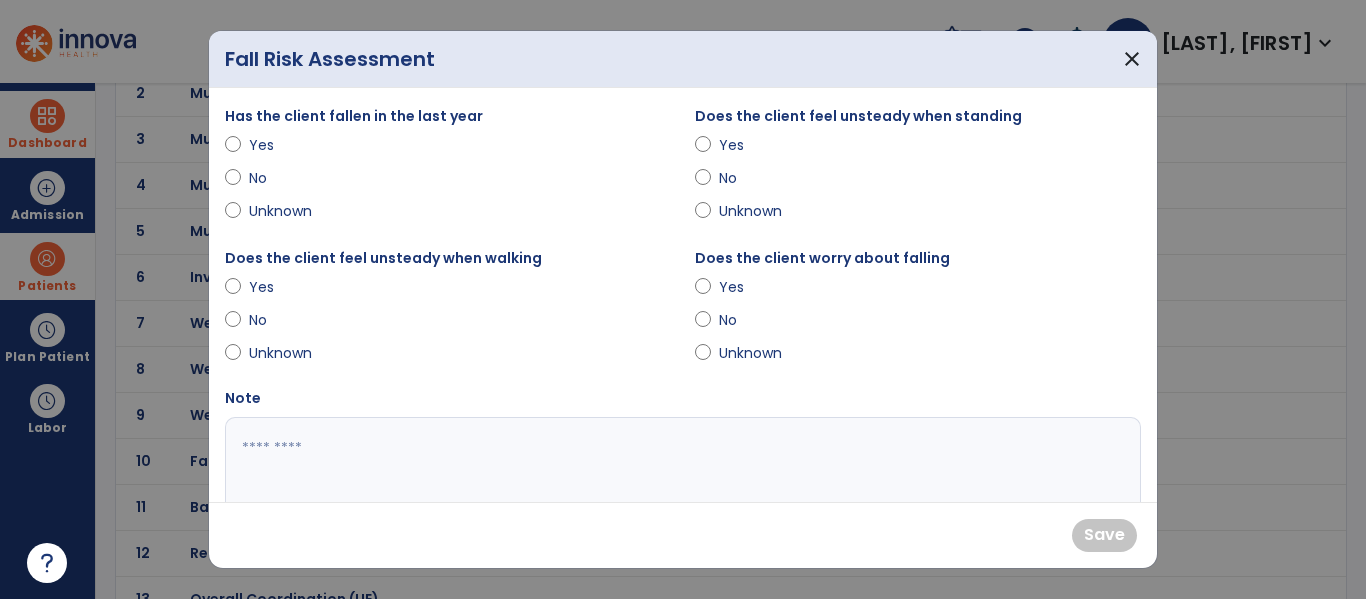 click on "No" at bounding box center (284, 178) 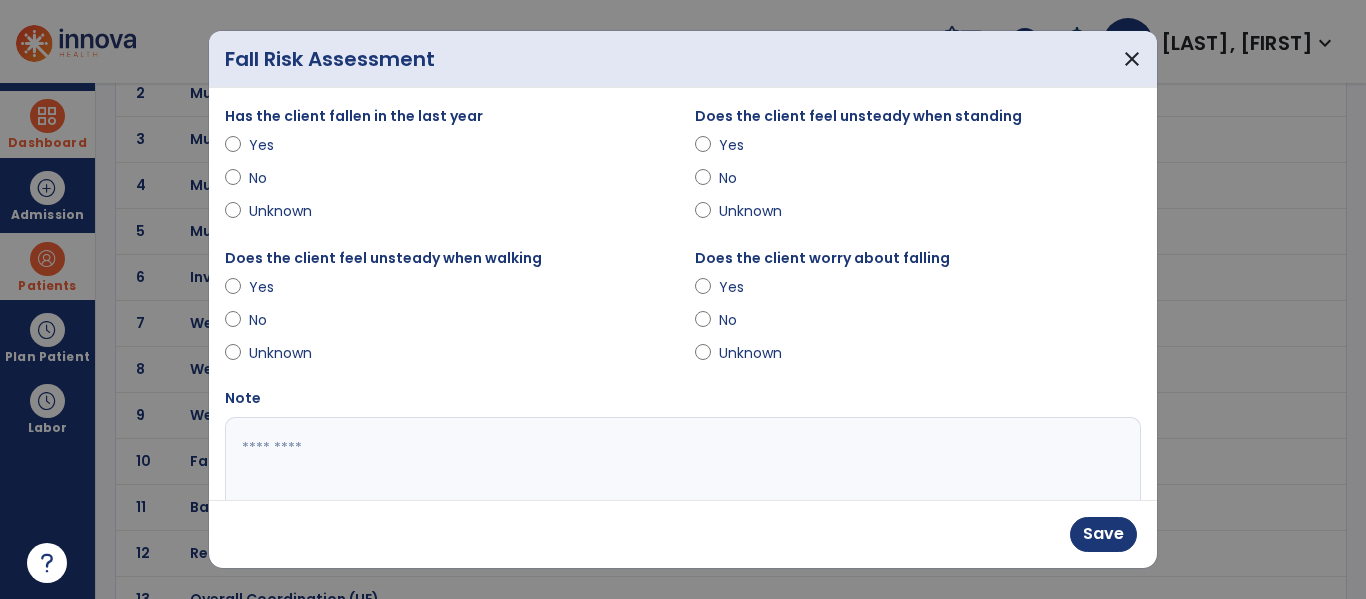 click on "Yes" at bounding box center [284, 287] 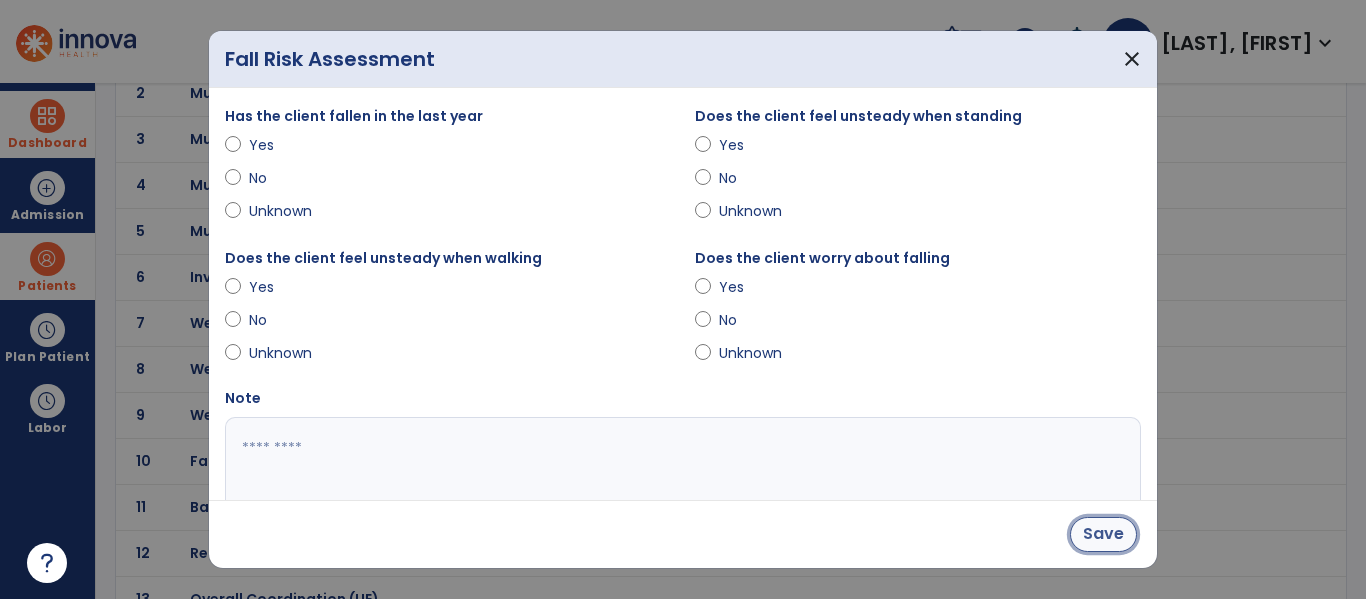 click on "Save" at bounding box center (1103, 534) 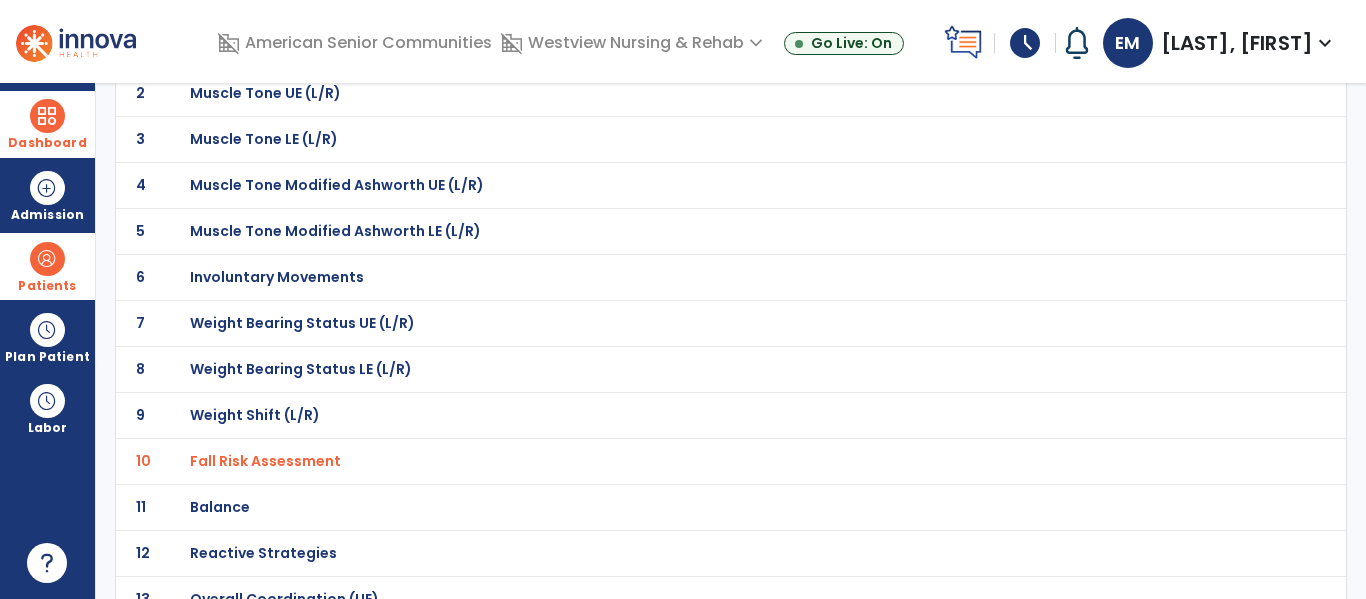 click on "Balance" at bounding box center (687, 47) 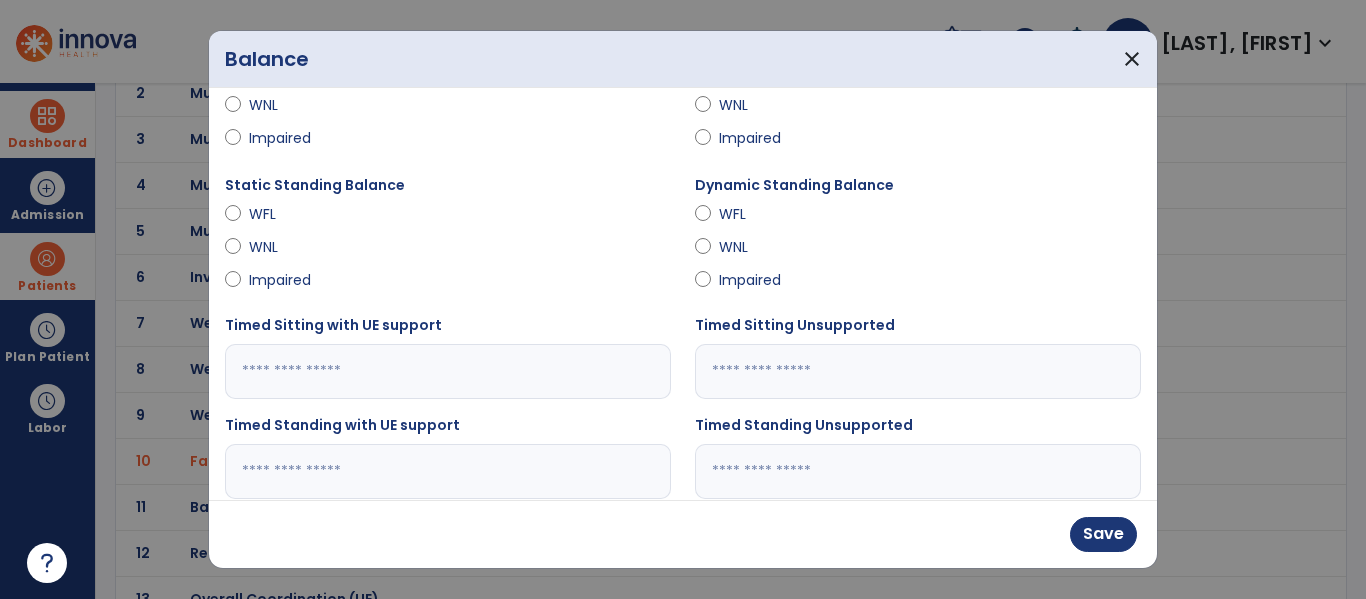 scroll, scrollTop: 105, scrollLeft: 0, axis: vertical 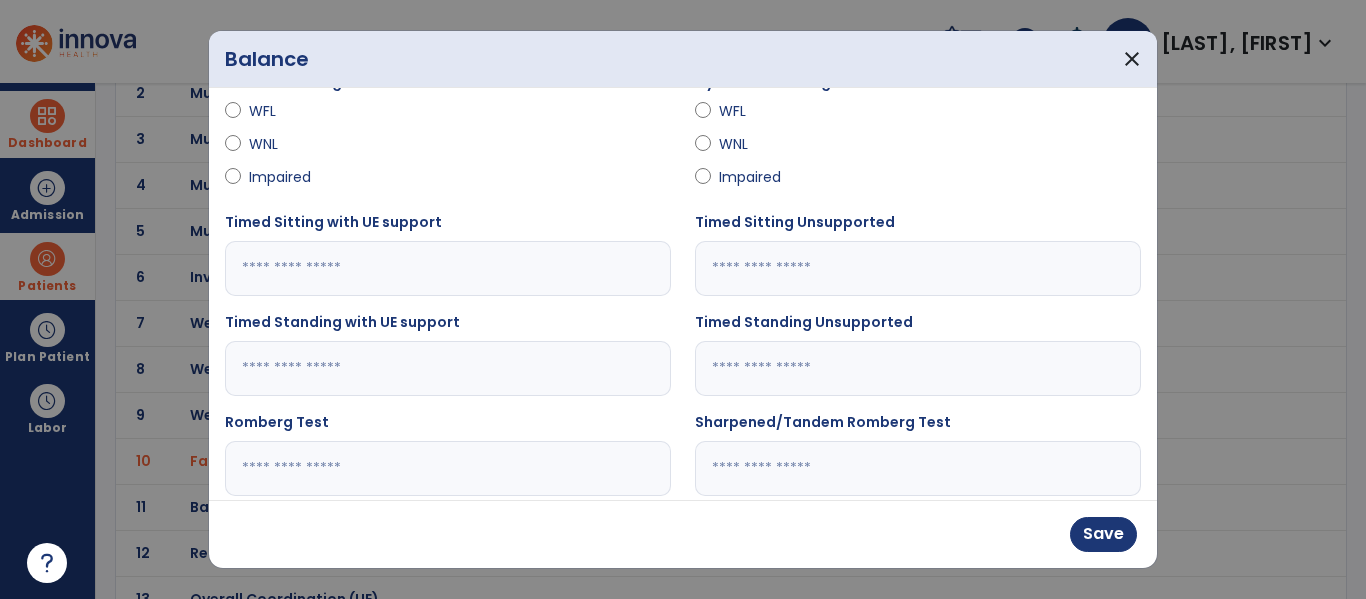 click at bounding box center (448, 368) 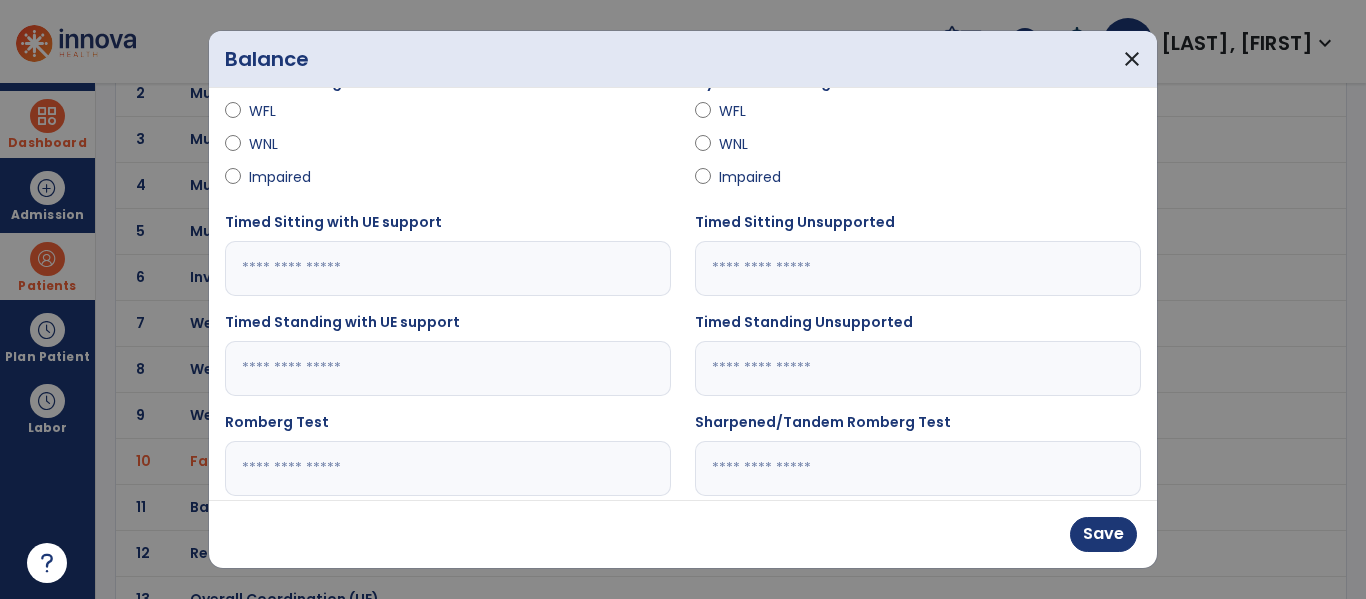 type on "***" 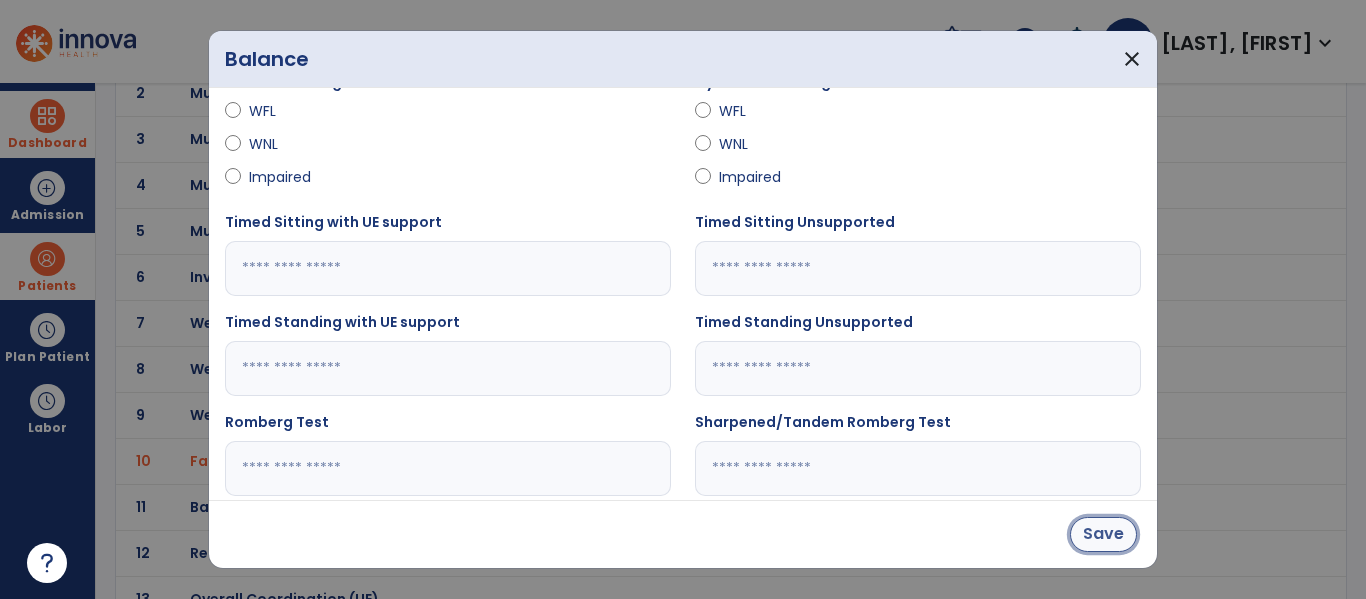 click on "Save" at bounding box center (1103, 534) 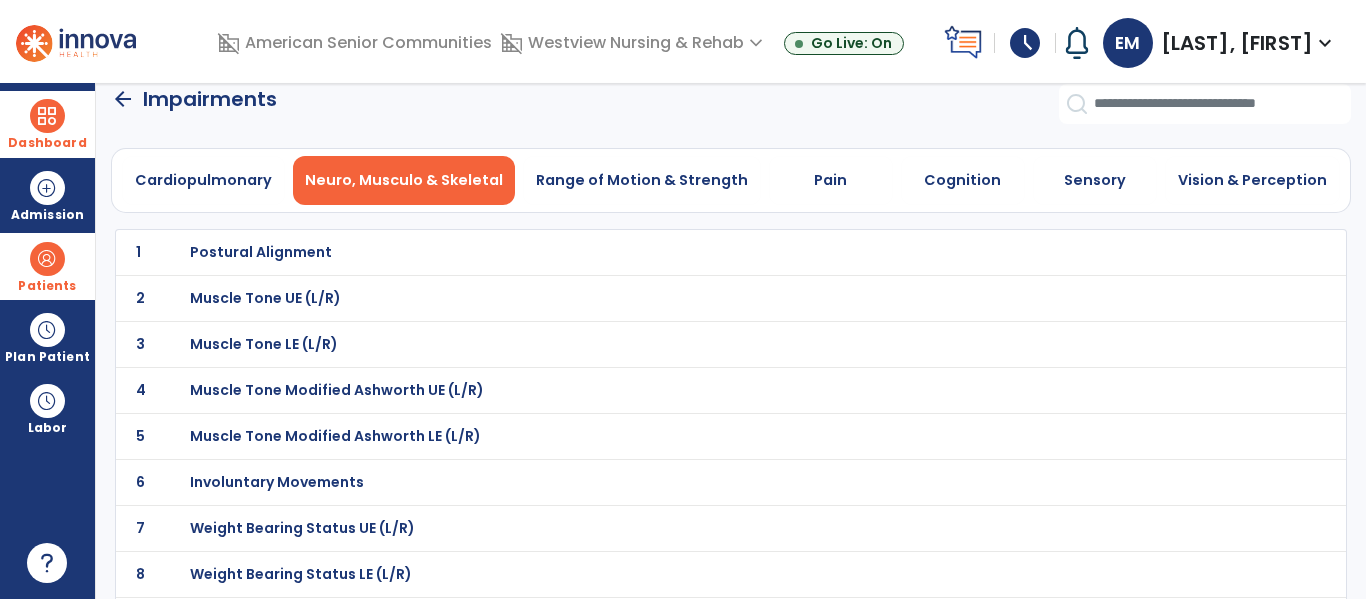 scroll, scrollTop: 0, scrollLeft: 0, axis: both 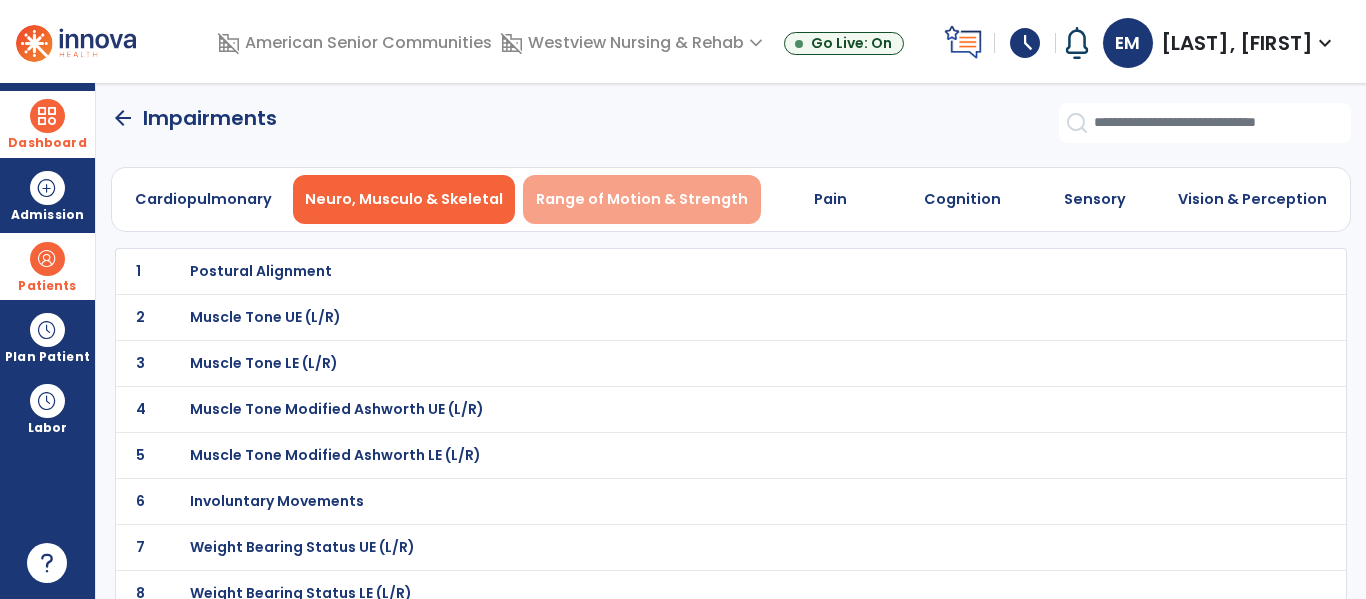 click on "Range of Motion & Strength" at bounding box center (642, 199) 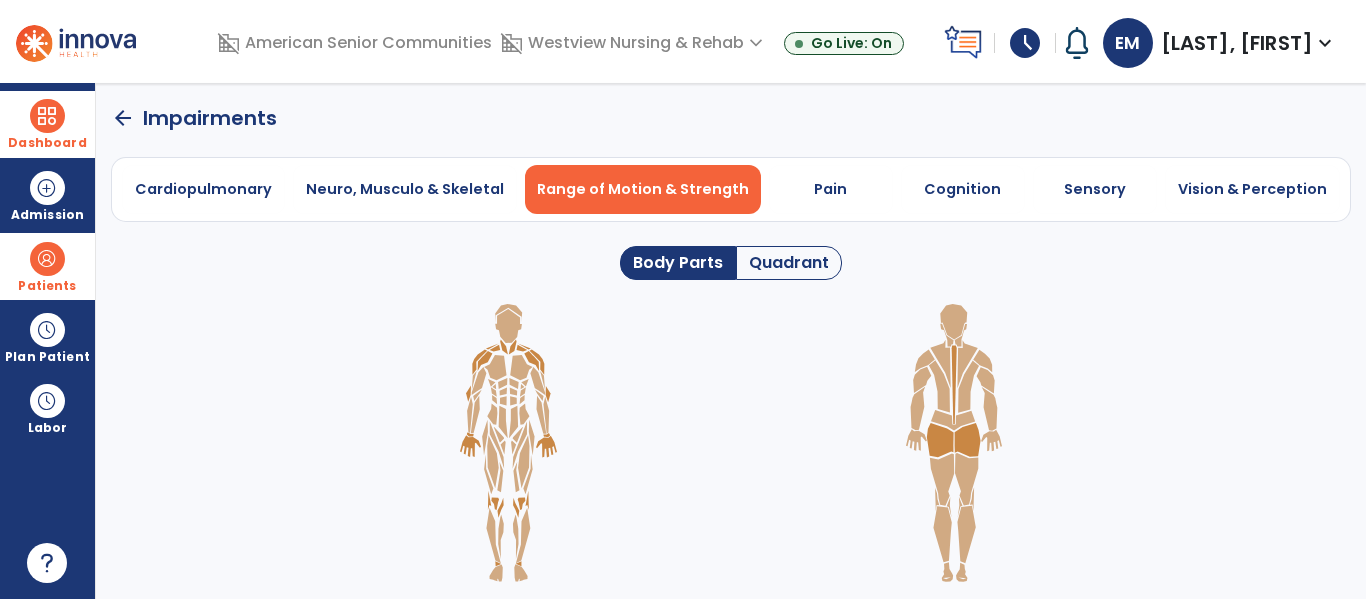 click 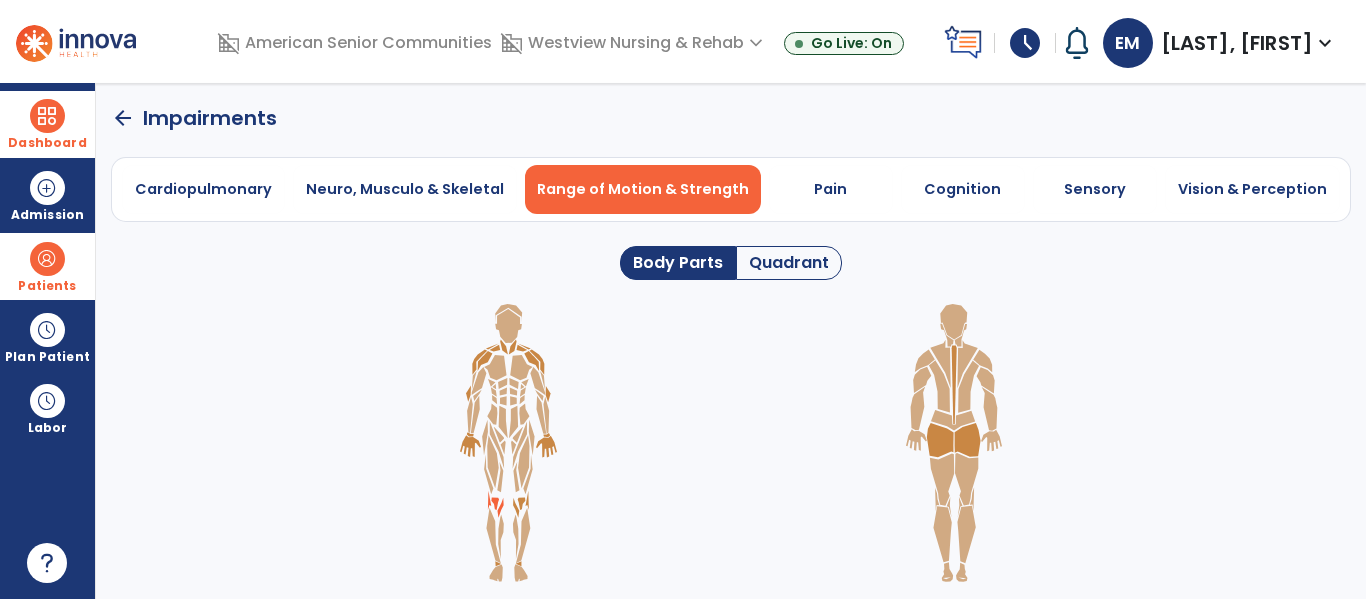 click 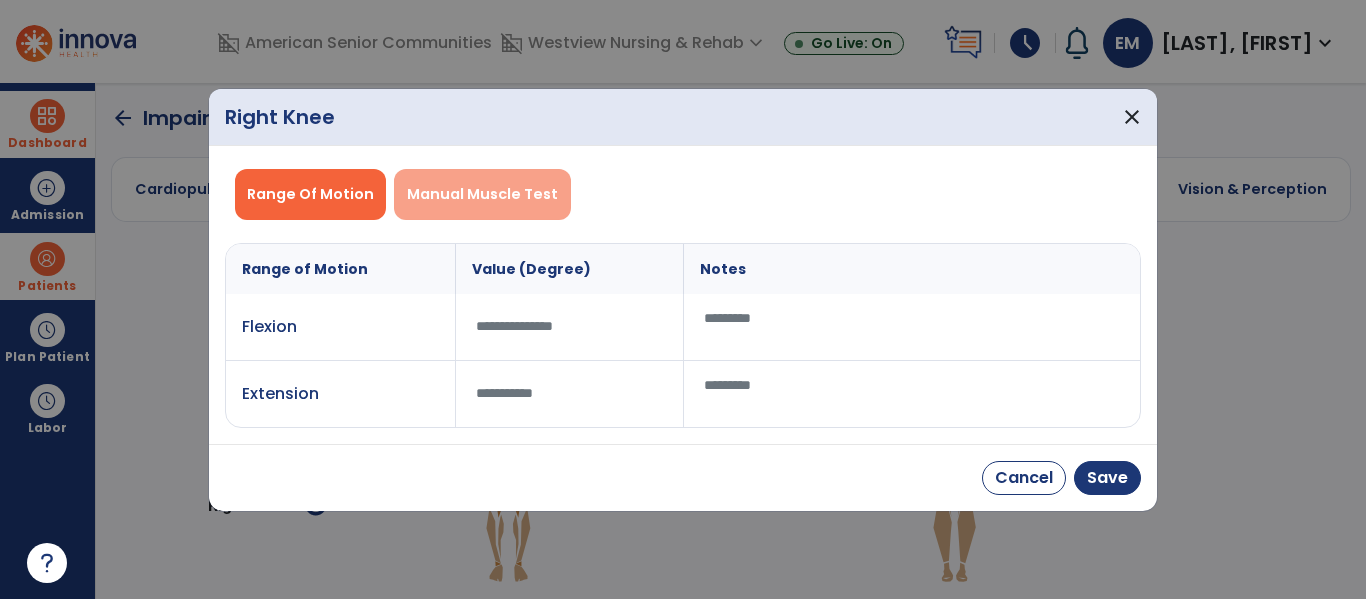 click on "Manual Muscle Test" at bounding box center (482, 194) 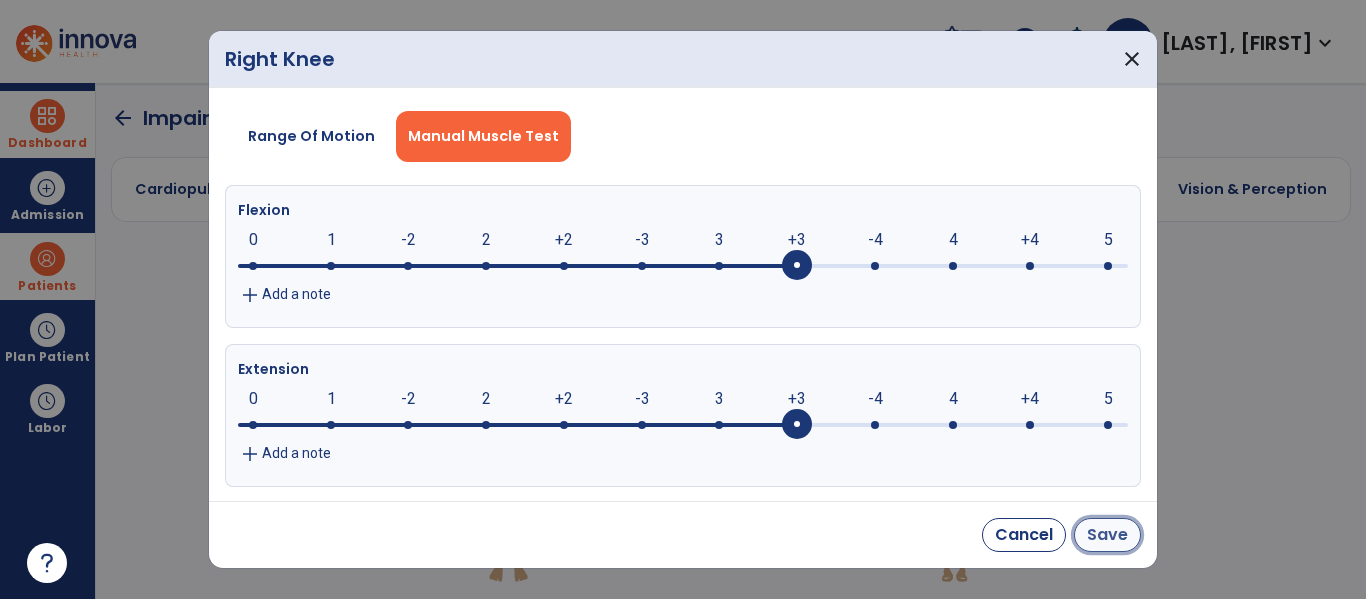 click on "Save" at bounding box center [1107, 535] 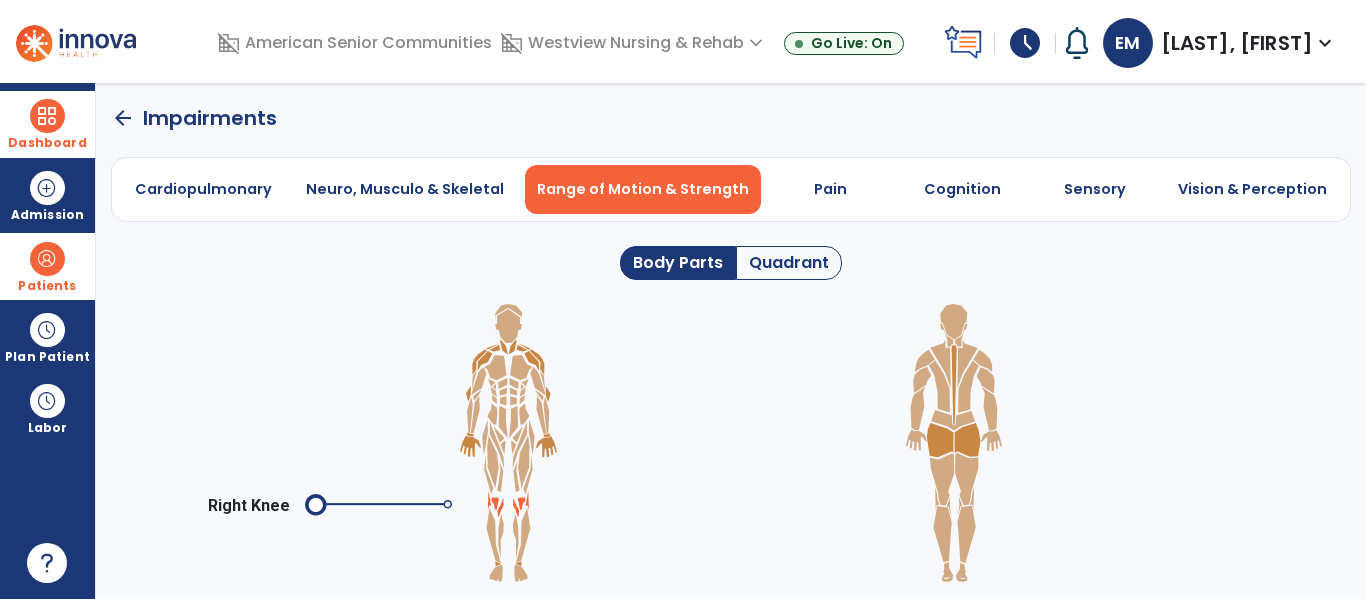 click 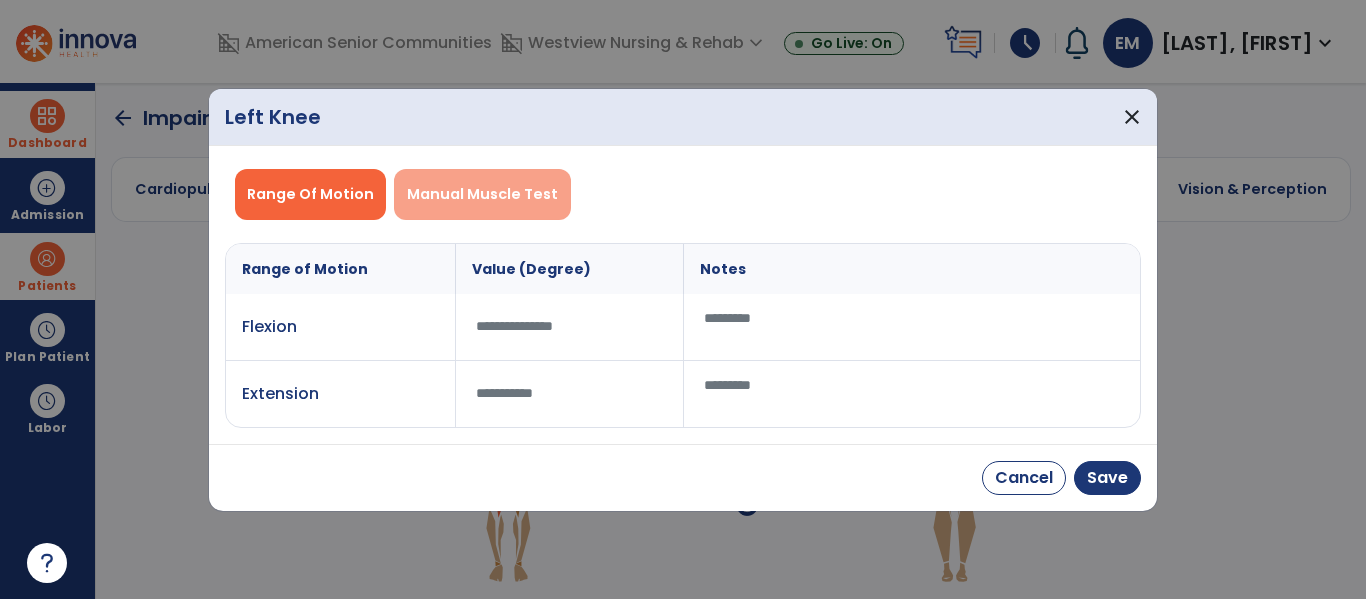 click on "Manual Muscle Test" at bounding box center [482, 194] 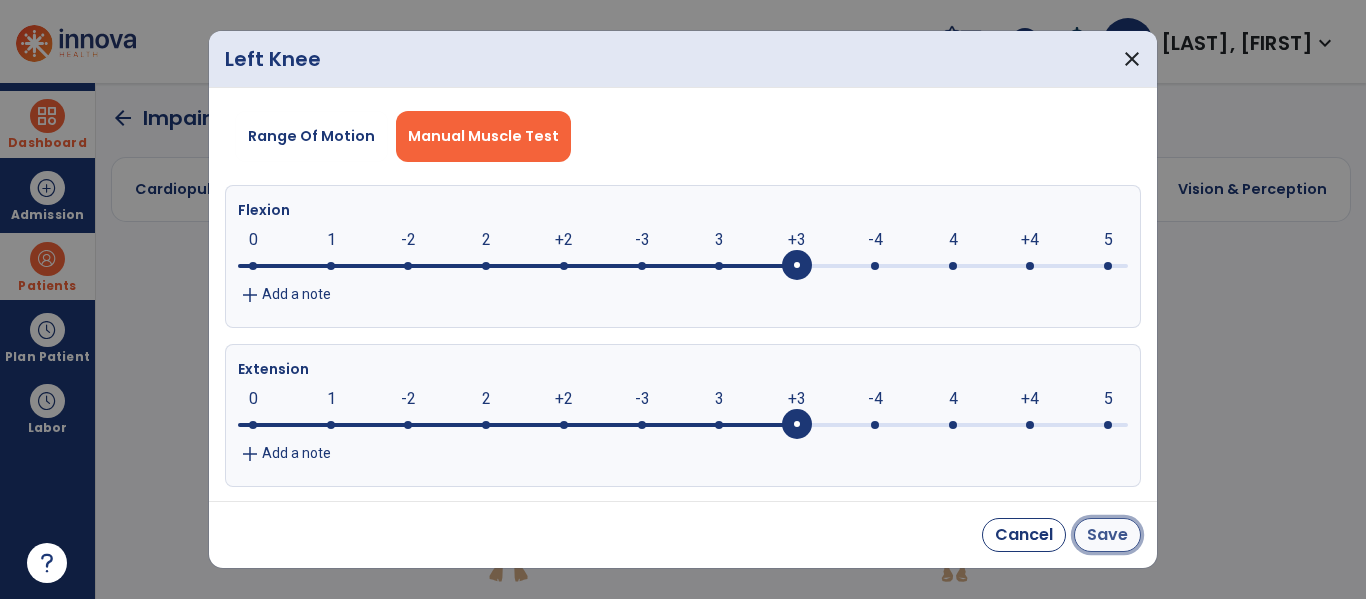 click on "Save" at bounding box center [1107, 535] 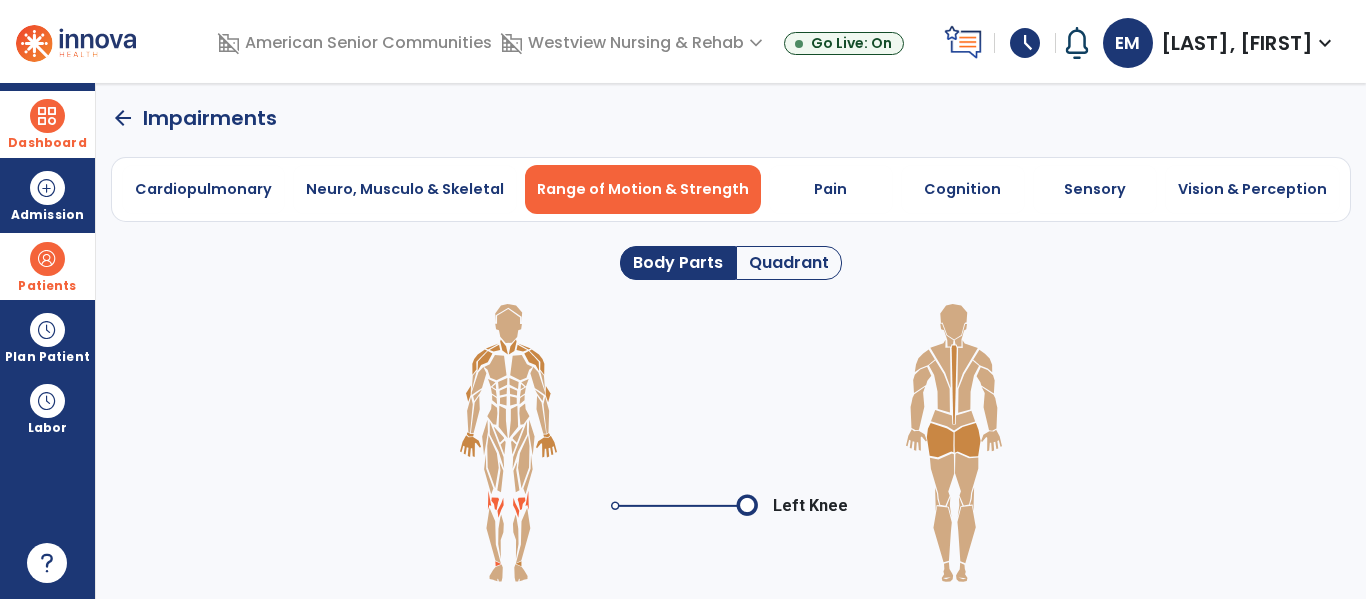 click 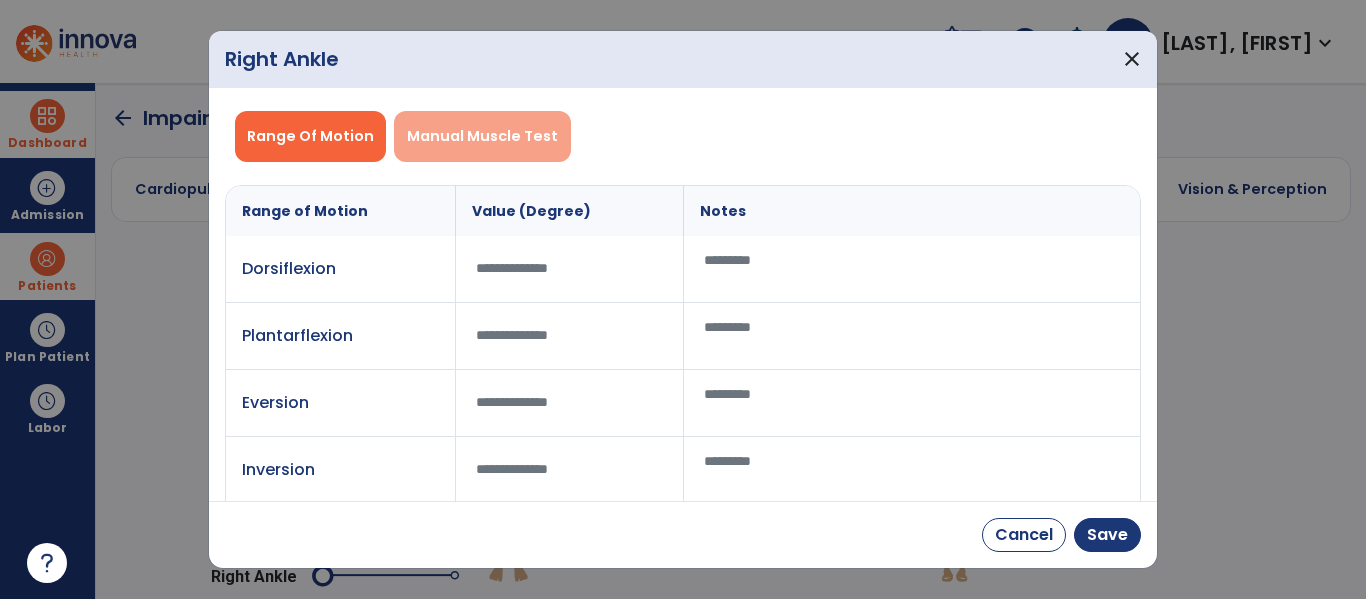 click on "Manual Muscle Test" at bounding box center (482, 136) 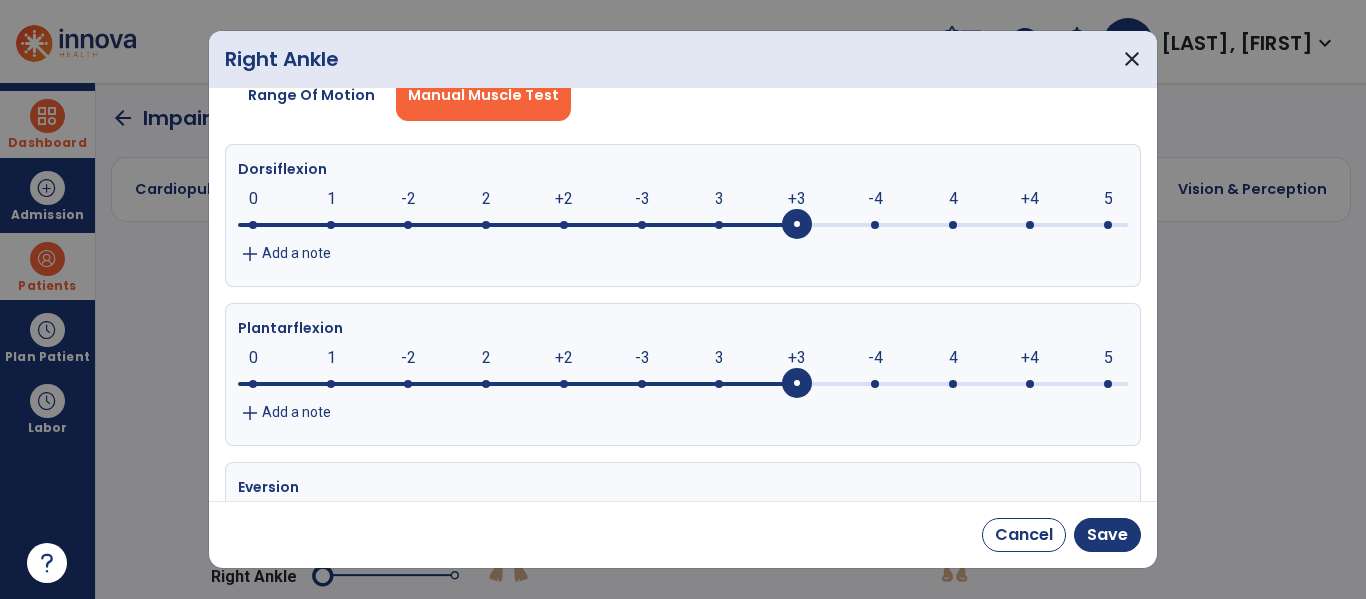 scroll, scrollTop: 43, scrollLeft: 0, axis: vertical 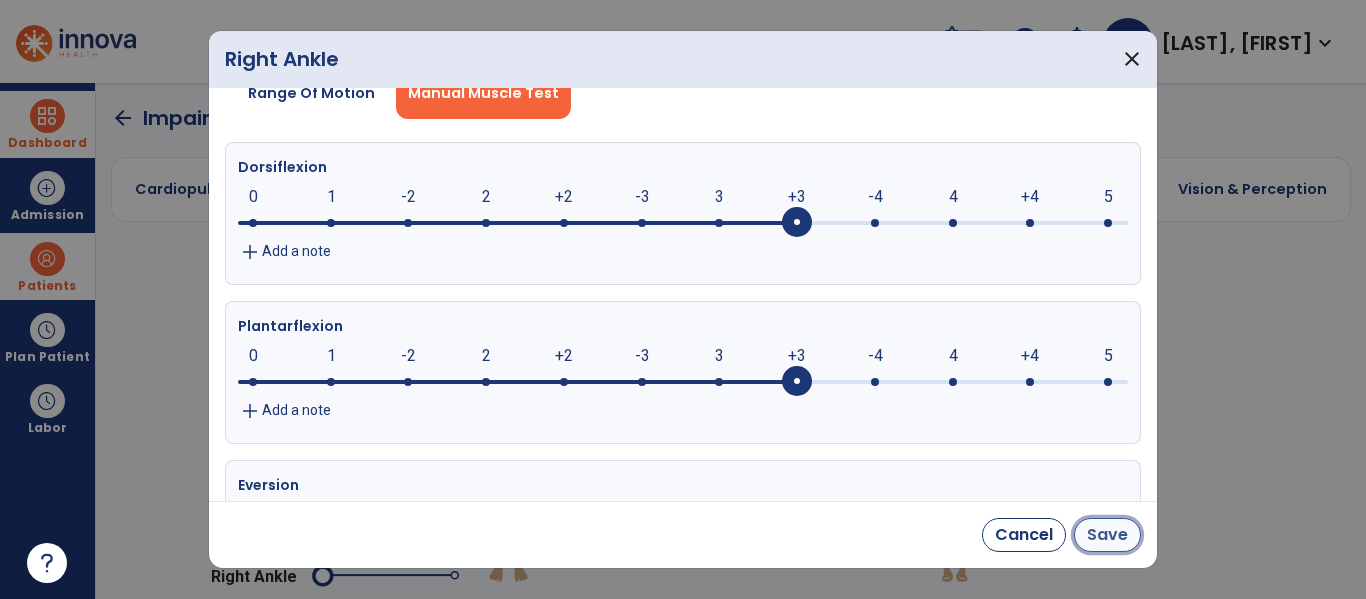 click on "Save" at bounding box center [1107, 535] 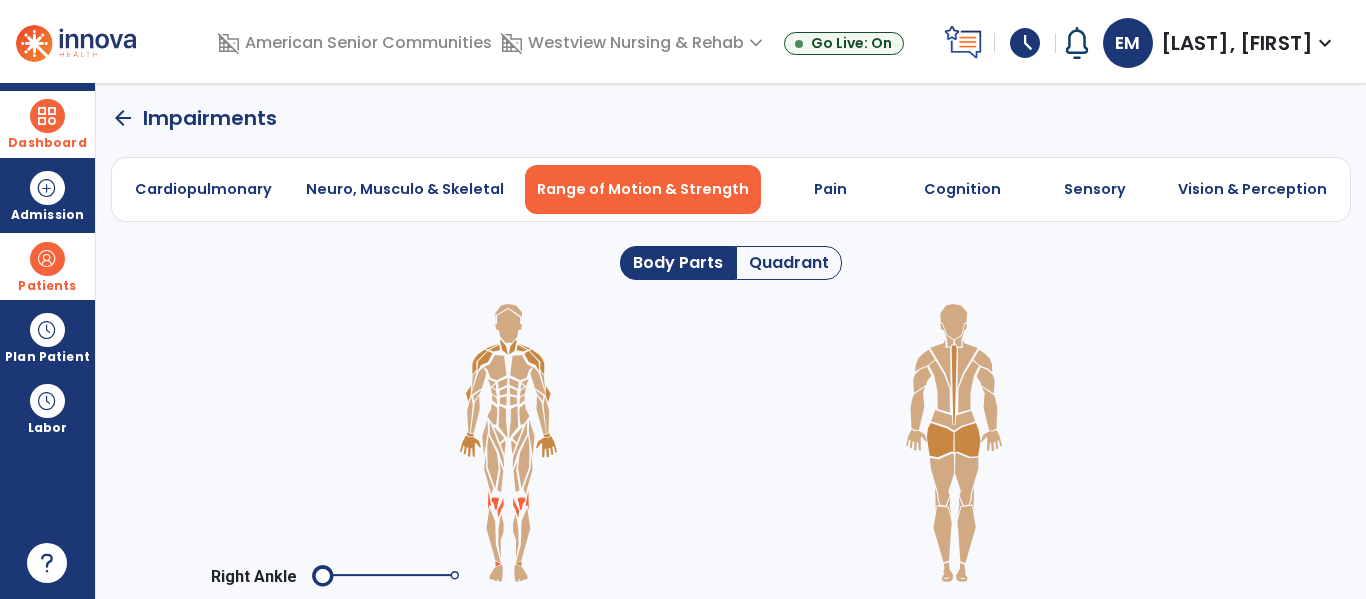 click 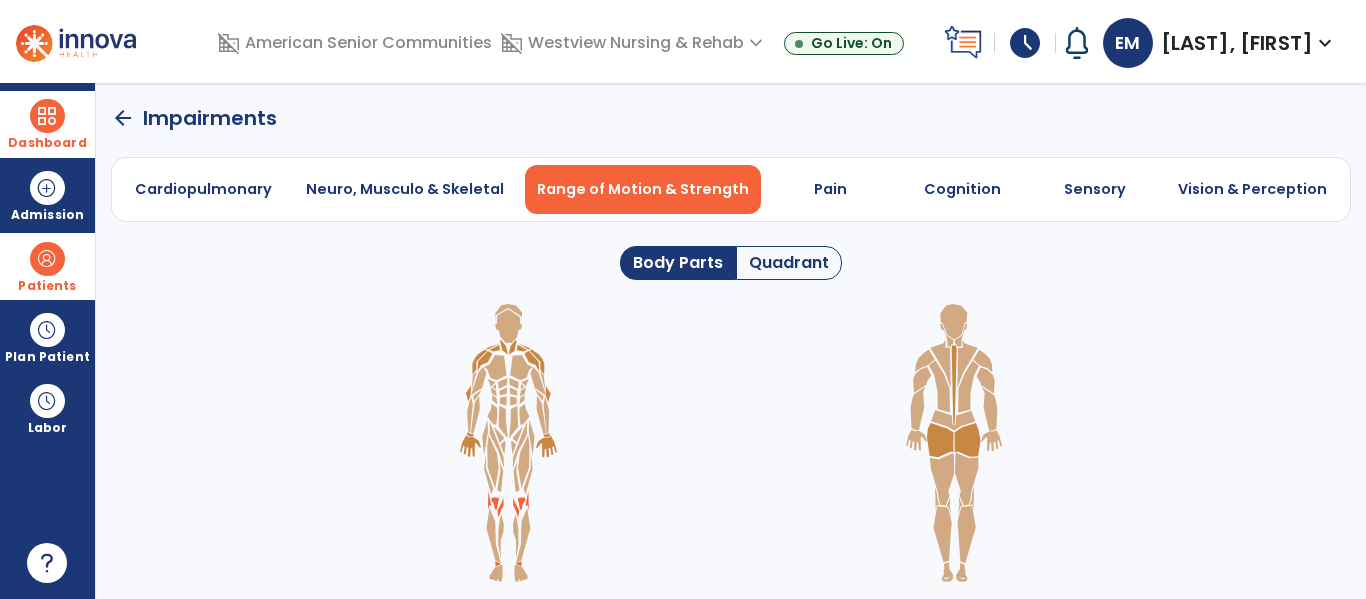 click 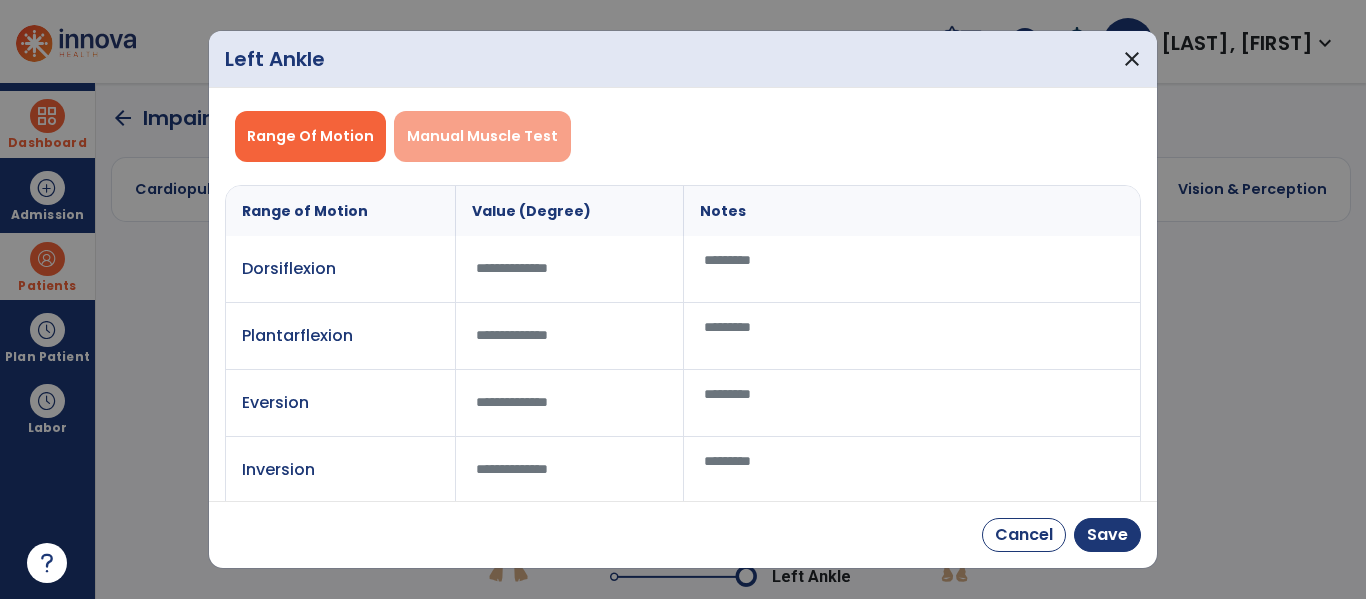 click on "Manual Muscle Test" at bounding box center (482, 136) 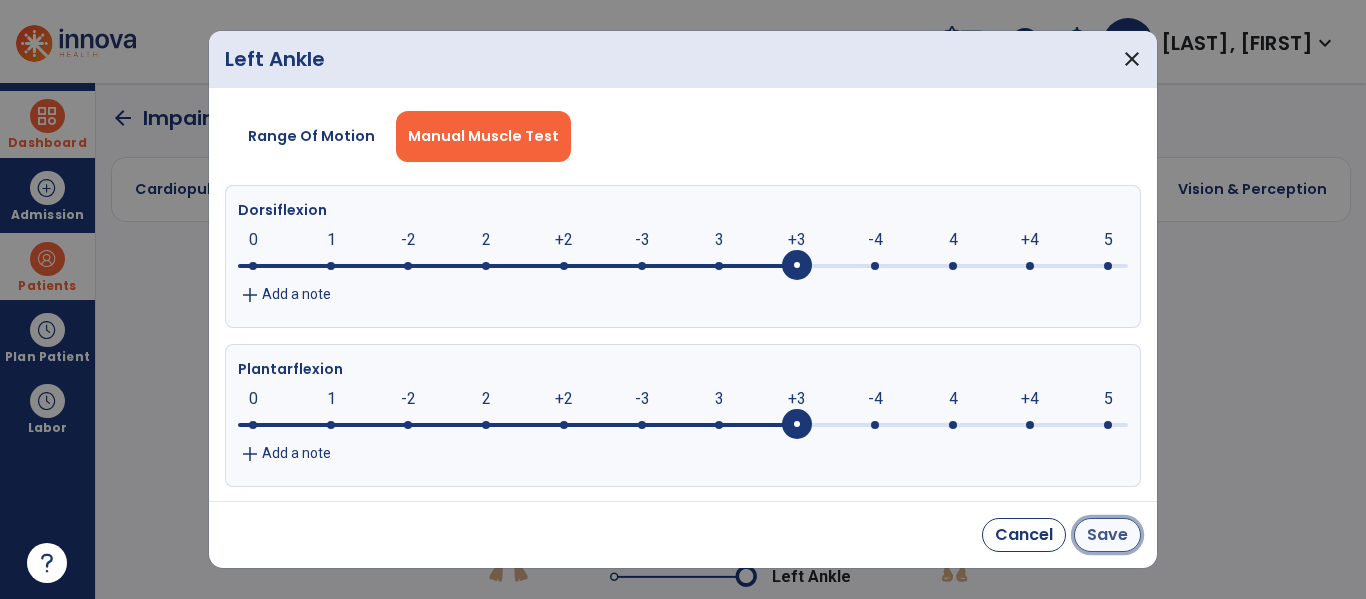 click on "Save" at bounding box center [1107, 535] 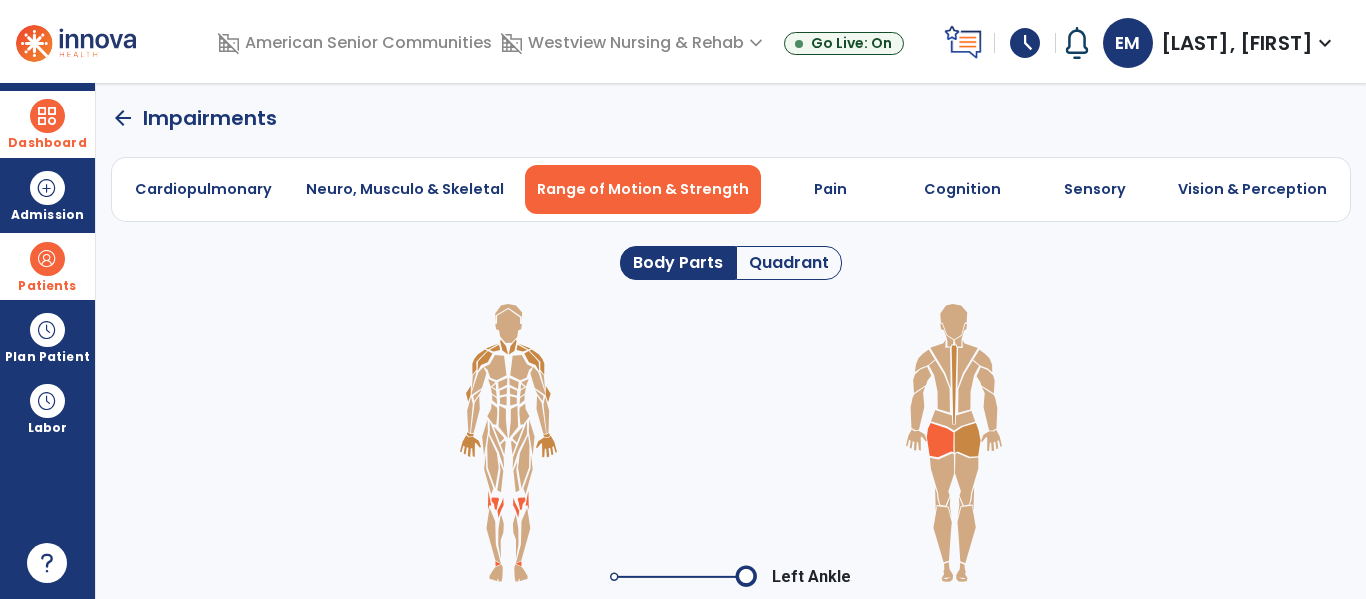 click 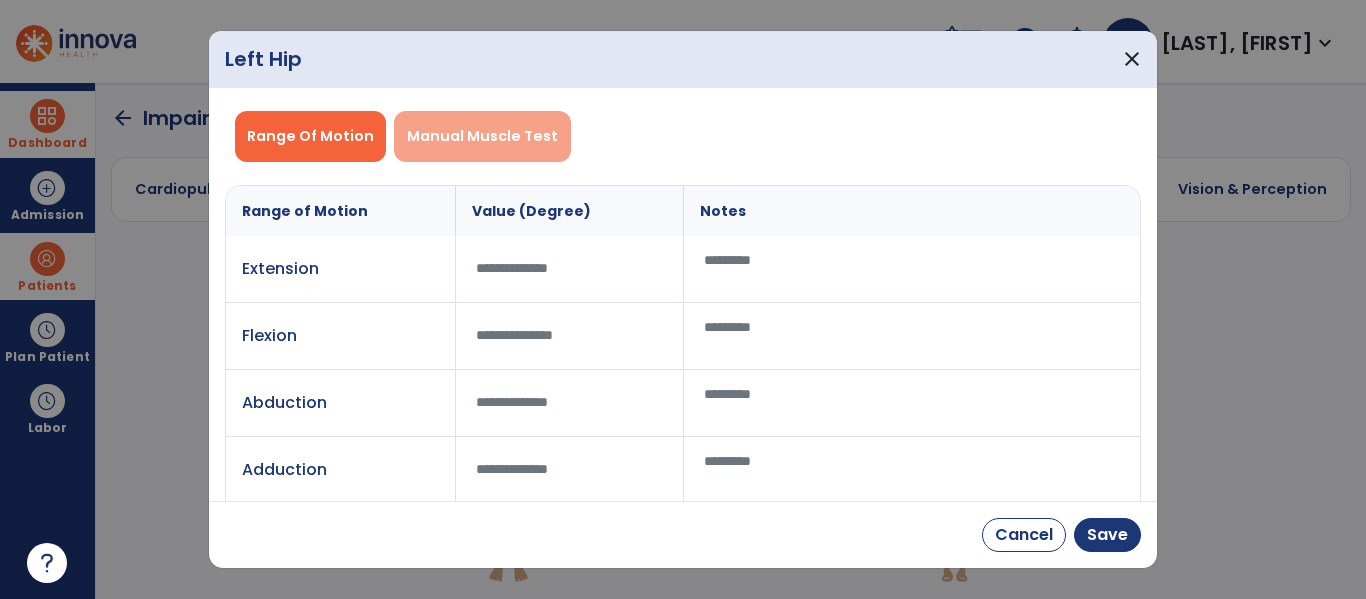 click on "Manual Muscle Test" at bounding box center (482, 136) 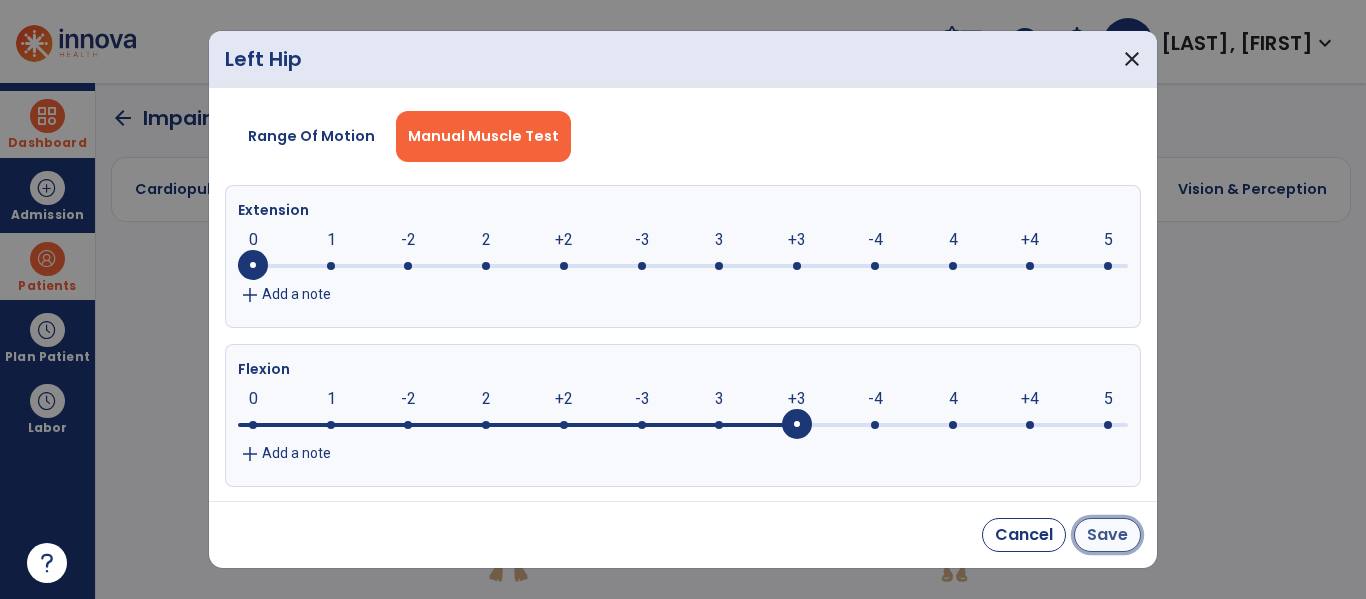 click on "Save" at bounding box center [1107, 535] 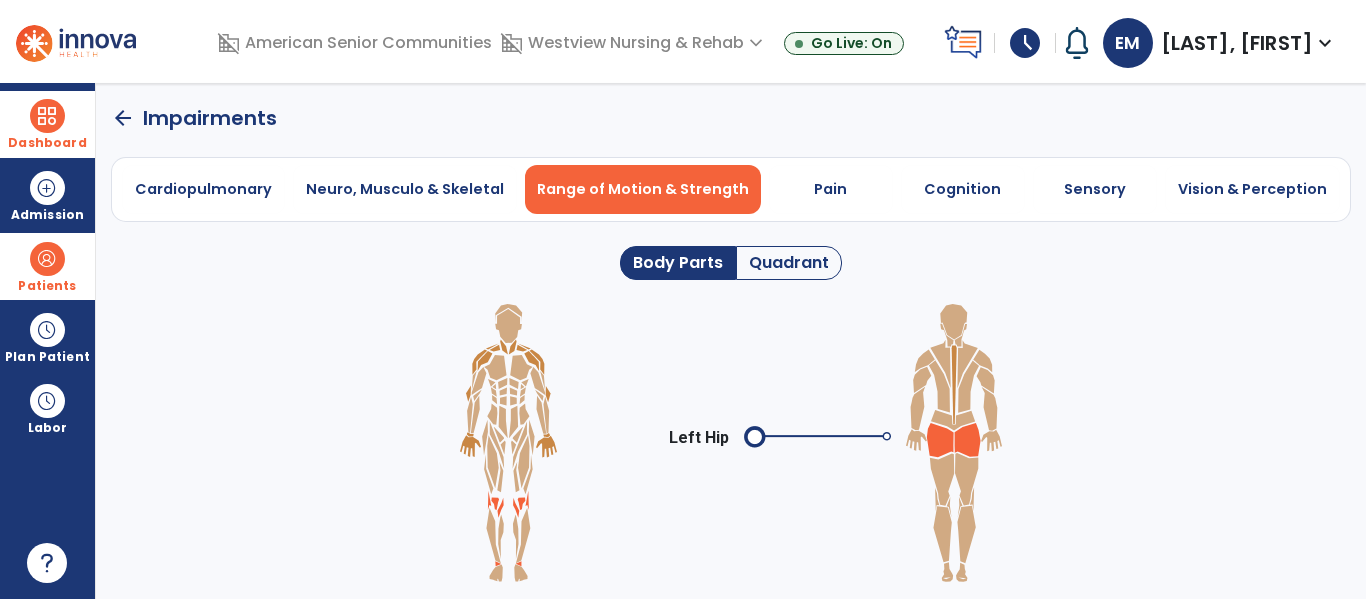 click 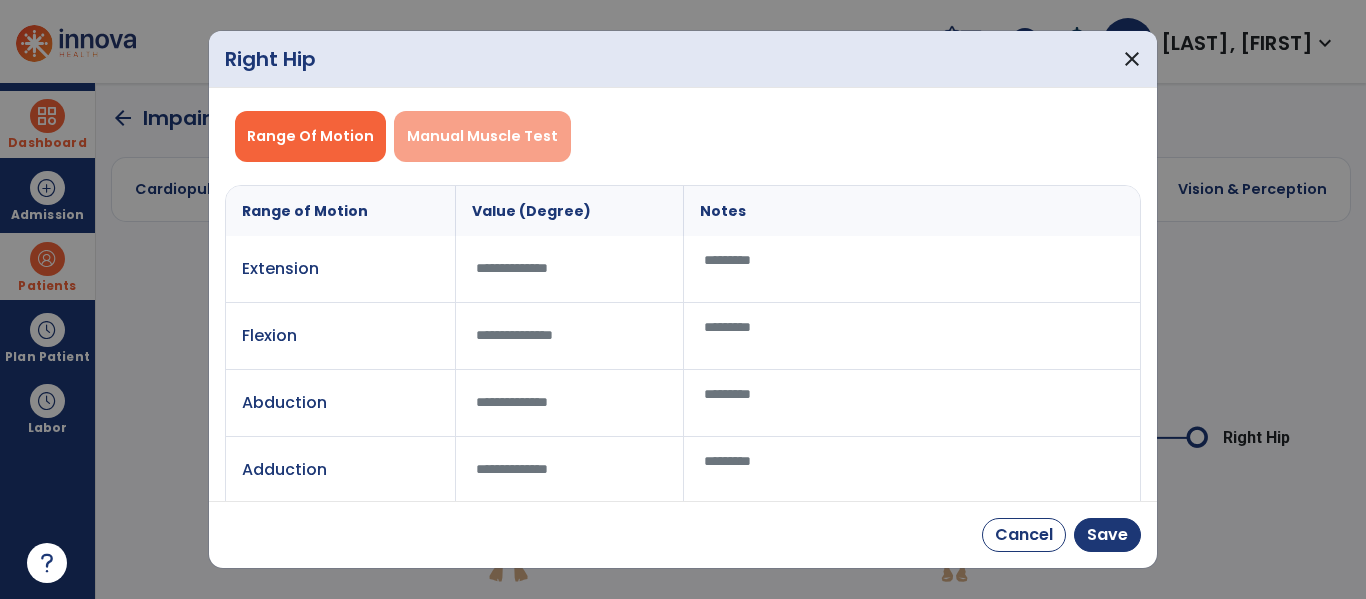 click on "Manual Muscle Test" at bounding box center (482, 136) 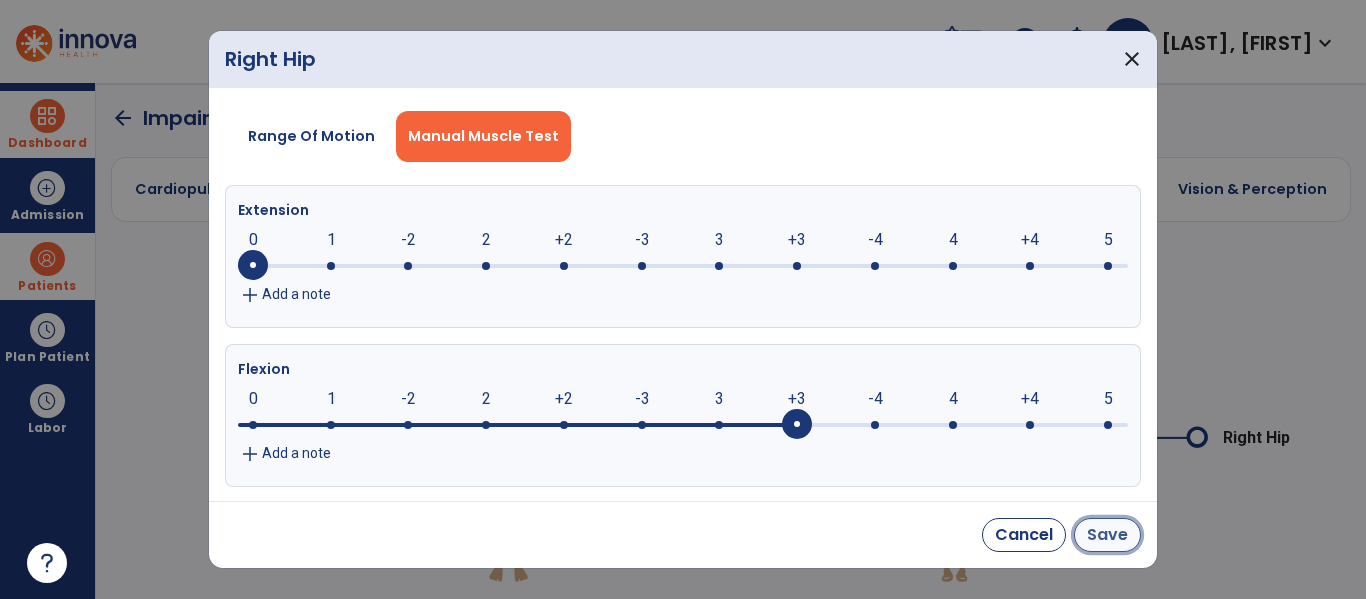 click on "Save" at bounding box center [1107, 535] 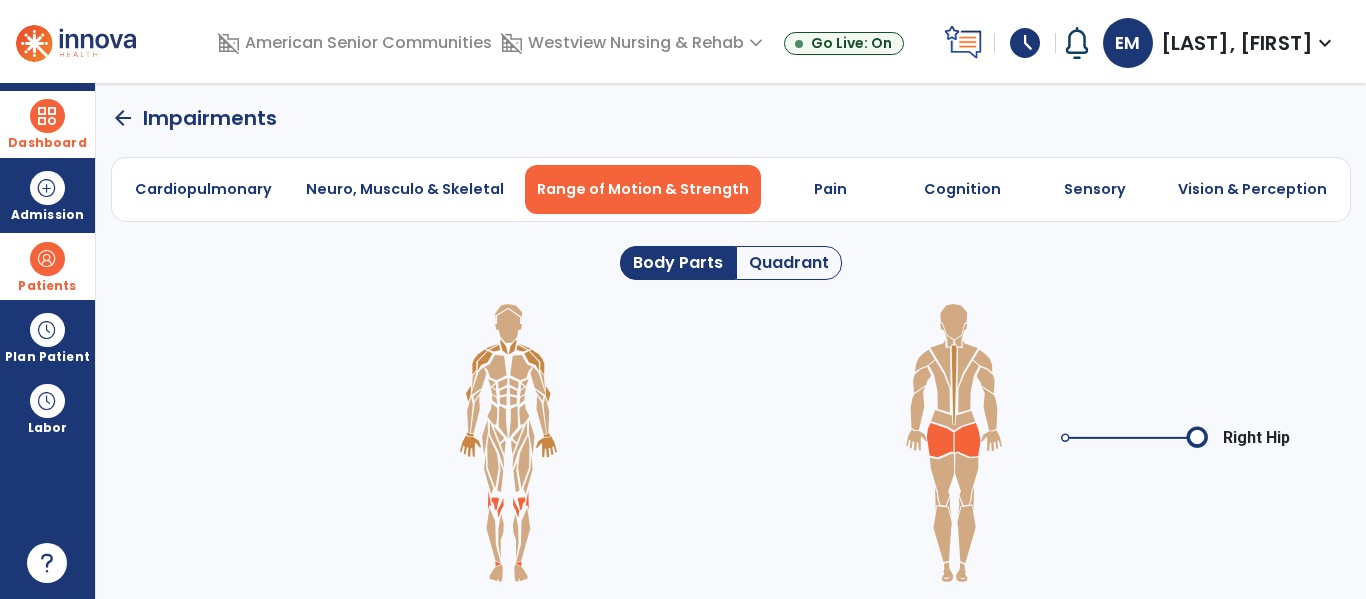 click on "arrow_back" 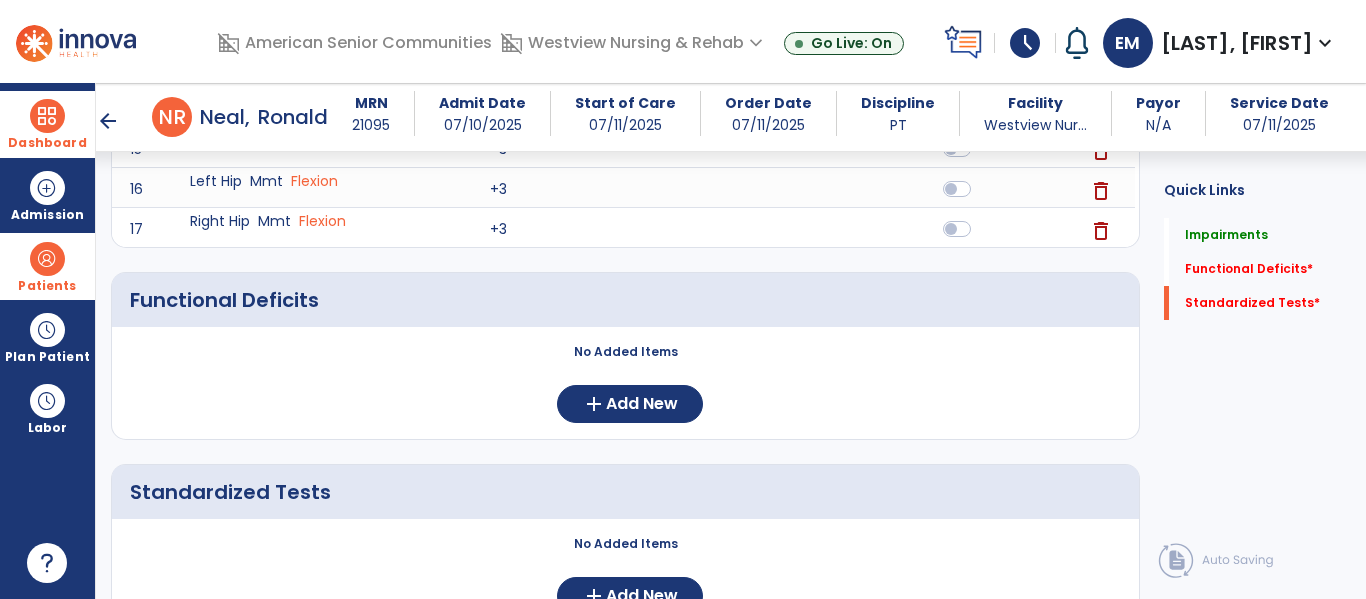 scroll, scrollTop: 915, scrollLeft: 0, axis: vertical 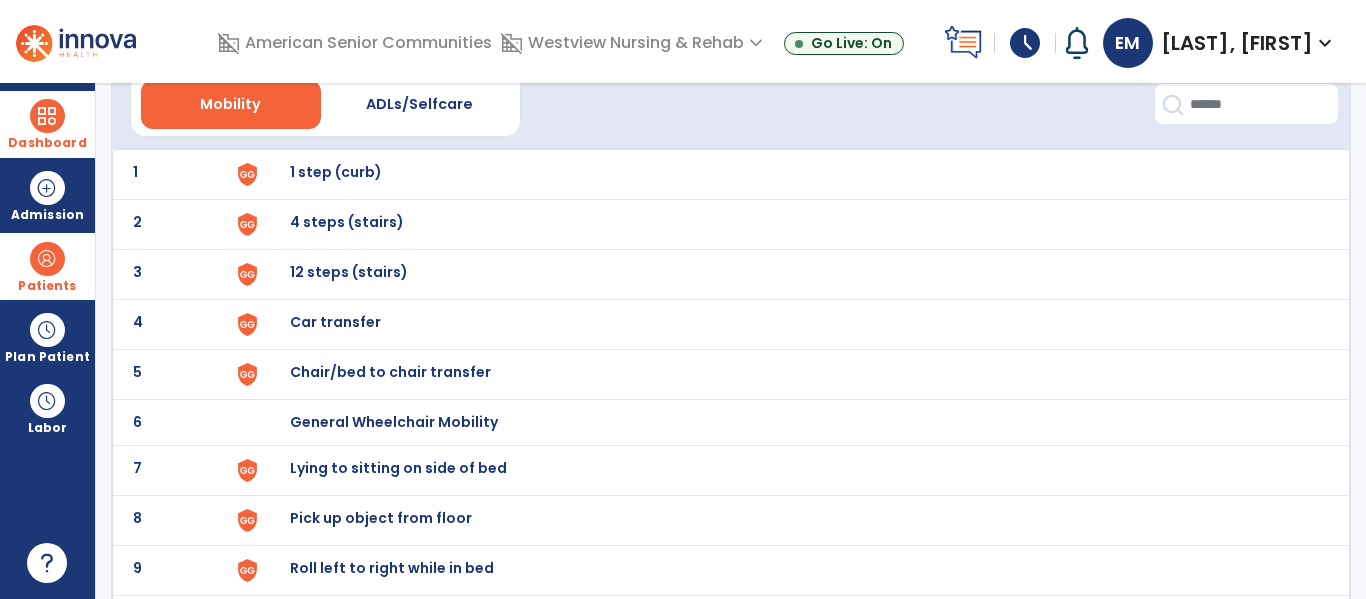 click on "Chair/bed to chair transfer" at bounding box center [789, 174] 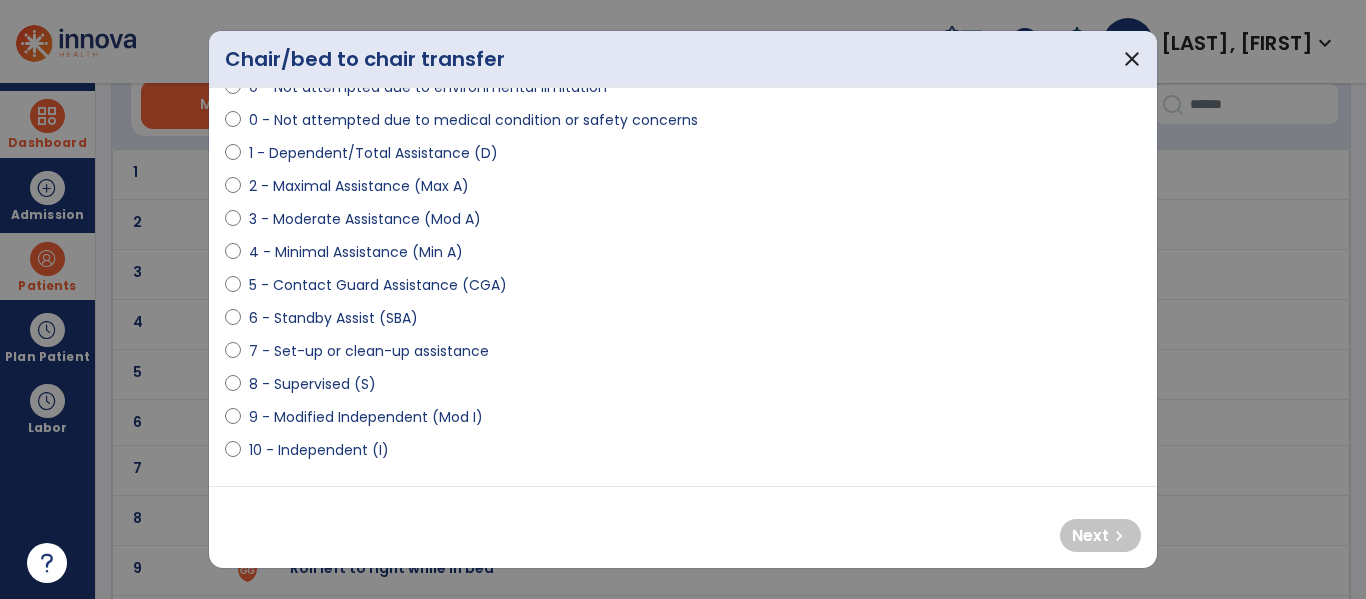 select on "**********" 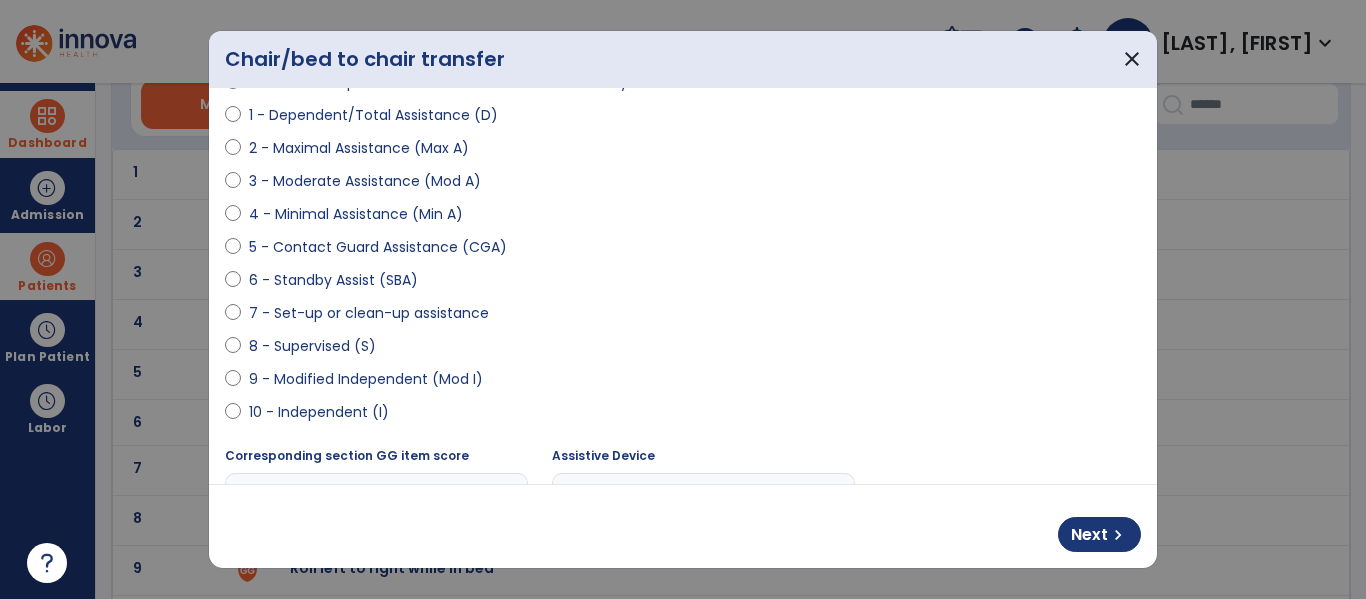 scroll, scrollTop: 224, scrollLeft: 0, axis: vertical 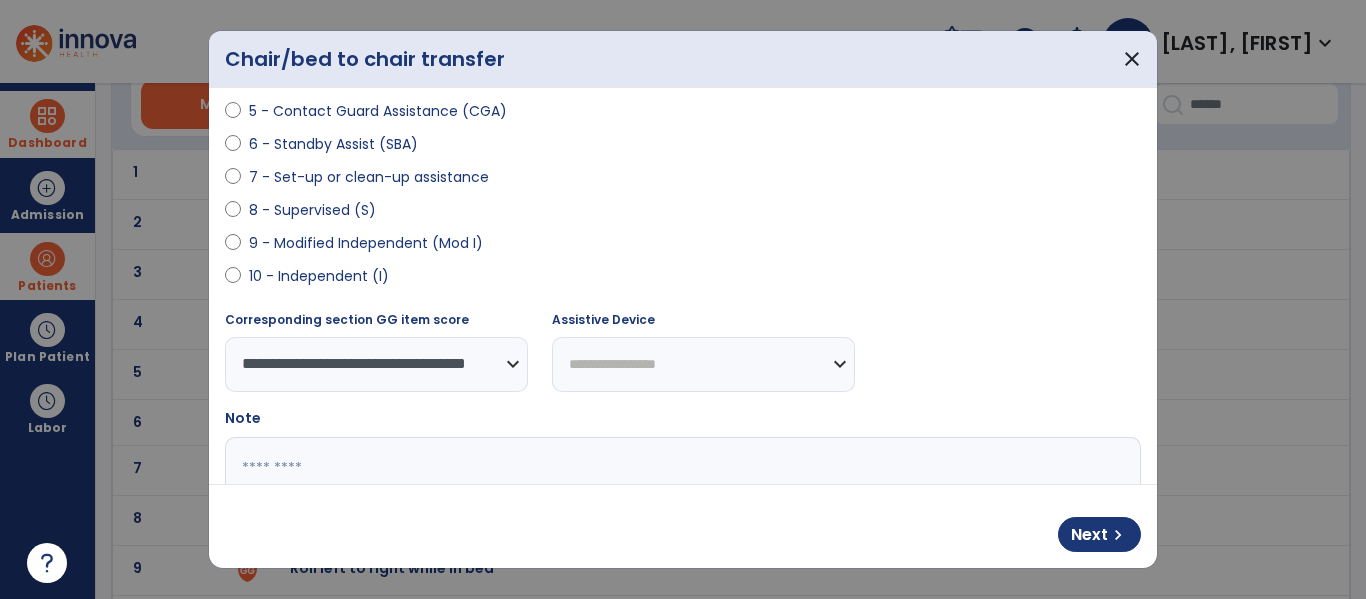 click on "**********" at bounding box center (703, 364) 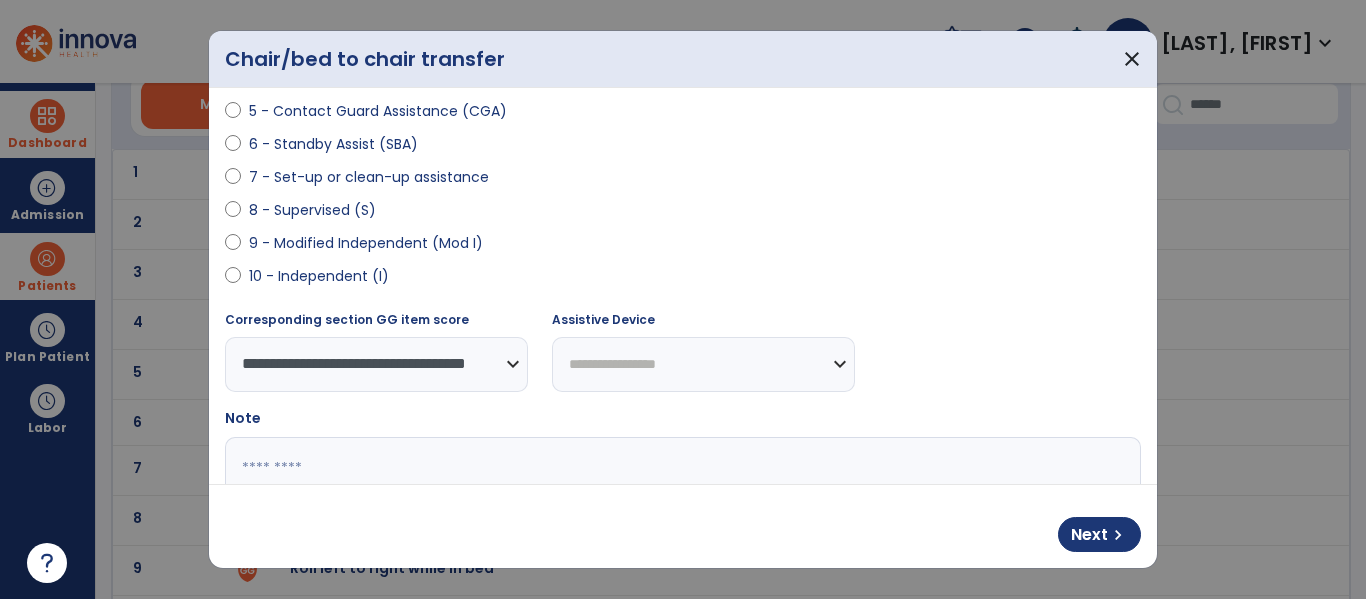 select on "**********" 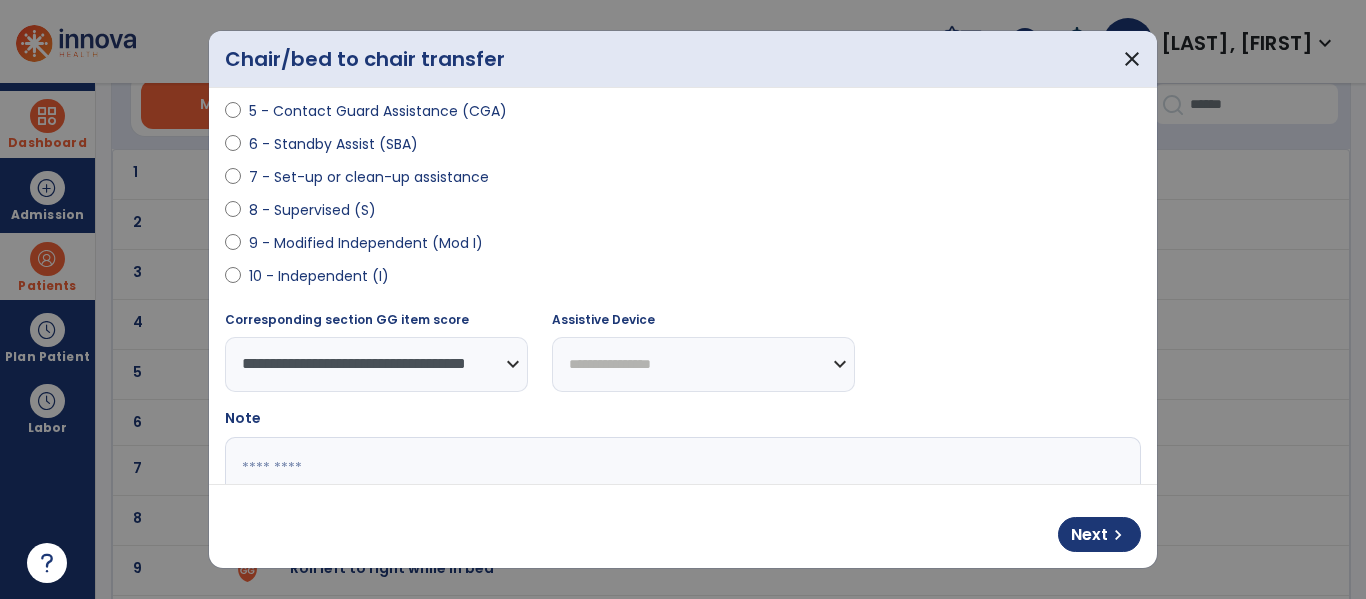 click on "**********" at bounding box center (703, 364) 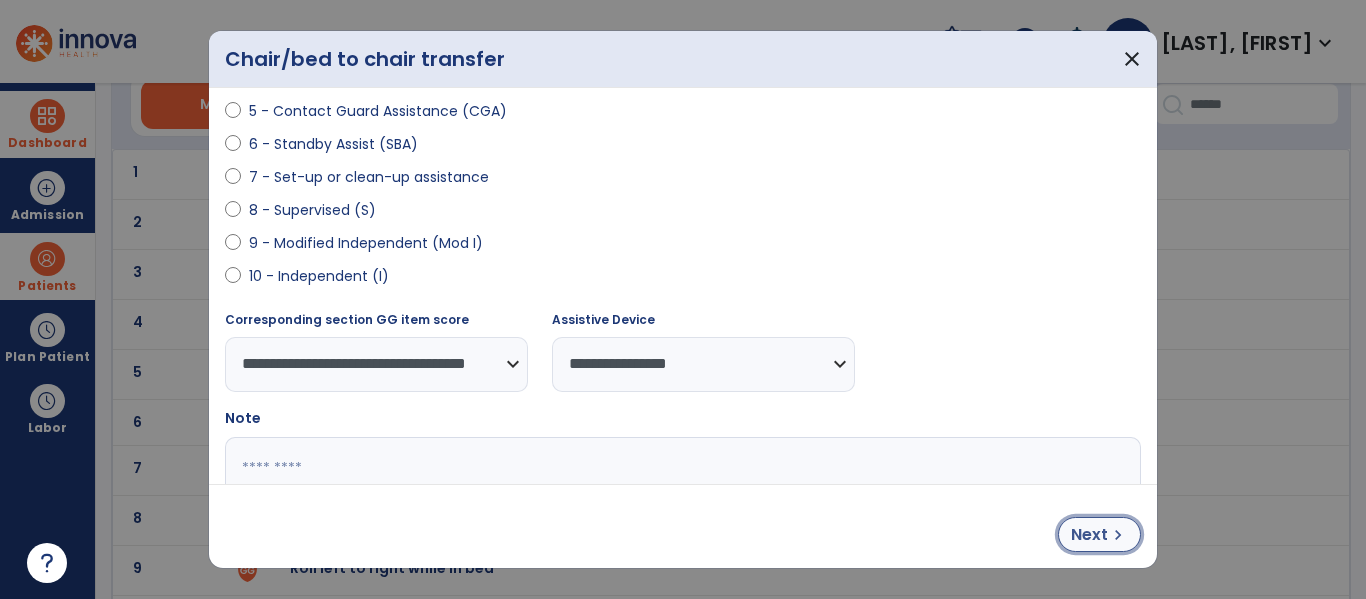 click on "chevron_right" at bounding box center [1118, 535] 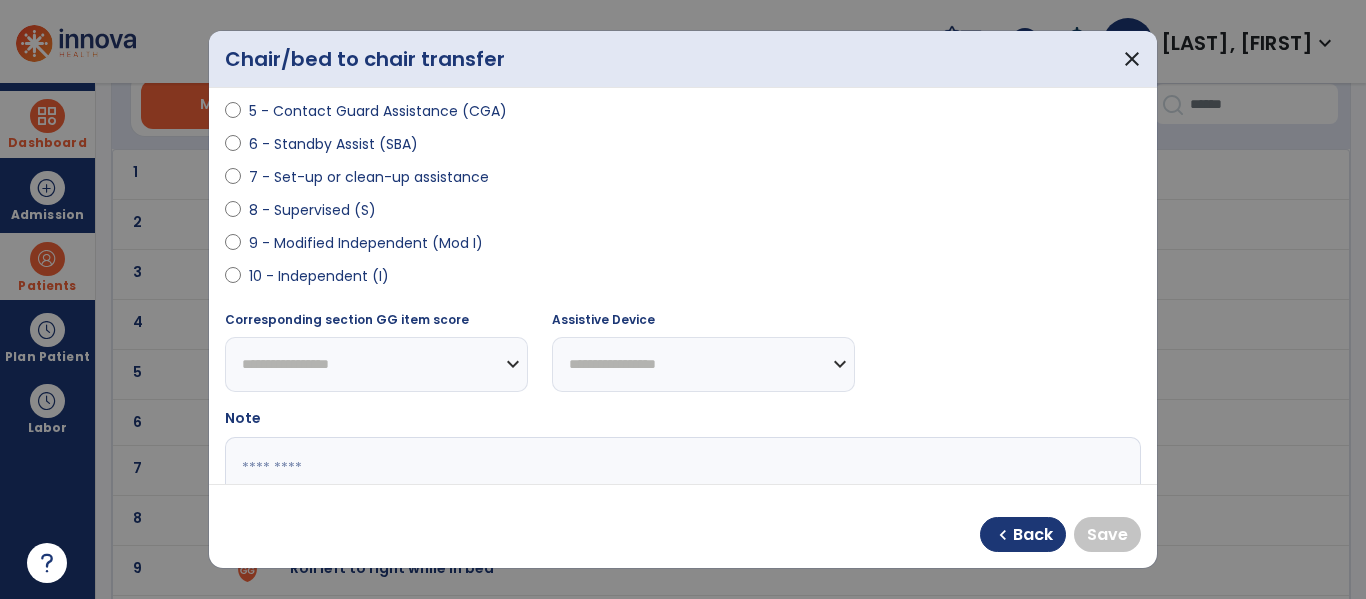 click on "**********" at bounding box center [683, 286] 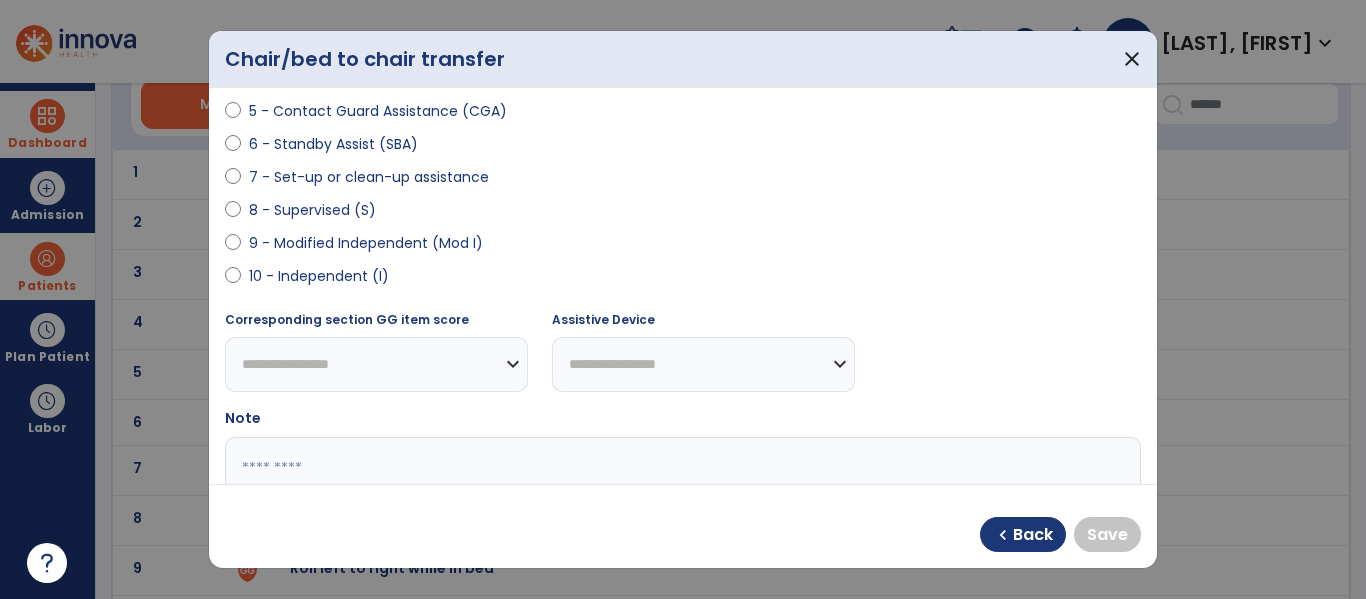 select on "**********" 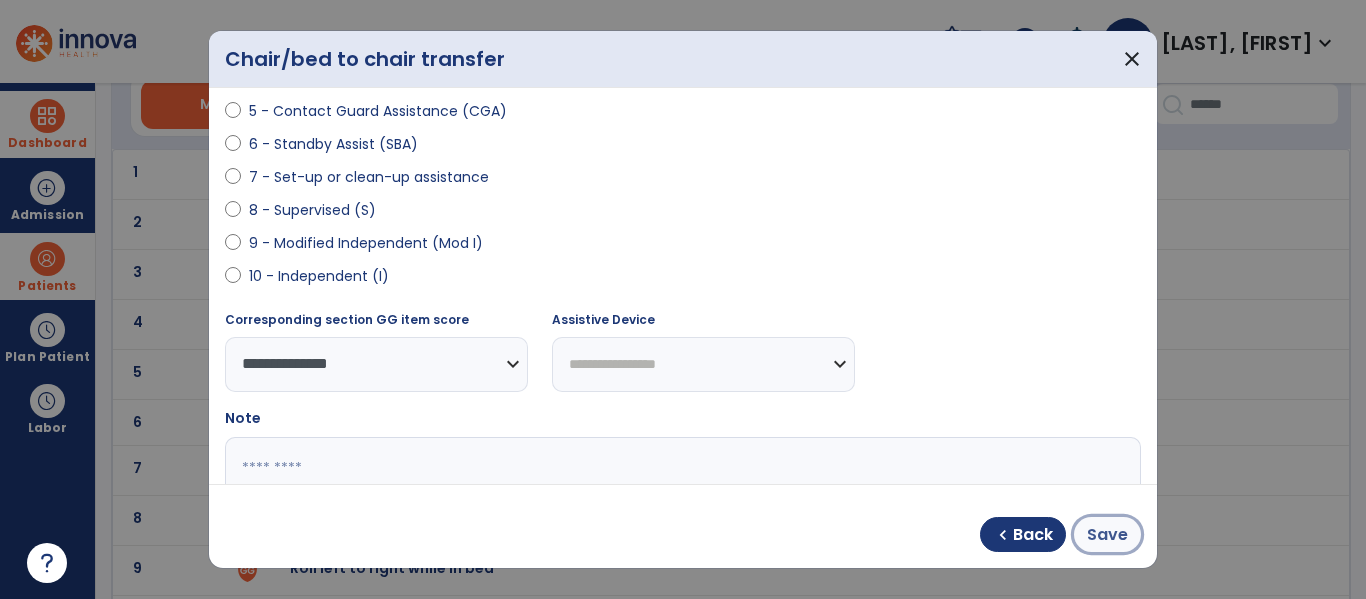click on "Save" at bounding box center [1107, 535] 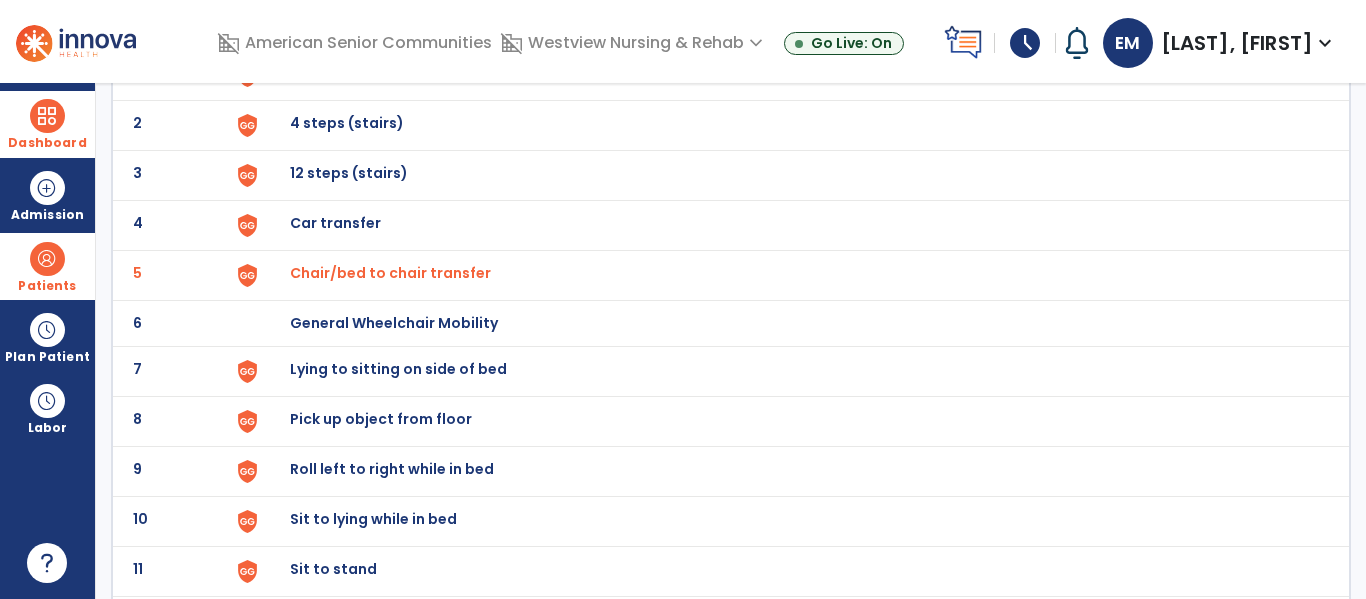 scroll, scrollTop: 192, scrollLeft: 0, axis: vertical 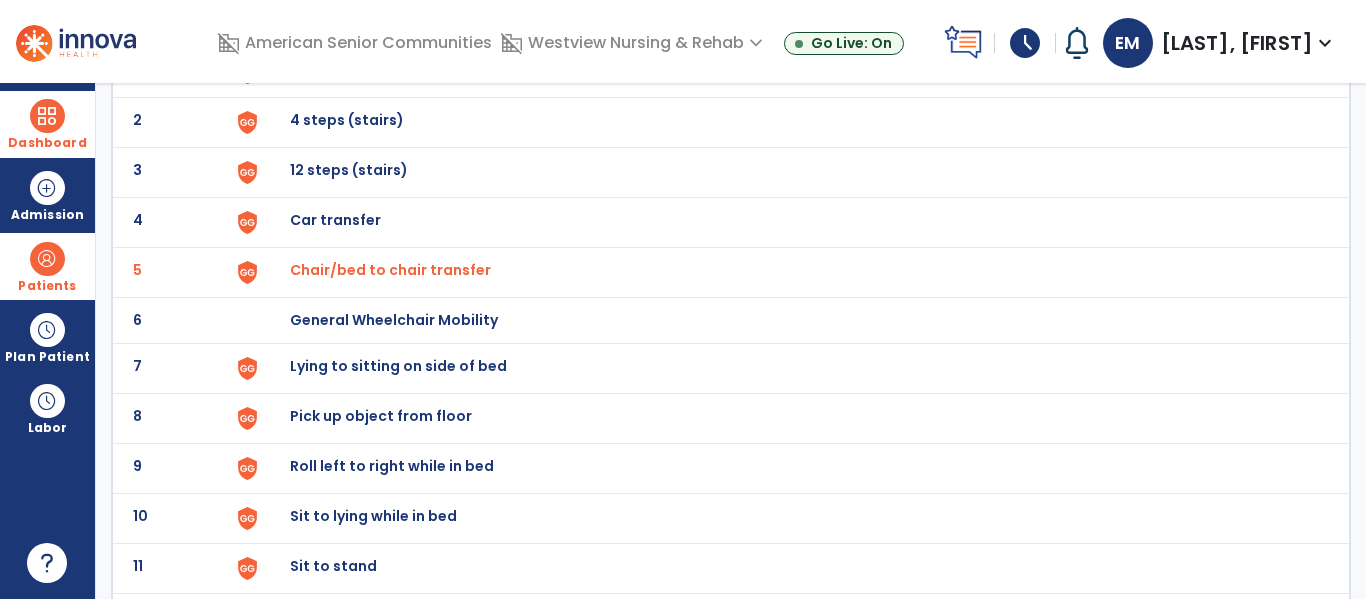 click on "Lying to sitting on side of bed" at bounding box center (336, 70) 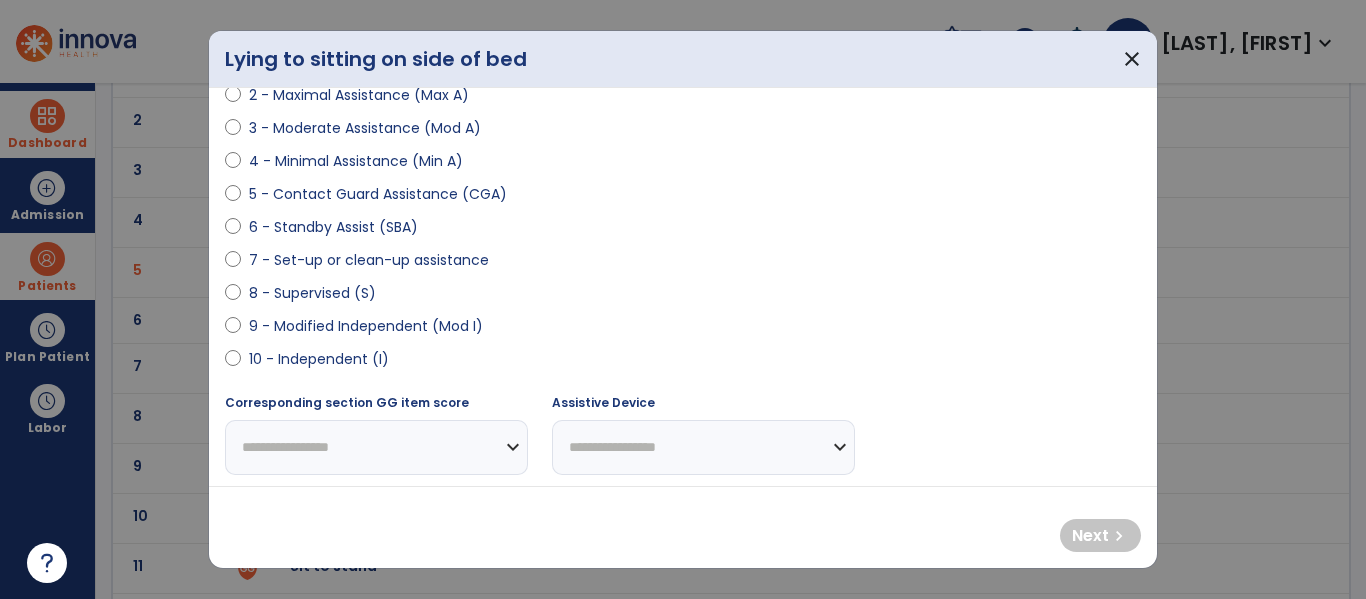 scroll, scrollTop: 281, scrollLeft: 0, axis: vertical 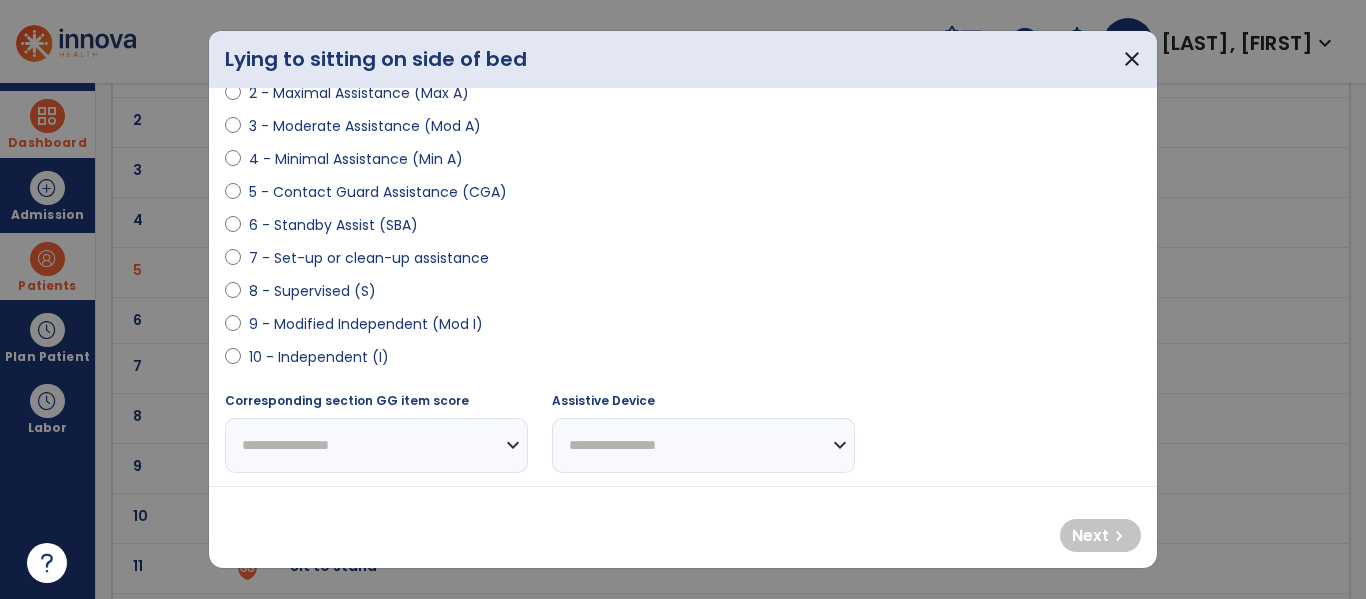 select on "**********" 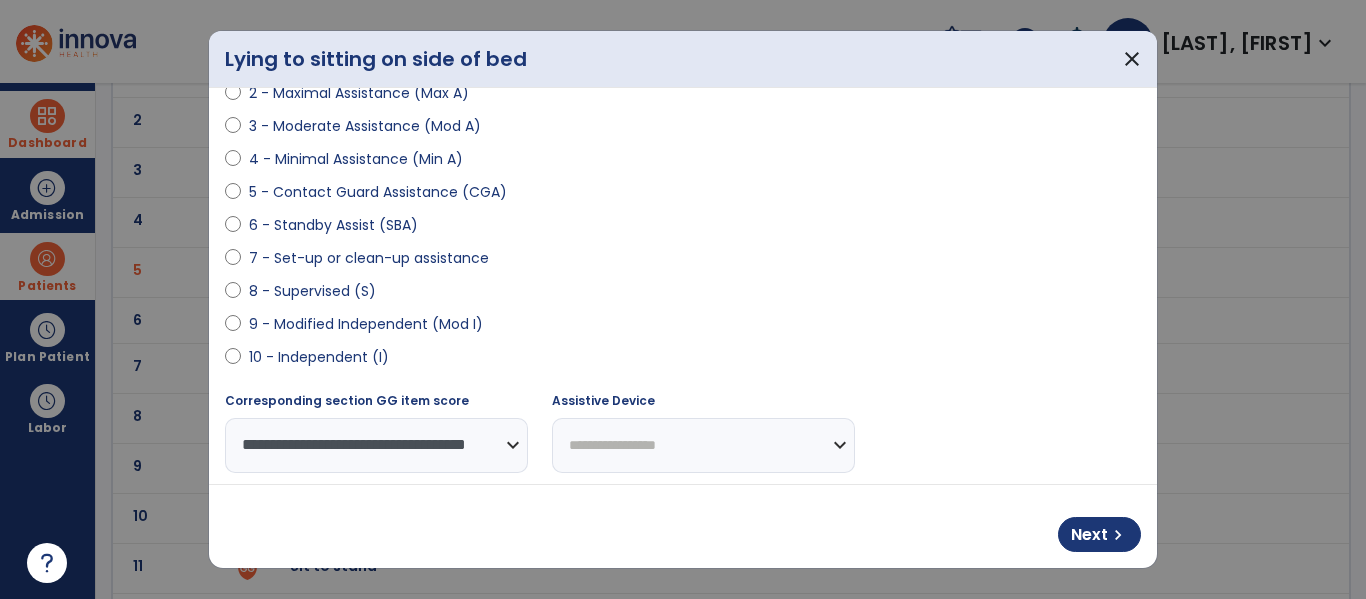 click on "**********" at bounding box center (703, 445) 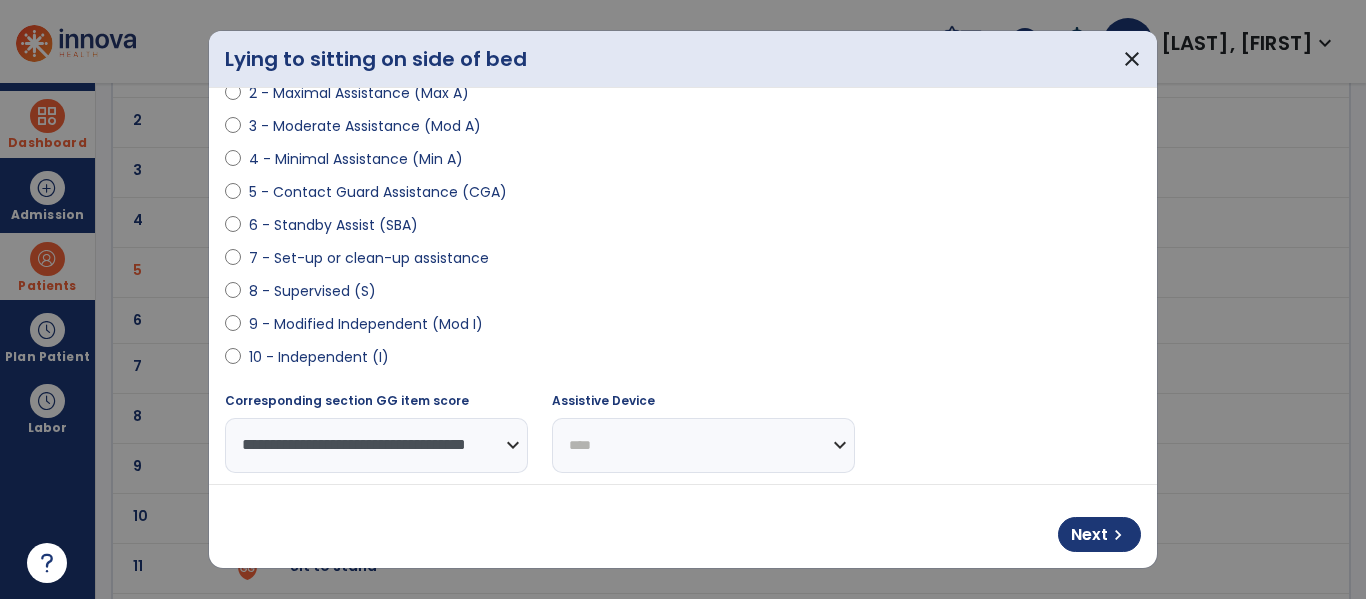 click on "**********" at bounding box center [703, 445] 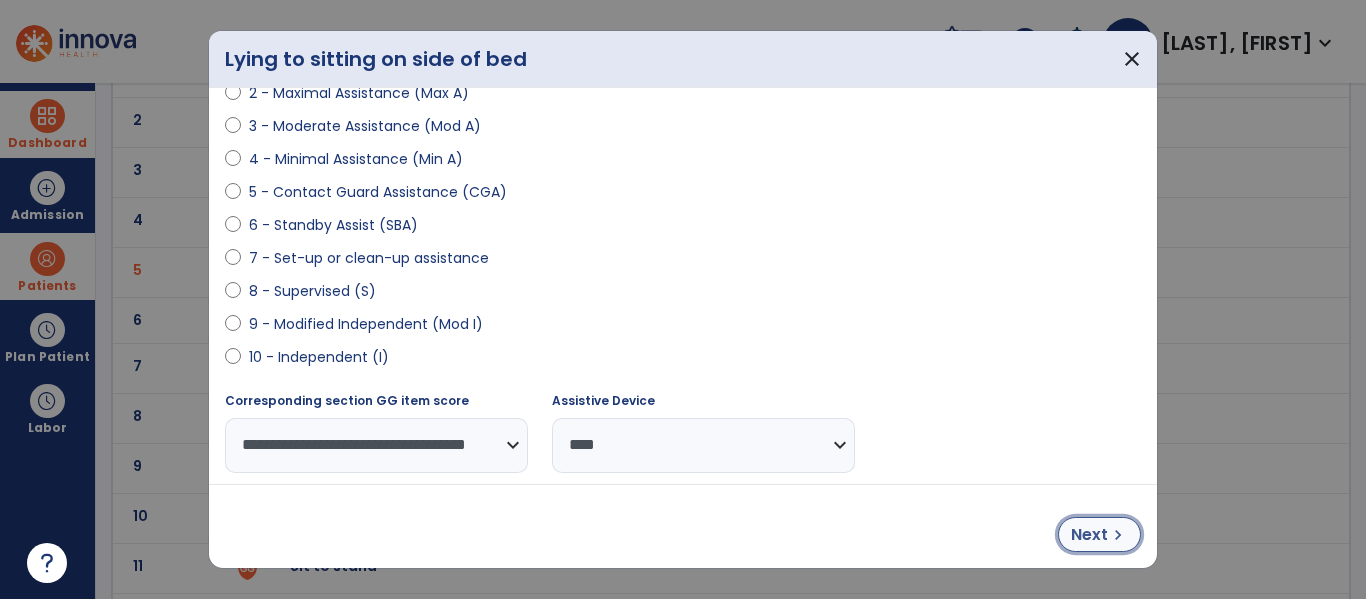 click on "chevron_right" at bounding box center [1118, 535] 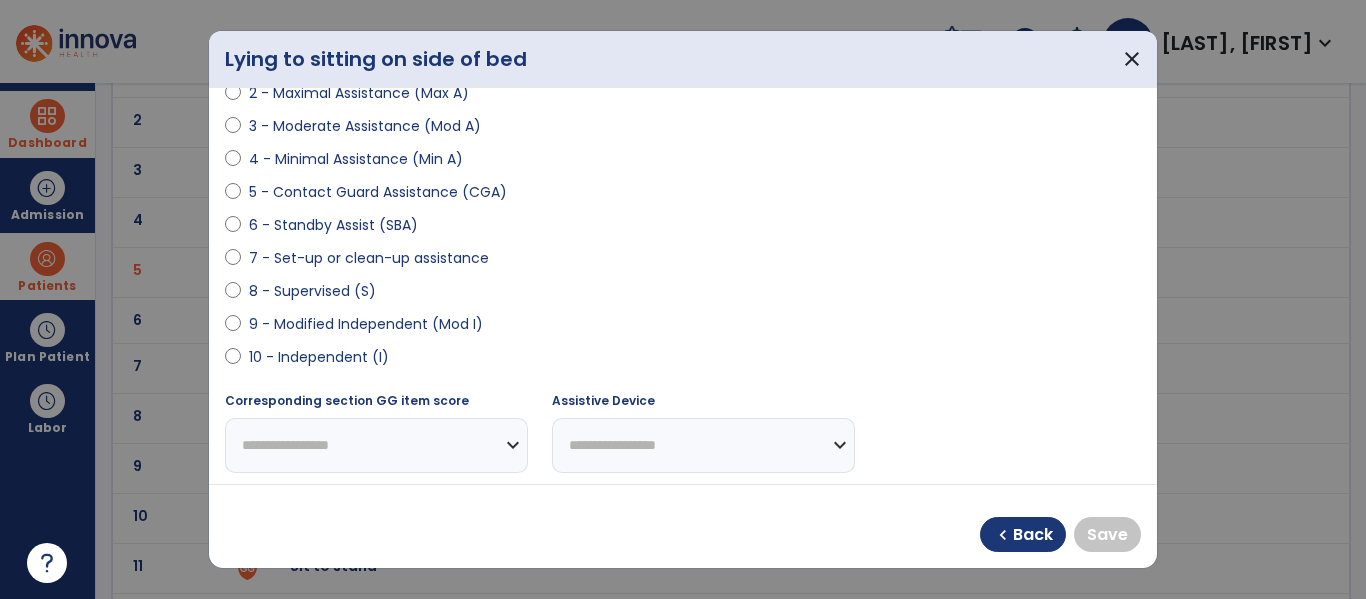 select on "**********" 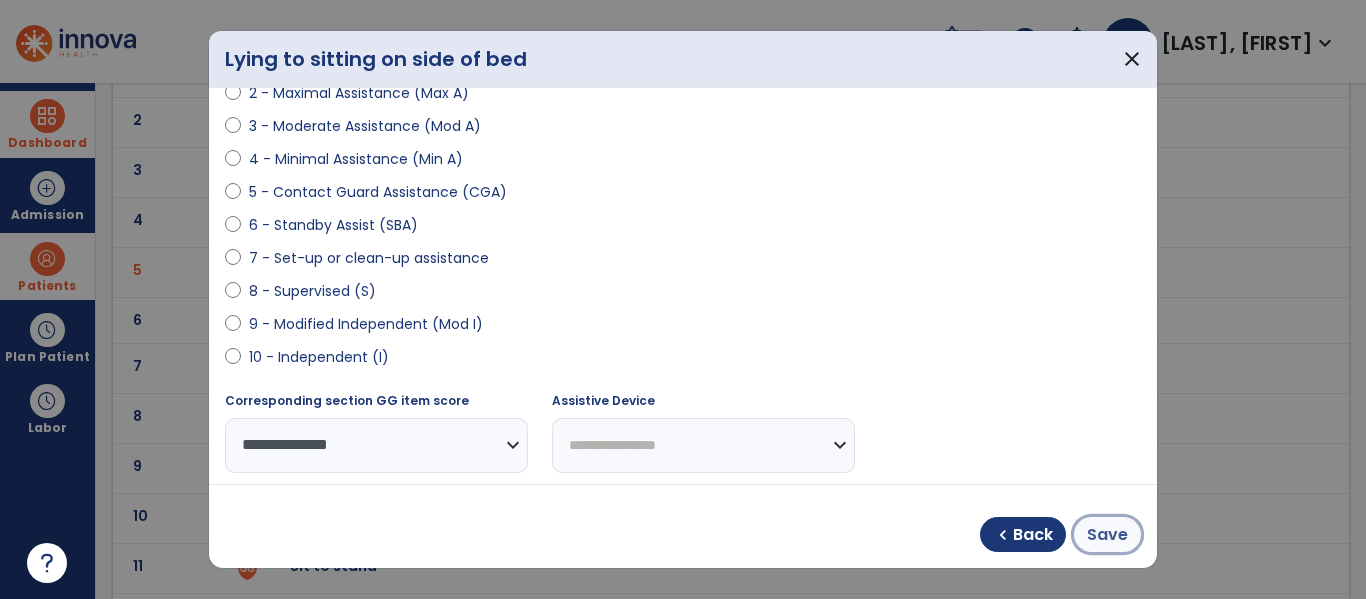 click on "Save" at bounding box center [1107, 535] 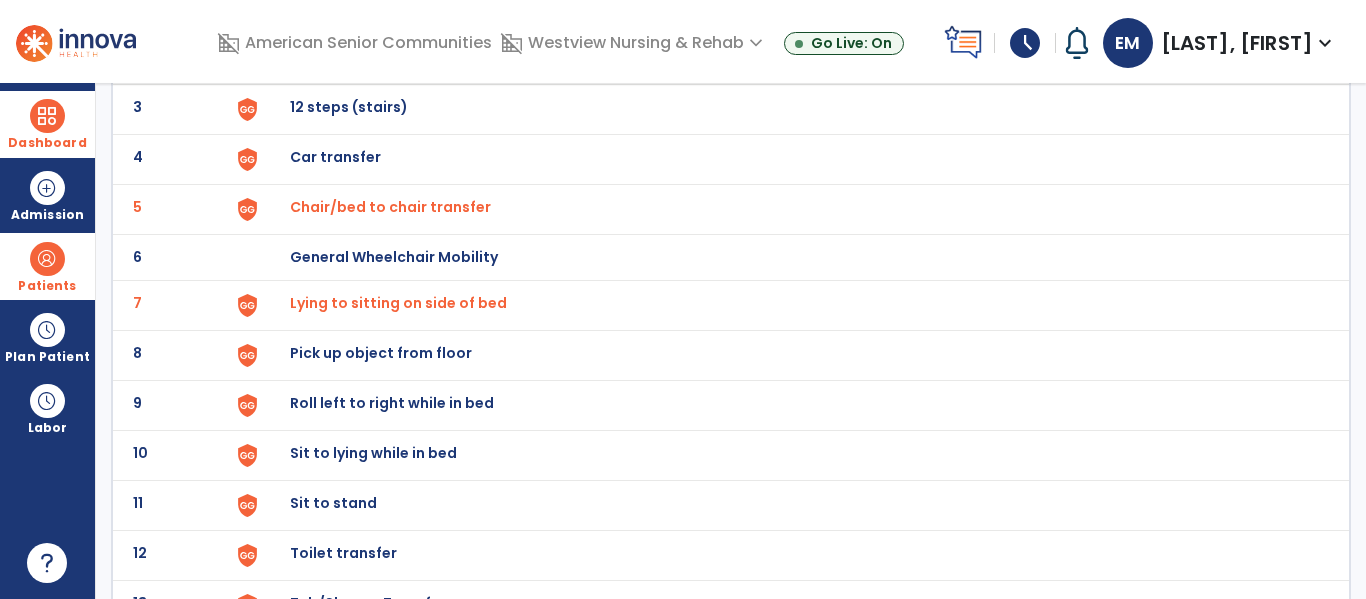 scroll, scrollTop: 256, scrollLeft: 0, axis: vertical 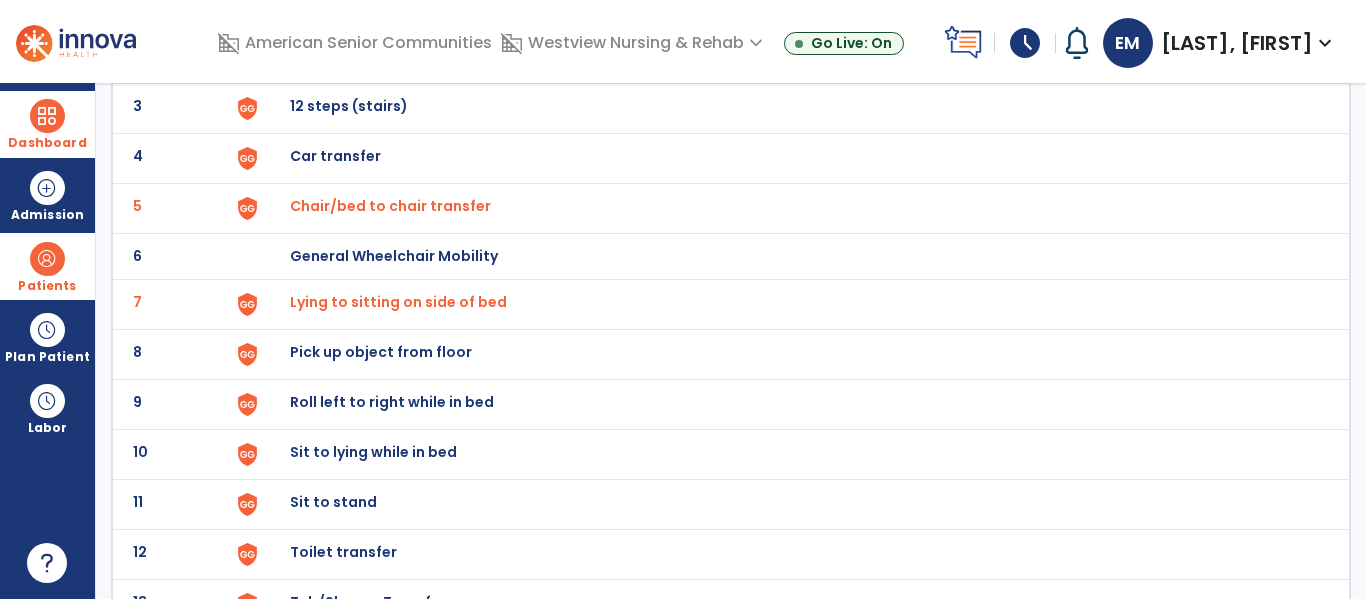click at bounding box center [274, 8] 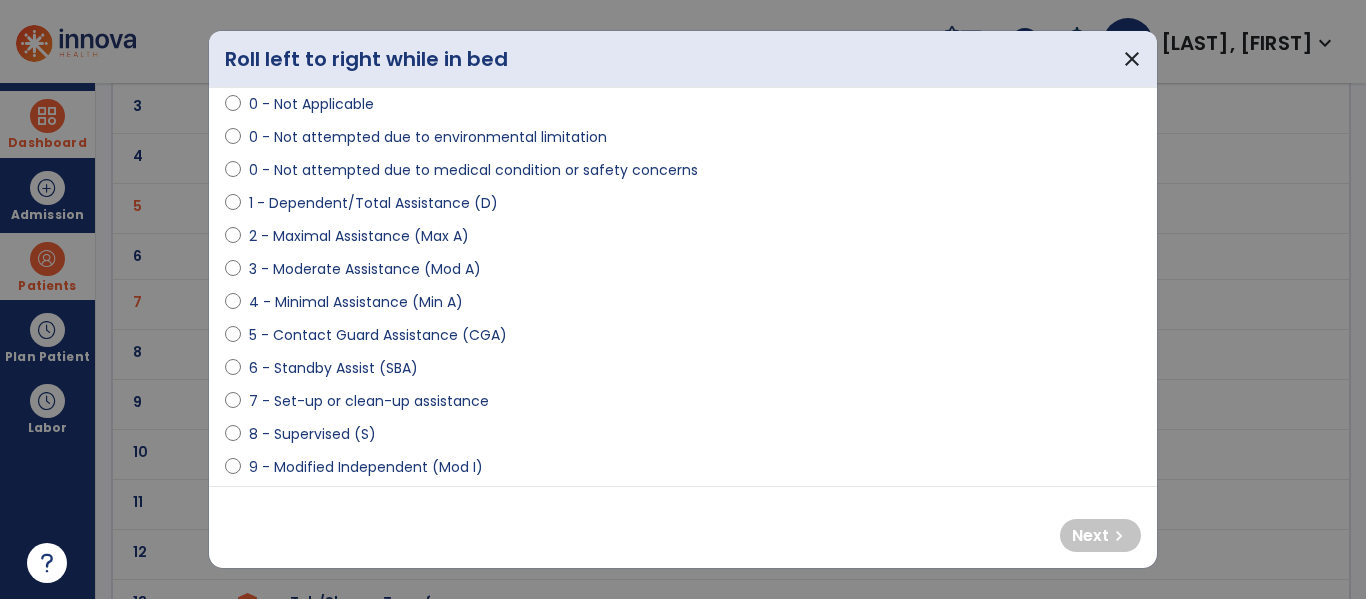 select on "**********" 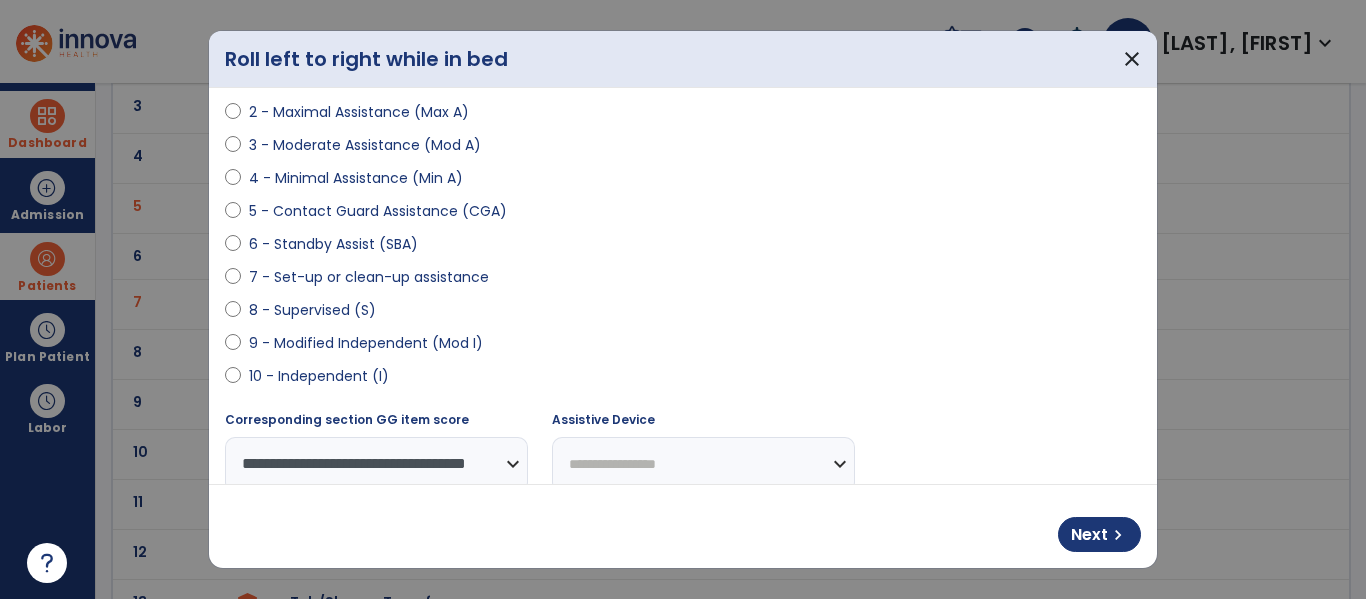 click on "**********" at bounding box center [703, 464] 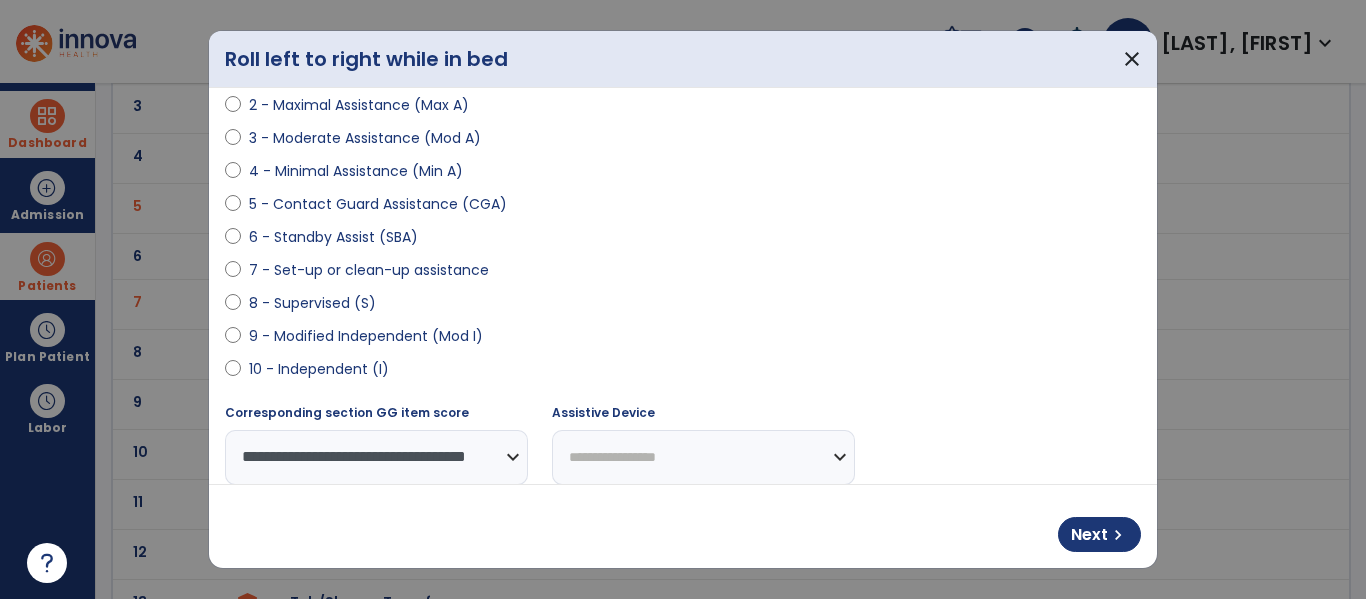 select on "****" 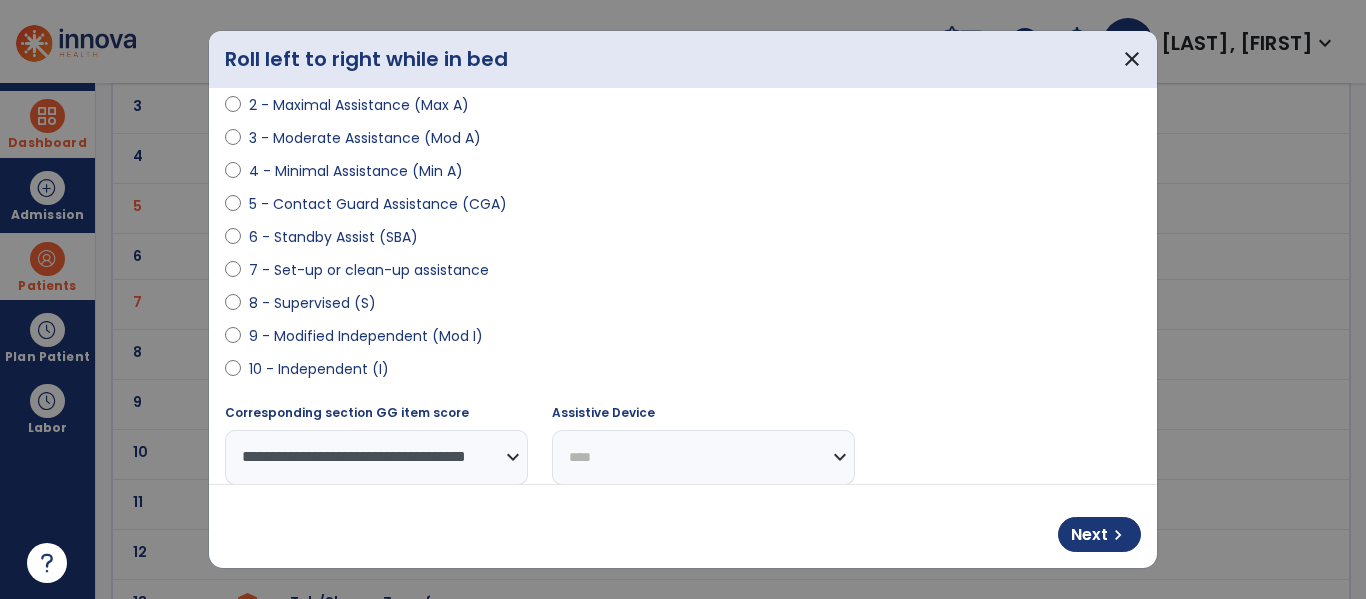 click on "**********" at bounding box center [703, 457] 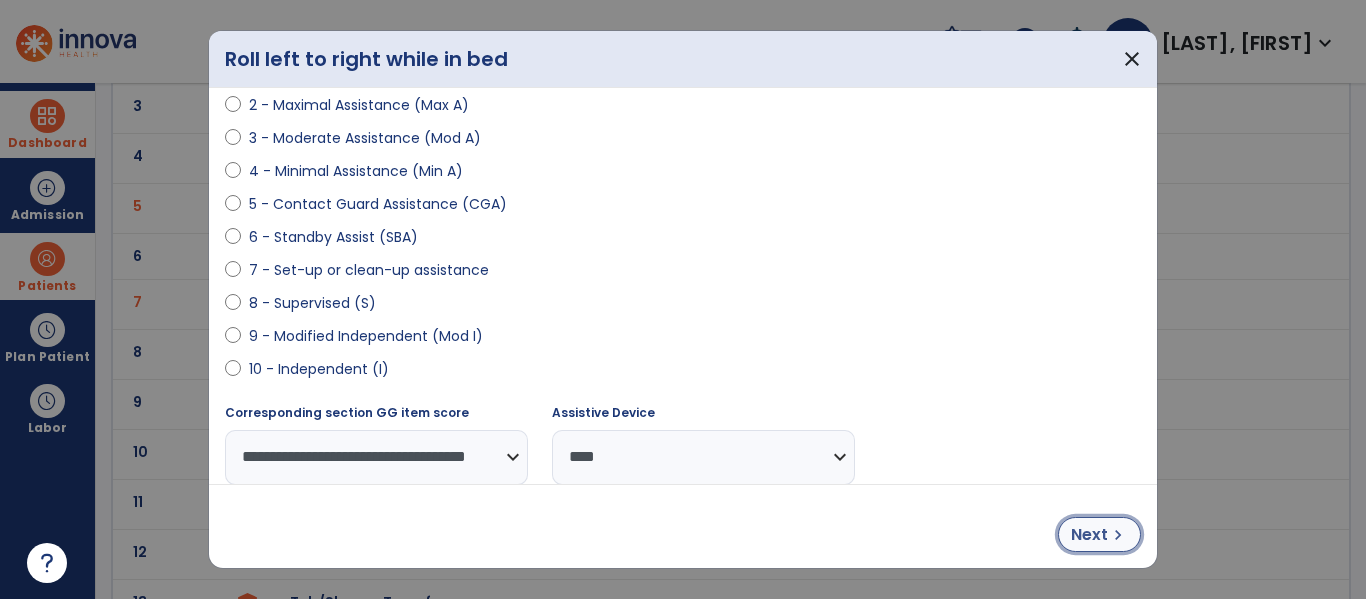 click on "chevron_right" at bounding box center [1118, 535] 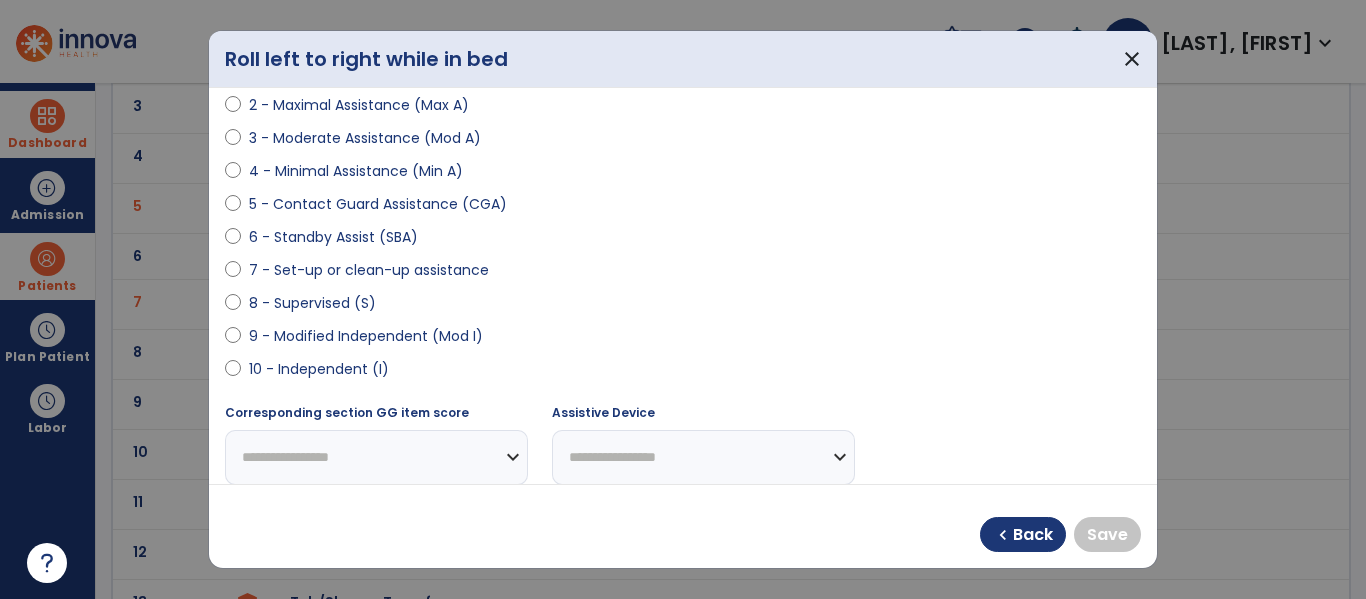 select on "**********" 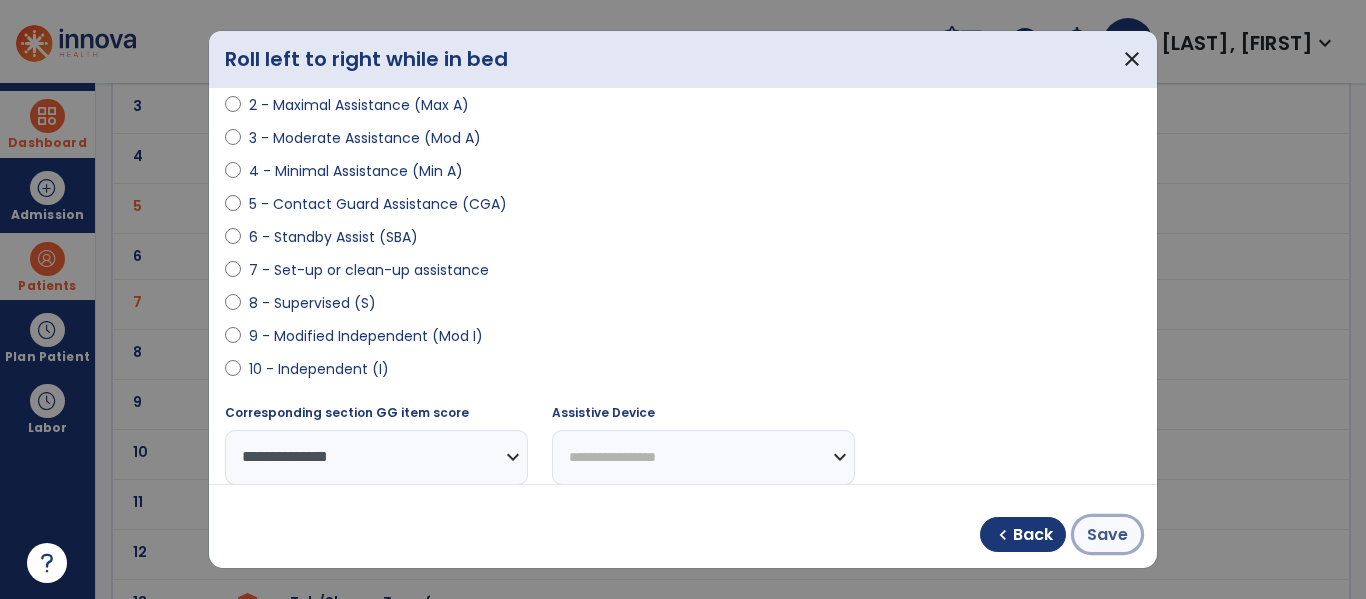 click on "Save" at bounding box center (1107, 535) 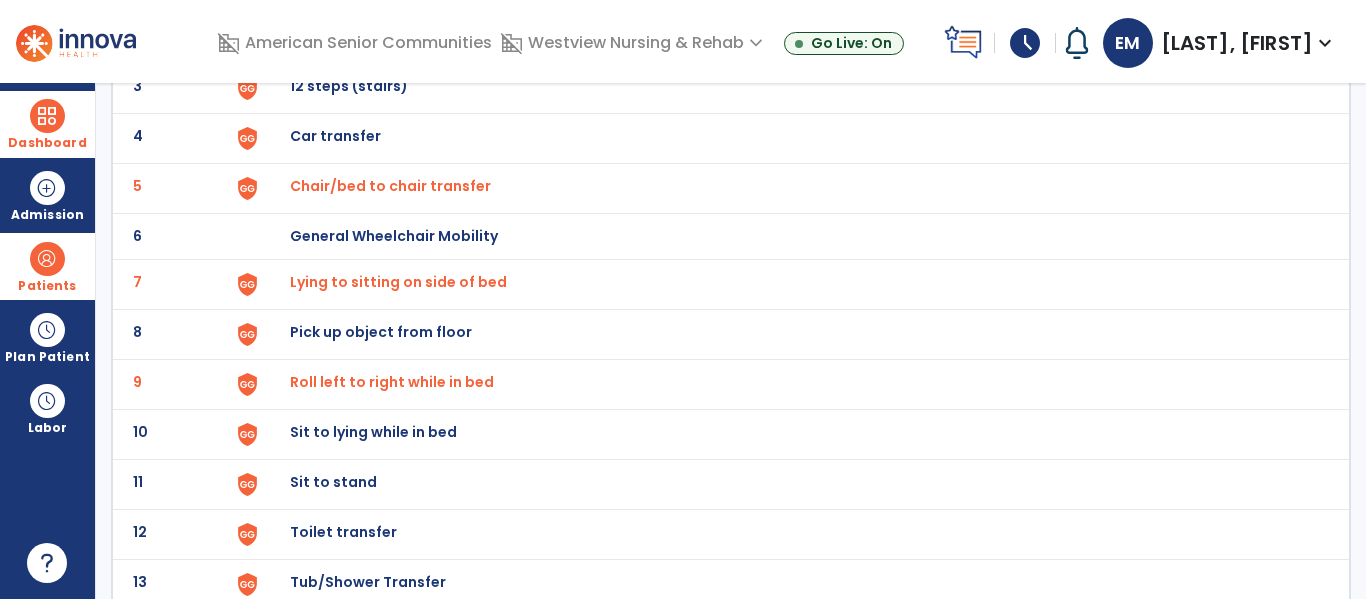 scroll, scrollTop: 282, scrollLeft: 0, axis: vertical 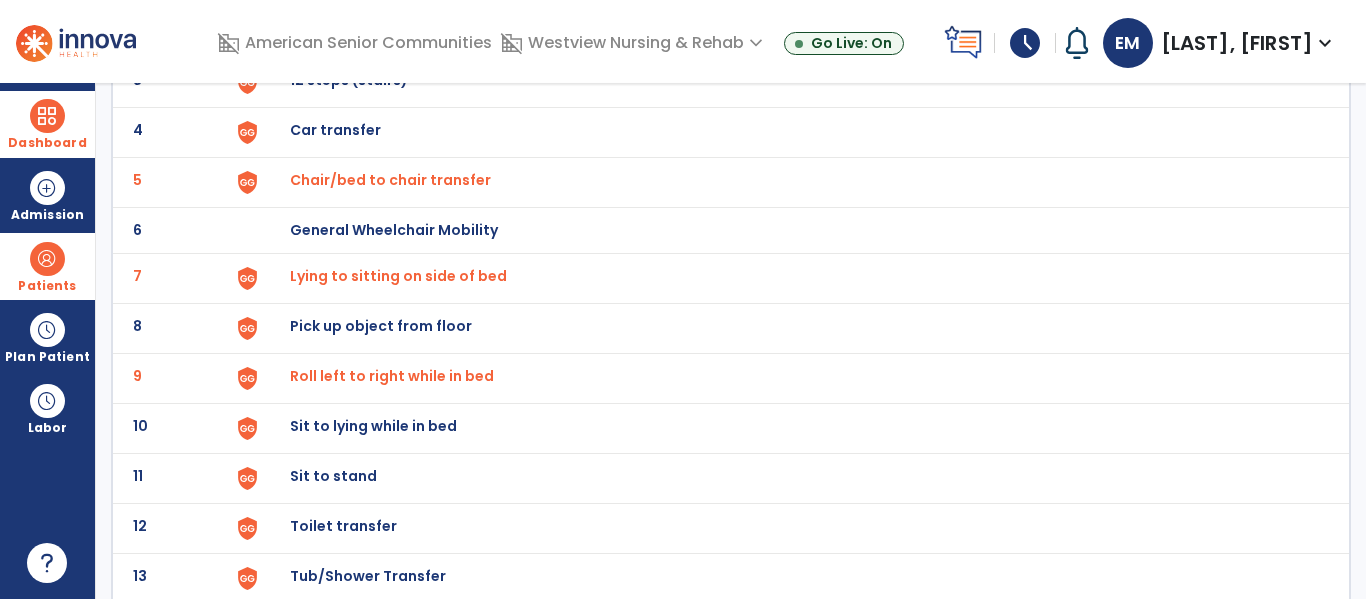 click at bounding box center (274, -18) 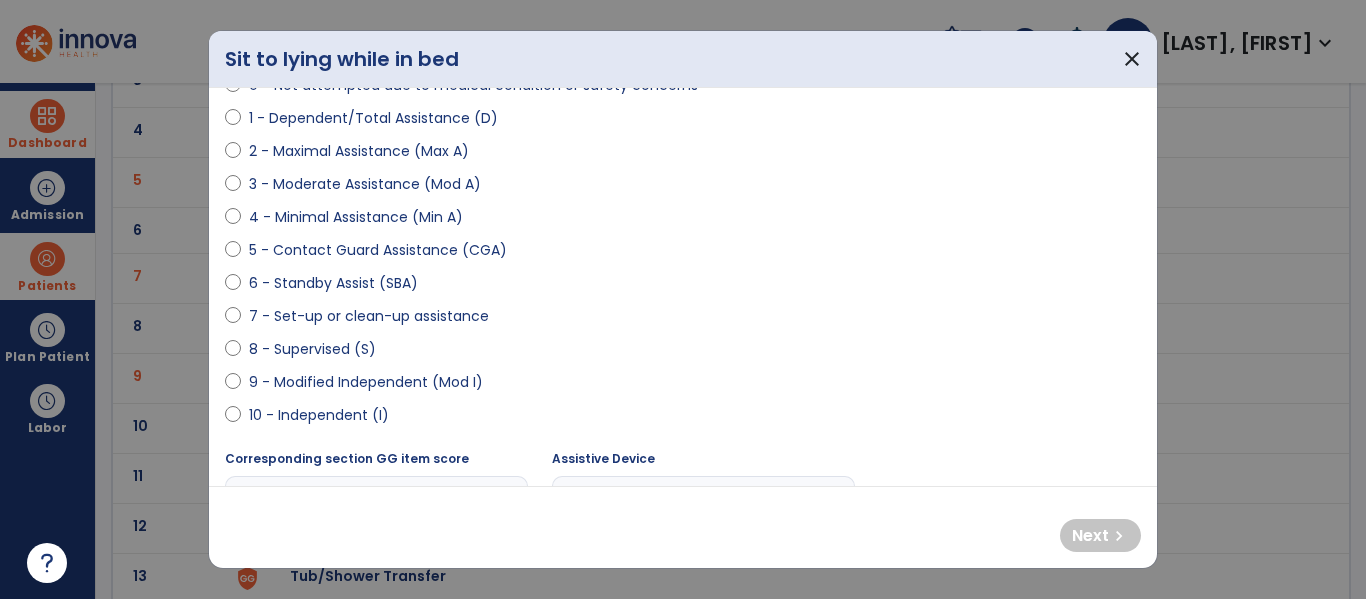 scroll, scrollTop: 232, scrollLeft: 0, axis: vertical 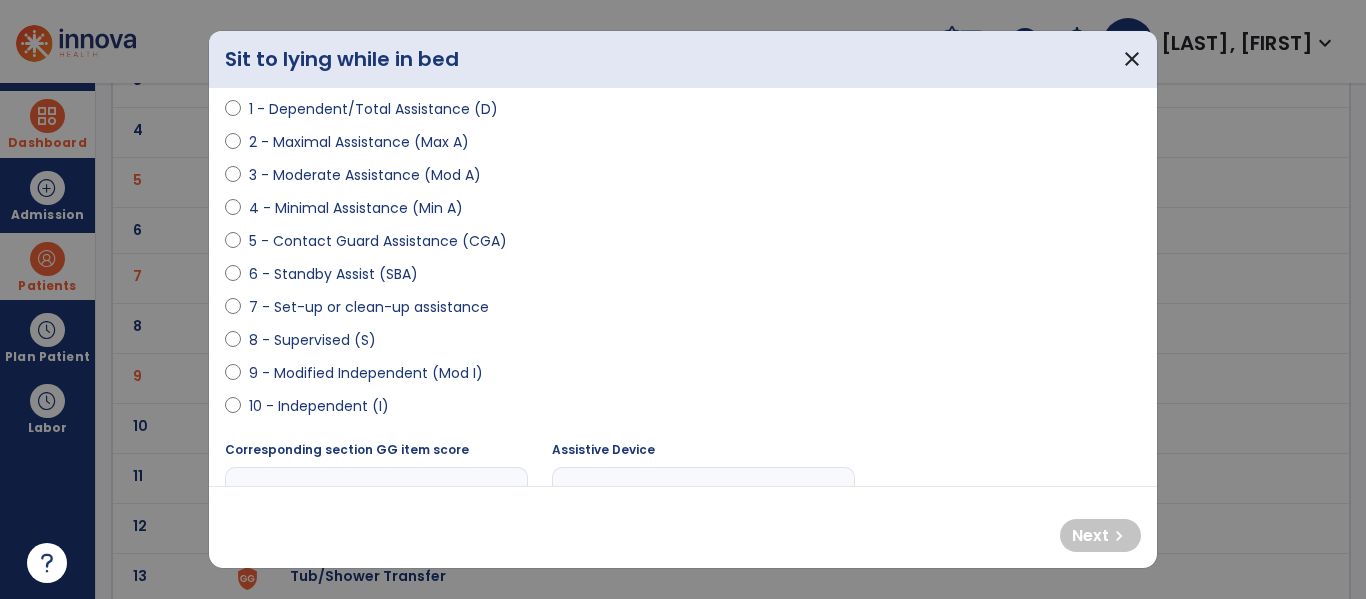 click on "**********" at bounding box center (683, 287) 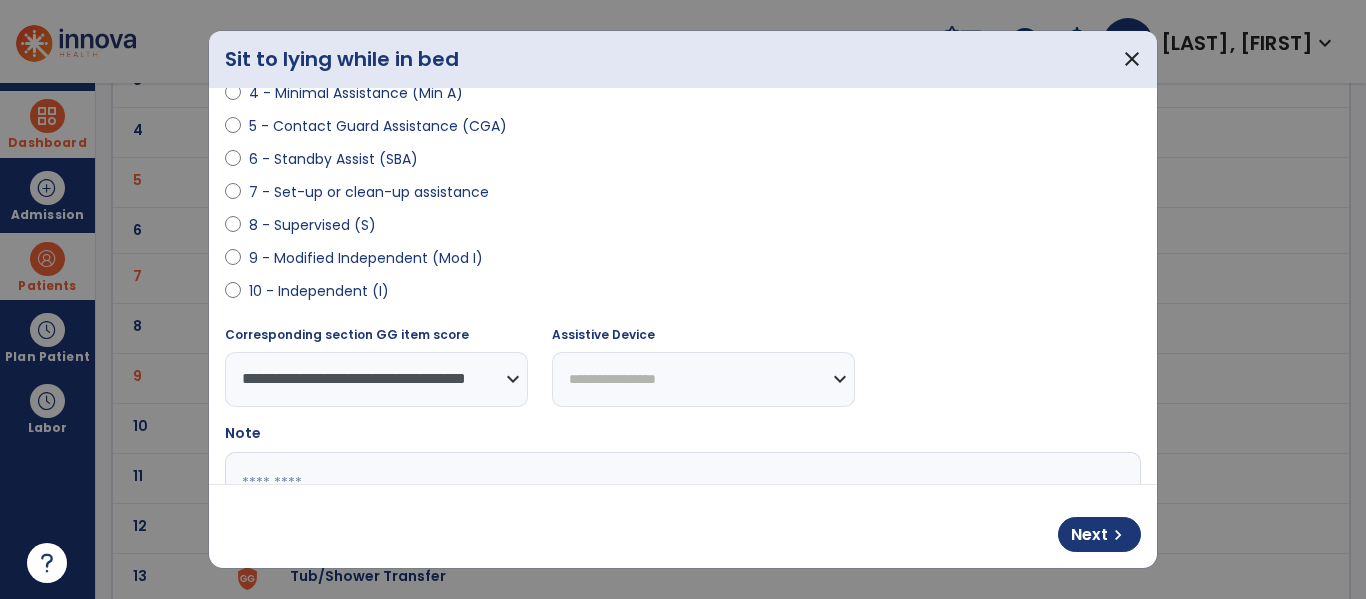 scroll, scrollTop: 356, scrollLeft: 0, axis: vertical 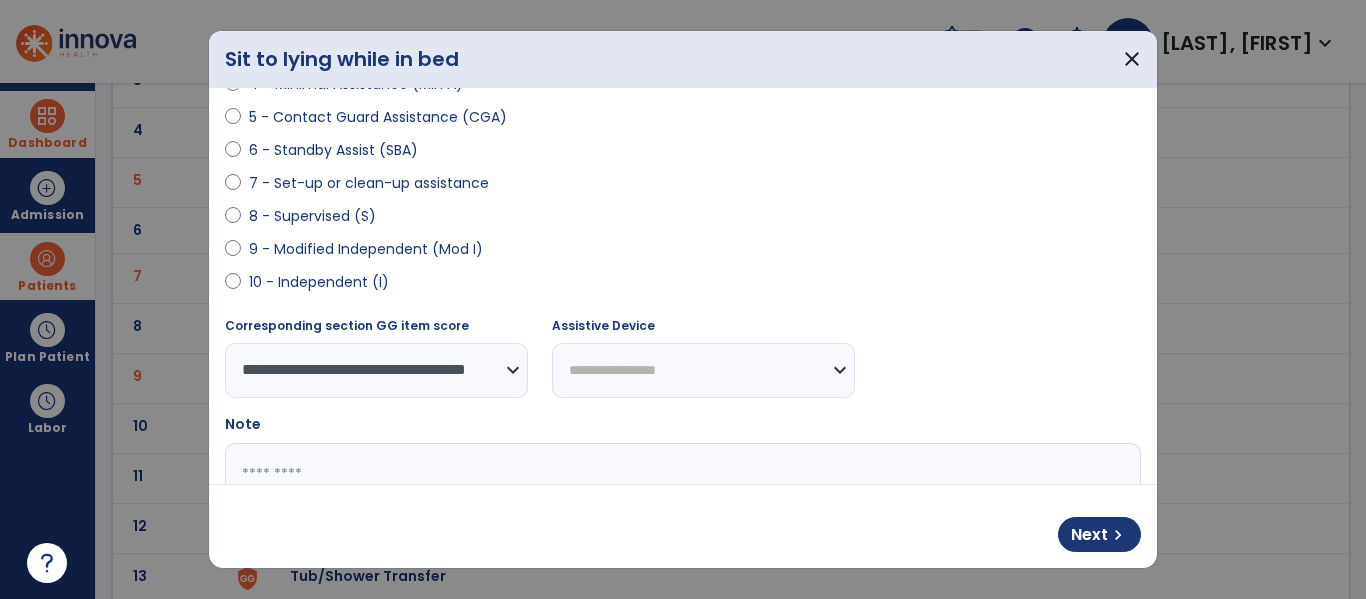 click on "**********" at bounding box center [703, 370] 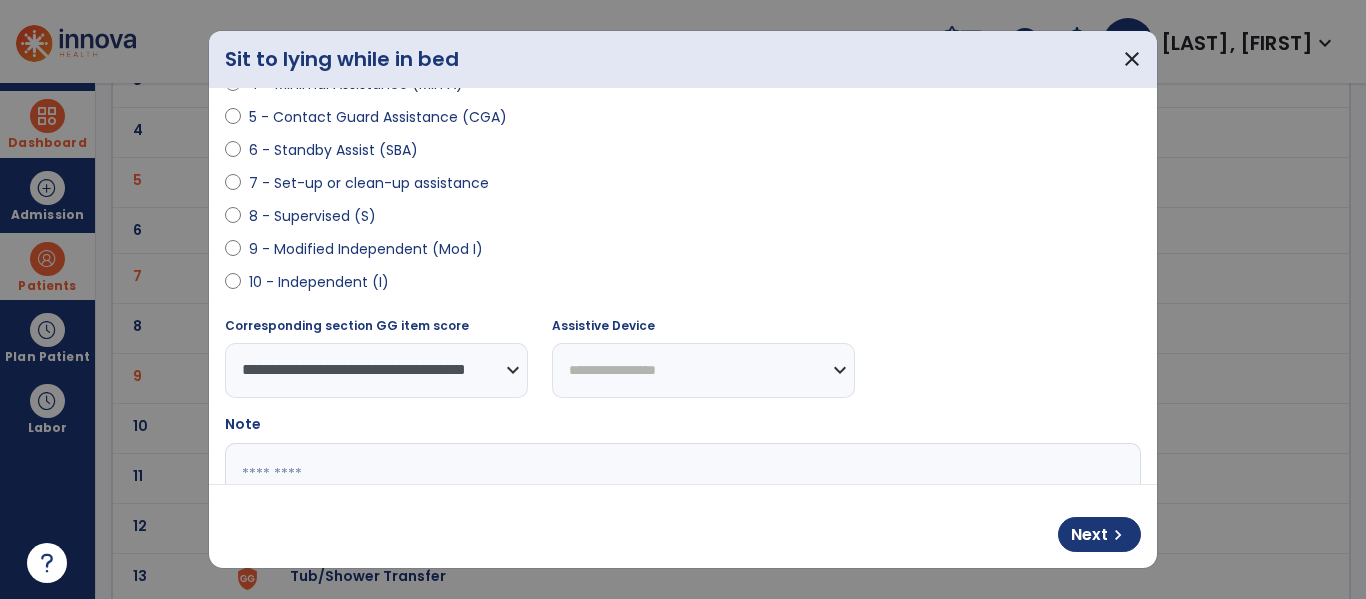 select on "****" 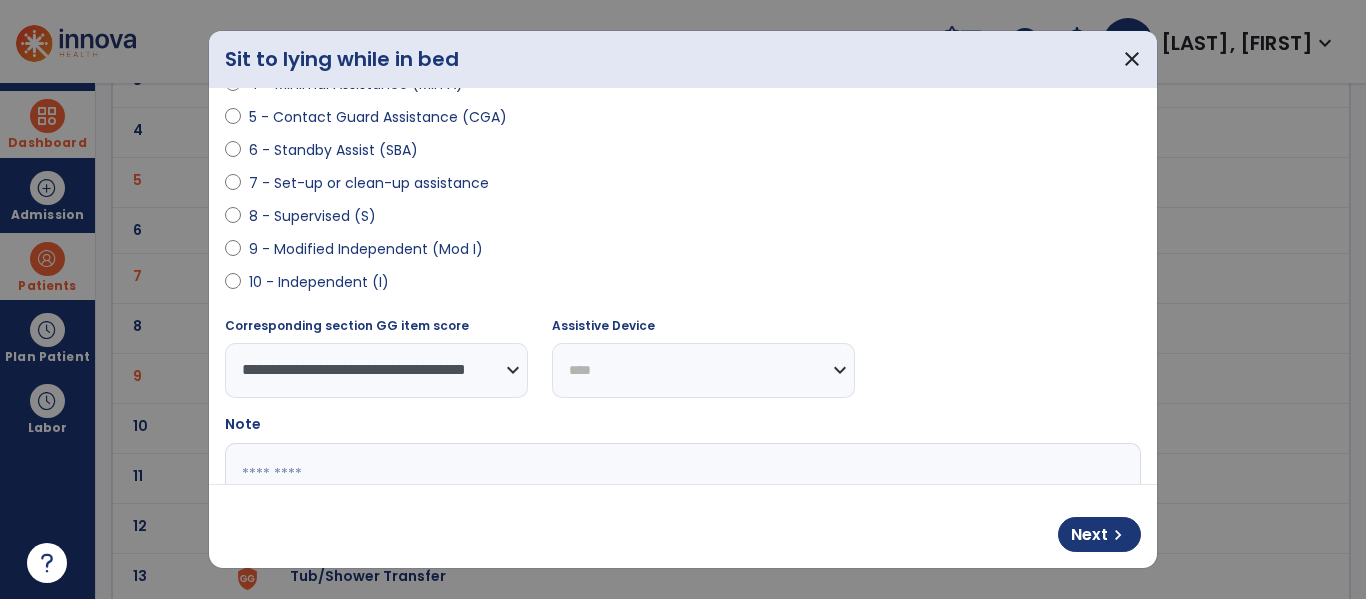 click on "**********" at bounding box center (703, 370) 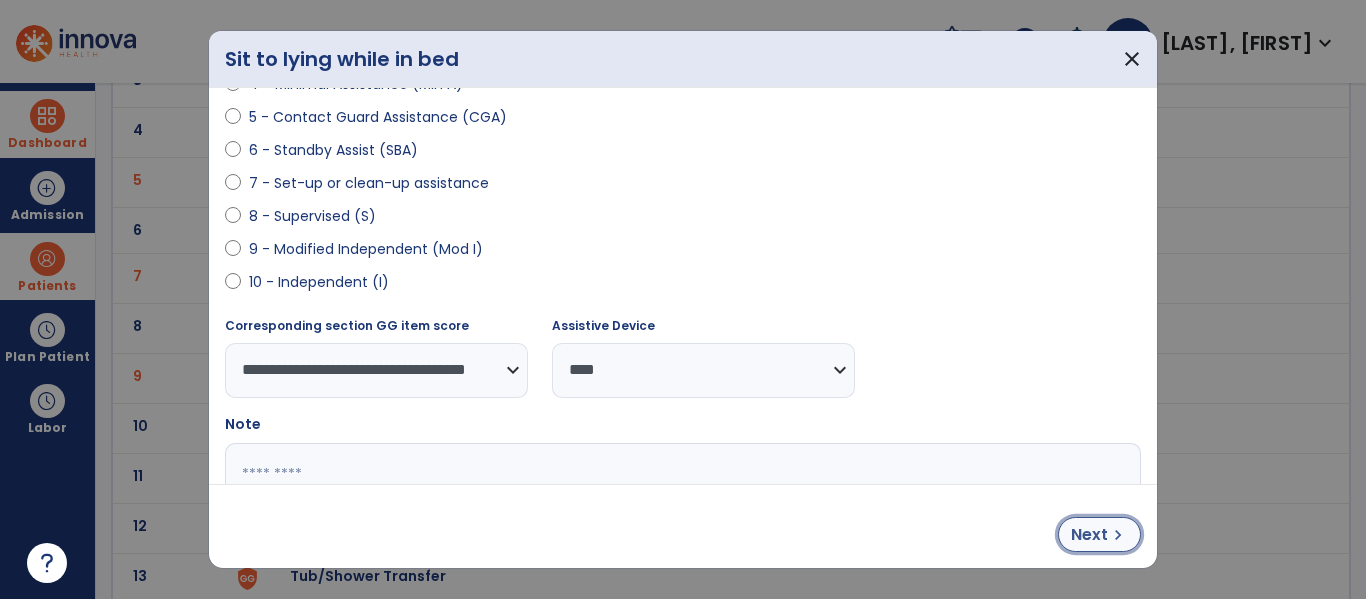 click on "Next  chevron_right" at bounding box center [1099, 534] 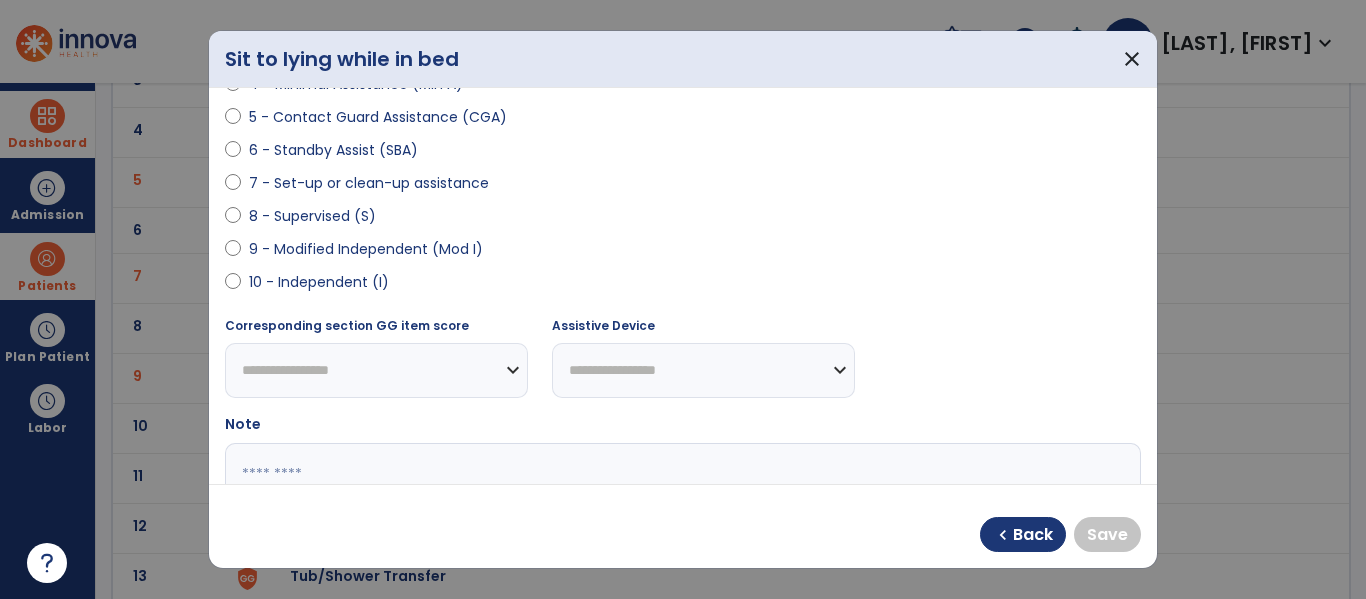 select on "**********" 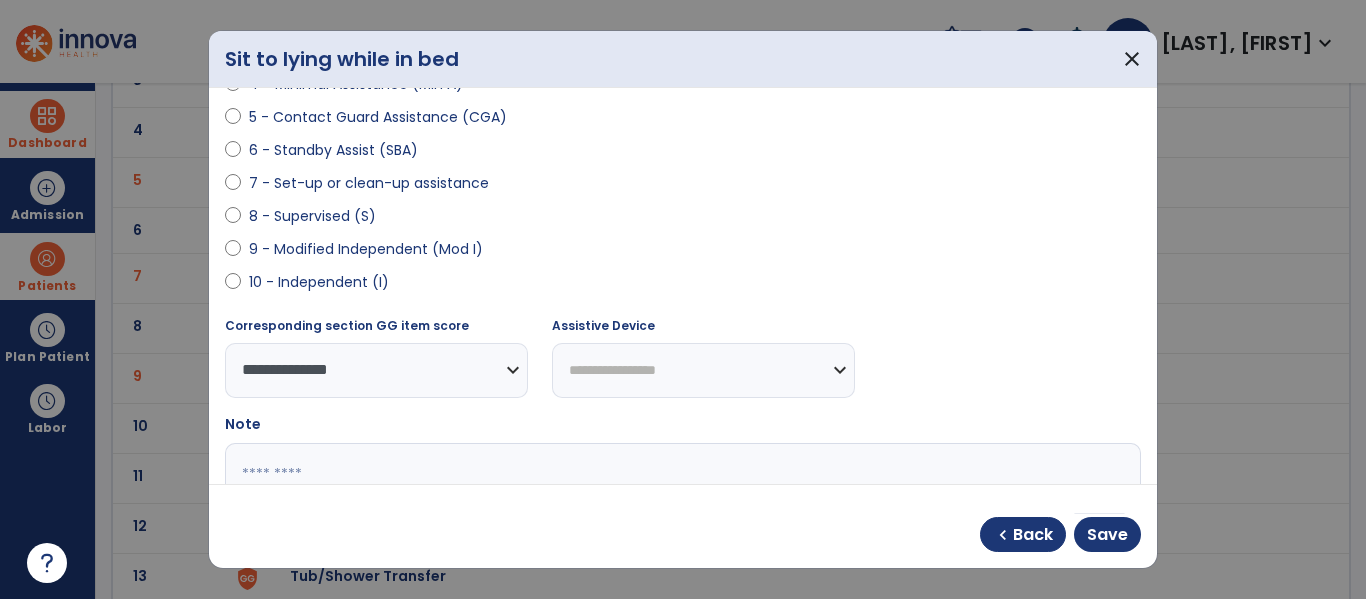 click on "**********" at bounding box center [703, 370] 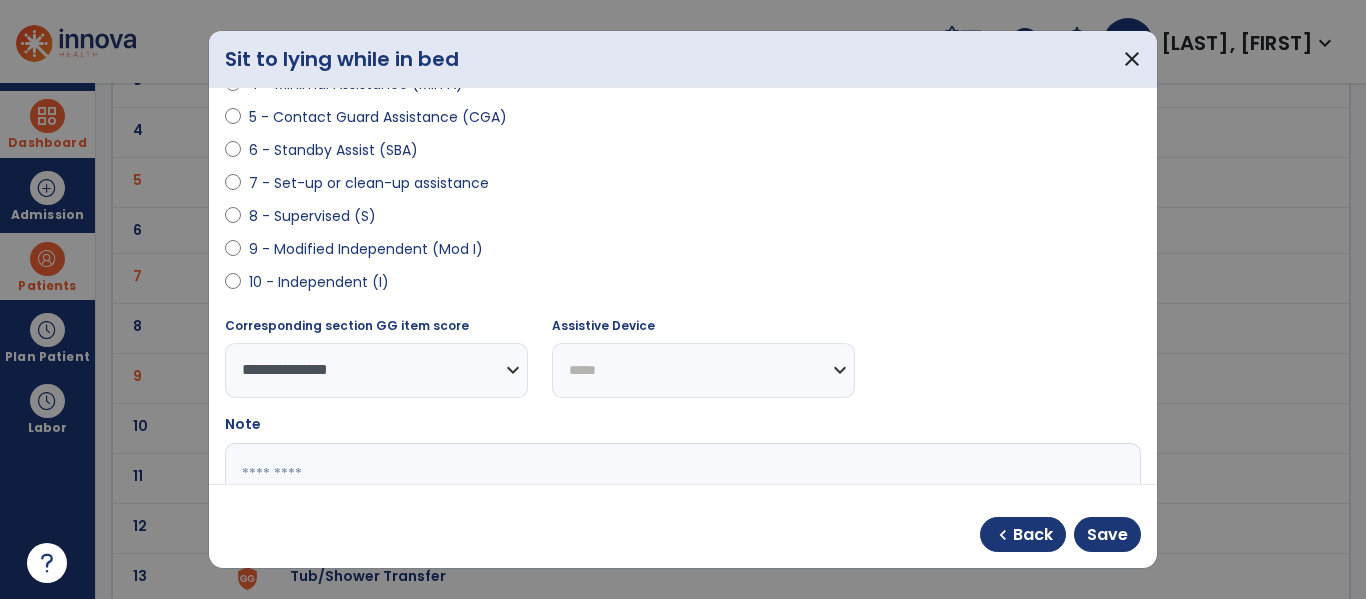 click on "**********" at bounding box center [703, 370] 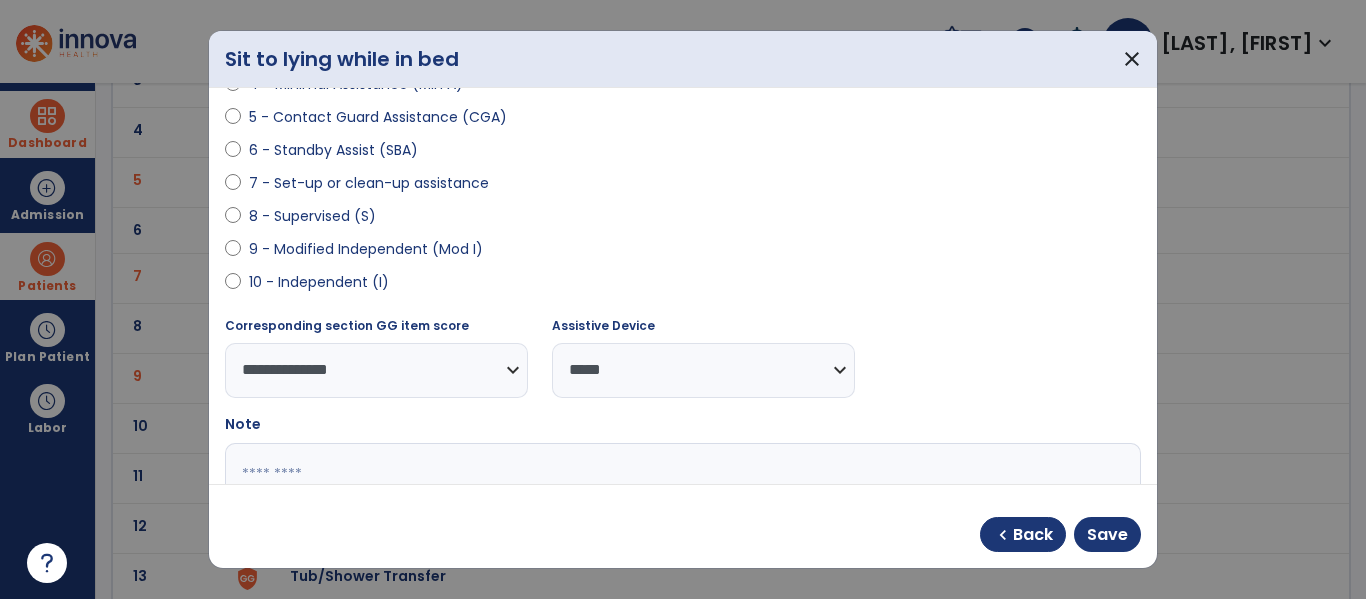 click on "**********" at bounding box center (703, 370) 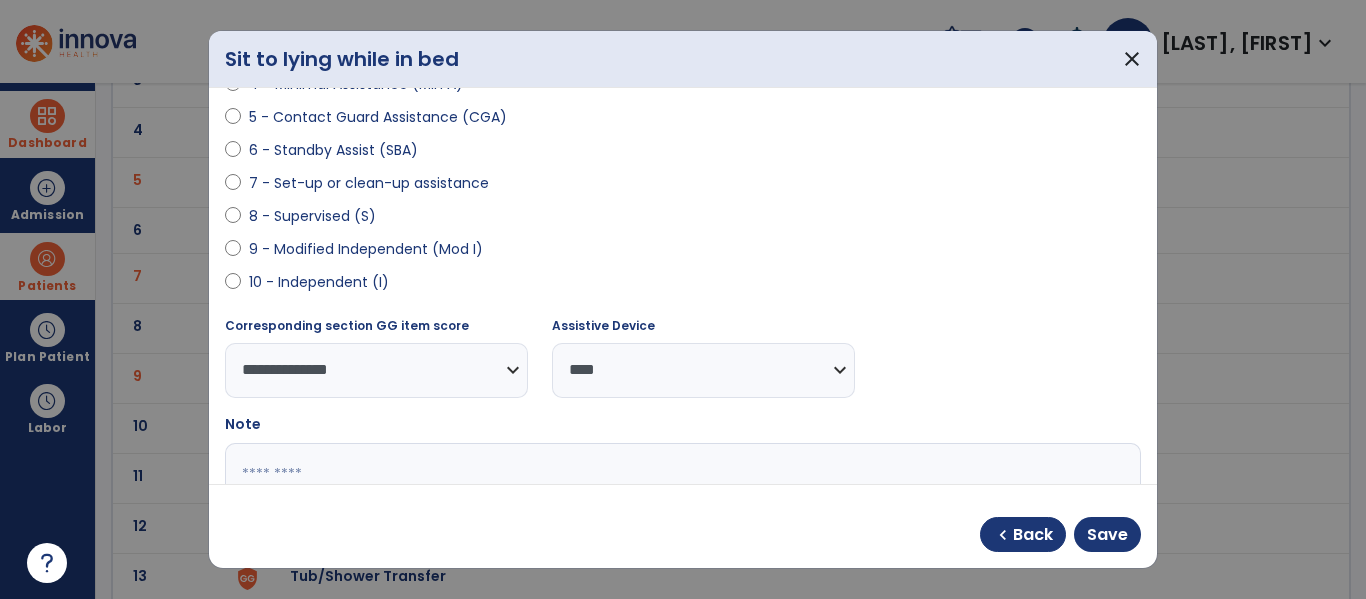 click on "**********" at bounding box center (703, 370) 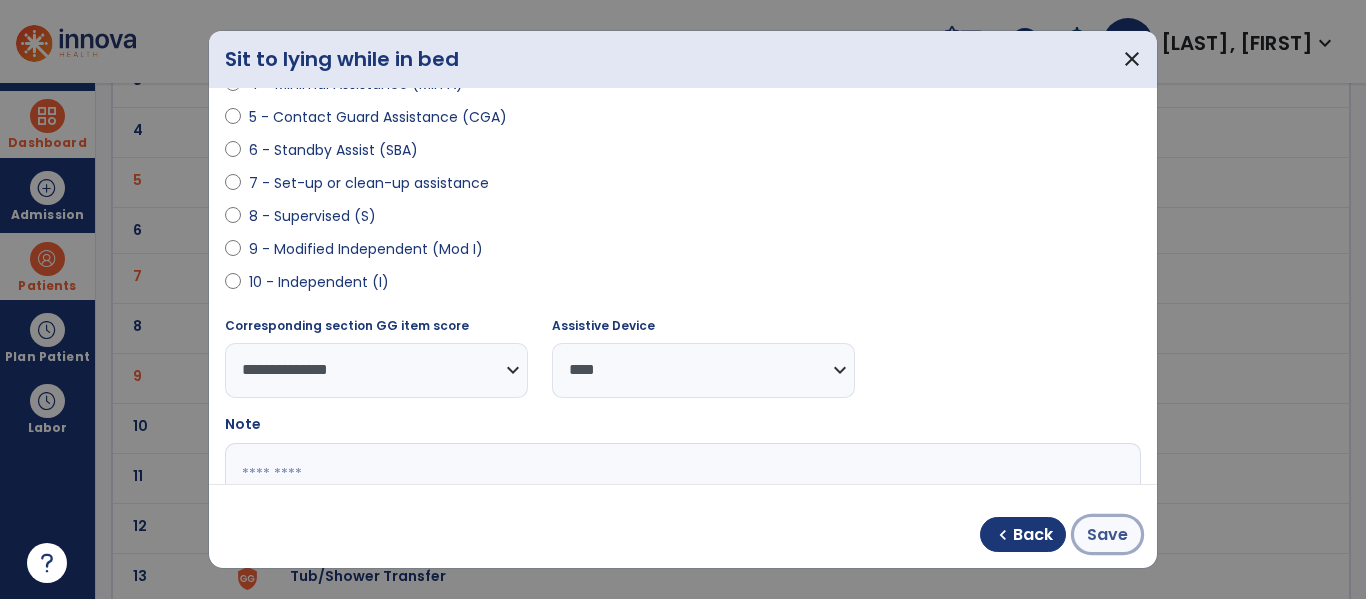 click on "Save" at bounding box center [1107, 535] 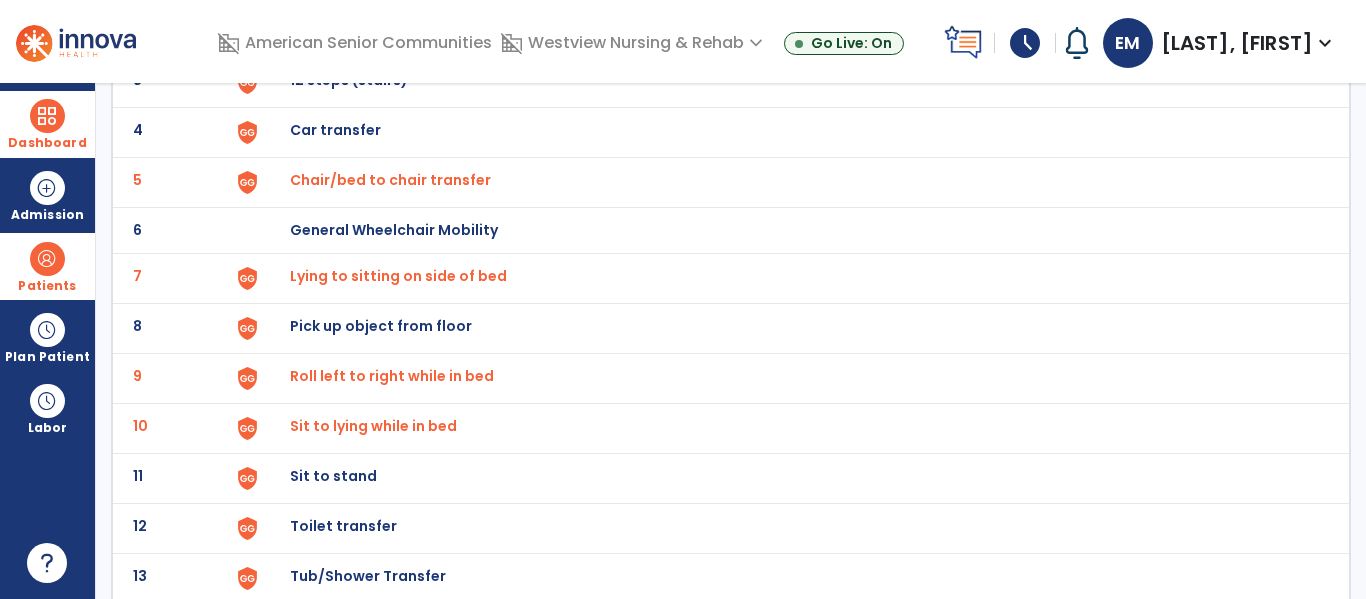 click at bounding box center (274, -18) 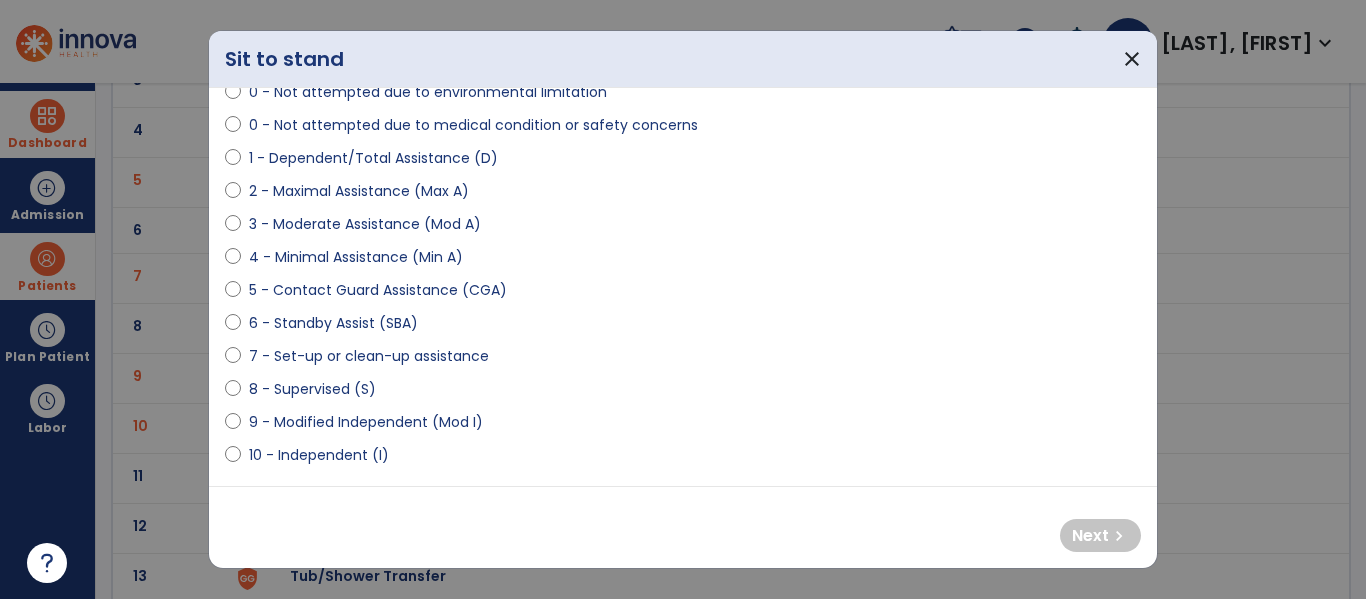 scroll, scrollTop: 188, scrollLeft: 0, axis: vertical 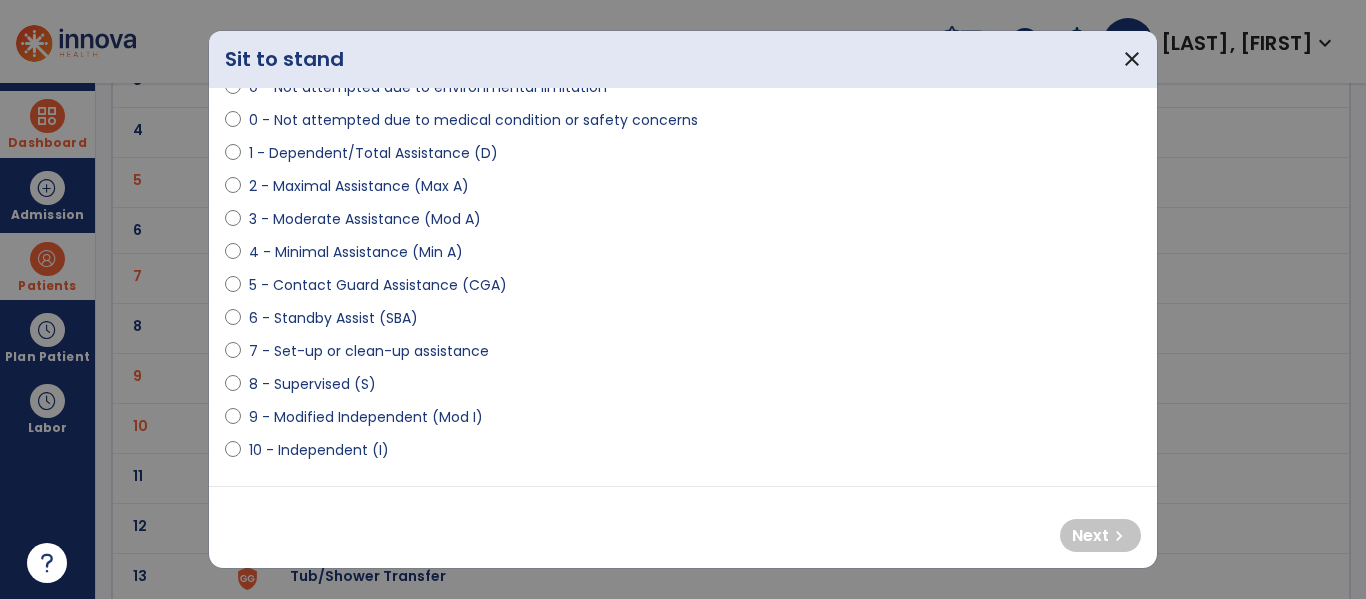 select on "**********" 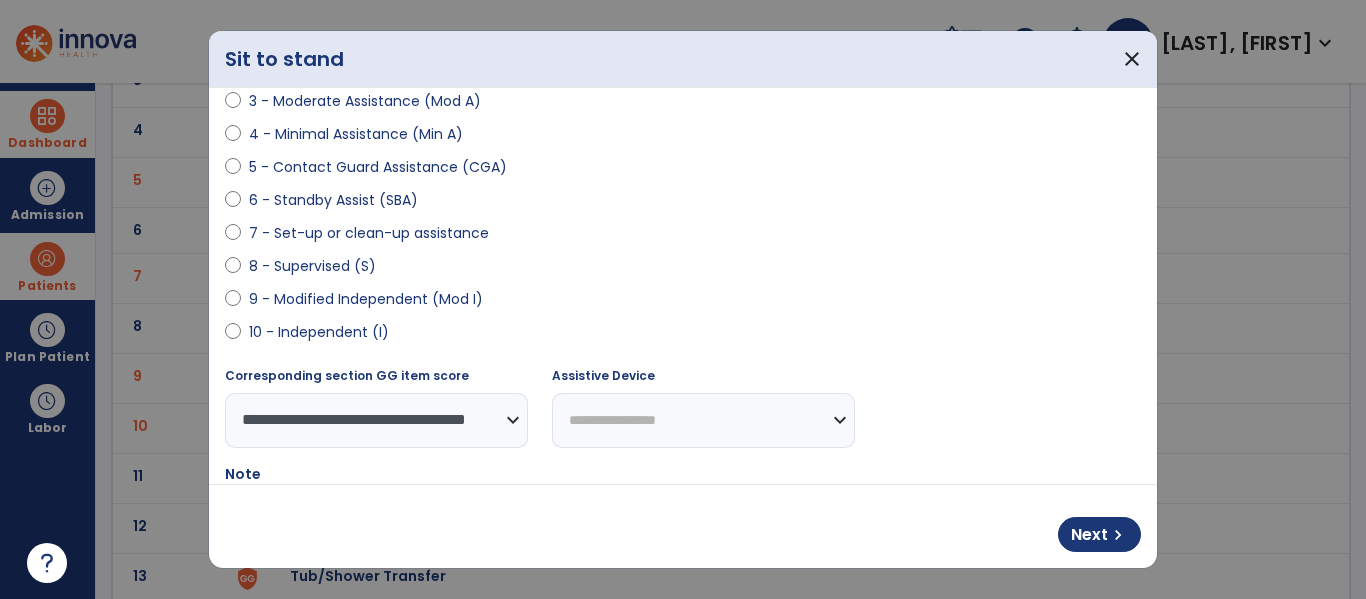 scroll, scrollTop: 313, scrollLeft: 0, axis: vertical 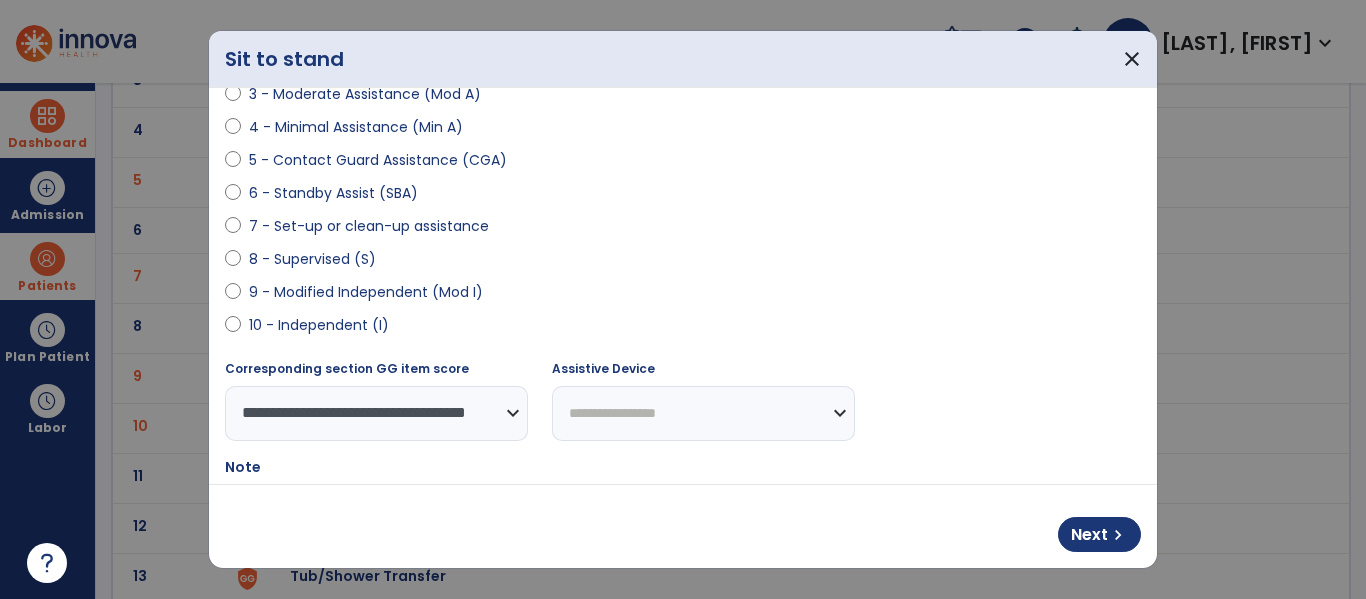 click on "**********" at bounding box center [703, 413] 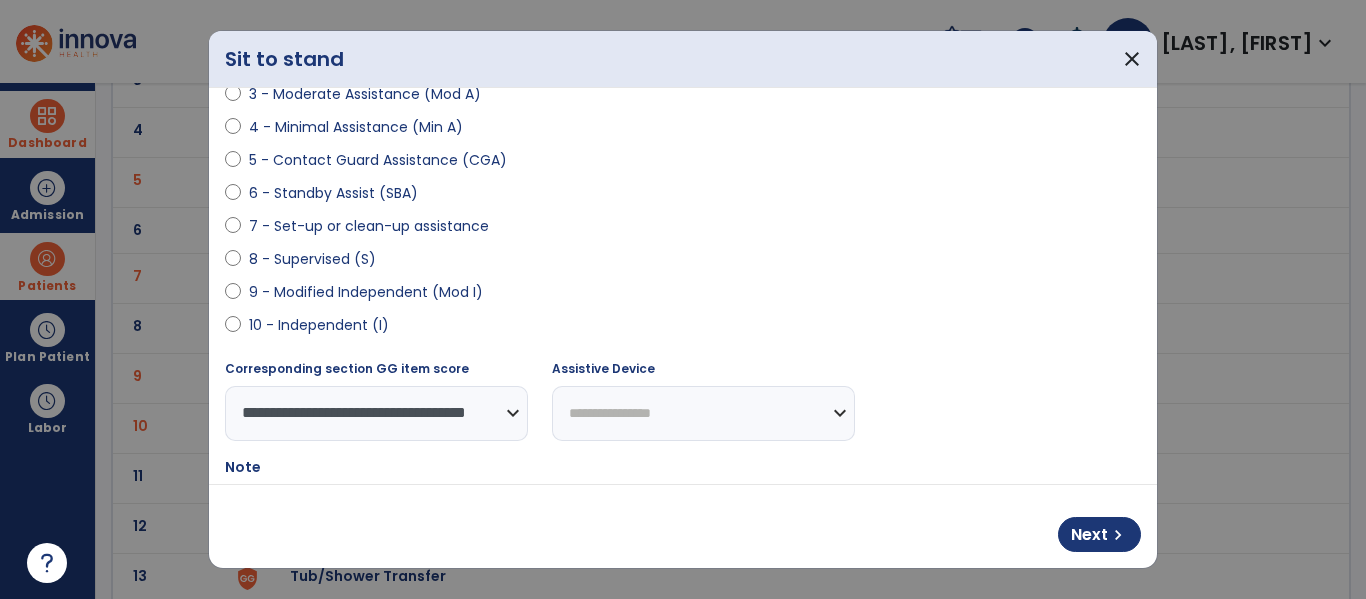 click on "**********" at bounding box center (703, 413) 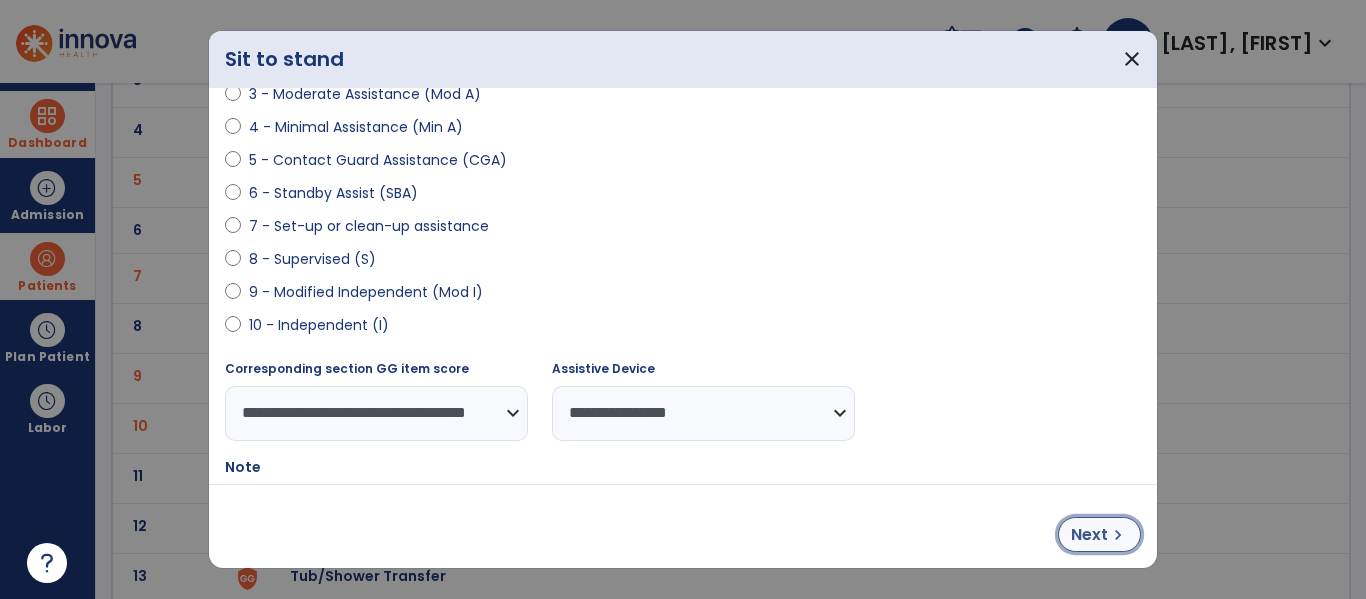 click on "chevron_right" at bounding box center (1118, 535) 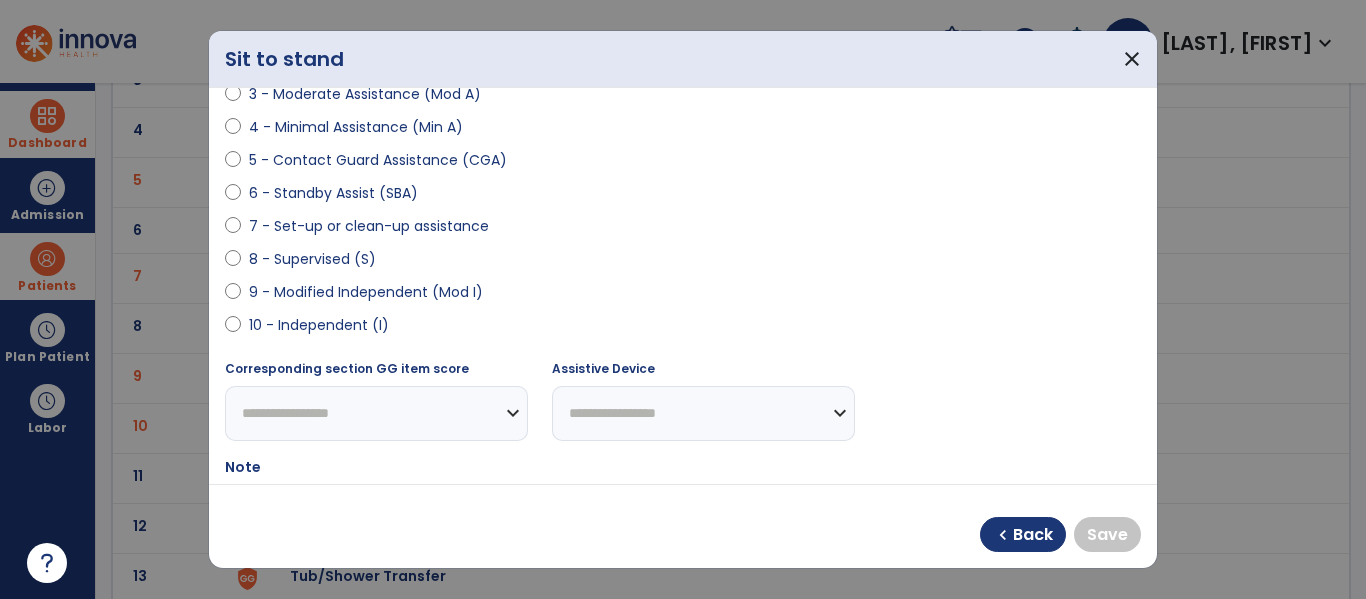 select on "**********" 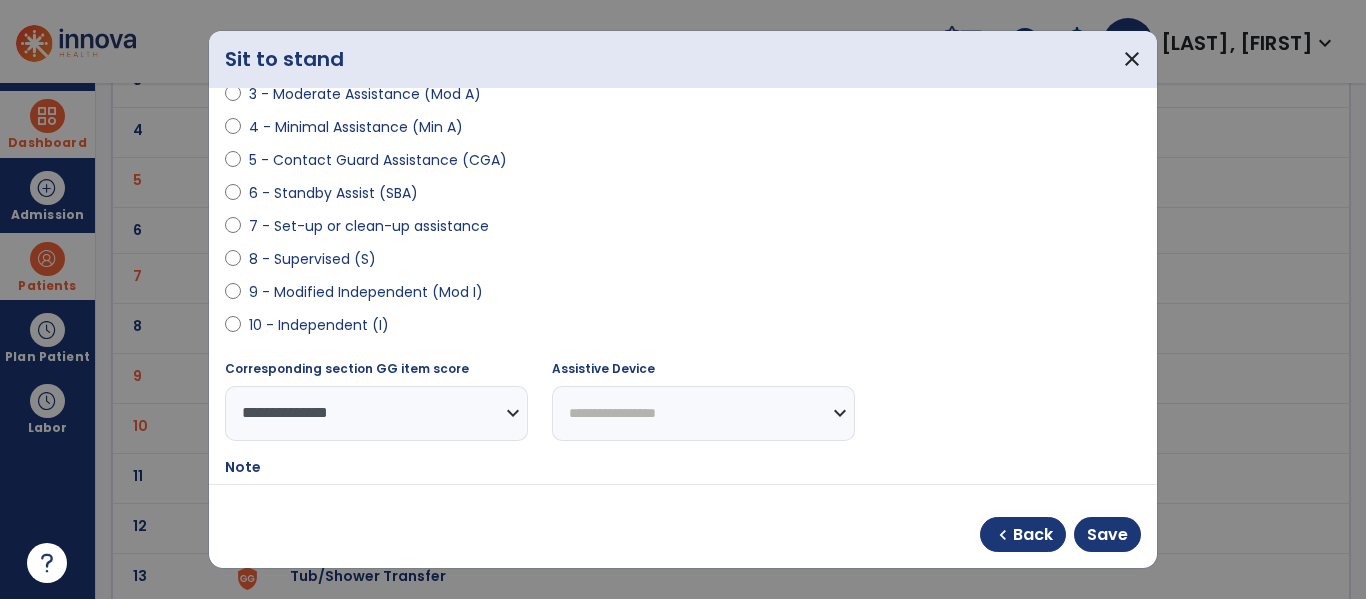 click on "**********" at bounding box center (703, 413) 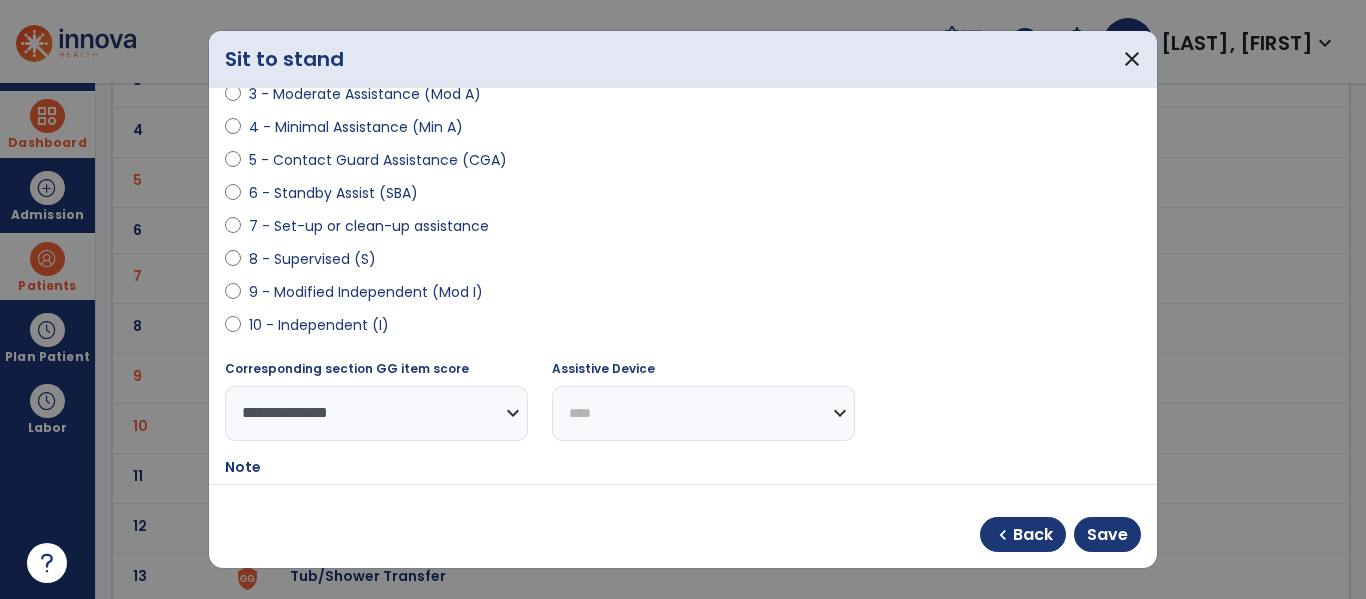 click on "**********" at bounding box center [703, 413] 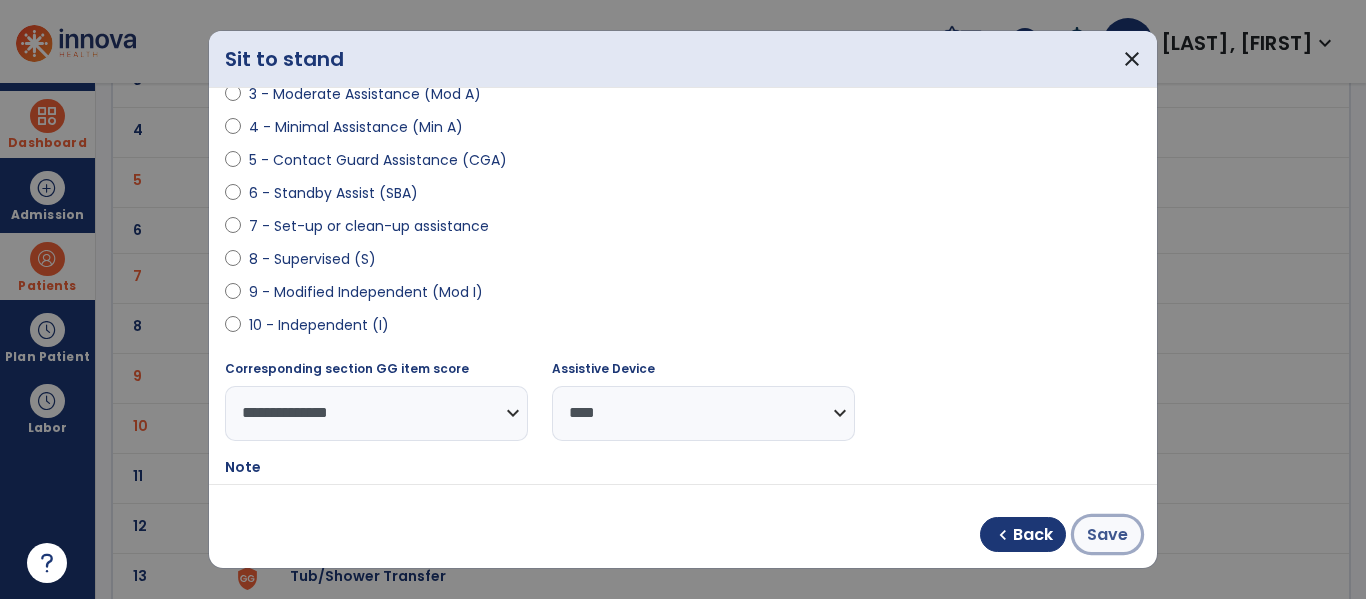 click on "Save" at bounding box center (1107, 535) 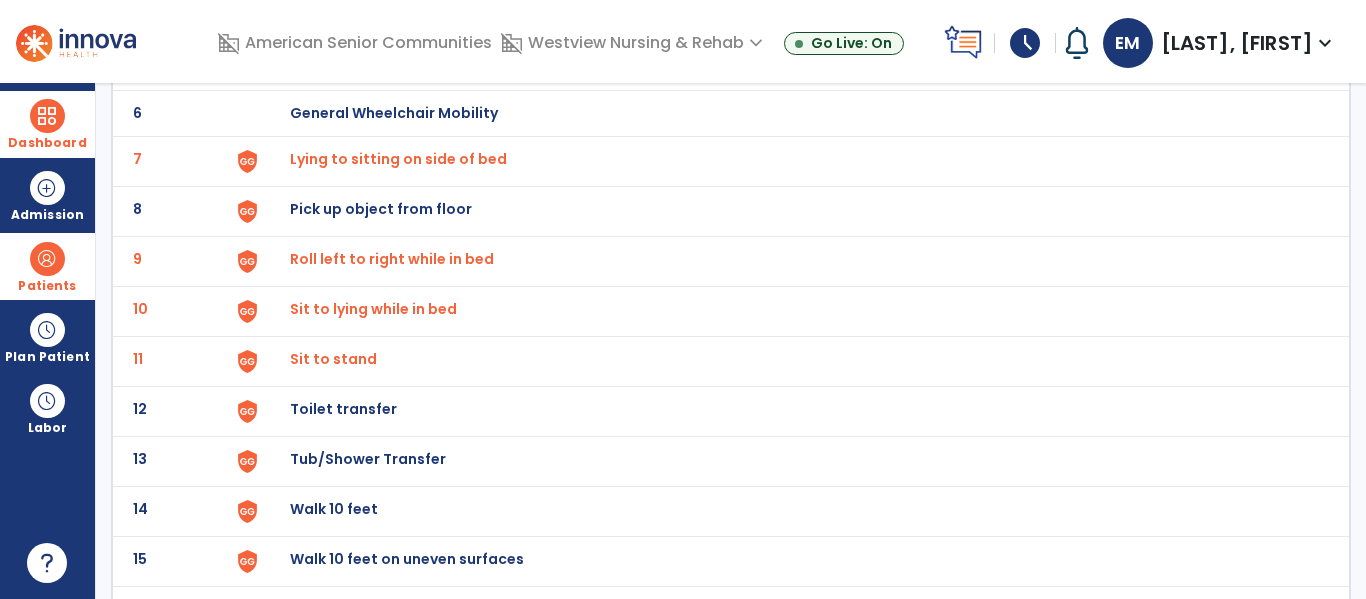 scroll, scrollTop: 412, scrollLeft: 0, axis: vertical 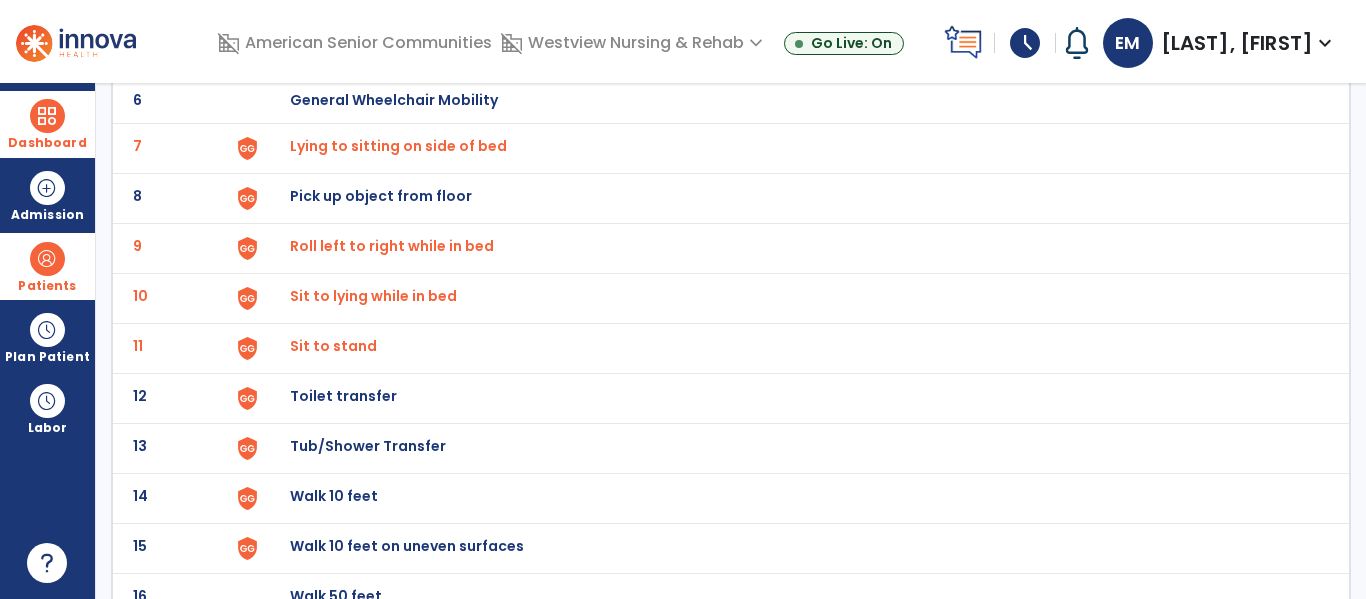 click at bounding box center (274, -148) 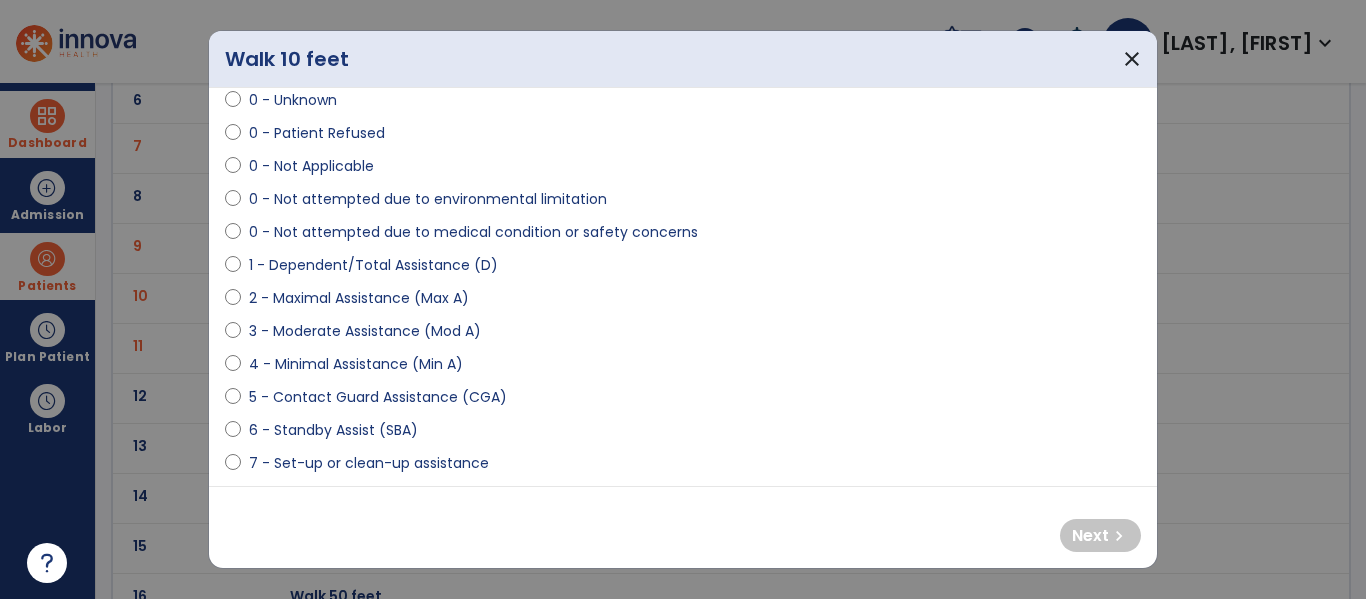 click on "**********" at bounding box center (683, 287) 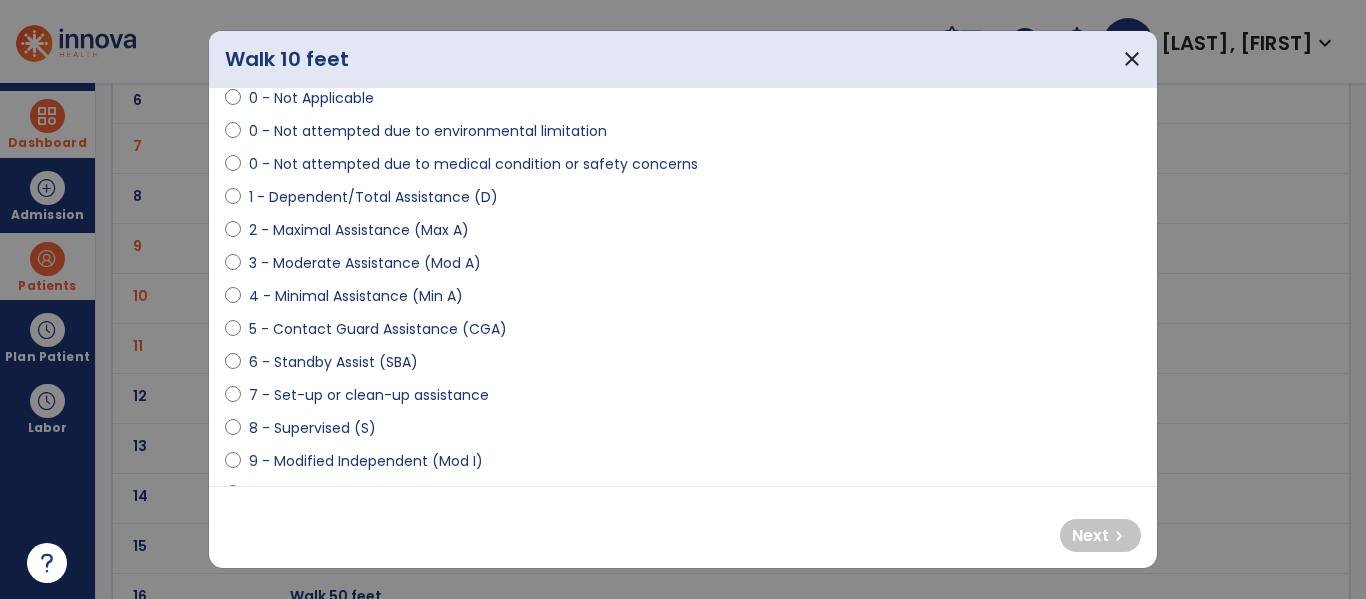 scroll, scrollTop: 150, scrollLeft: 0, axis: vertical 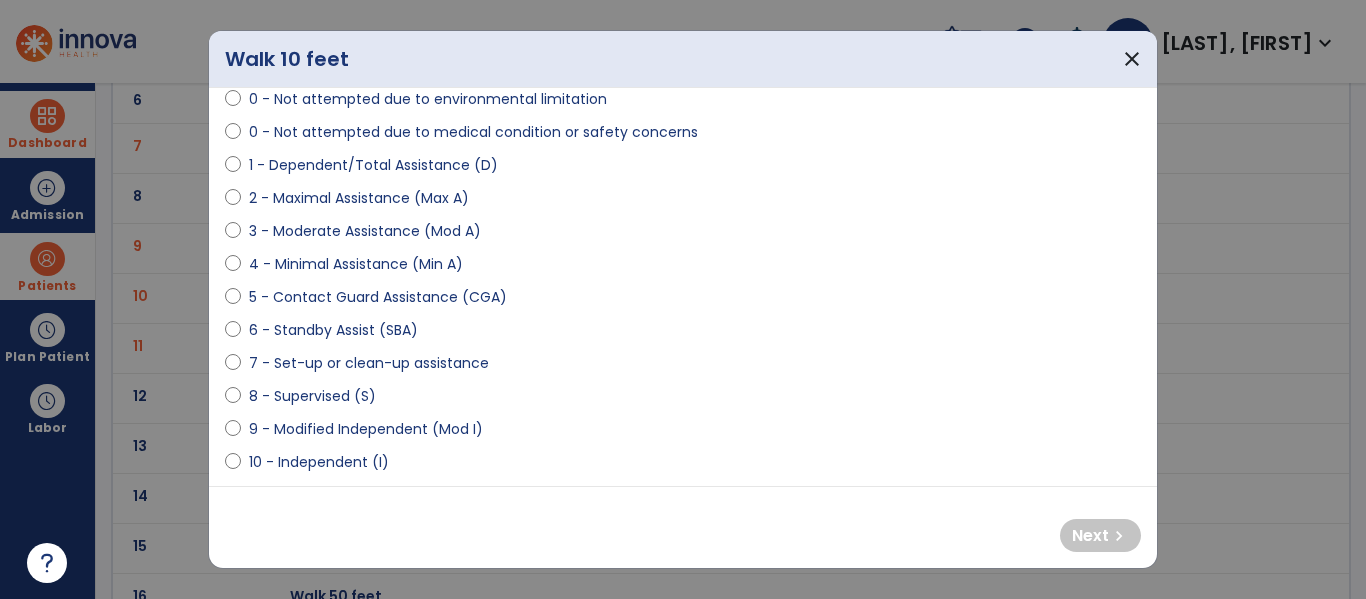 select on "**********" 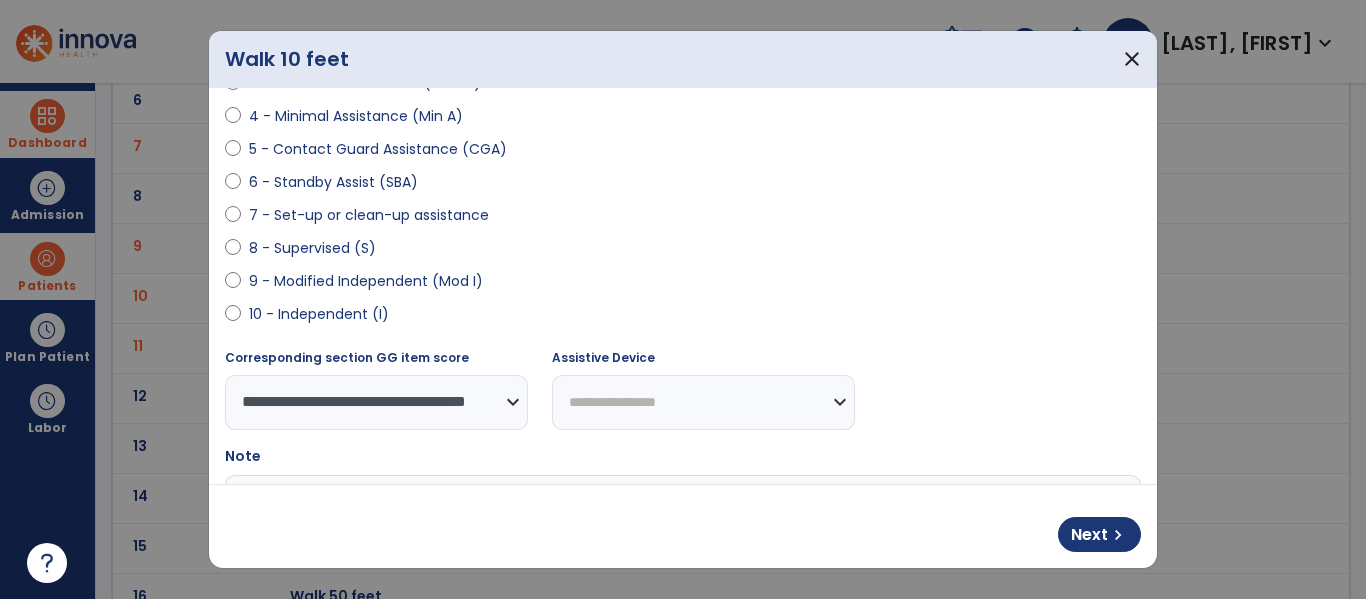 scroll, scrollTop: 331, scrollLeft: 0, axis: vertical 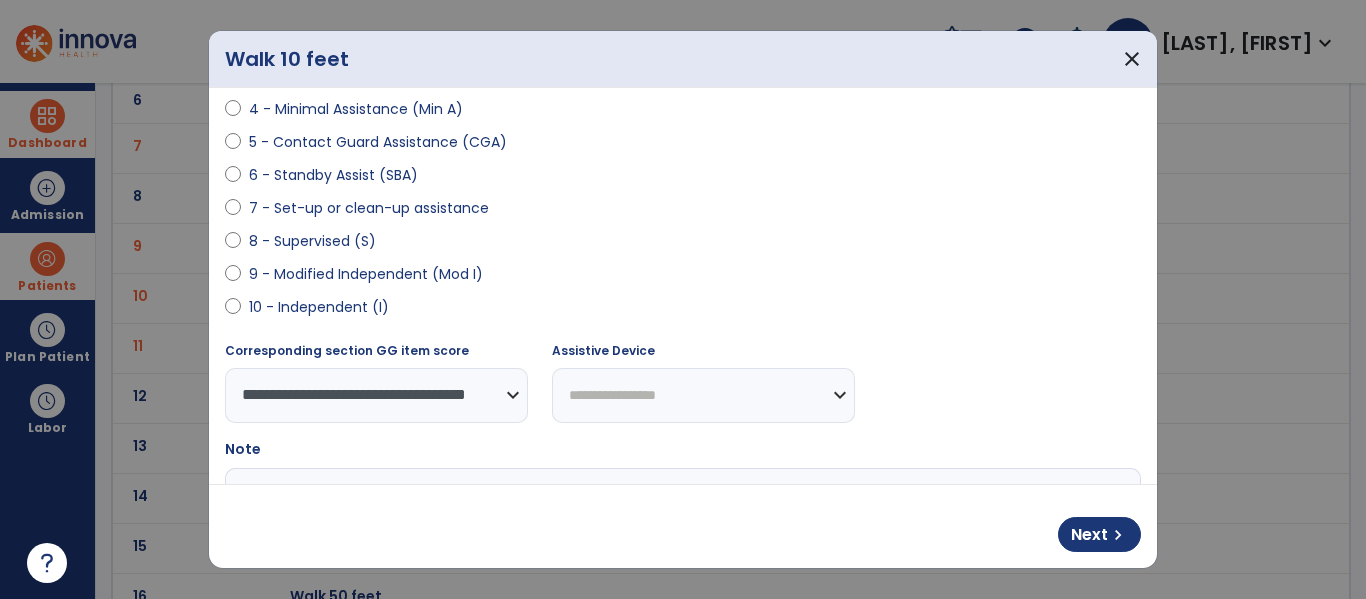 click on "**********" at bounding box center [703, 395] 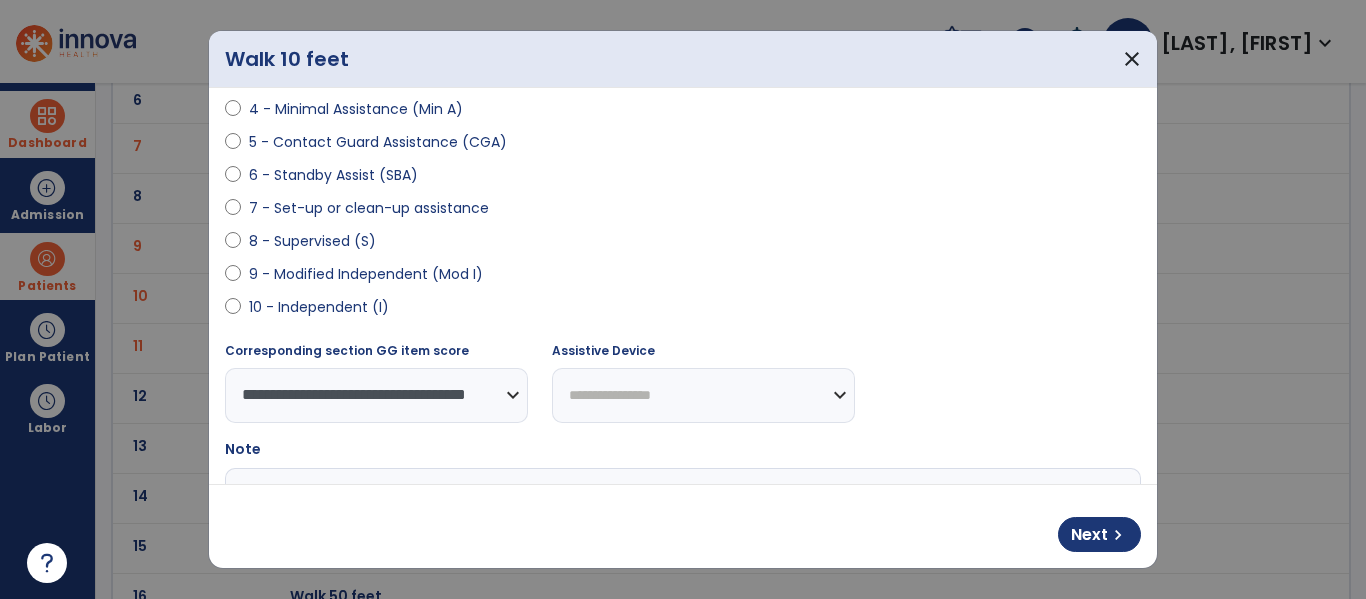 click on "**********" at bounding box center [703, 395] 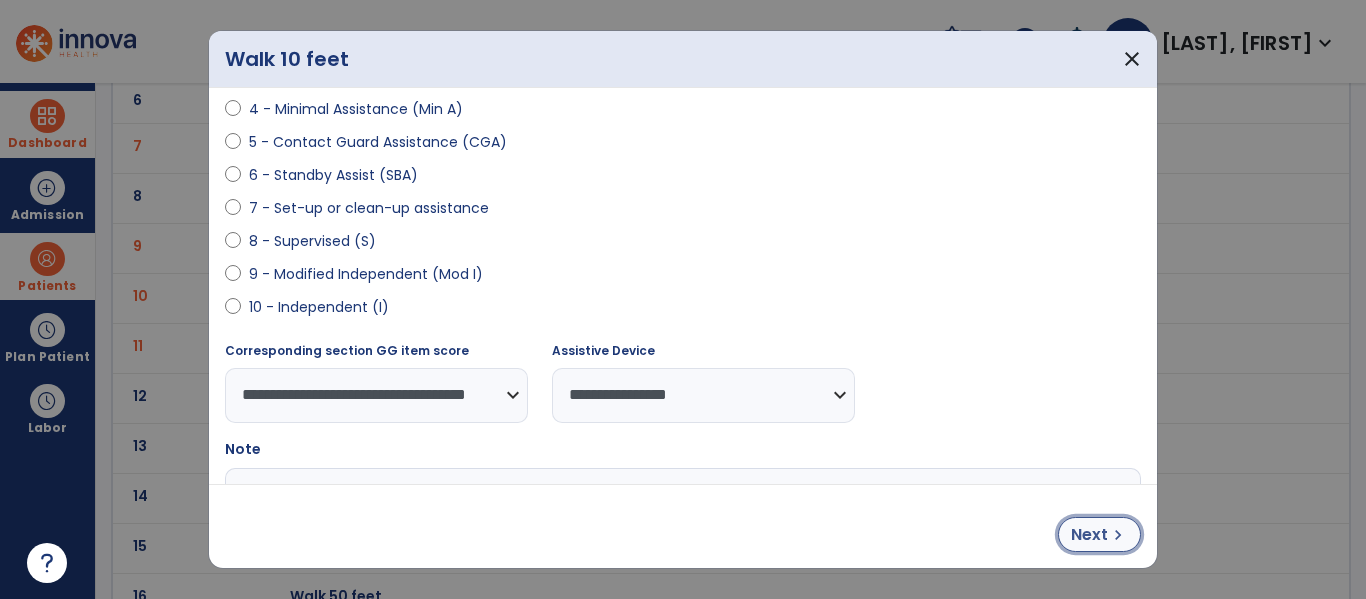 click on "chevron_right" at bounding box center [1118, 535] 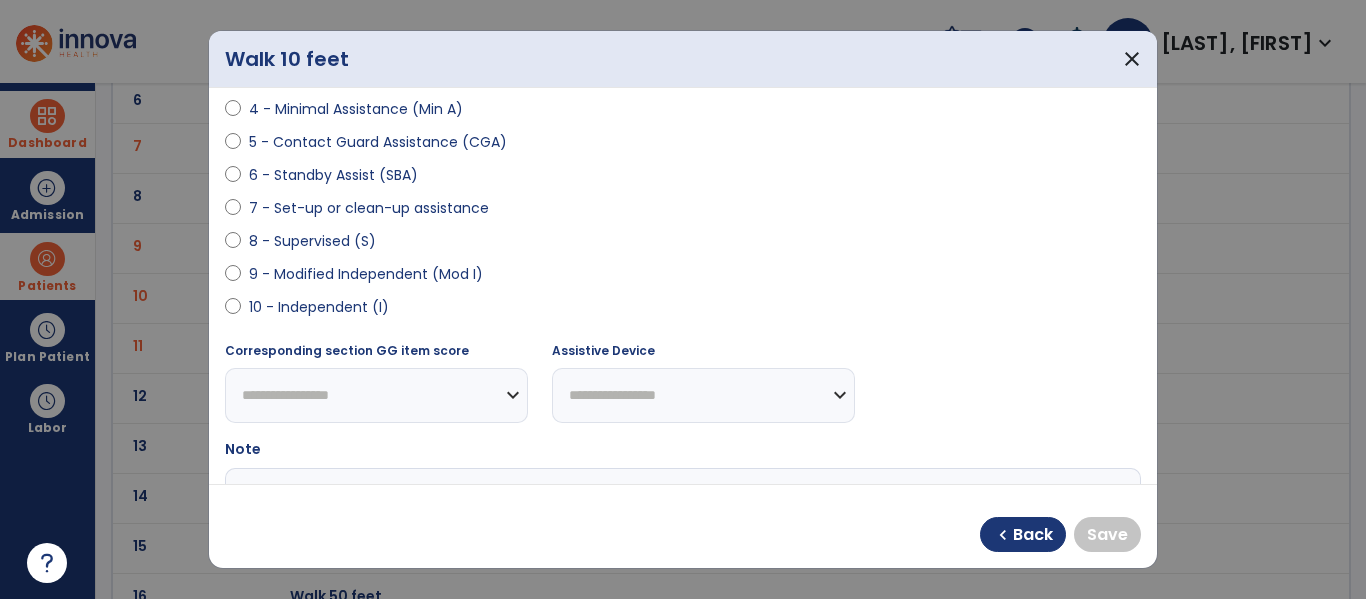 click on "**********" at bounding box center [683, 286] 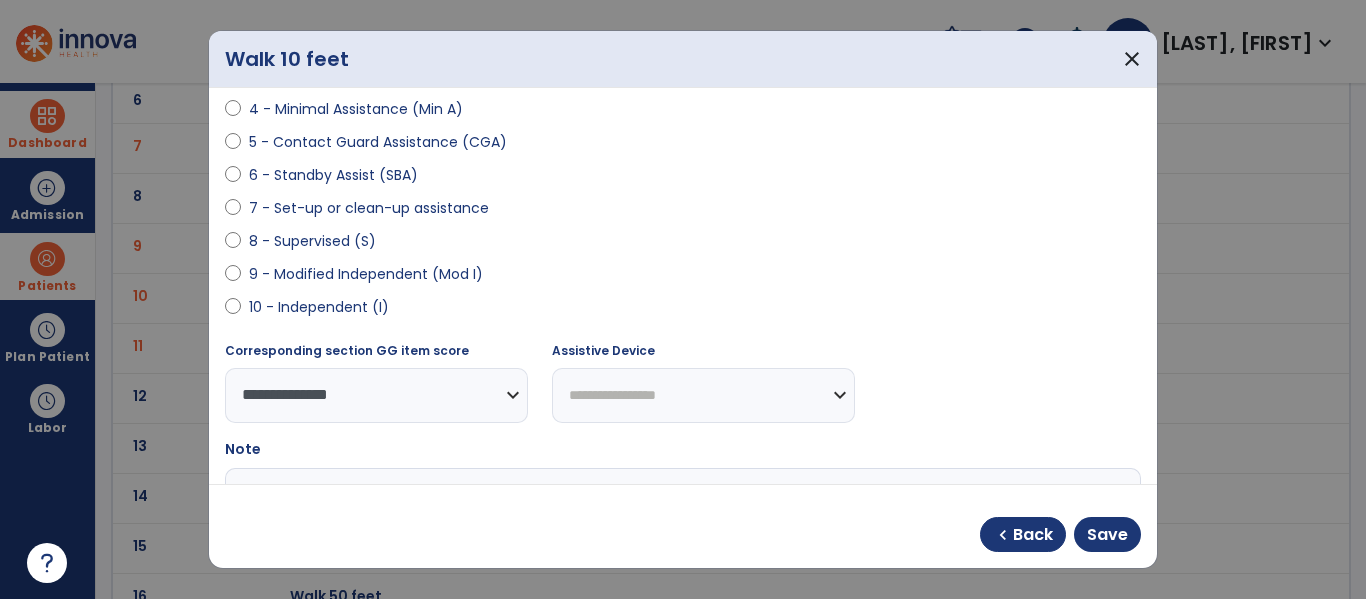 click on "**********" at bounding box center [703, 395] 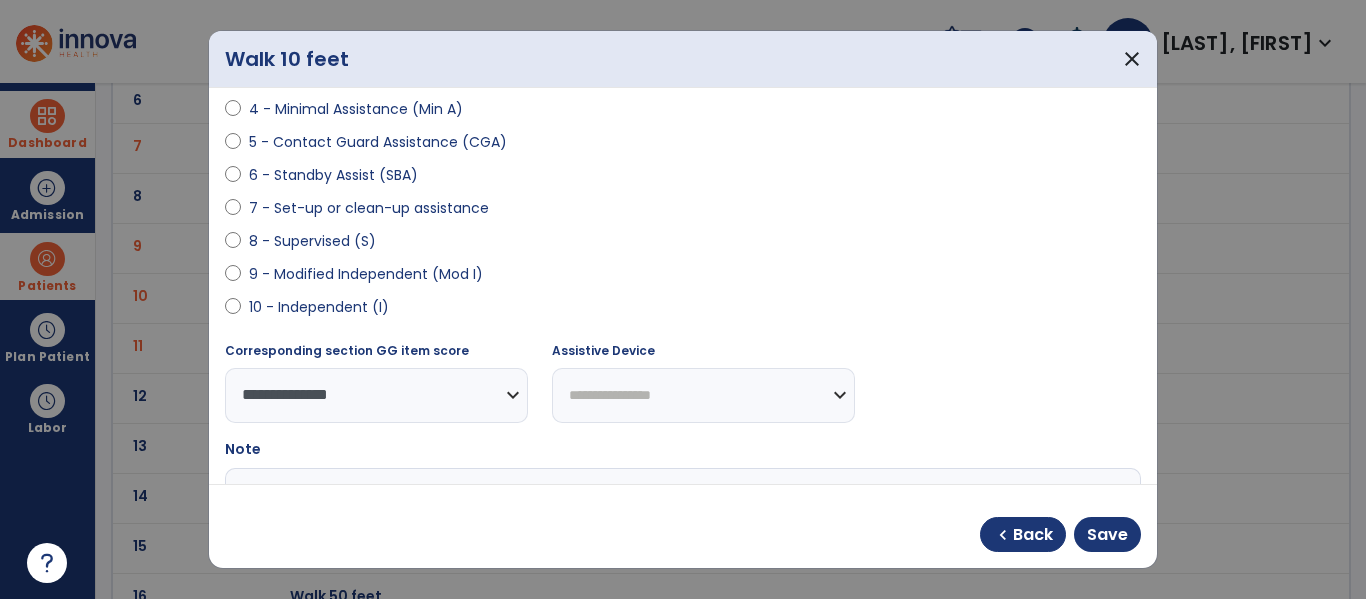 click on "**********" at bounding box center (703, 395) 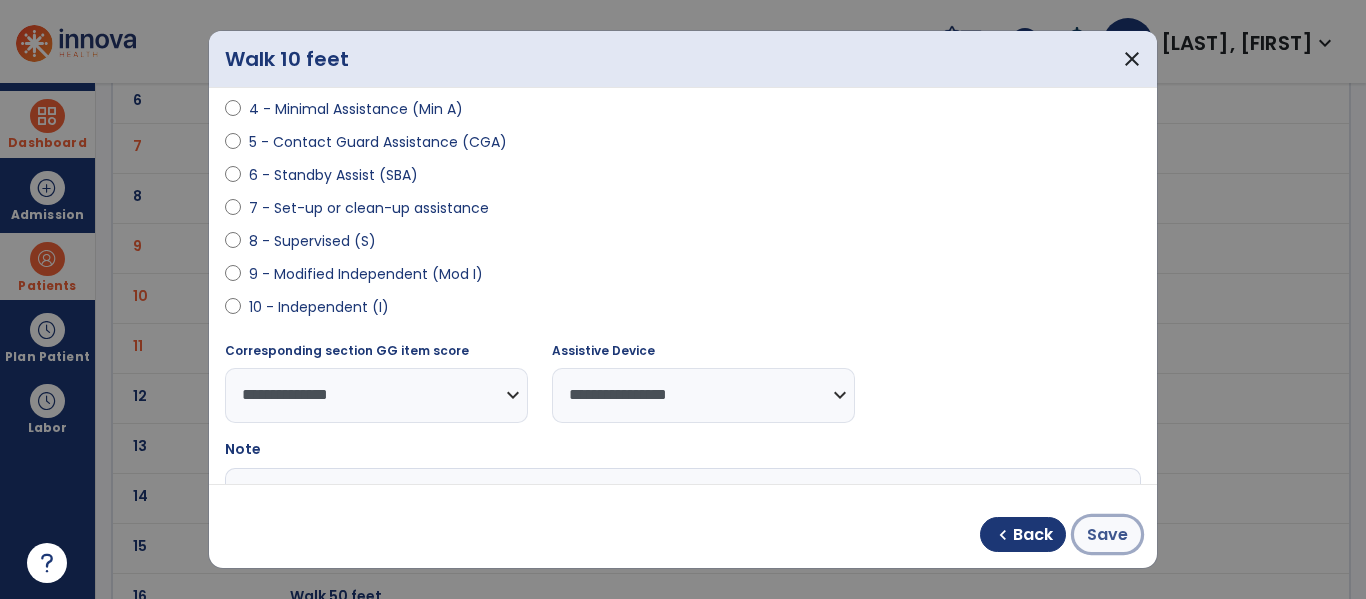 click on "Save" at bounding box center [1107, 535] 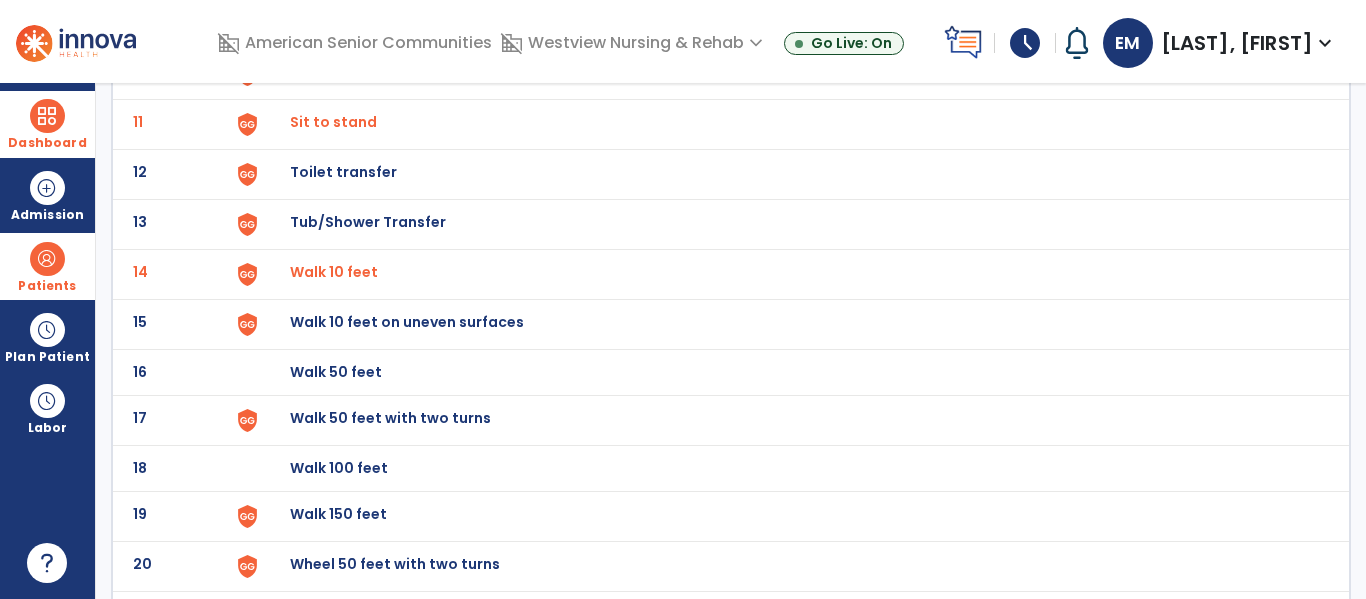 scroll, scrollTop: 644, scrollLeft: 0, axis: vertical 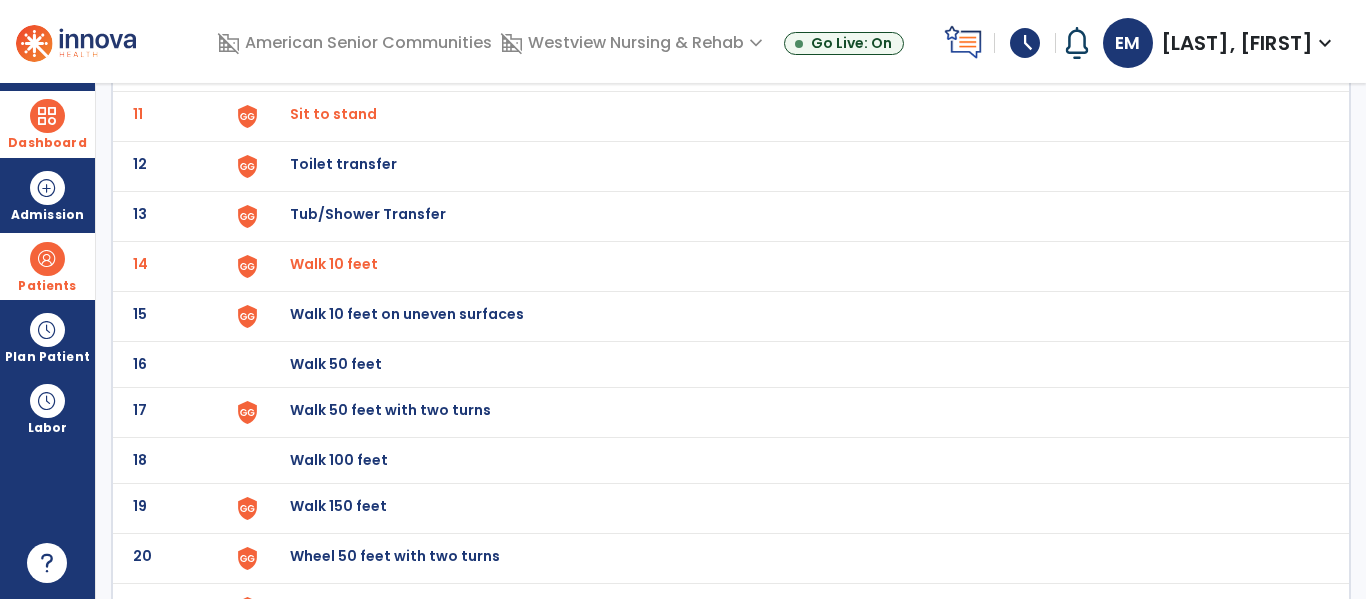 click on "Walk 50 feet with two turns" at bounding box center (789, -380) 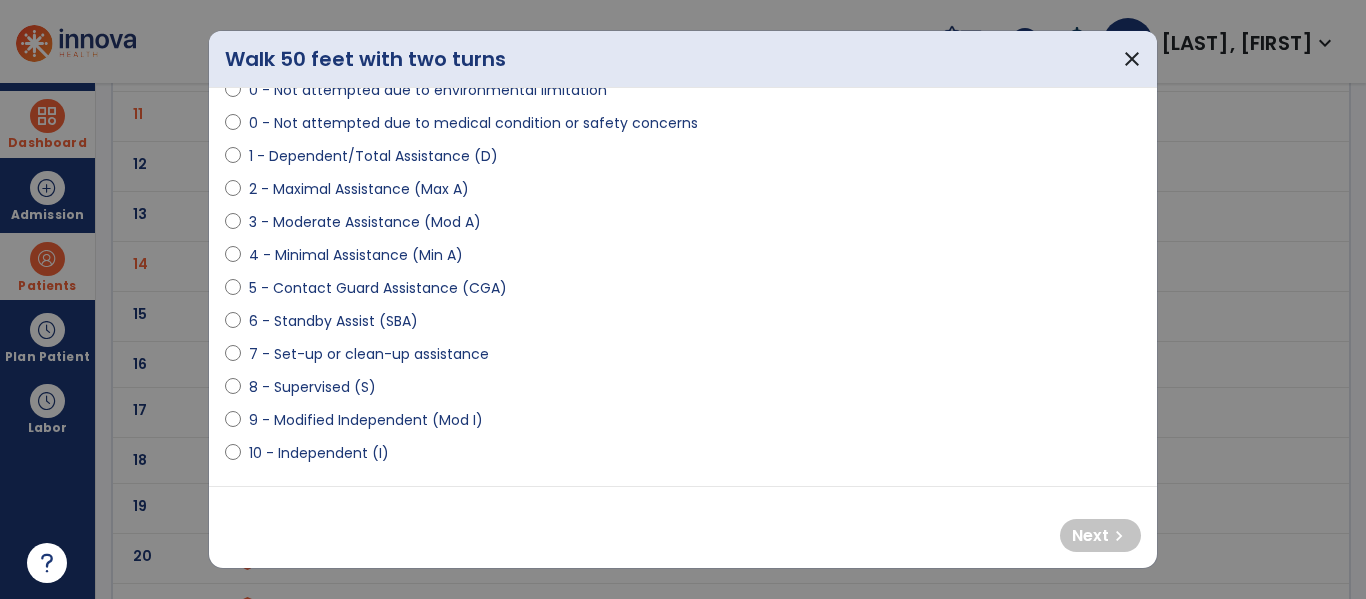 scroll, scrollTop: 188, scrollLeft: 0, axis: vertical 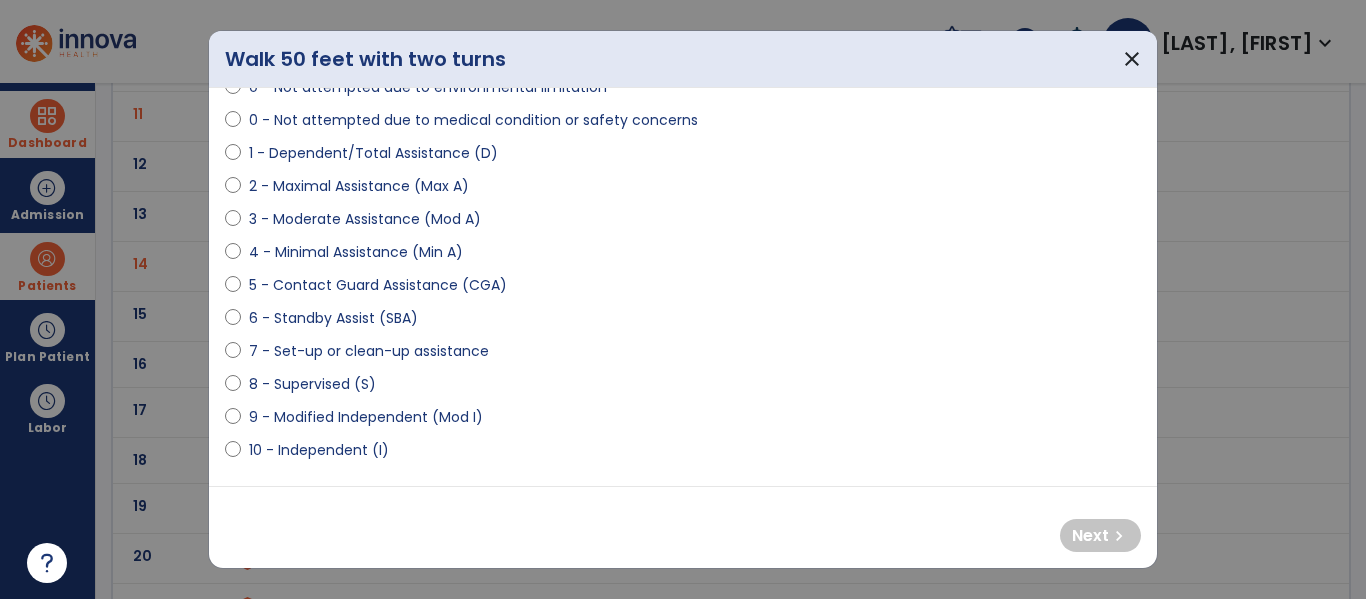 select on "**********" 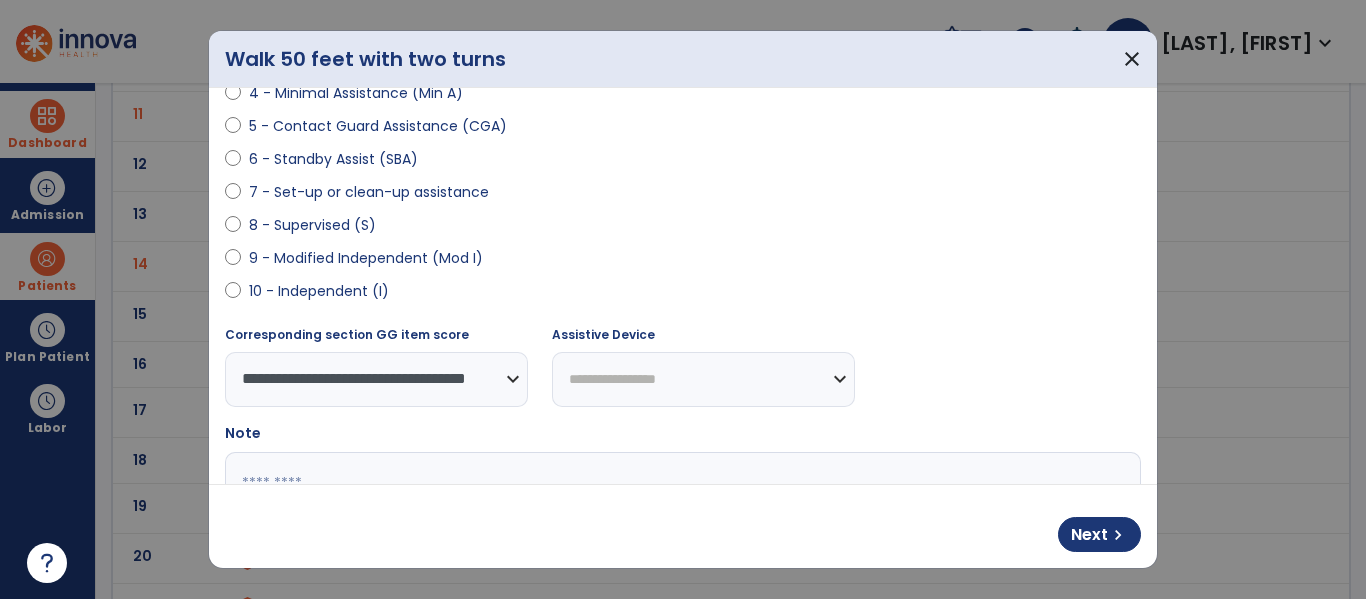 scroll, scrollTop: 361, scrollLeft: 0, axis: vertical 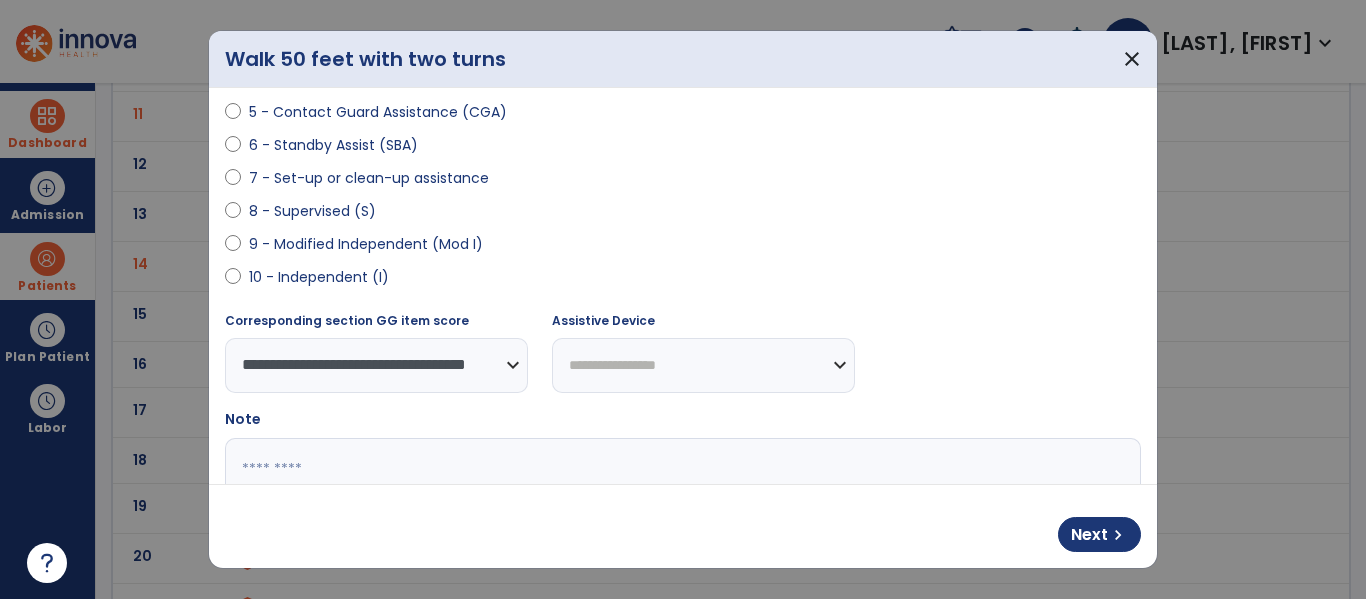 click on "**********" at bounding box center (703, 365) 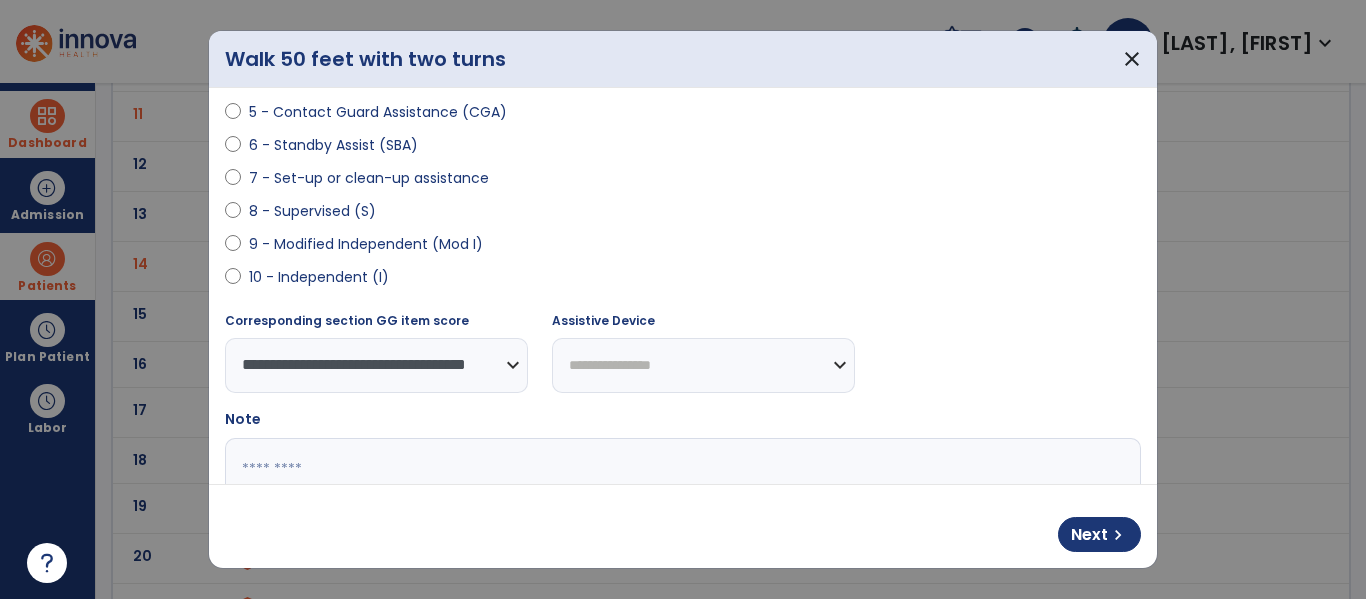 click on "**********" at bounding box center [703, 365] 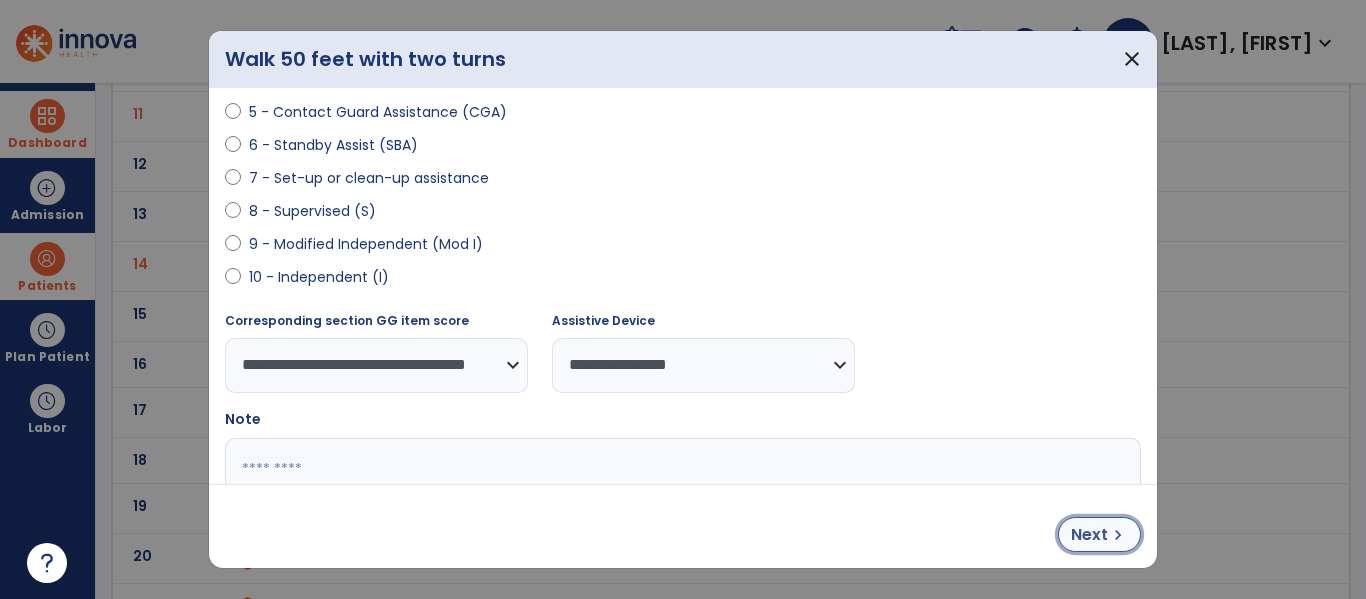 click on "chevron_right" at bounding box center (1118, 535) 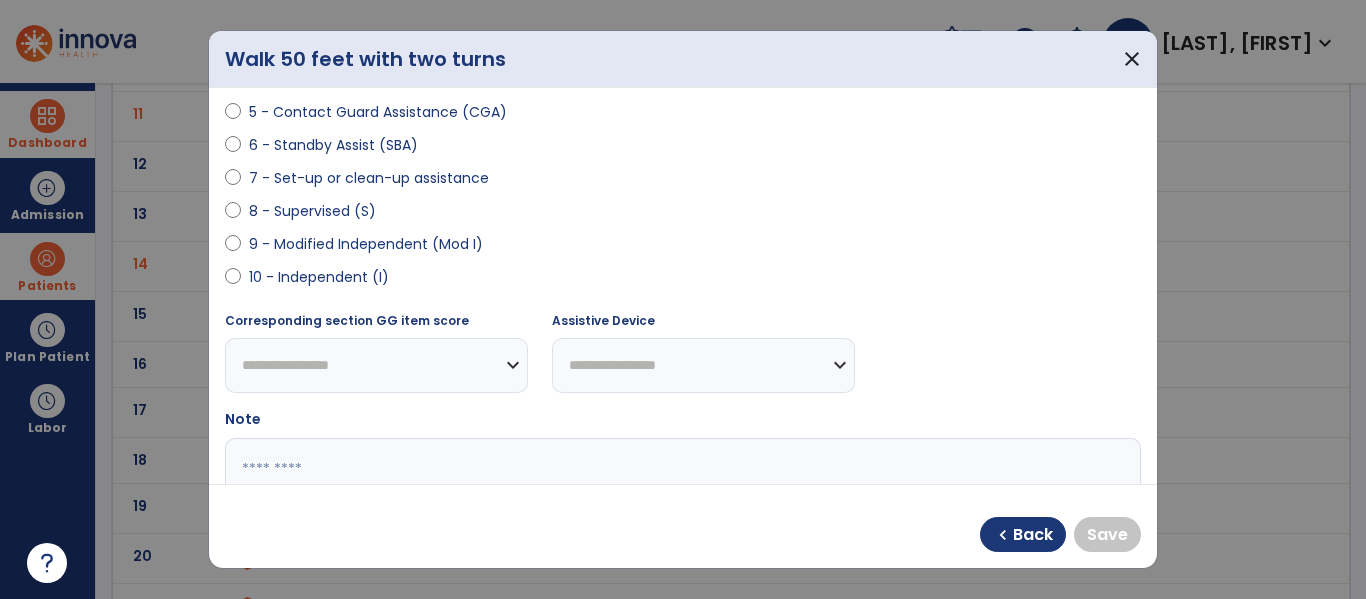 select on "**********" 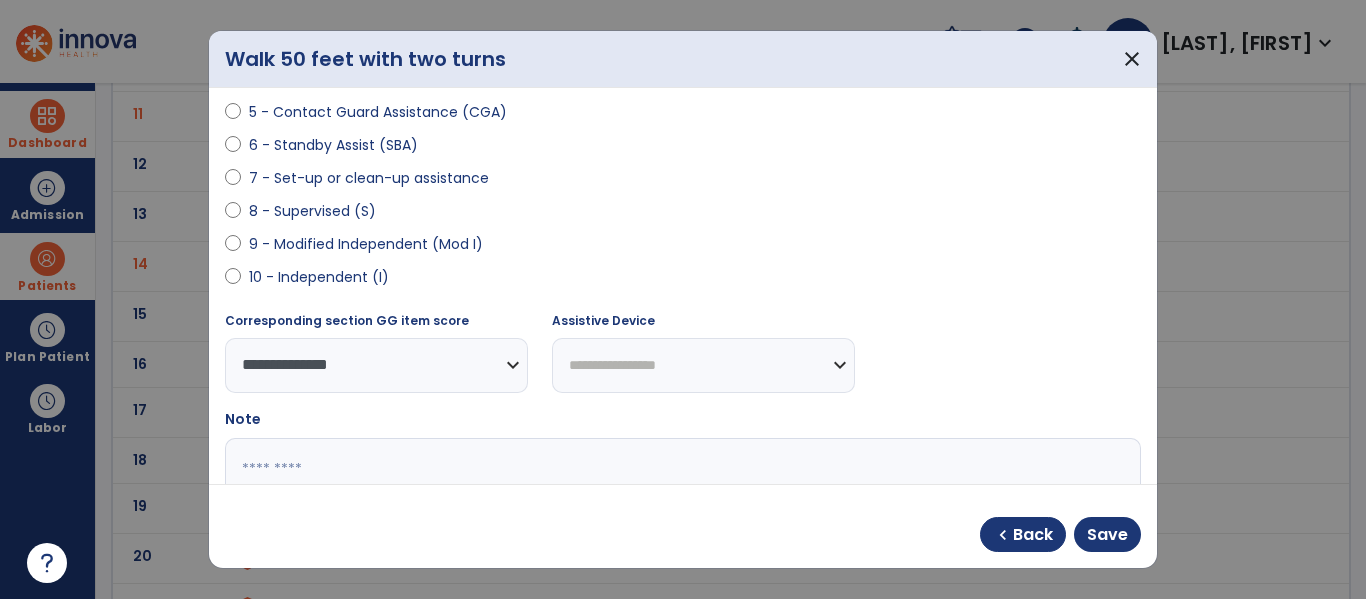 click on "**********" at bounding box center (703, 365) 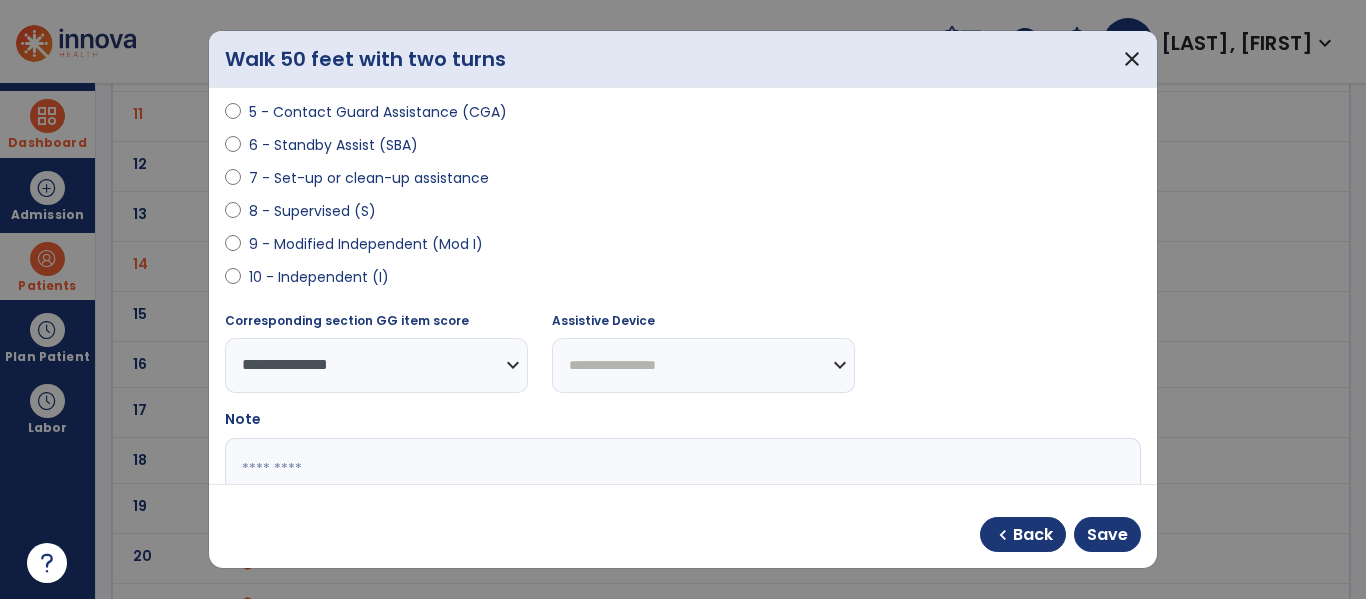 select on "**********" 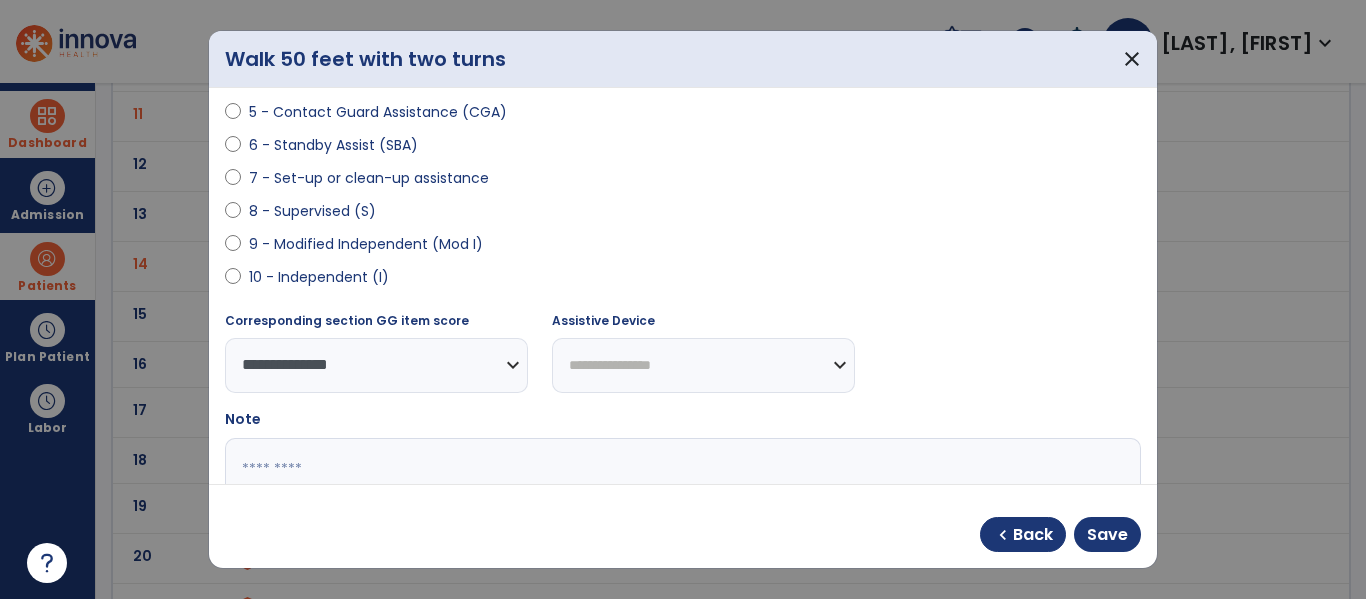 click on "**********" at bounding box center [703, 365] 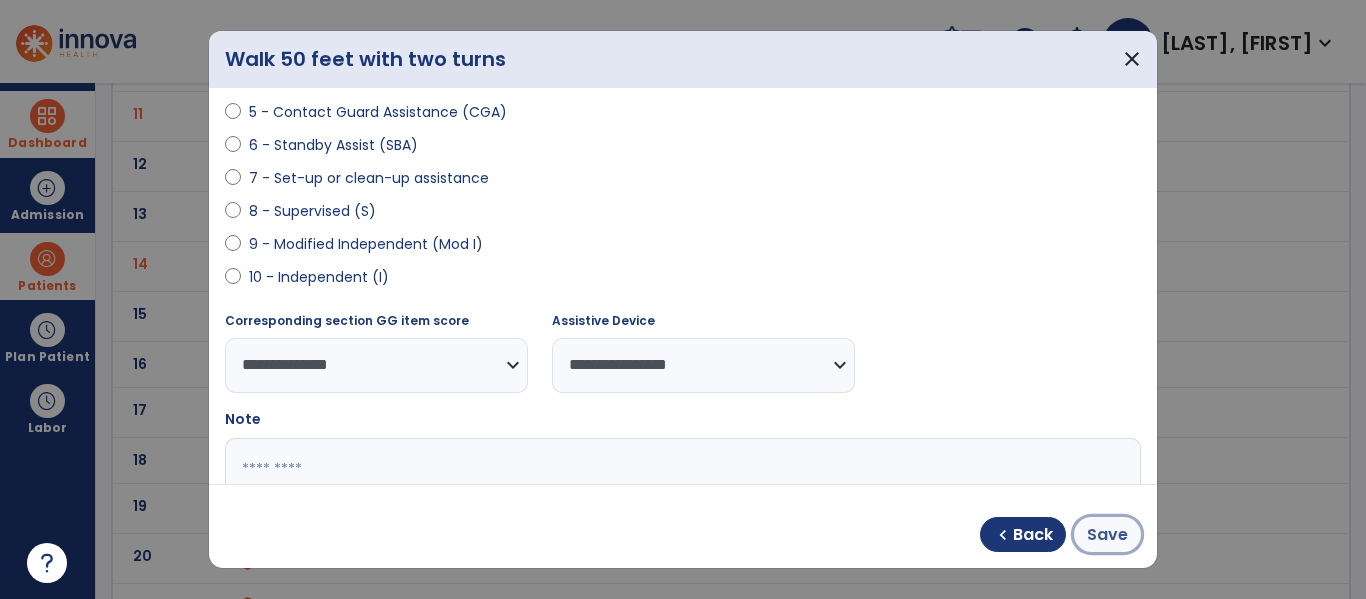 click on "Save" at bounding box center [1107, 535] 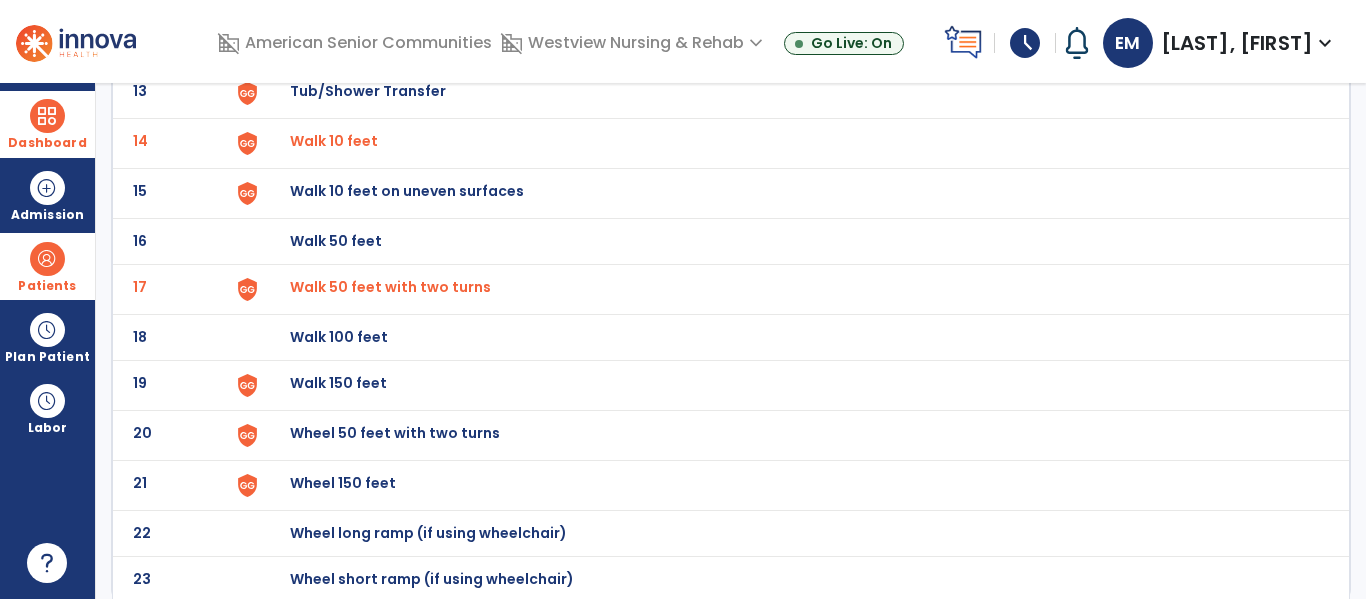 scroll, scrollTop: 768, scrollLeft: 0, axis: vertical 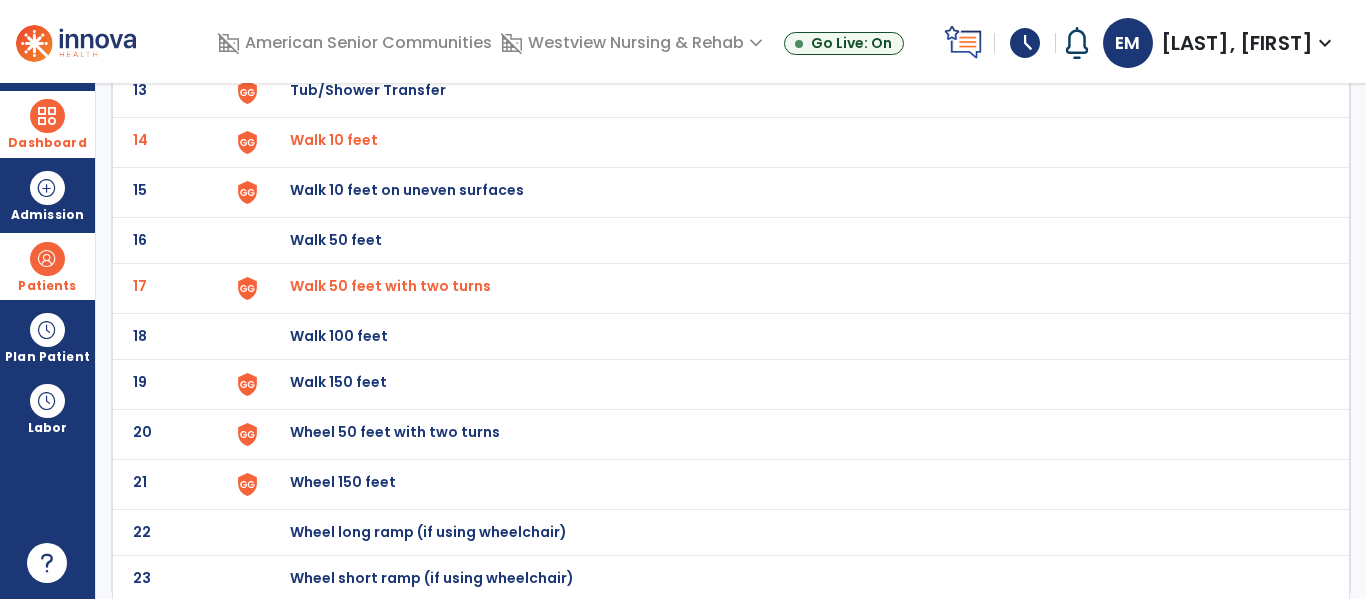click on "Walk 150 feet" at bounding box center [336, -506] 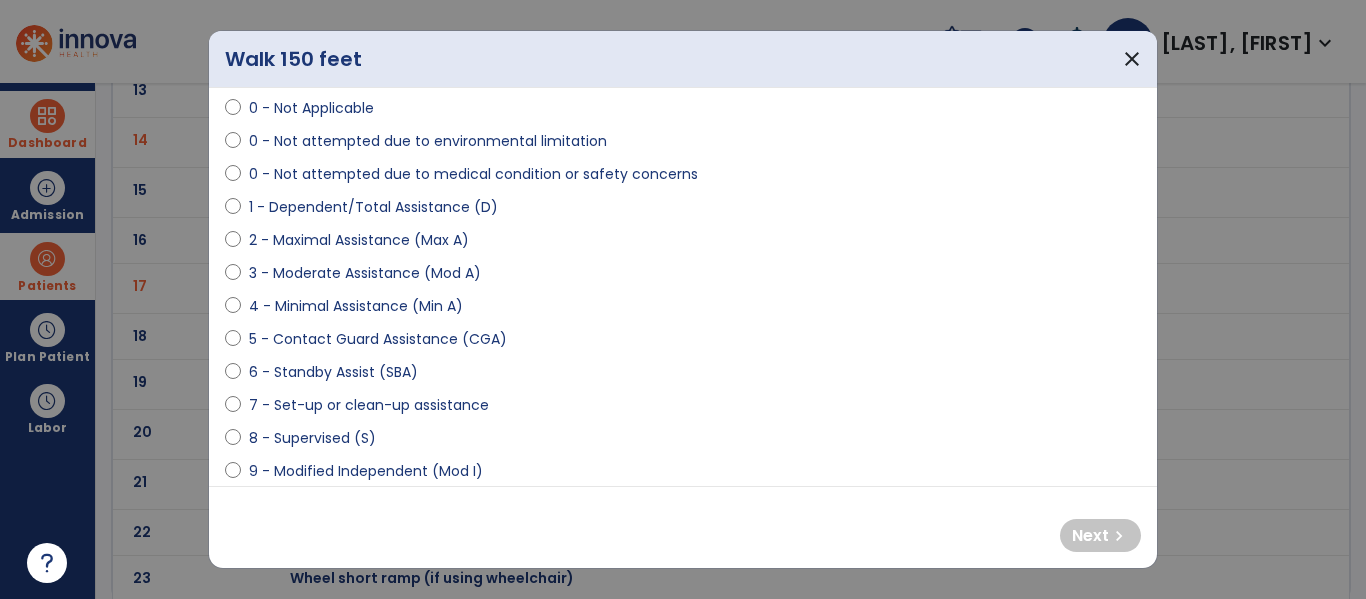 select on "**********" 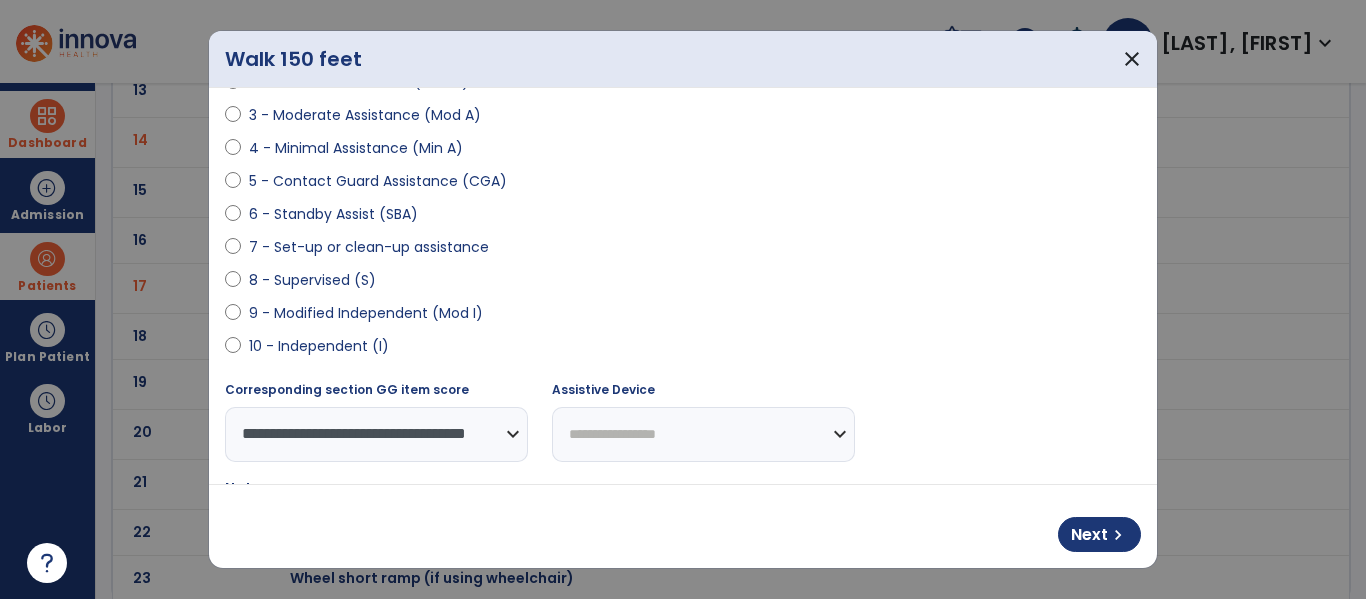scroll, scrollTop: 293, scrollLeft: 0, axis: vertical 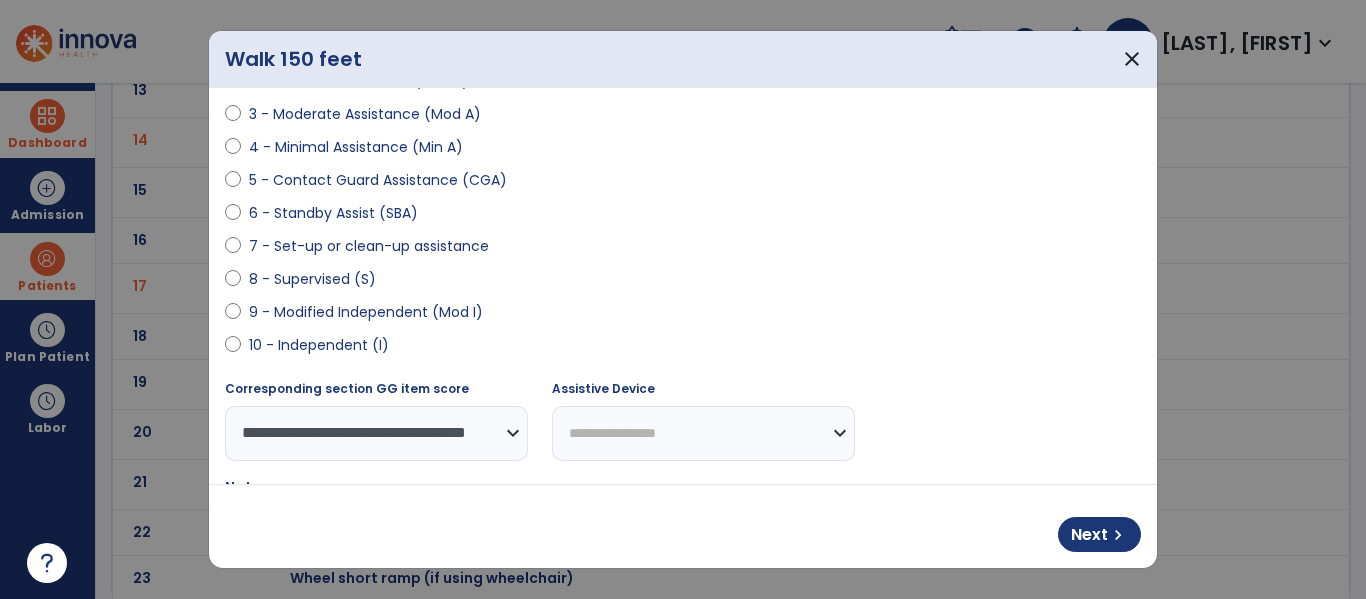 click on "**********" at bounding box center [703, 433] 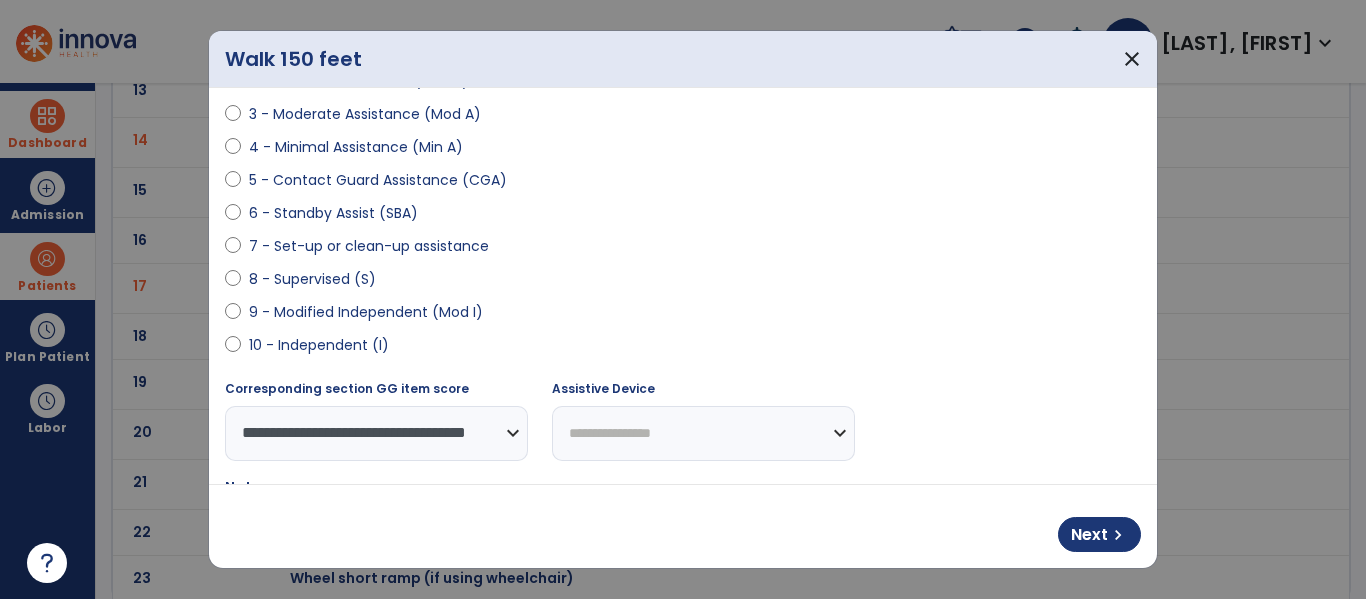 click on "**********" at bounding box center [703, 433] 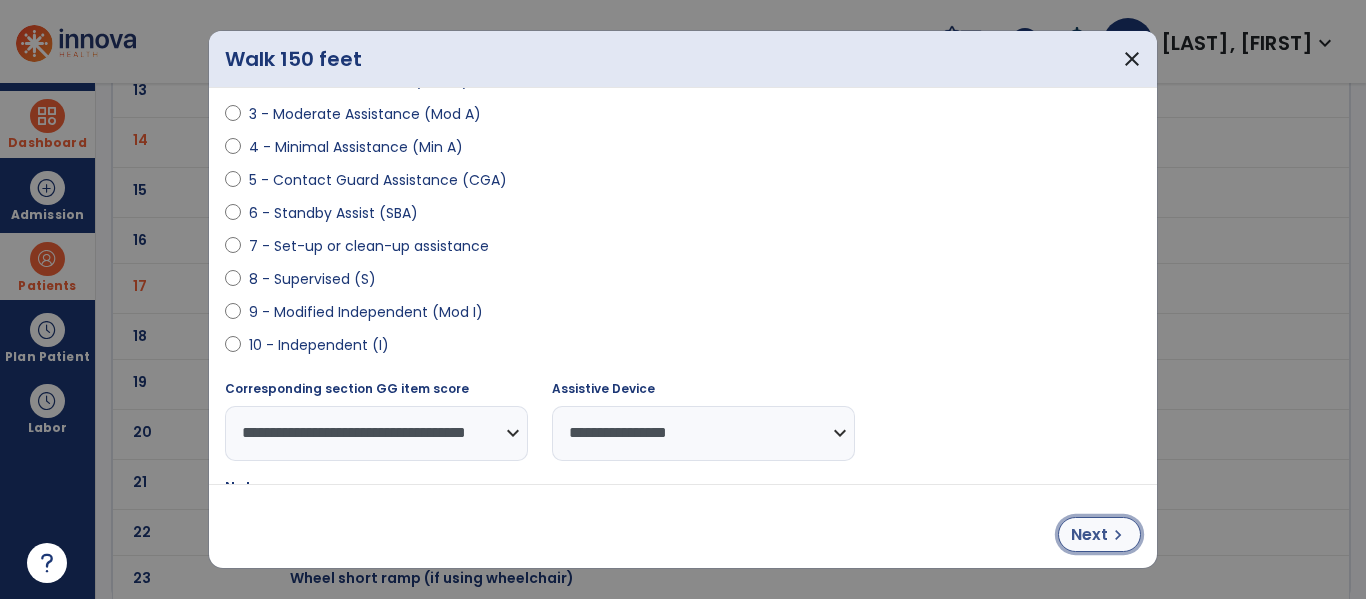 click on "chevron_right" at bounding box center [1118, 535] 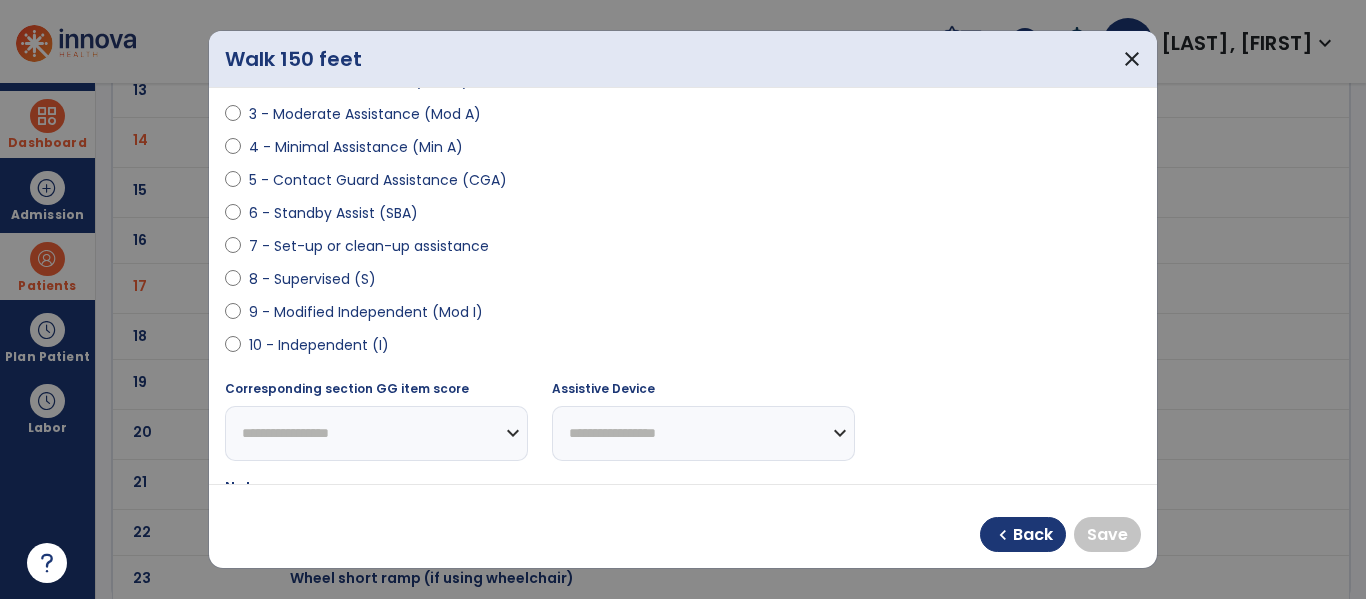 select on "**********" 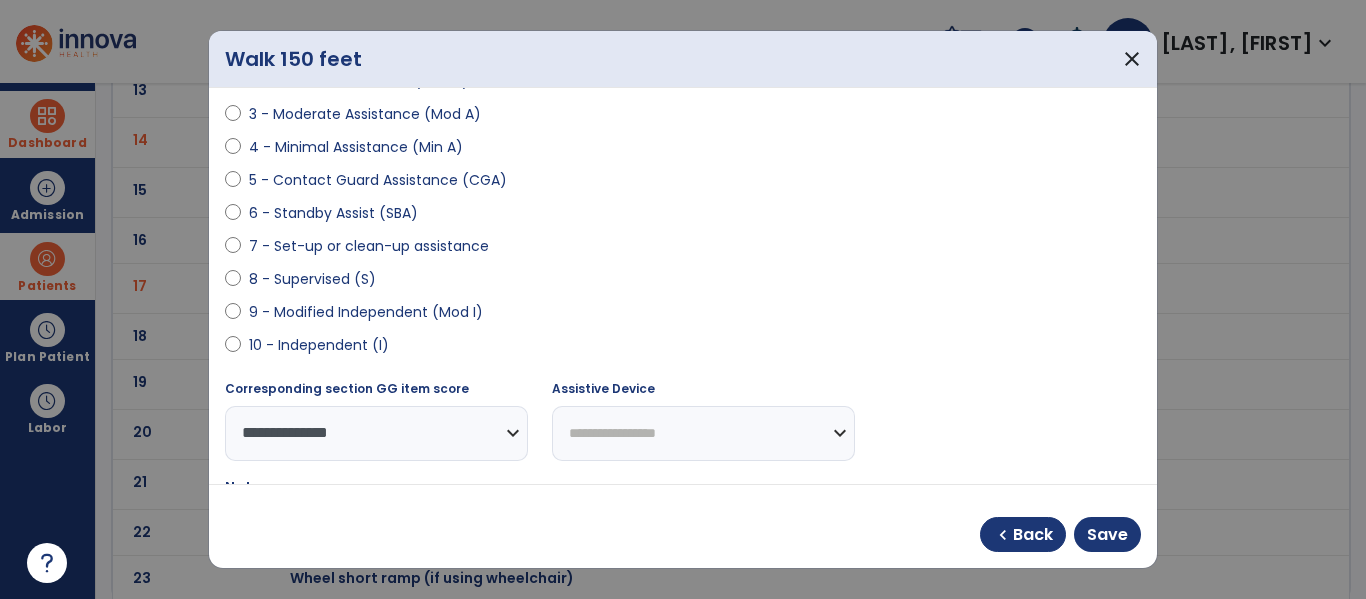 click on "**********" at bounding box center (703, 433) 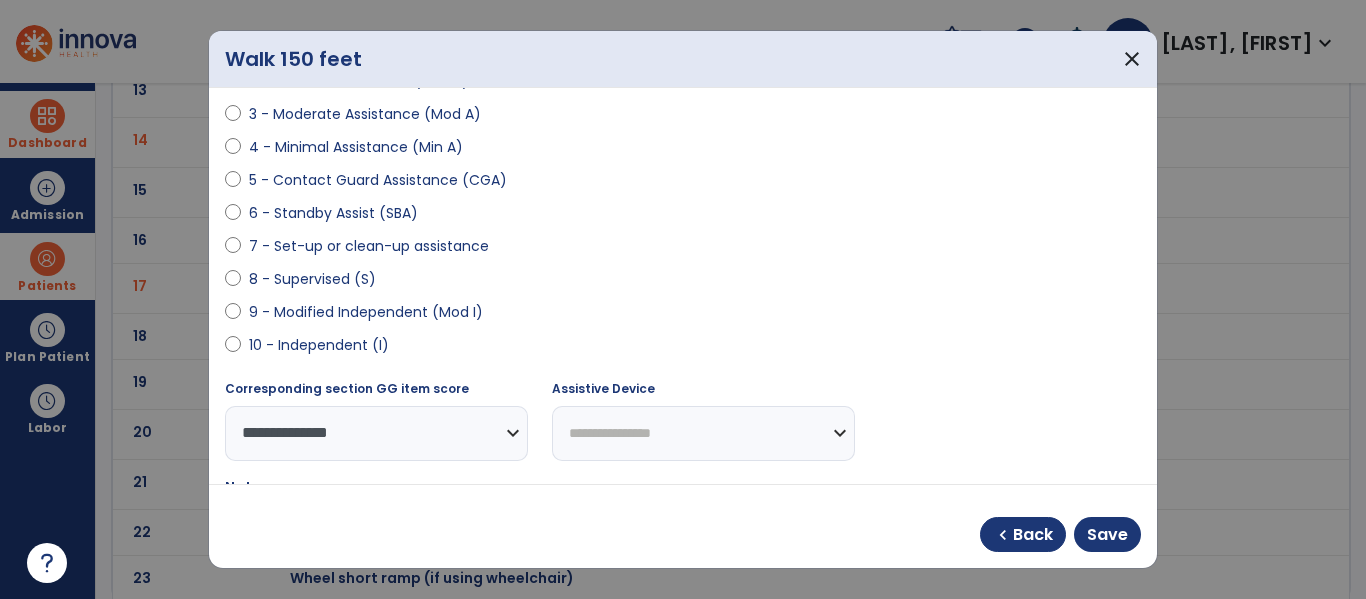 click on "**********" at bounding box center (703, 433) 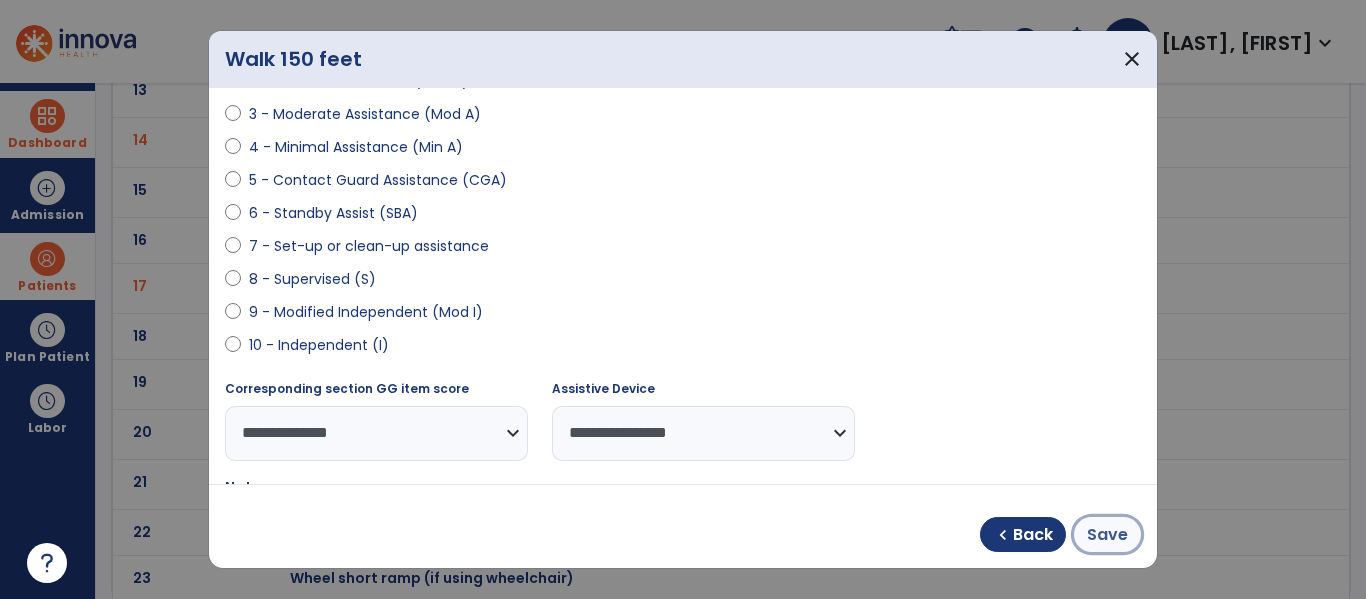 click on "Save" at bounding box center [1107, 535] 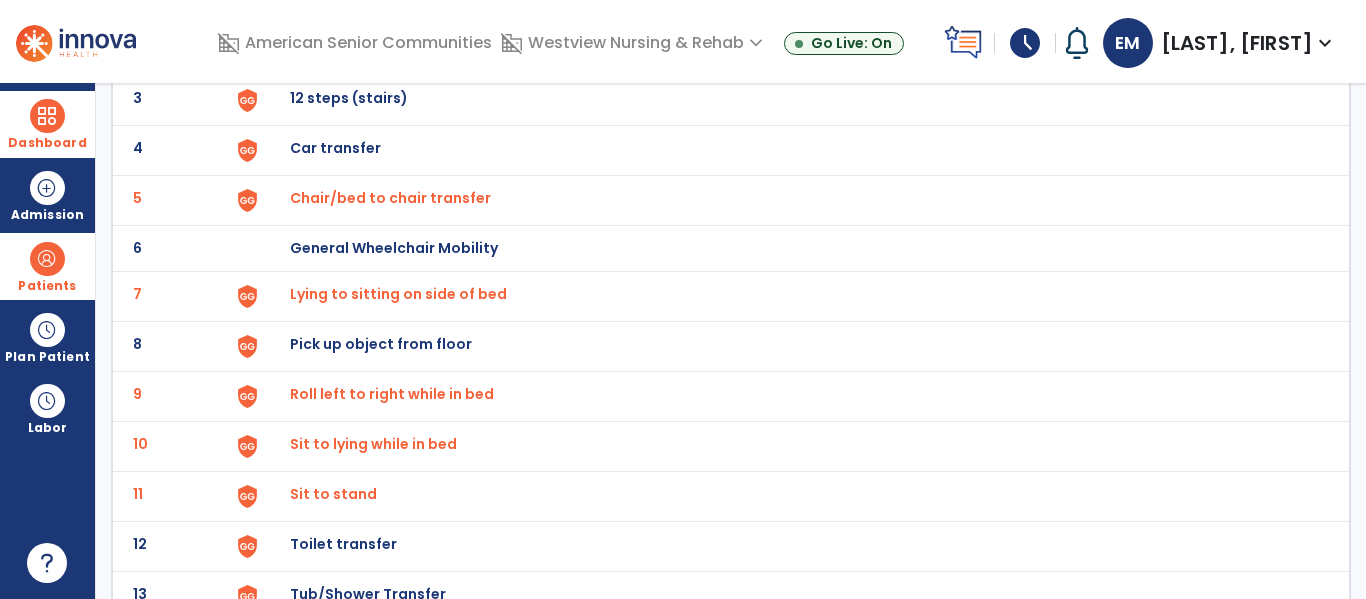 scroll, scrollTop: 0, scrollLeft: 0, axis: both 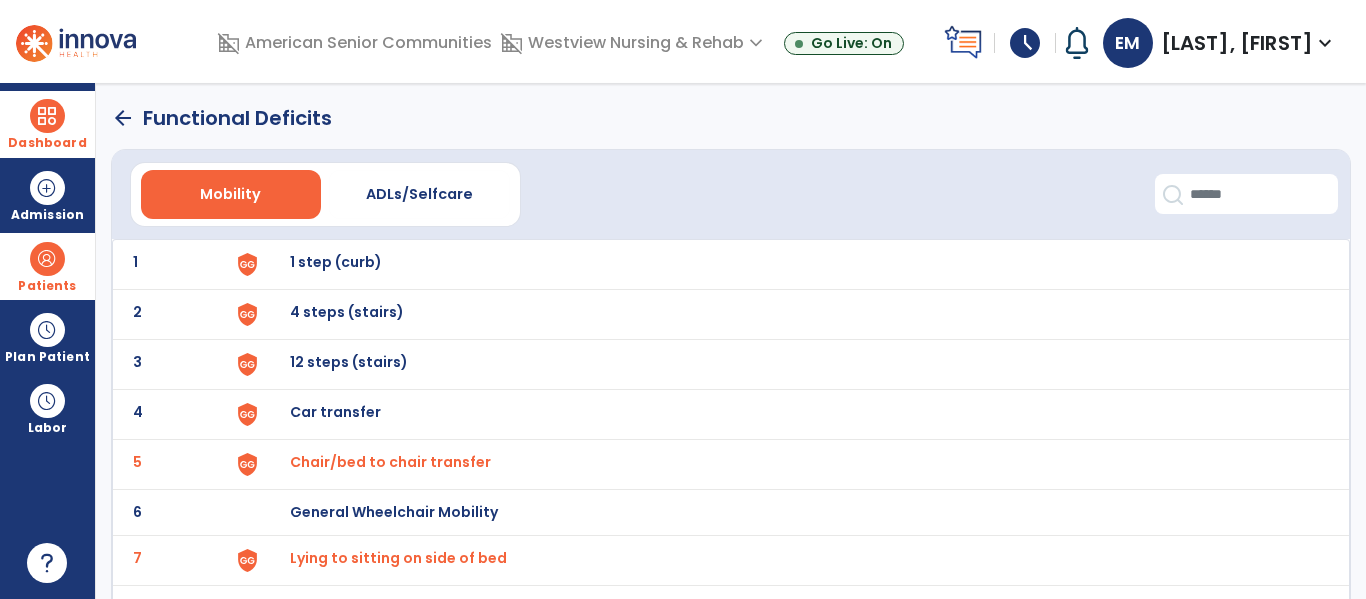 click on "arrow_back" 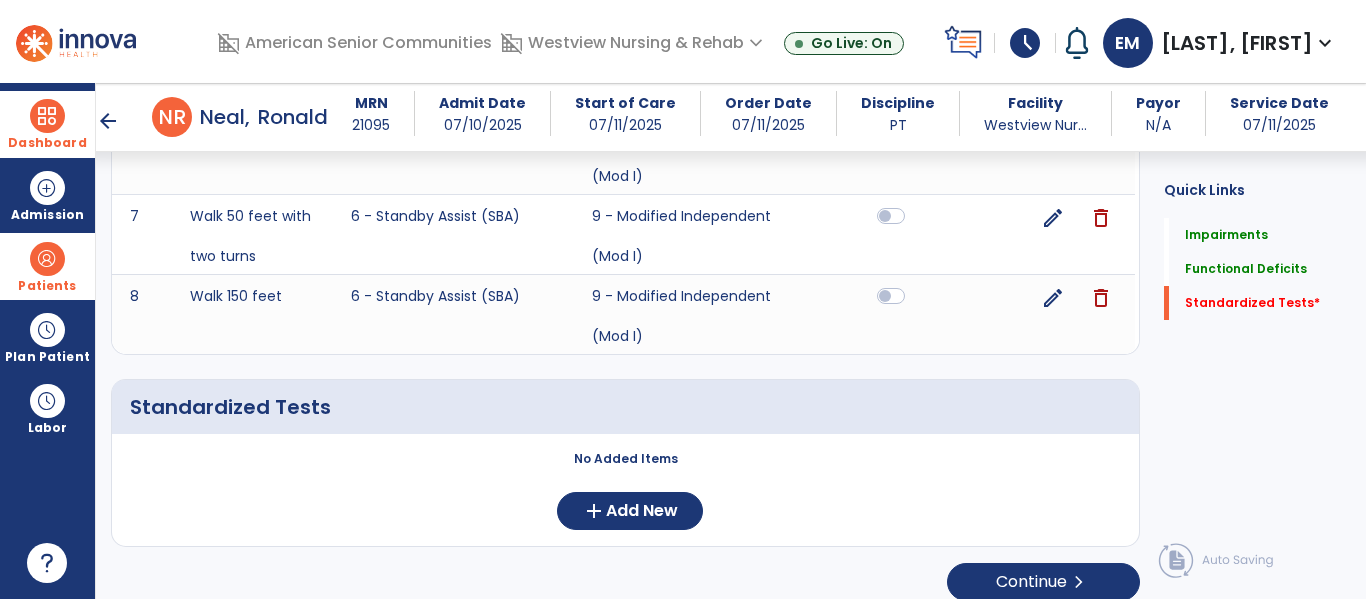 scroll, scrollTop: 1567, scrollLeft: 0, axis: vertical 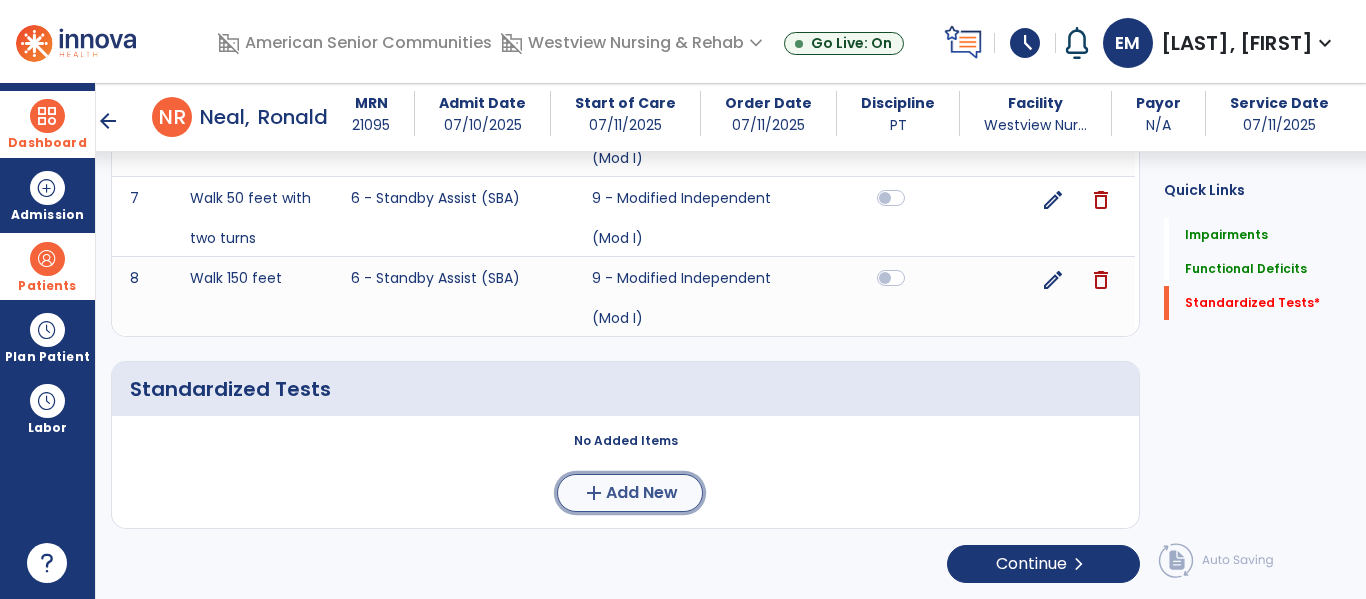 click on "add  Add New" 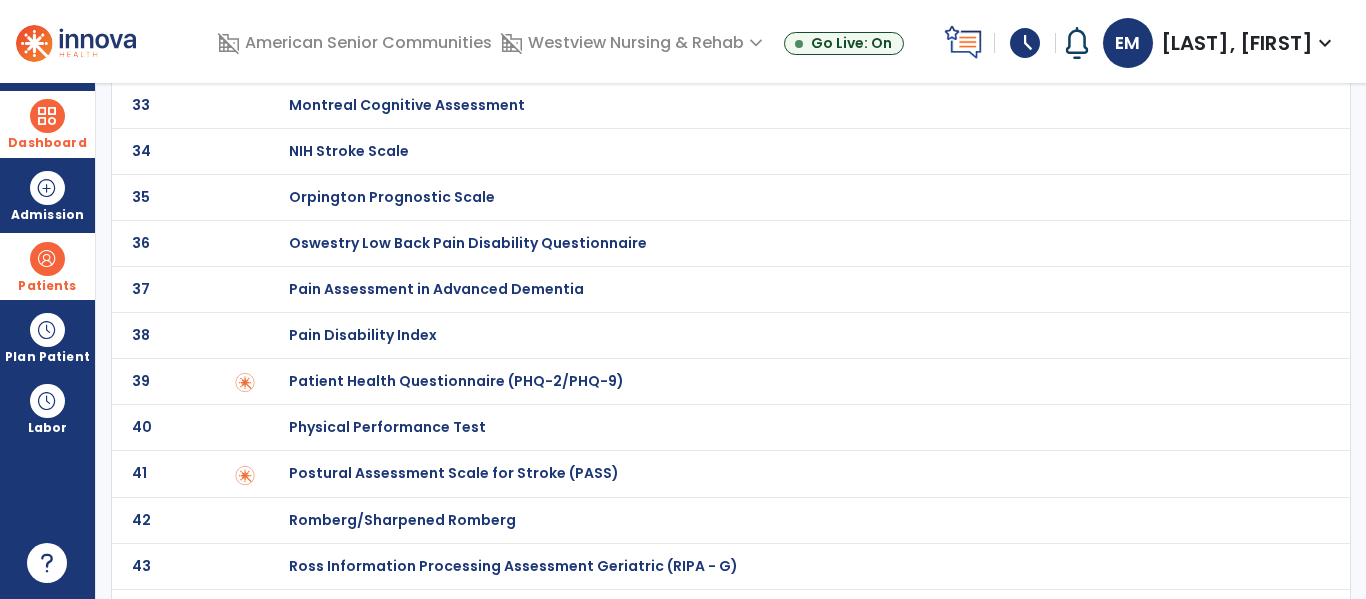 scroll, scrollTop: 0, scrollLeft: 0, axis: both 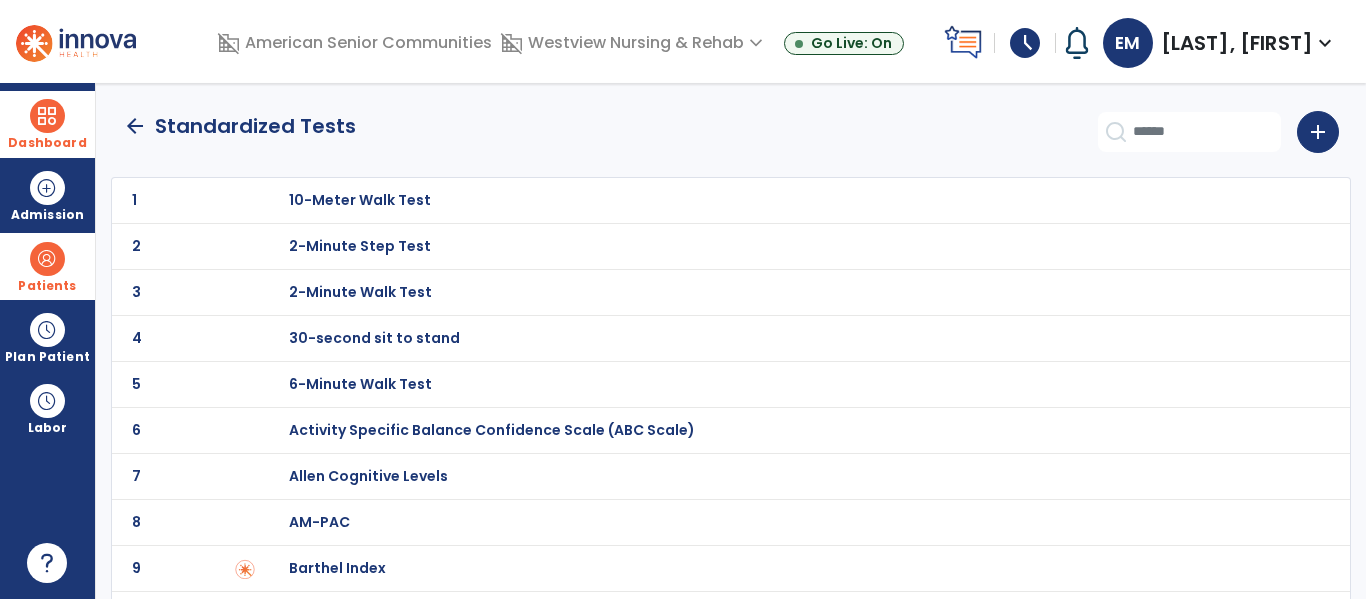 click on "30-second sit to stand" at bounding box center (789, 200) 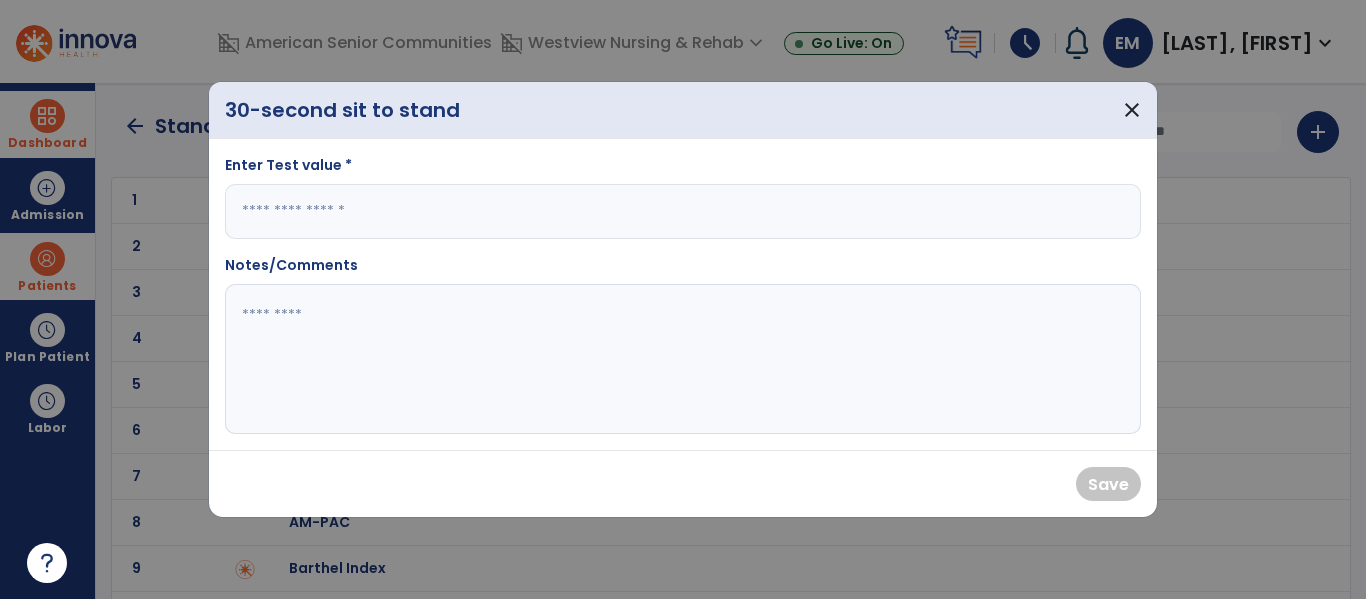 click at bounding box center [683, 211] 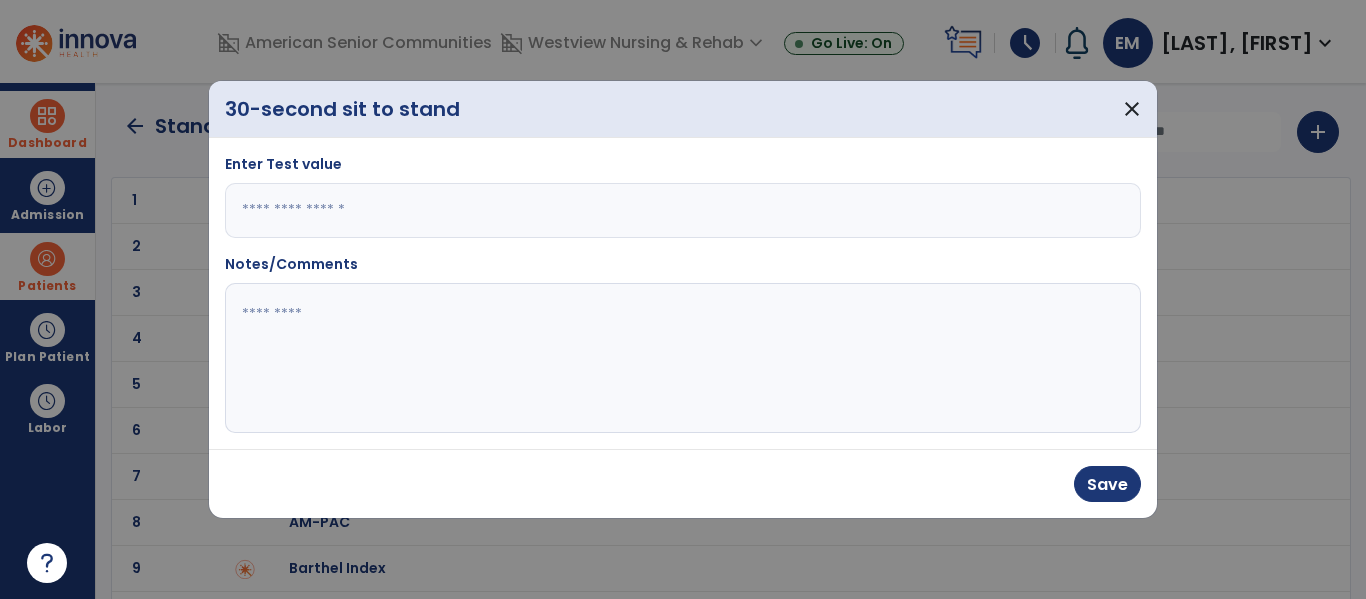type on "*" 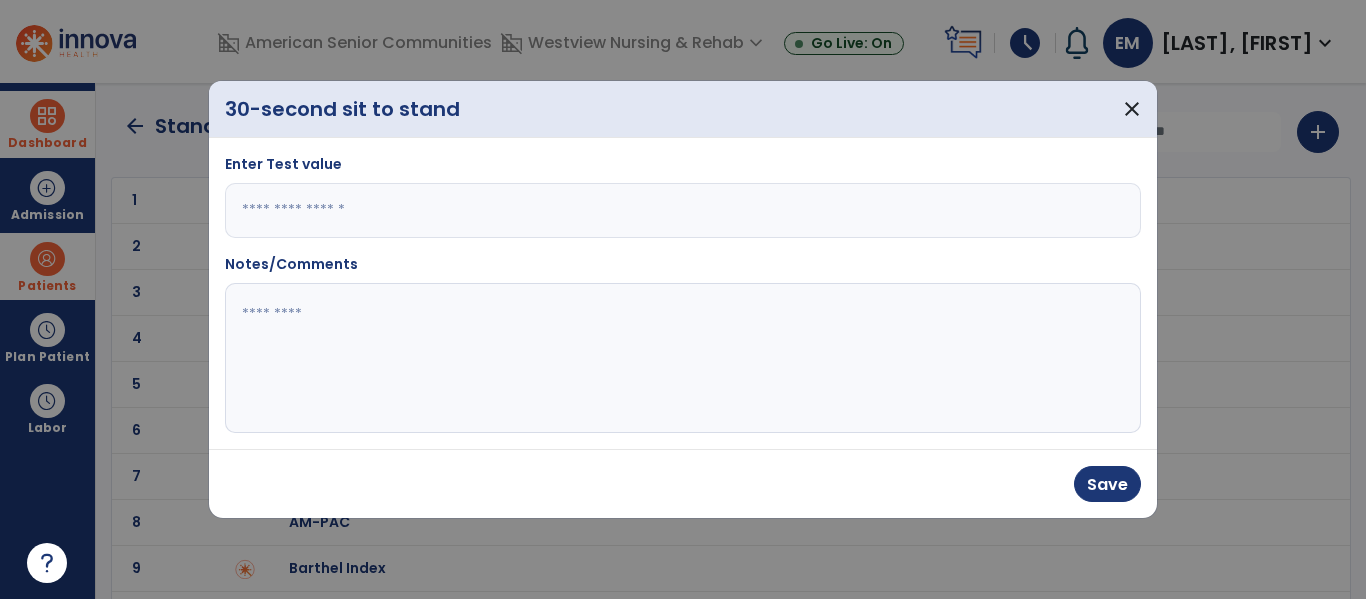 click 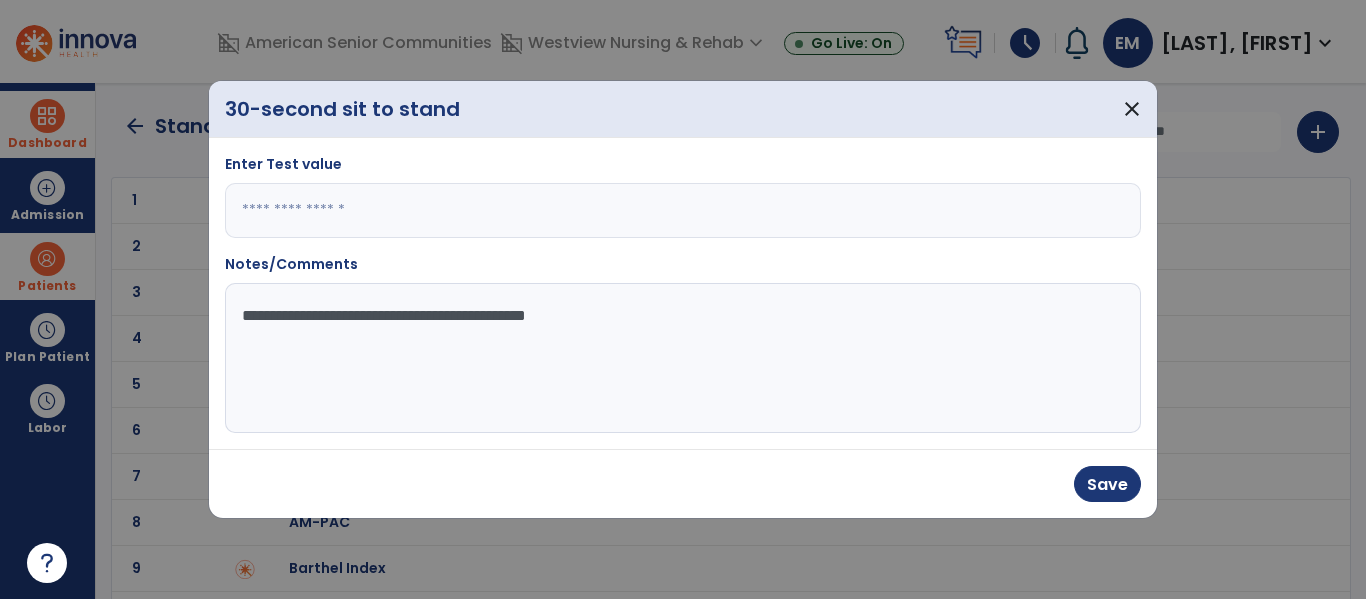 type on "**********" 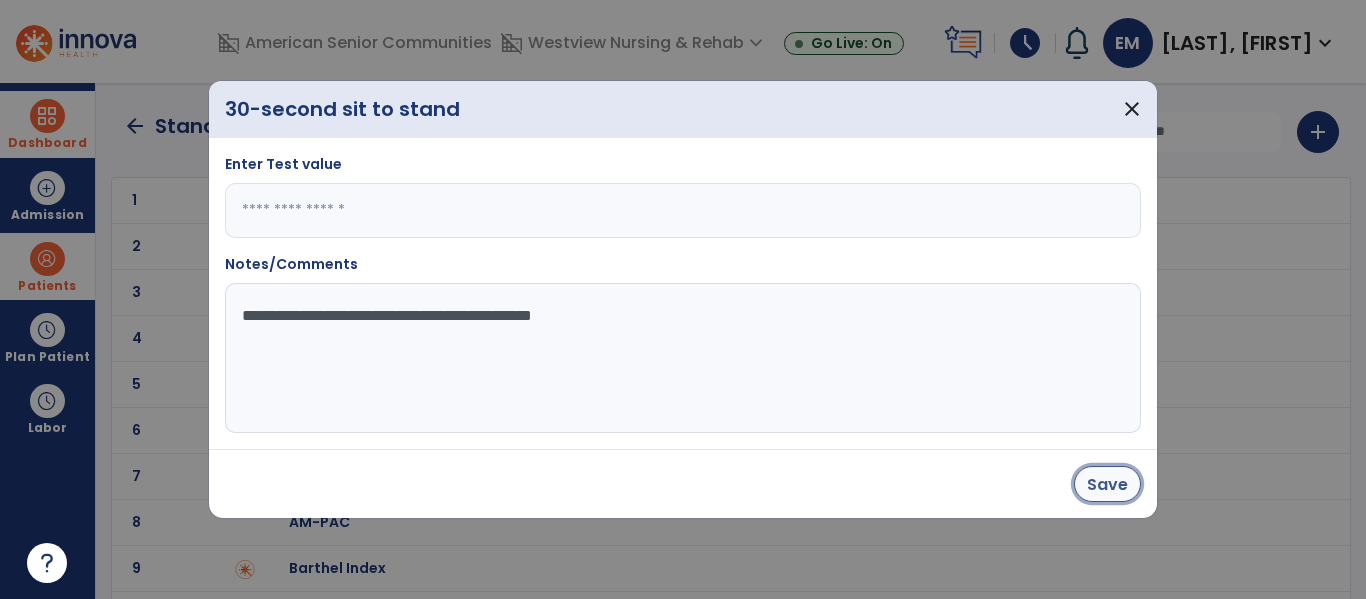 click on "Save" at bounding box center (1107, 484) 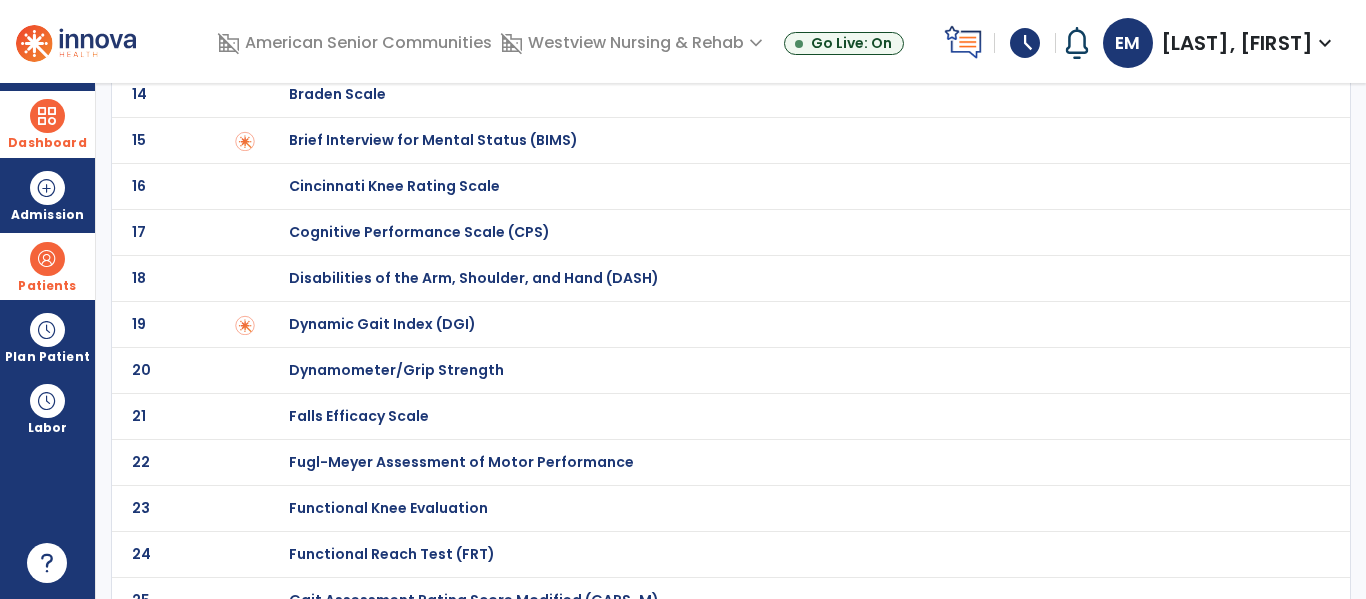 scroll, scrollTop: 713, scrollLeft: 0, axis: vertical 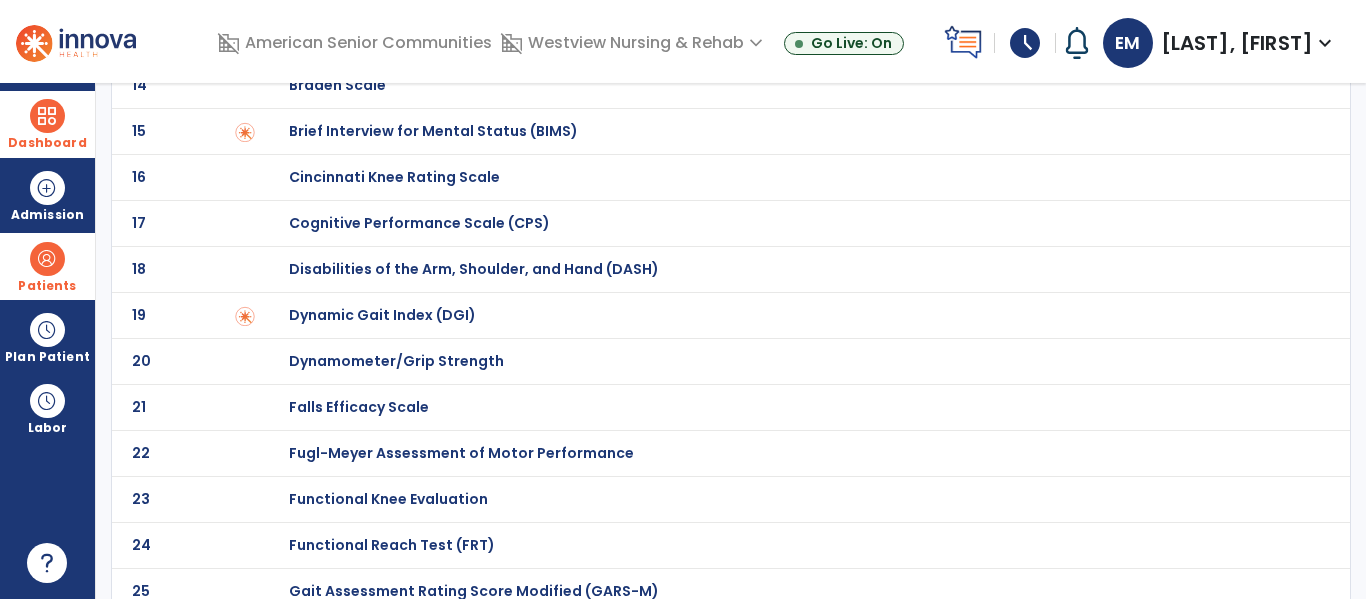 click on "Functional Reach Test (FRT)" at bounding box center (360, -513) 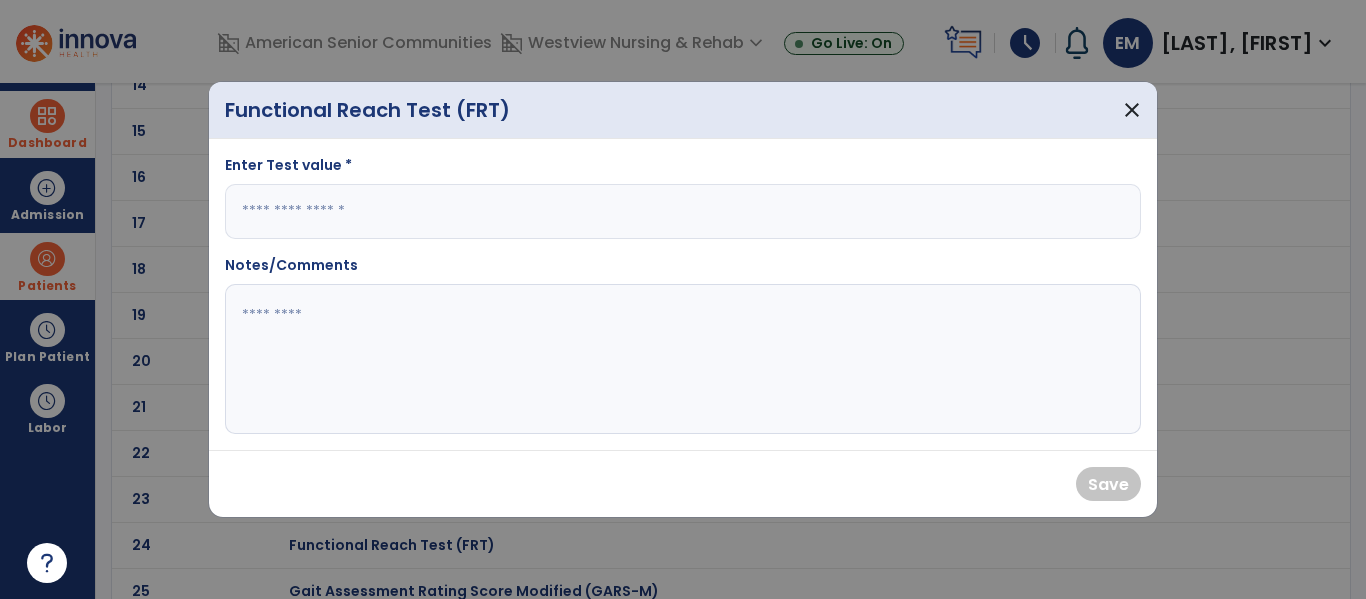 click at bounding box center (683, 211) 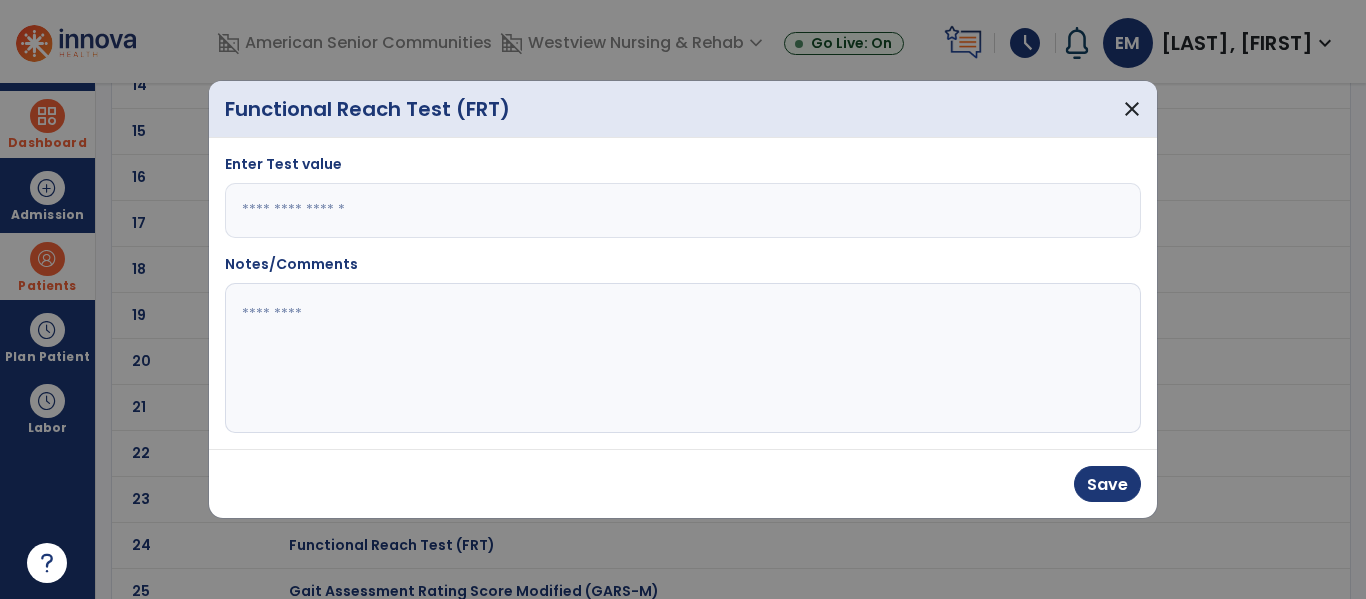 type on "*" 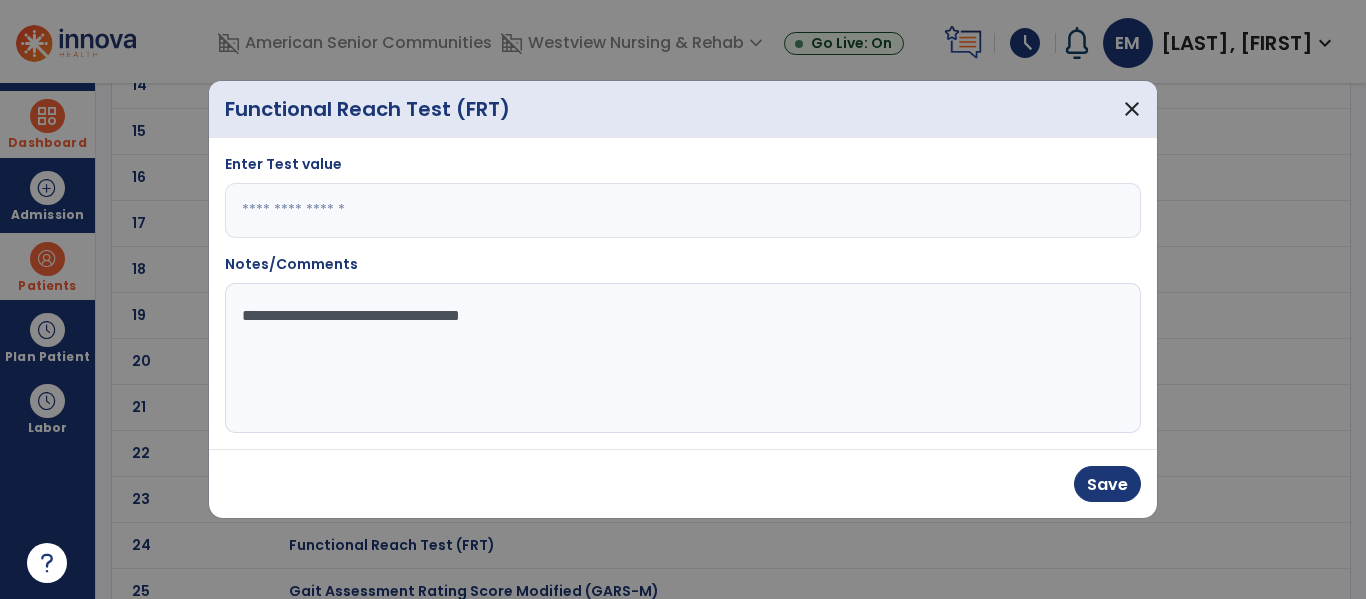 type on "**********" 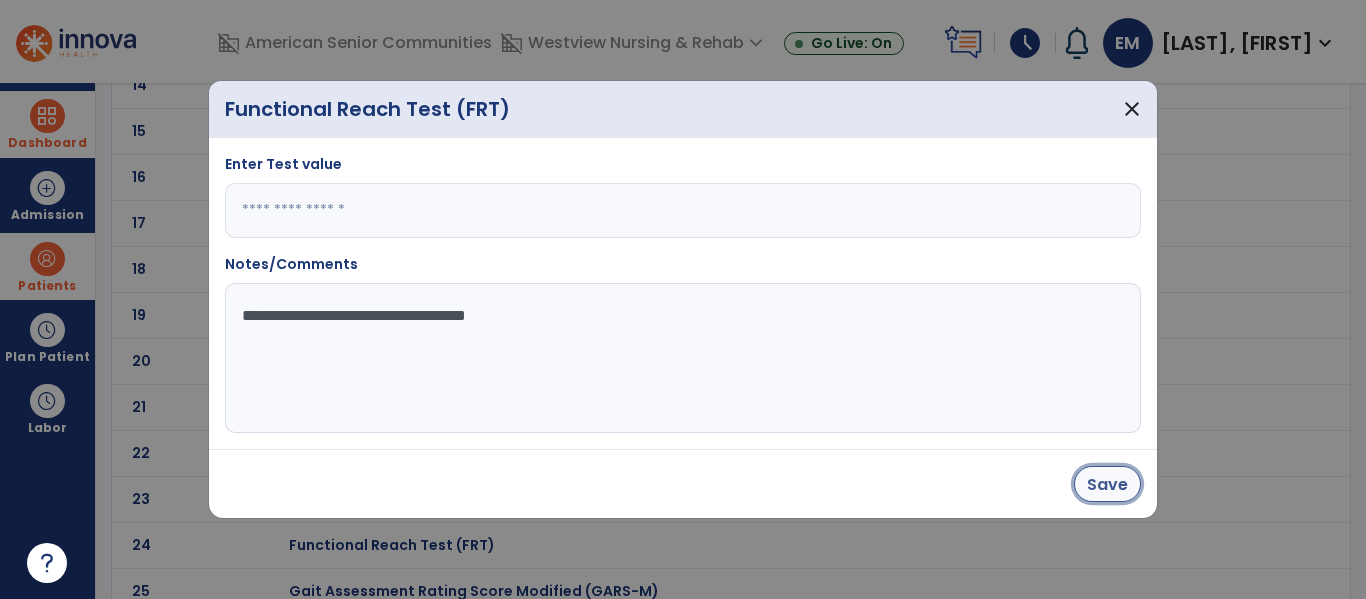 click on "Save" at bounding box center (1107, 484) 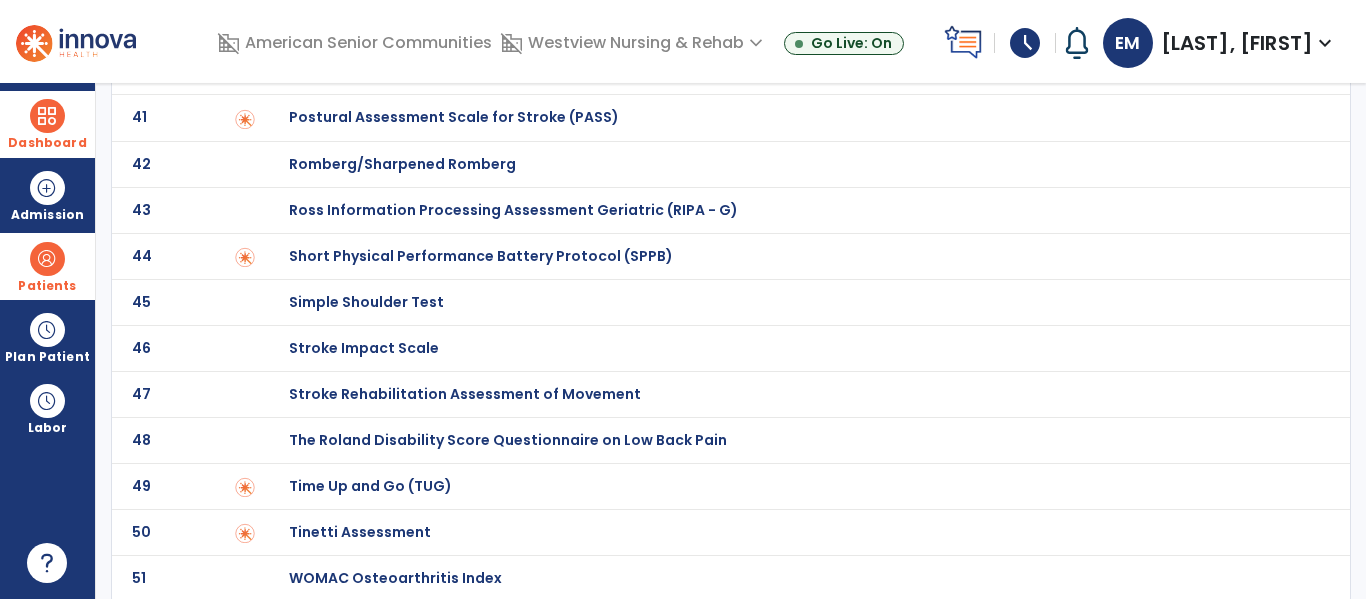 scroll, scrollTop: 1926, scrollLeft: 0, axis: vertical 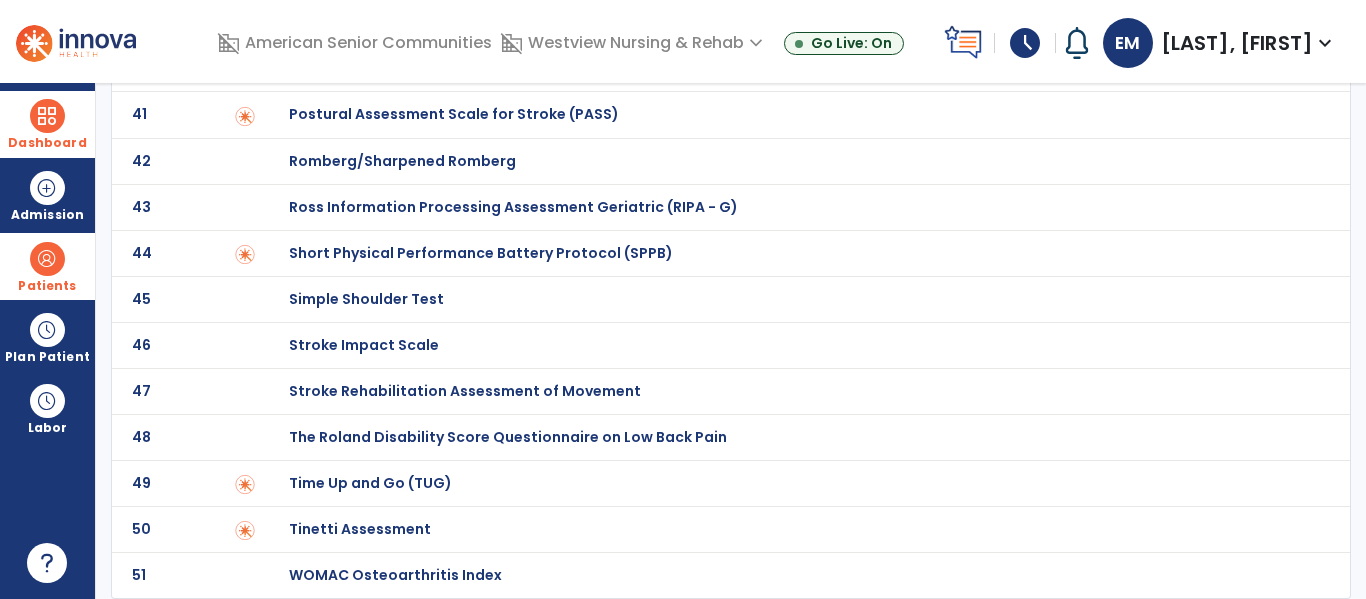 click on "Time Up and Go (TUG)" at bounding box center [360, -1726] 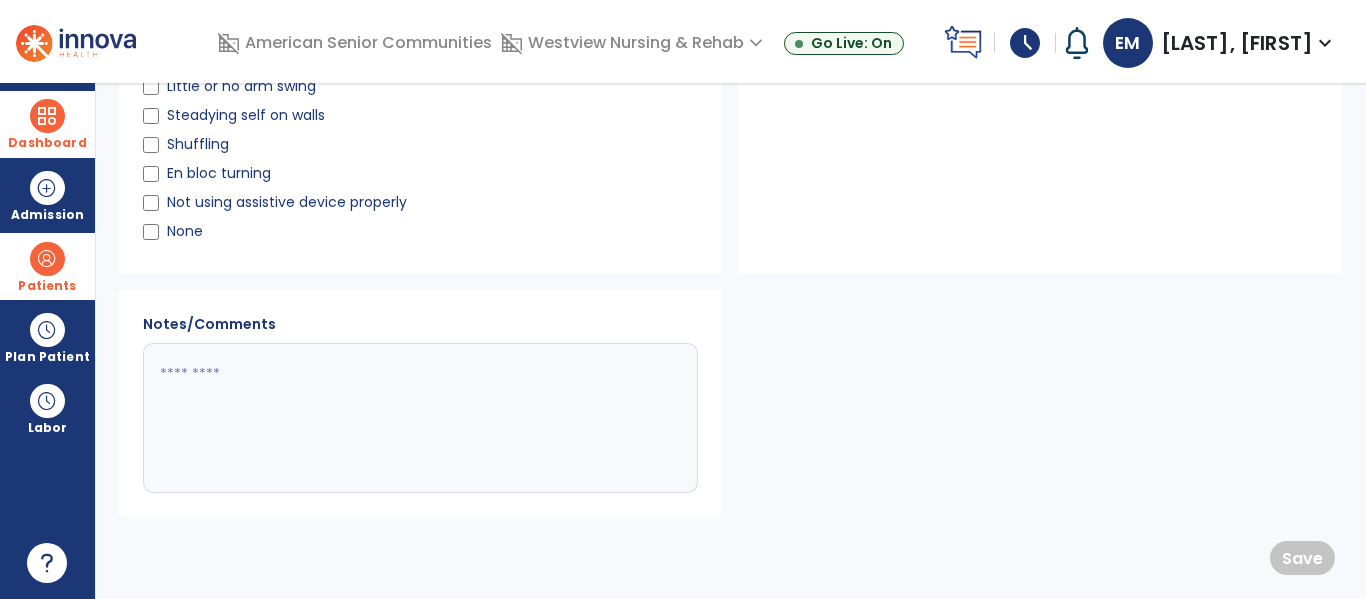 scroll, scrollTop: 0, scrollLeft: 0, axis: both 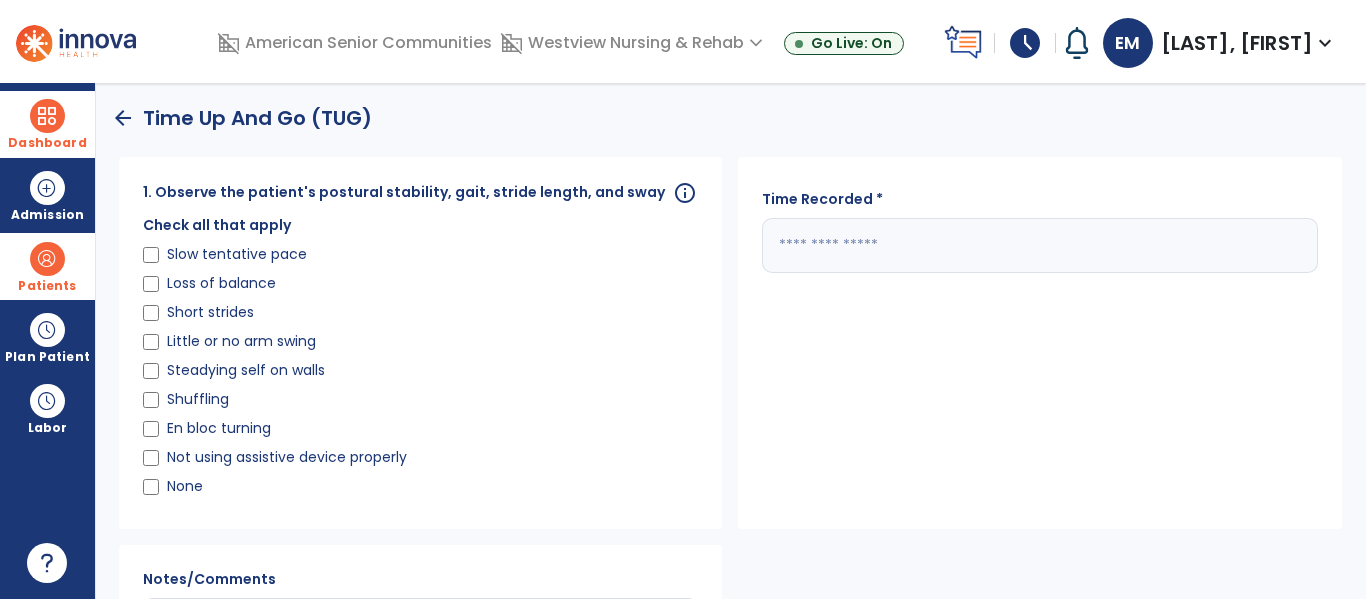 click 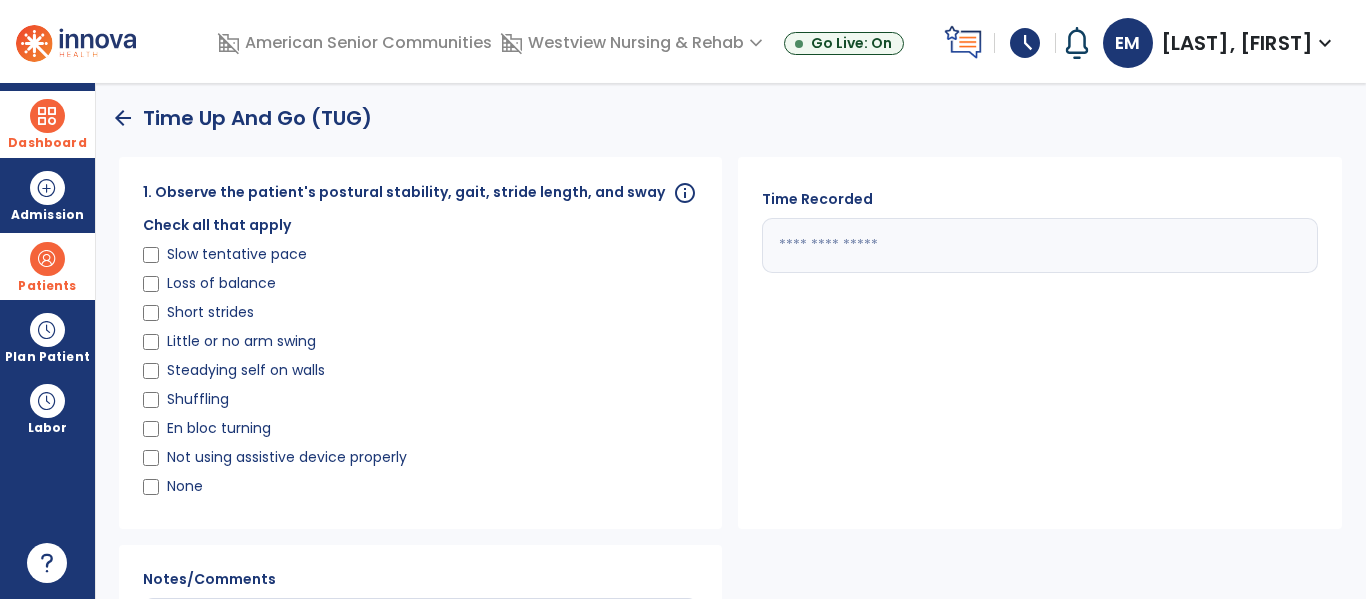 type on "**" 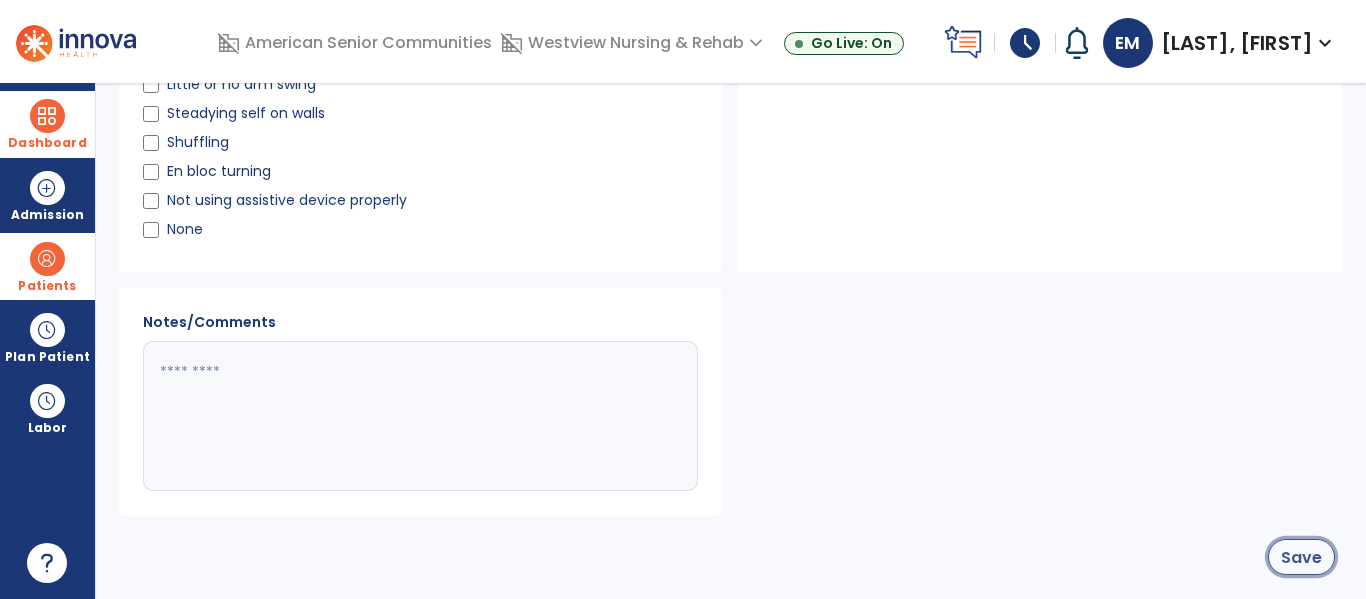 click on "Save" 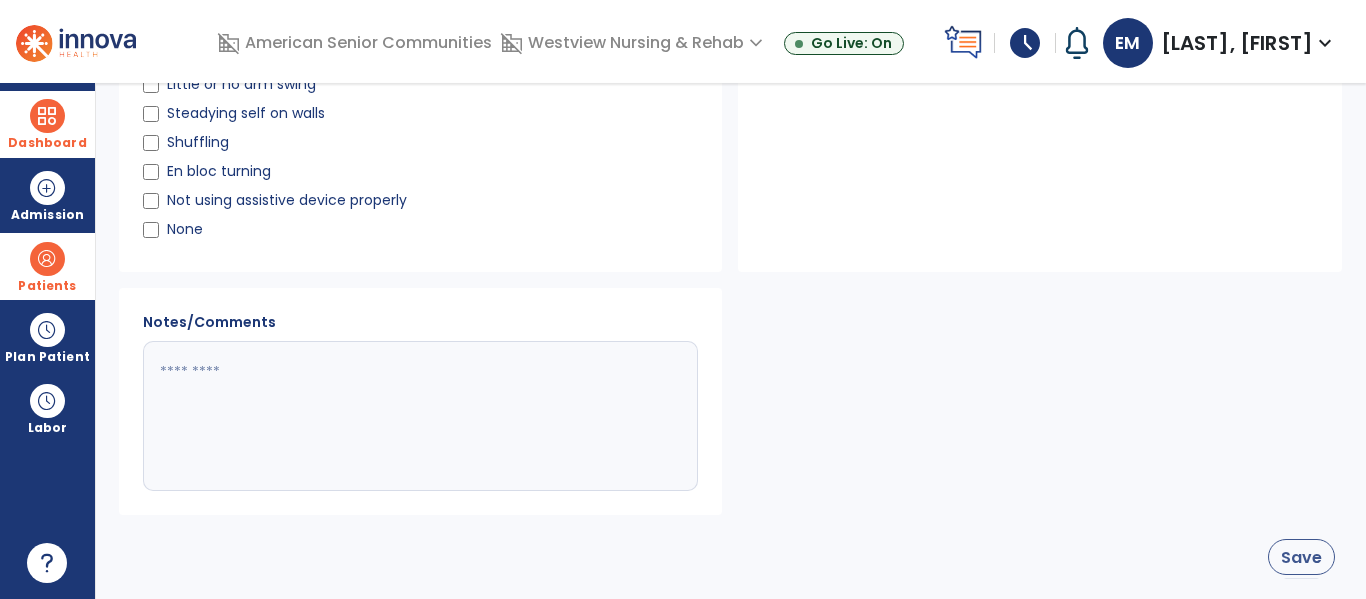 scroll, scrollTop: 1926, scrollLeft: 0, axis: vertical 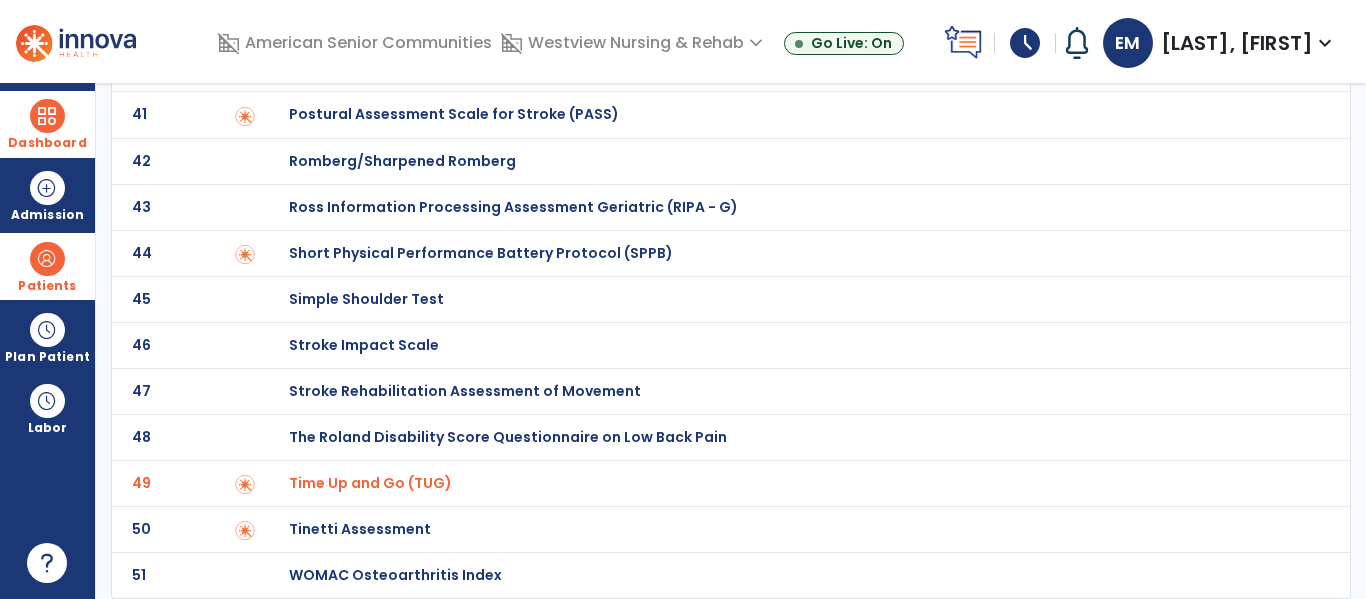 click on "Tinetti Assessment" at bounding box center [360, -1726] 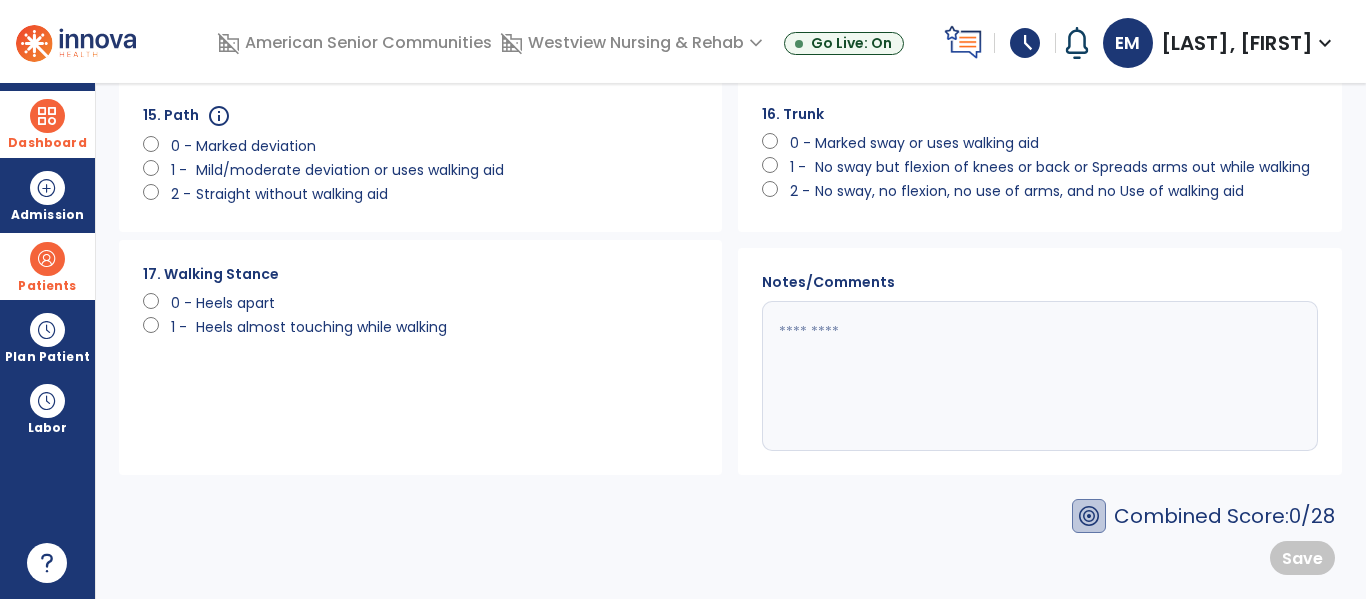 scroll, scrollTop: 0, scrollLeft: 0, axis: both 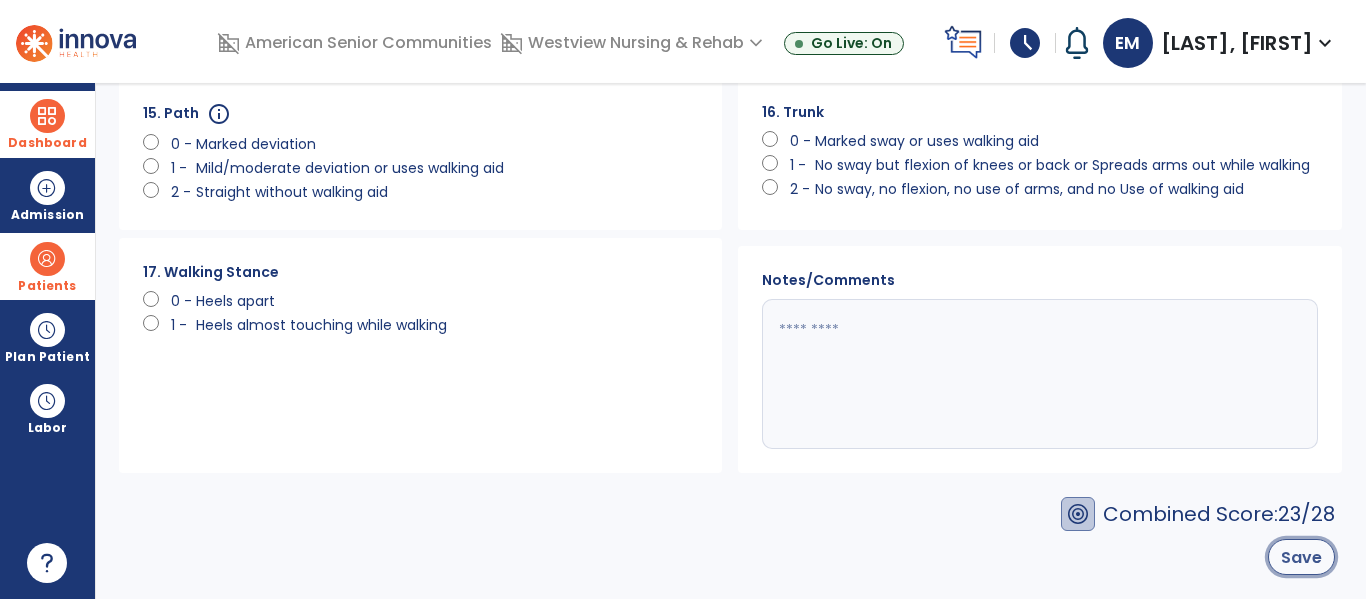 click on "Save" 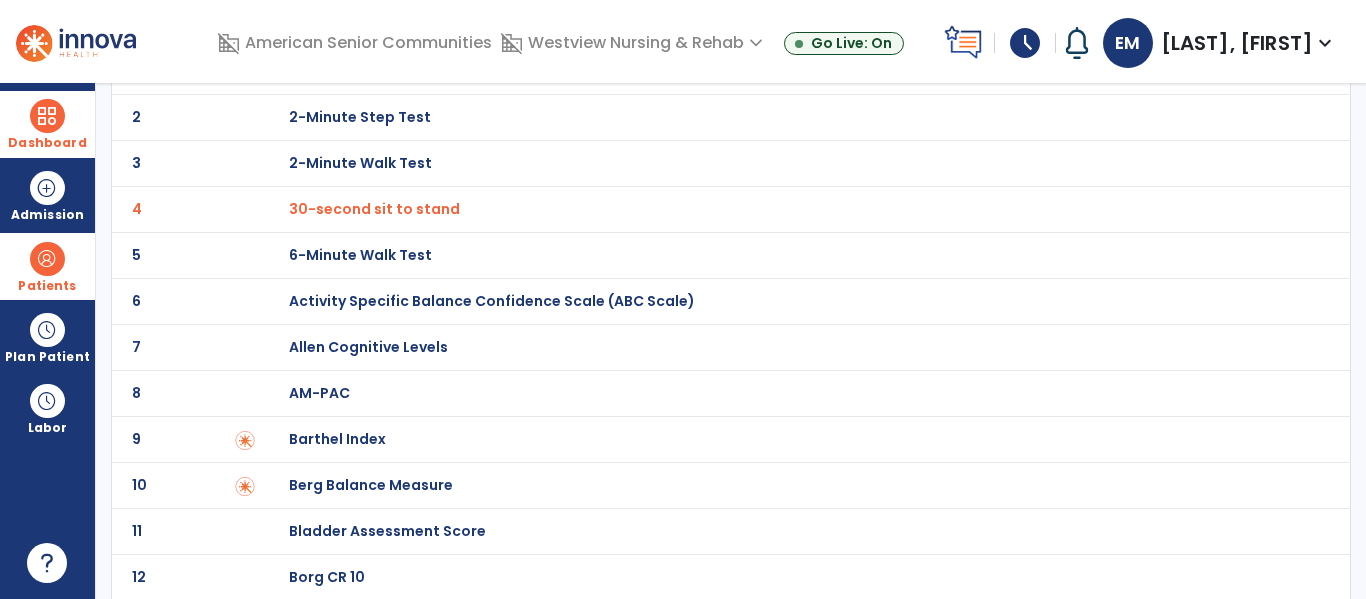 scroll, scrollTop: 0, scrollLeft: 0, axis: both 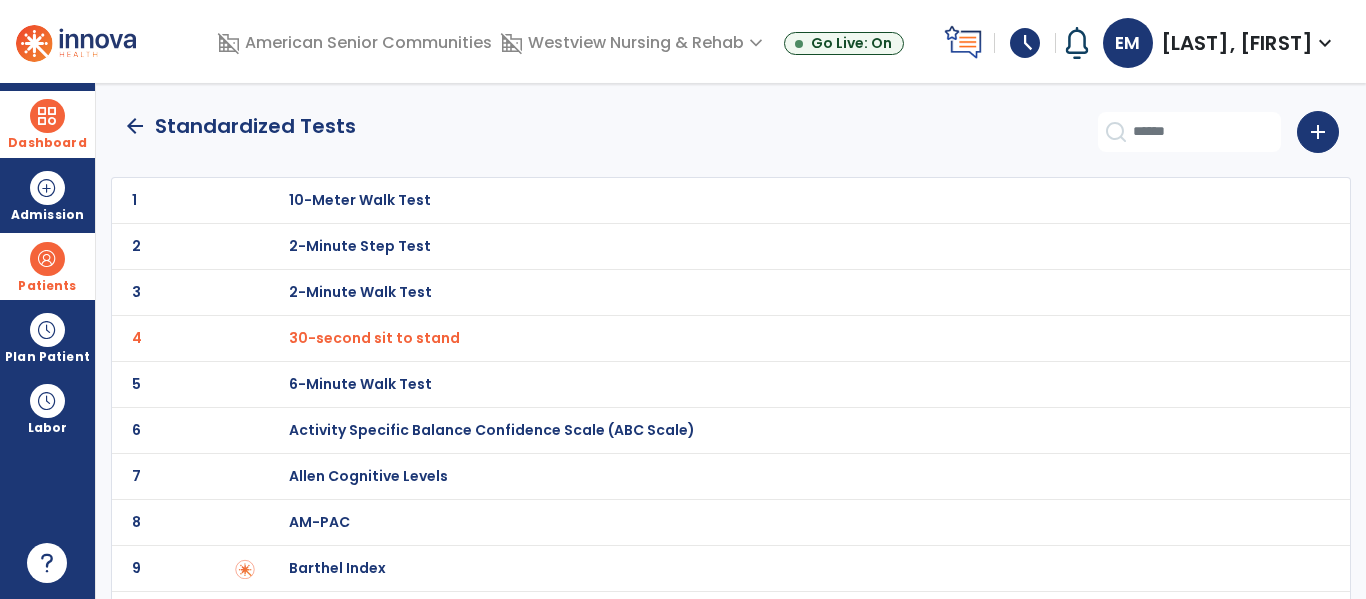 click on "arrow_back" 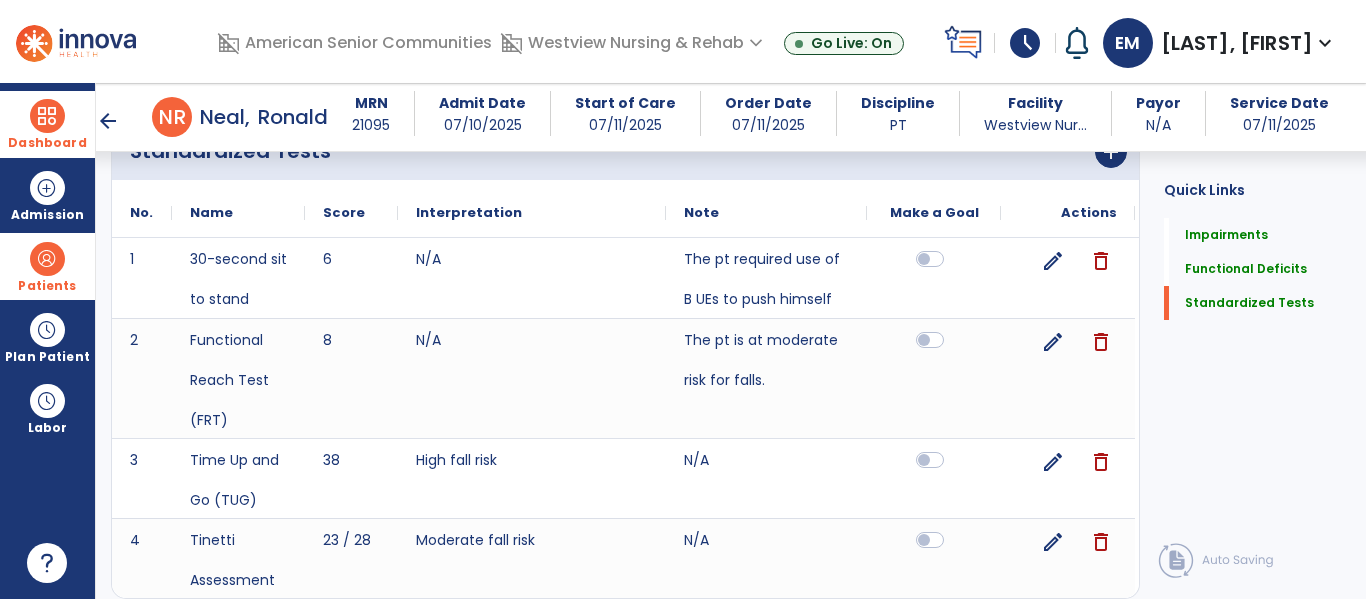 scroll, scrollTop: 1875, scrollLeft: 0, axis: vertical 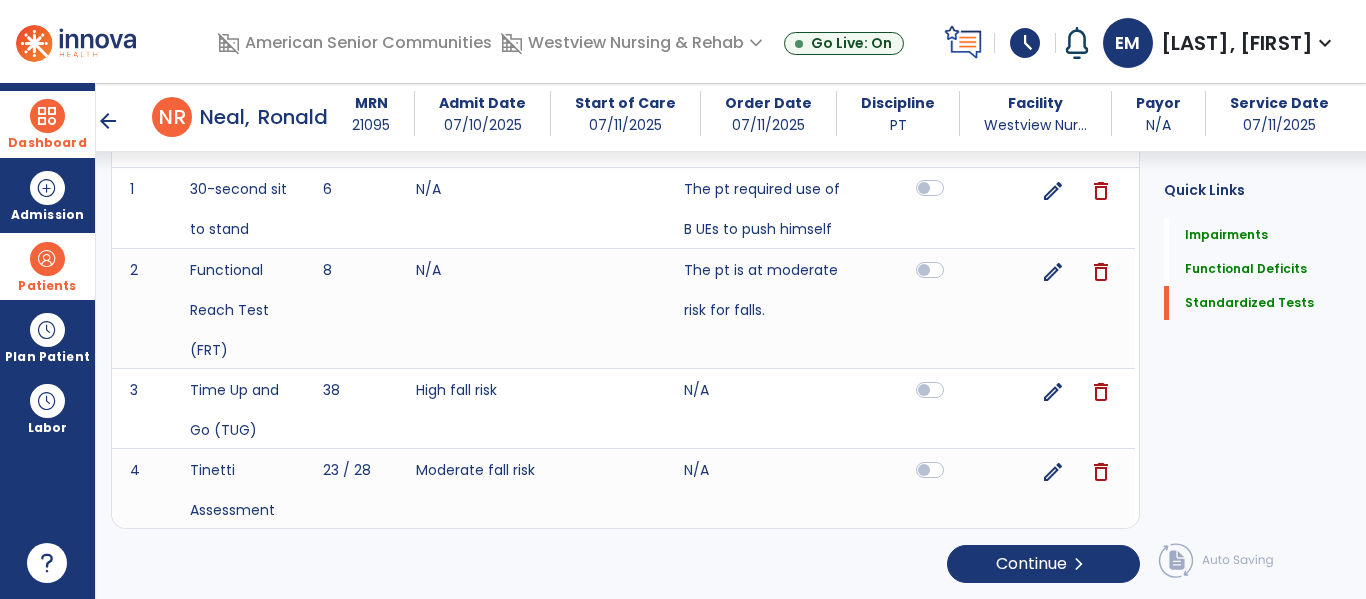 click 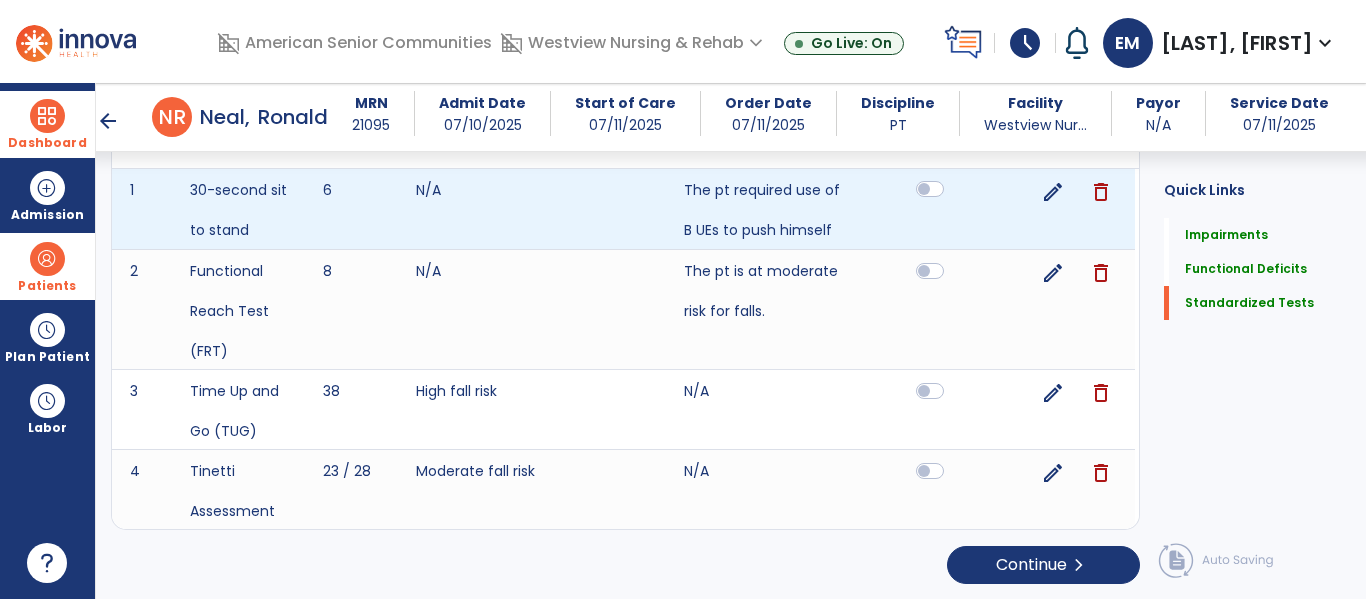scroll, scrollTop: 1875, scrollLeft: 0, axis: vertical 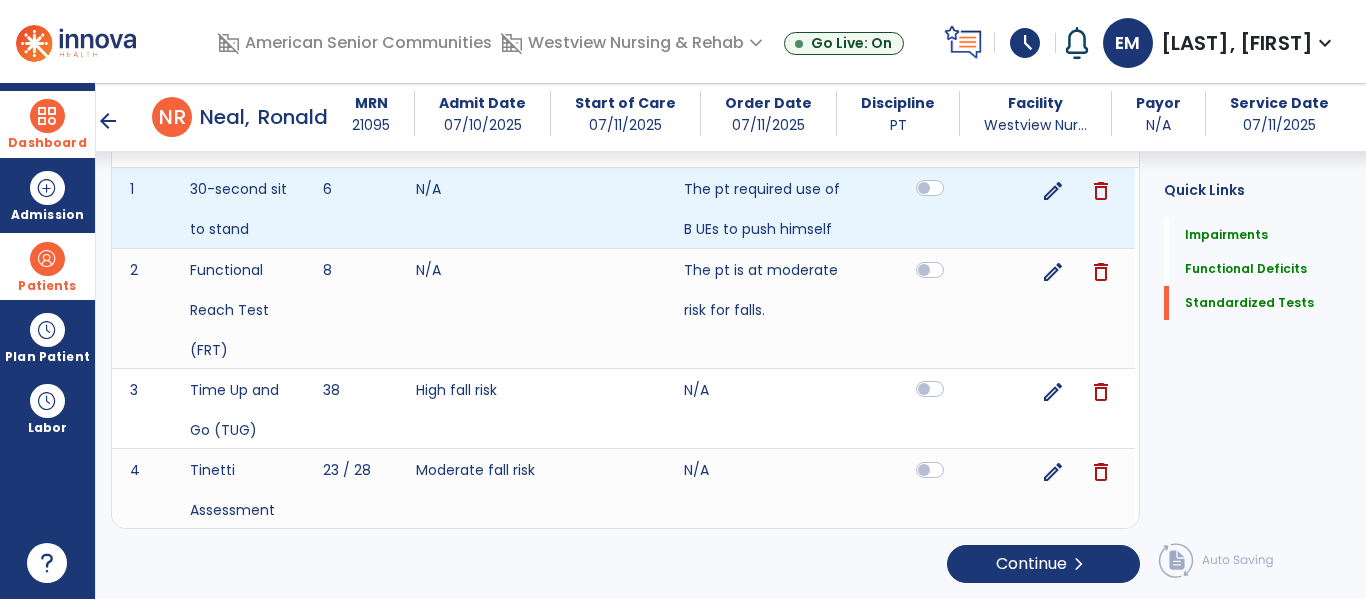 click 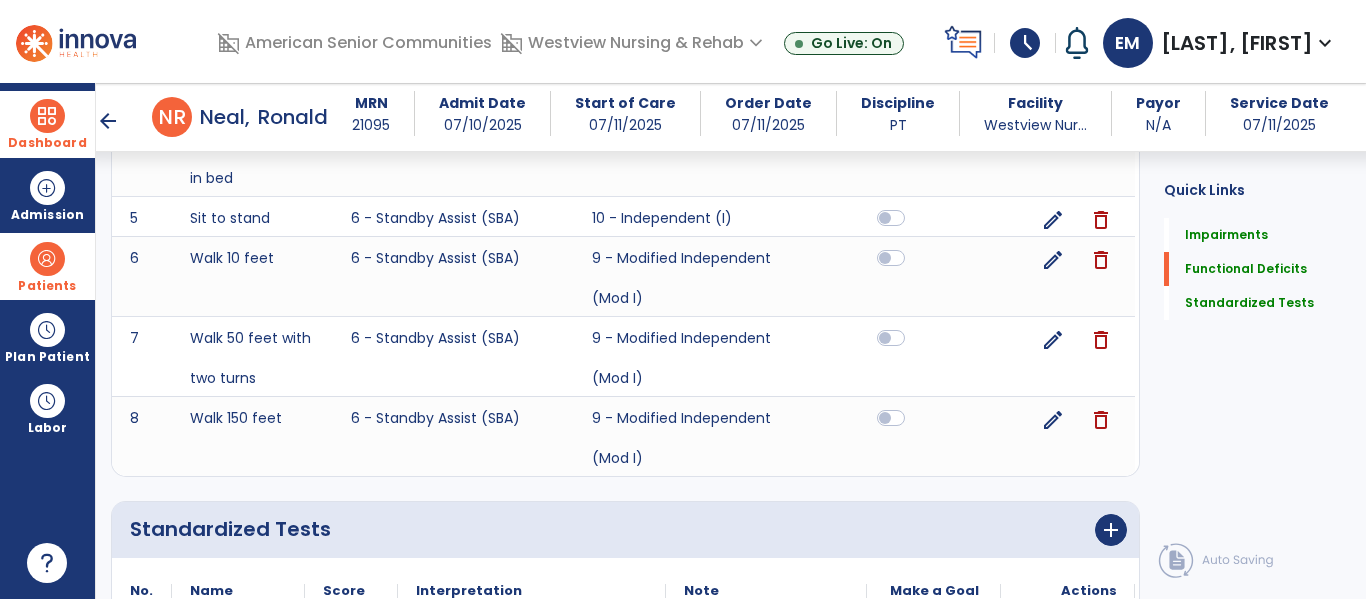 scroll, scrollTop: 1425, scrollLeft: 0, axis: vertical 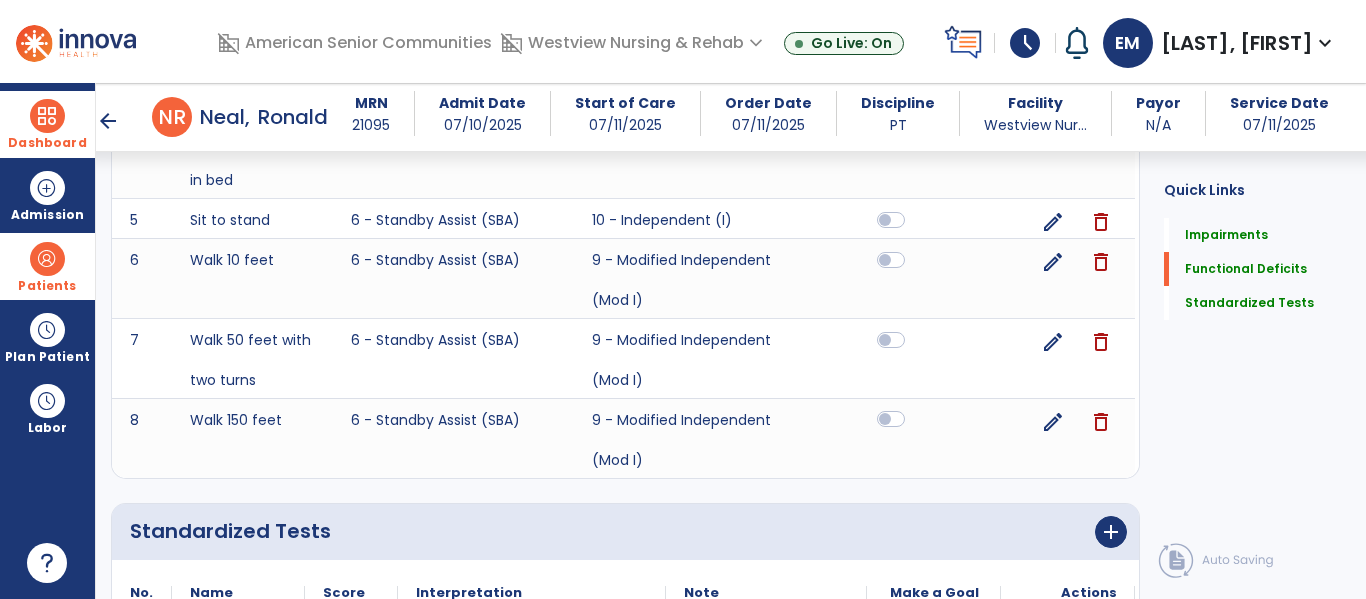 click 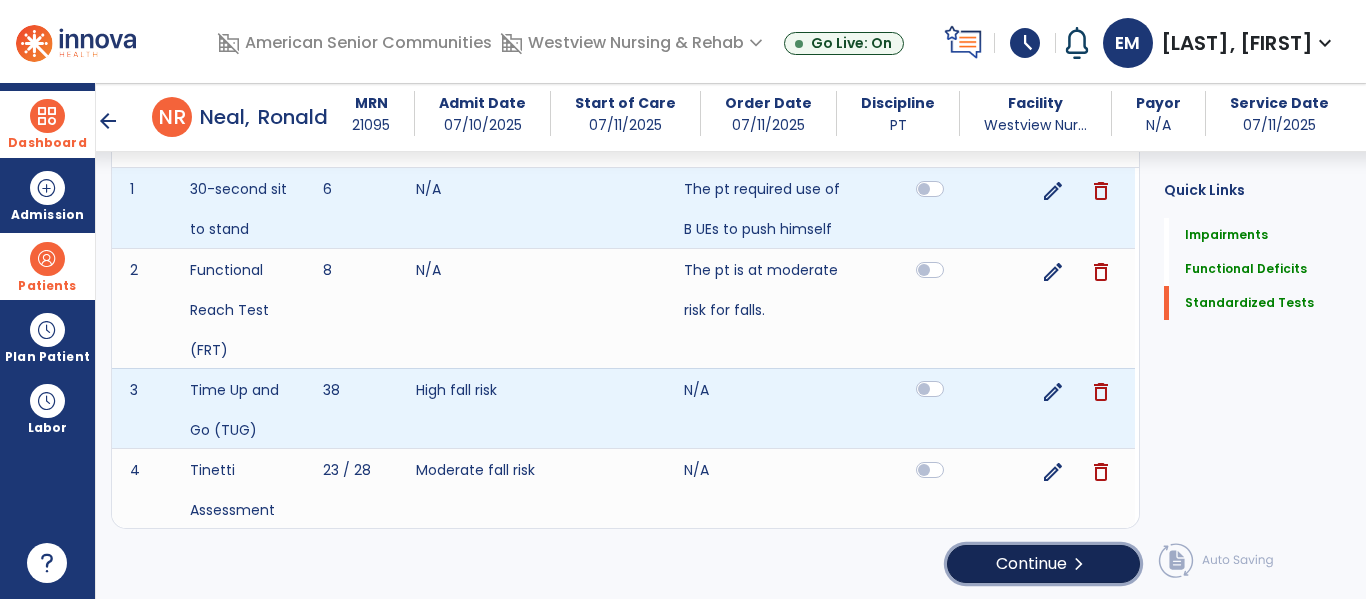 click on "chevron_right" 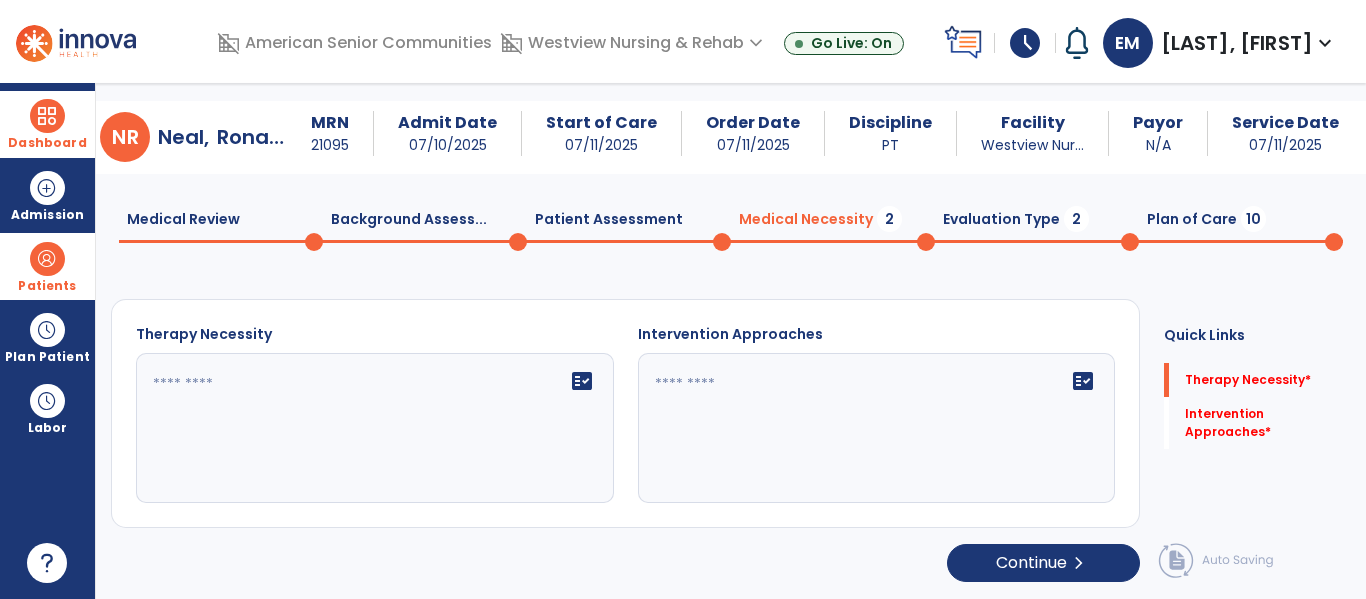 scroll, scrollTop: 29, scrollLeft: 0, axis: vertical 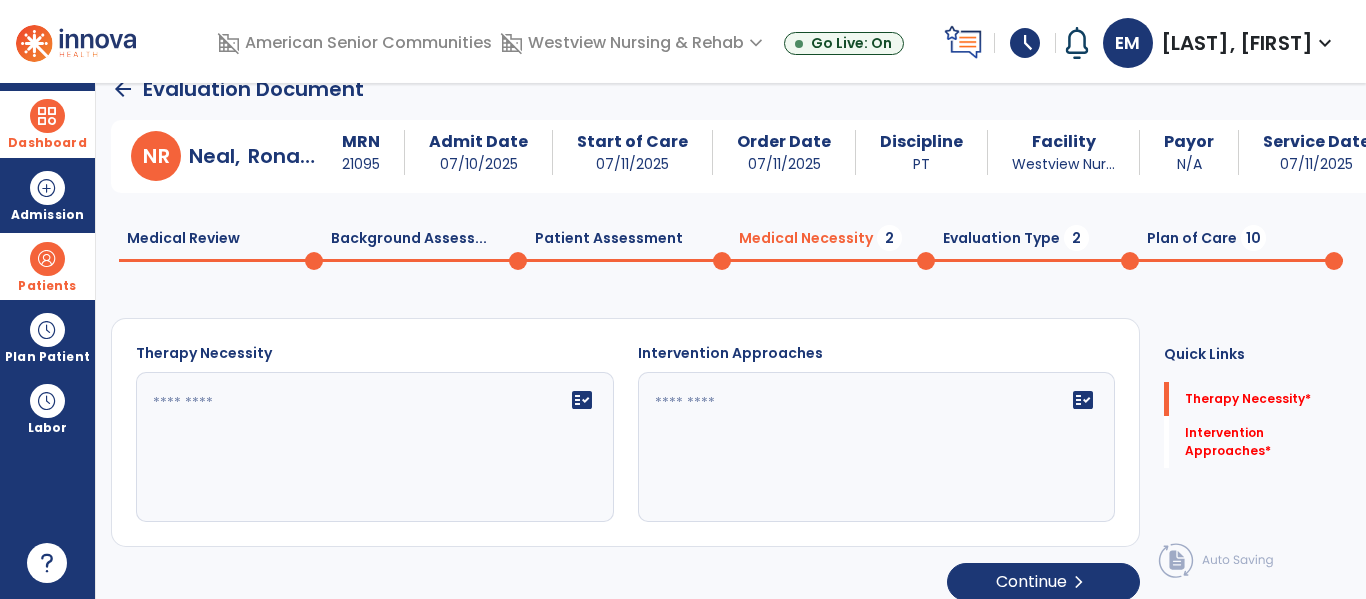 click on "fact_check" 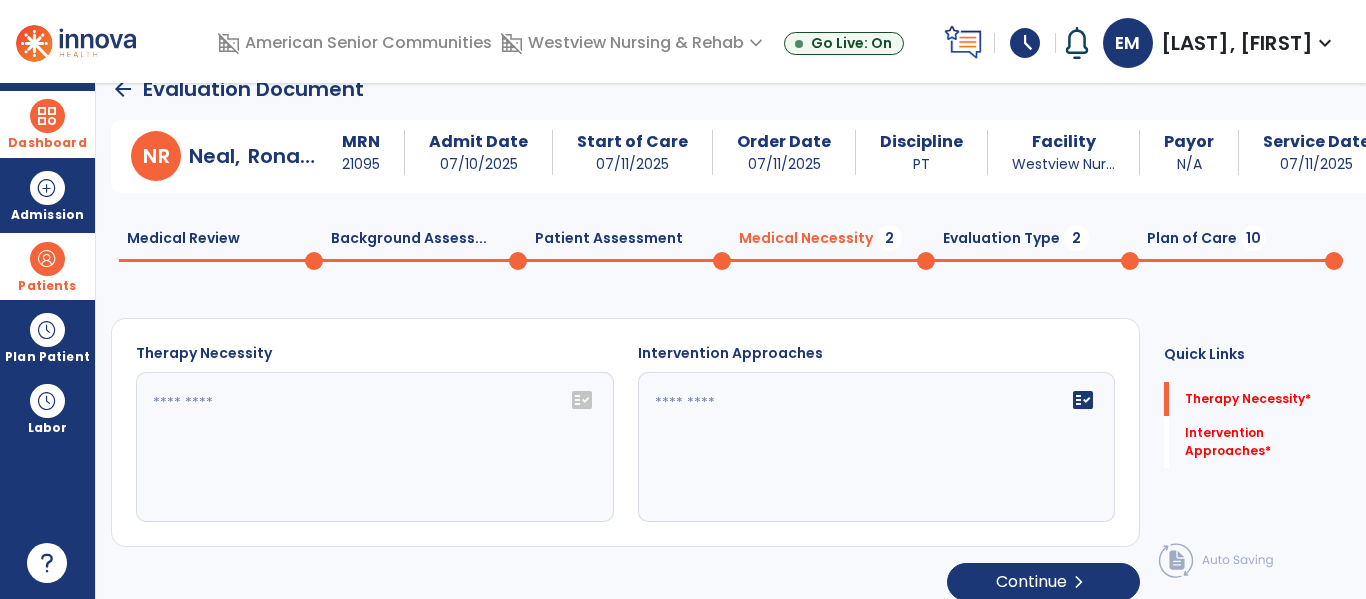 click on "fact_check" 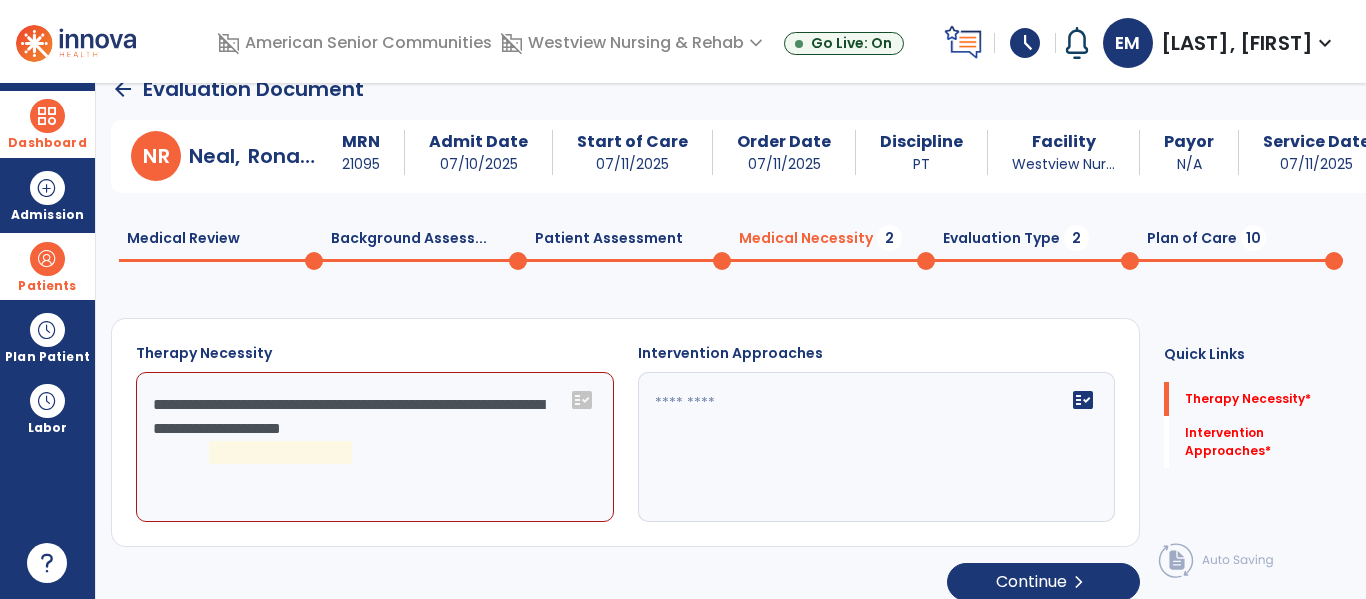 click on "**********" 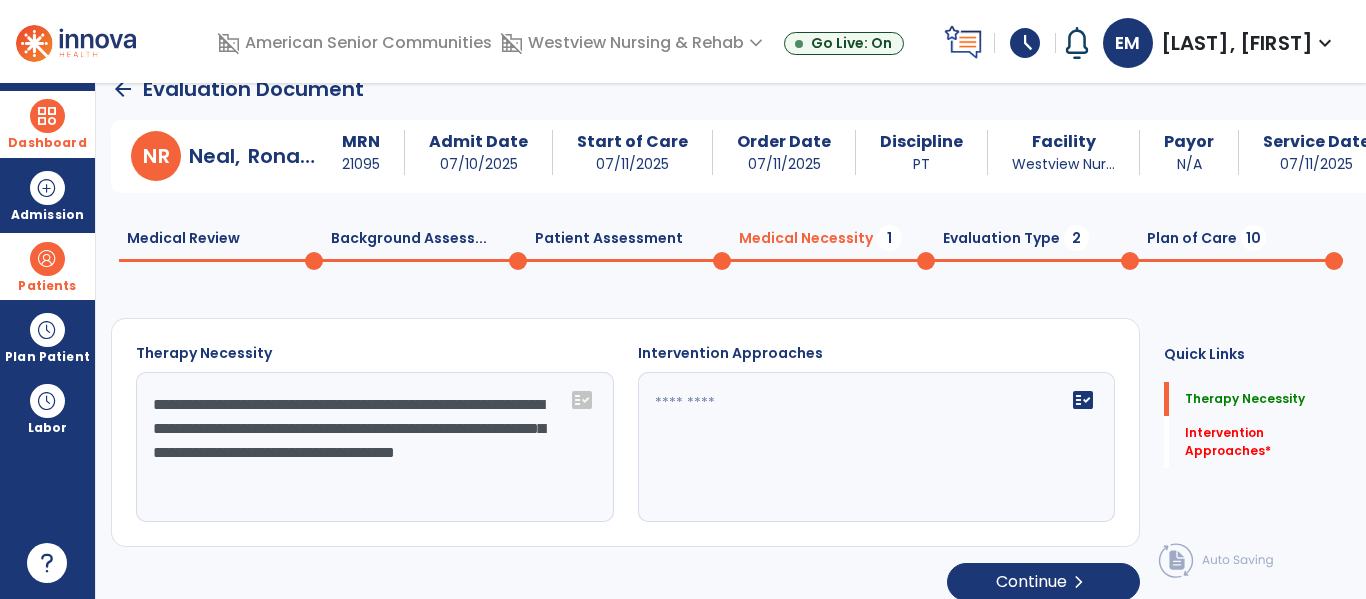 type on "**********" 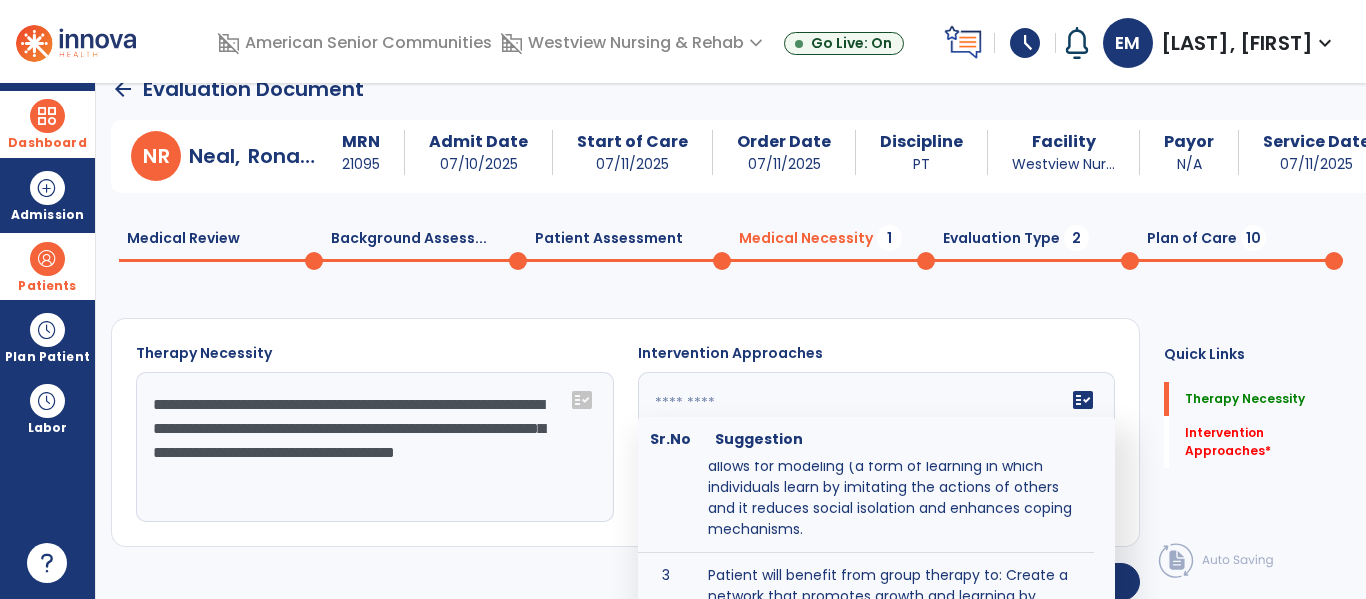 scroll, scrollTop: 172, scrollLeft: 0, axis: vertical 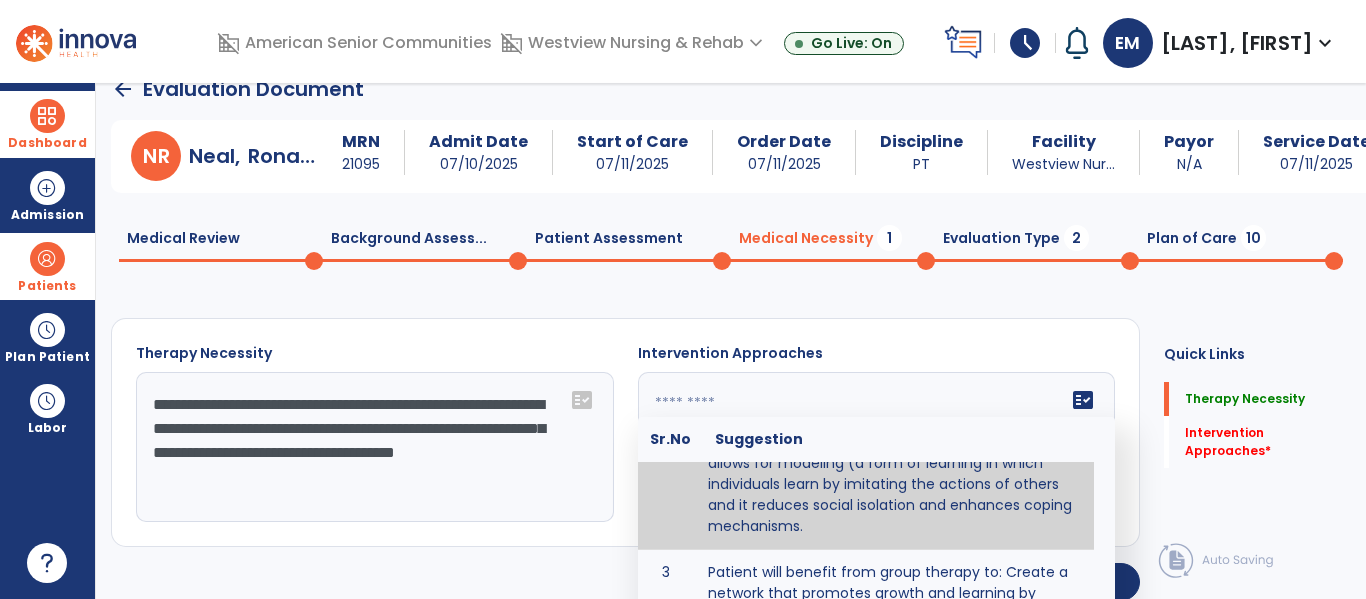 type on "**********" 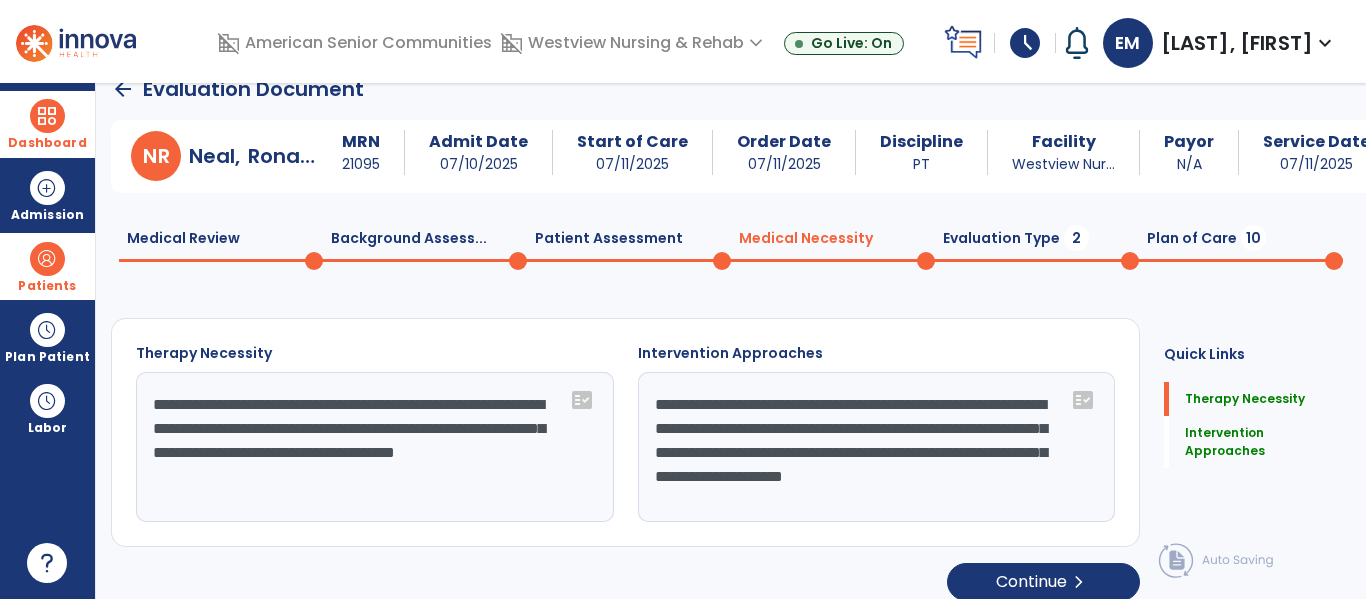 scroll, scrollTop: 47, scrollLeft: 0, axis: vertical 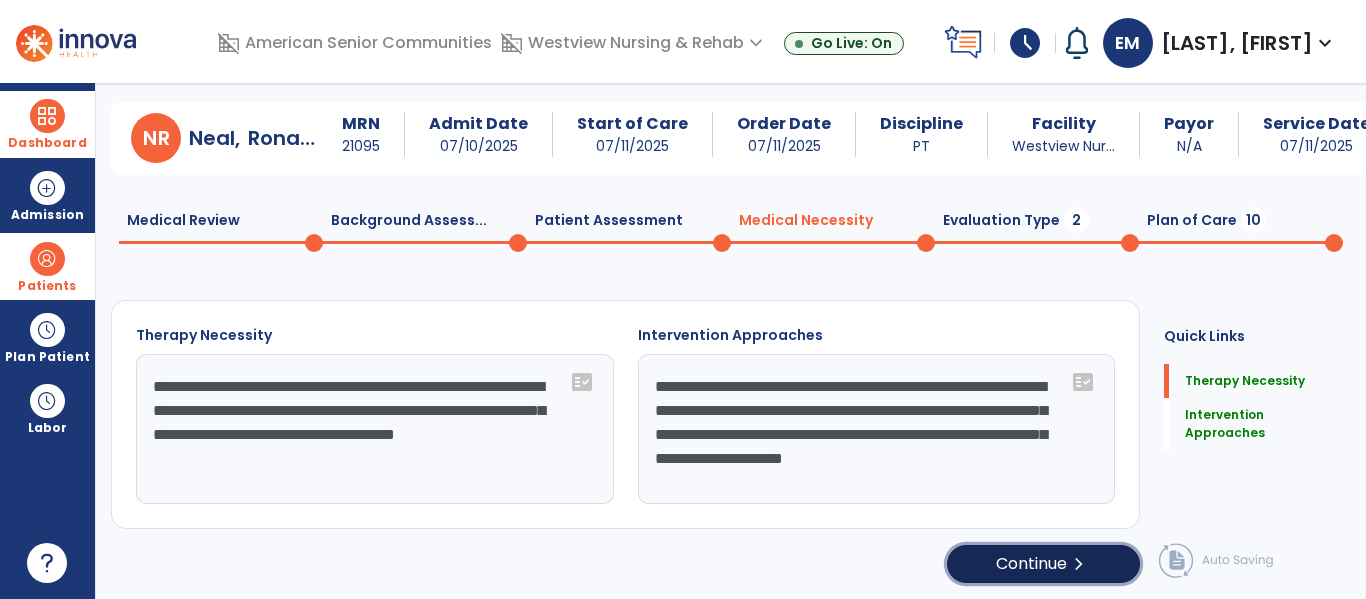 click on "Continue  chevron_right" 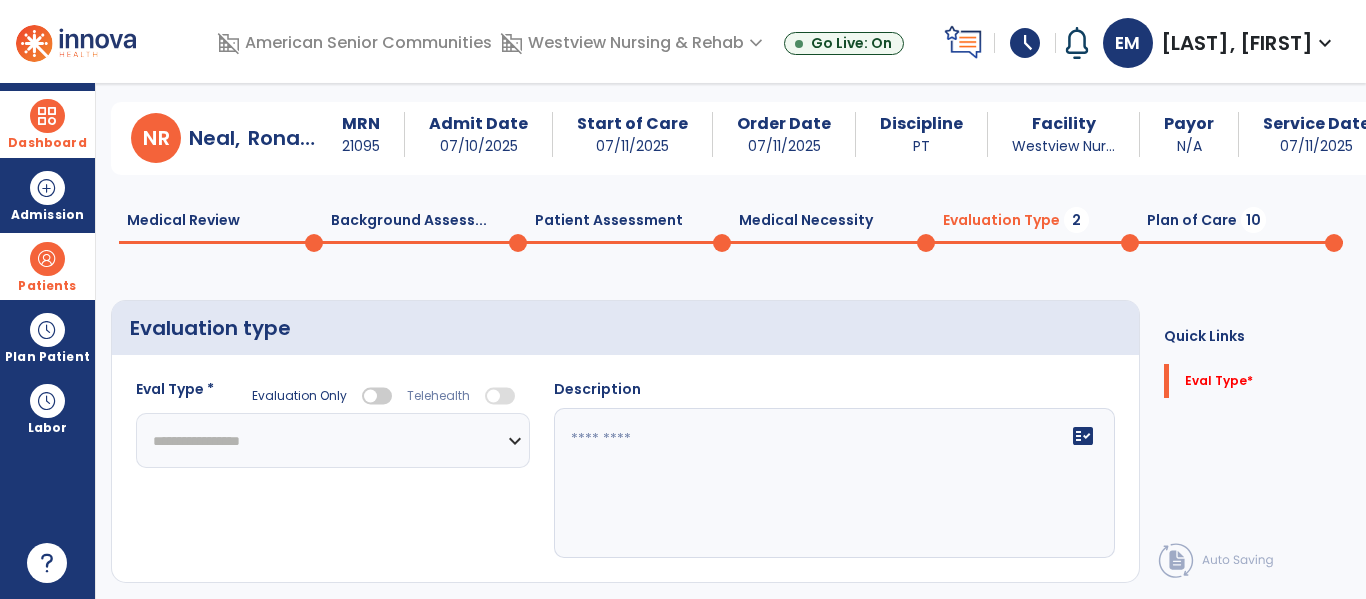 click on "**********" 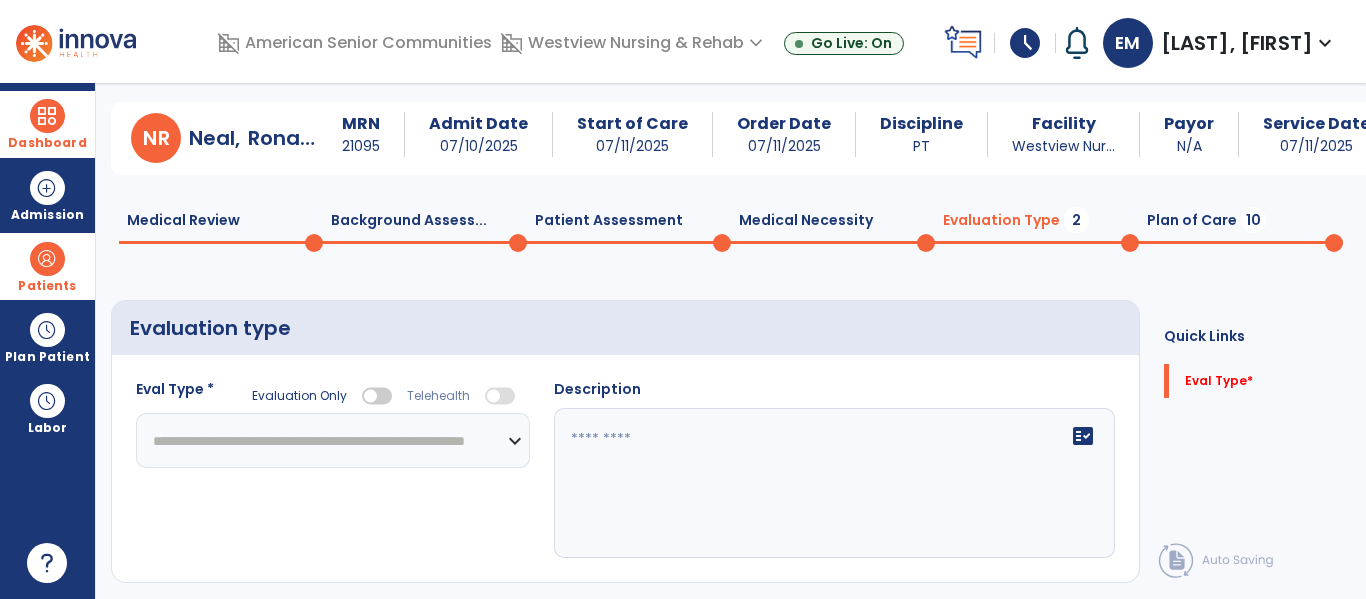 click on "**********" 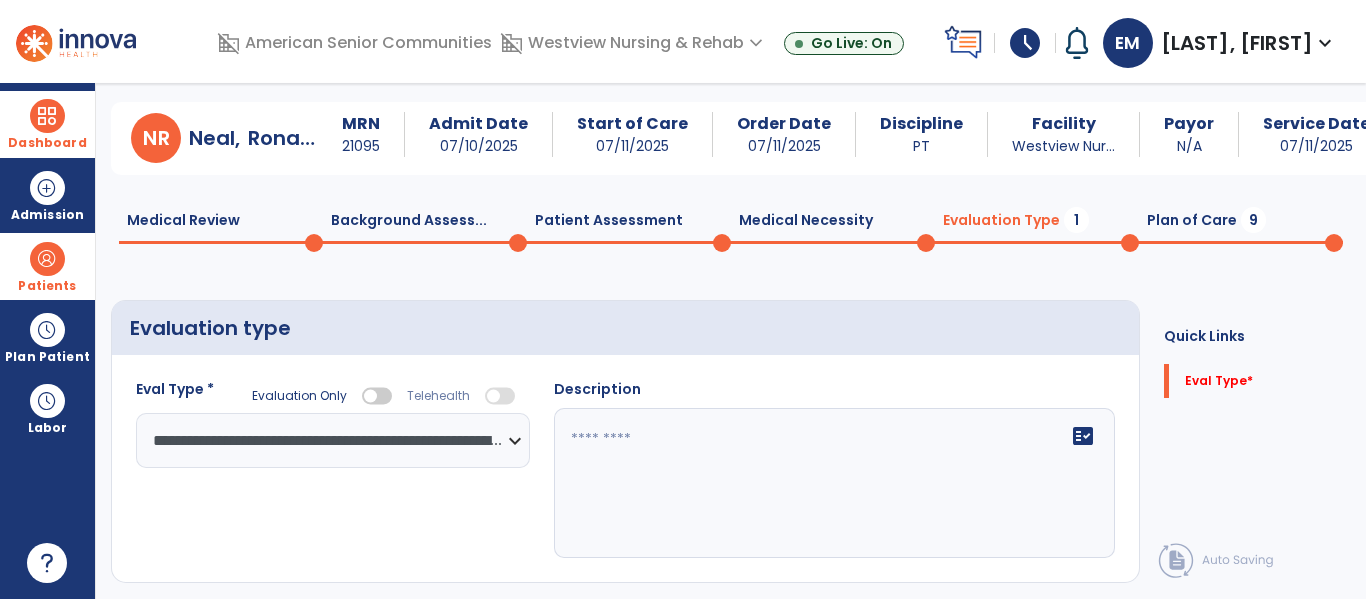 click on "fact_check" 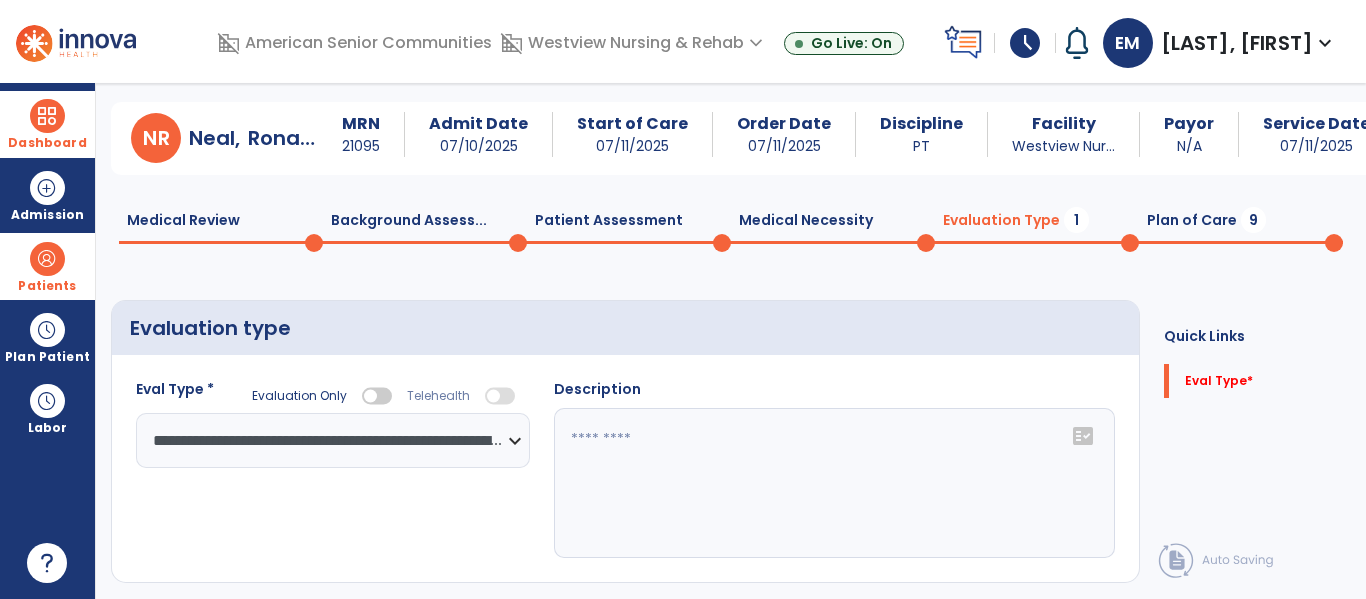 click on "fact_check" 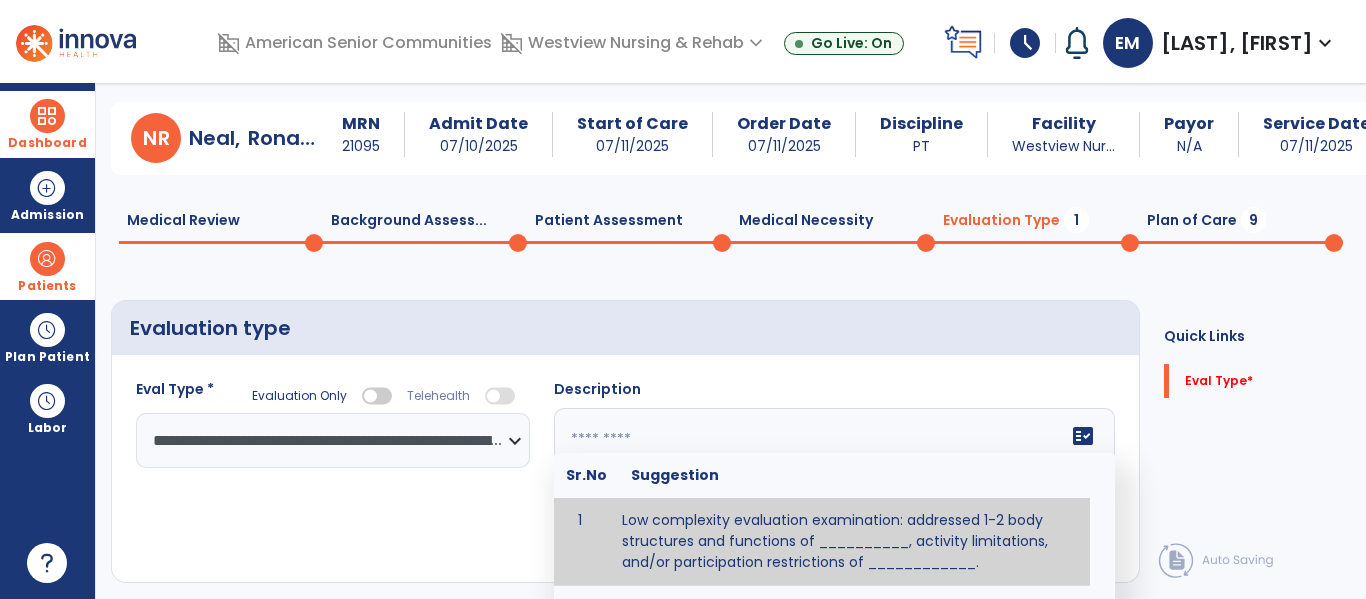 scroll, scrollTop: 14, scrollLeft: 0, axis: vertical 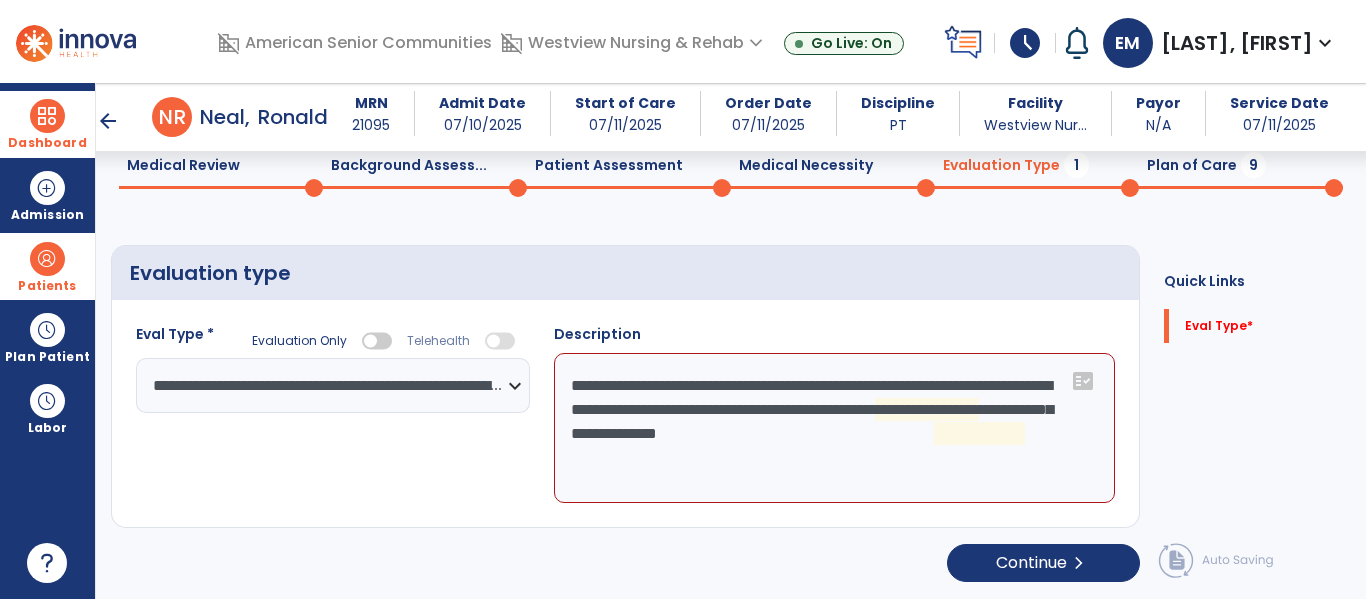 click on "**********" 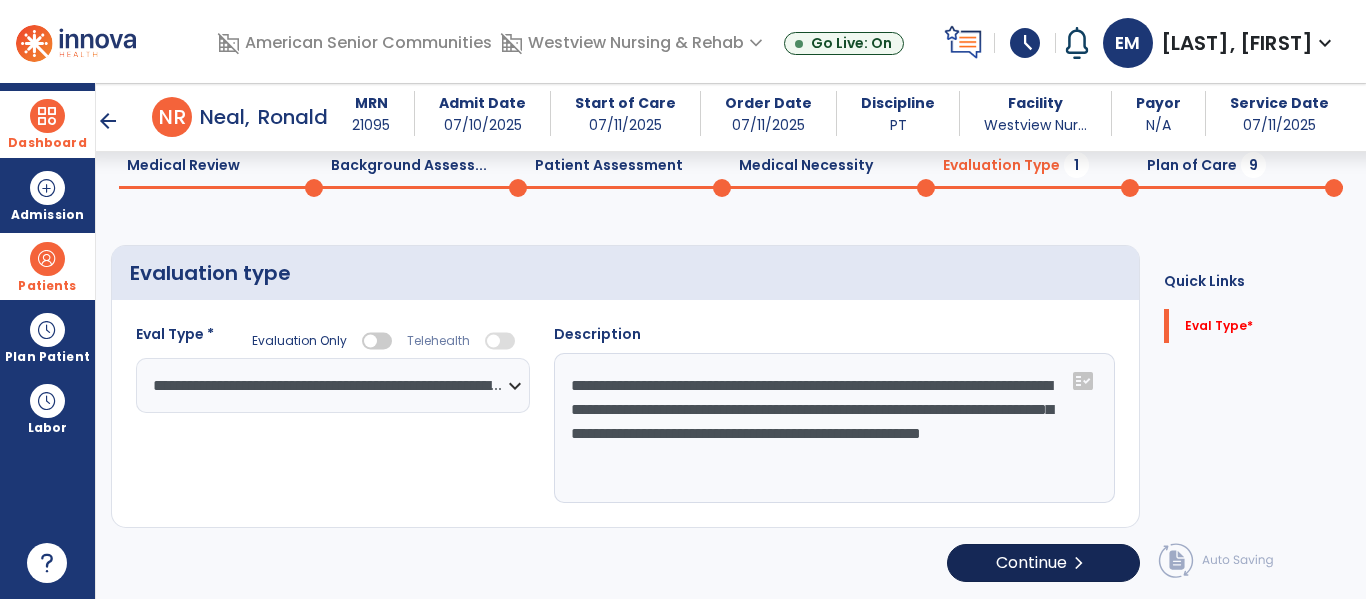 type on "**********" 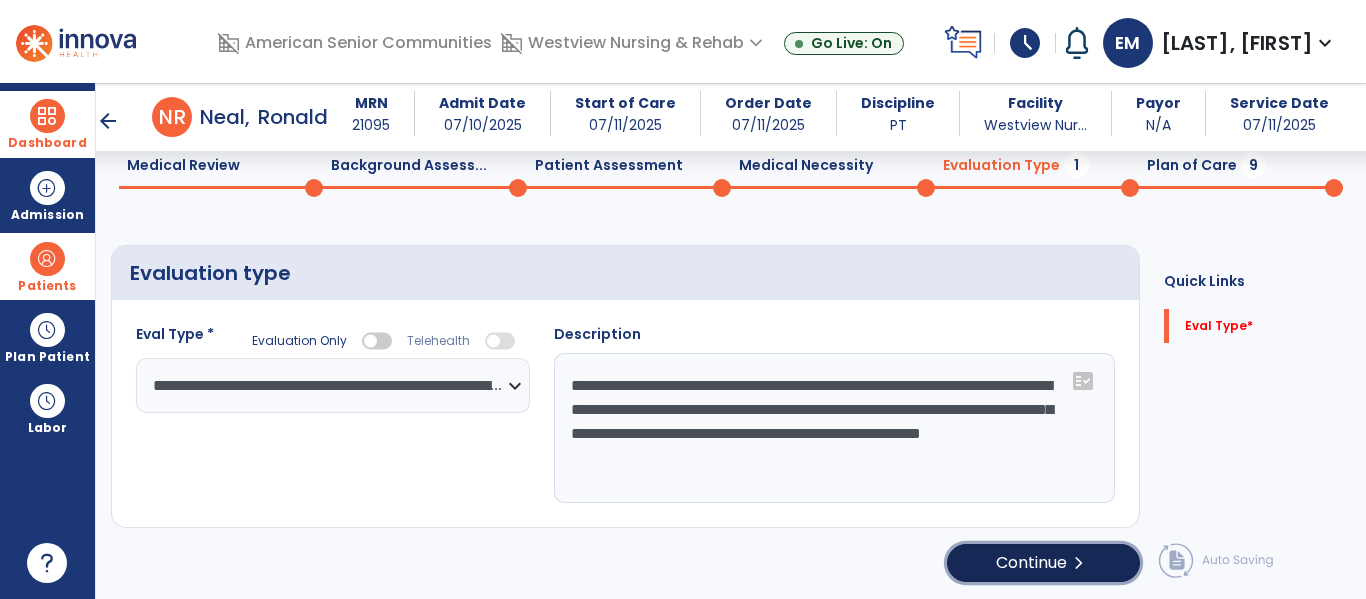click on "chevron_right" 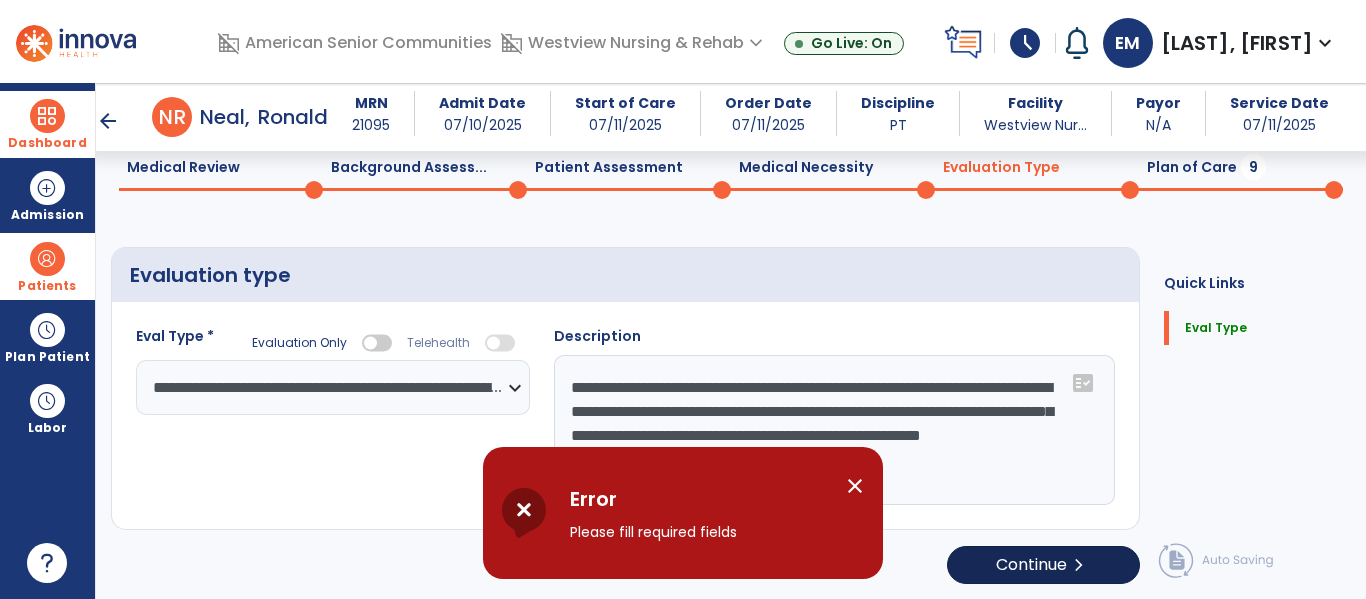 scroll, scrollTop: 83, scrollLeft: 0, axis: vertical 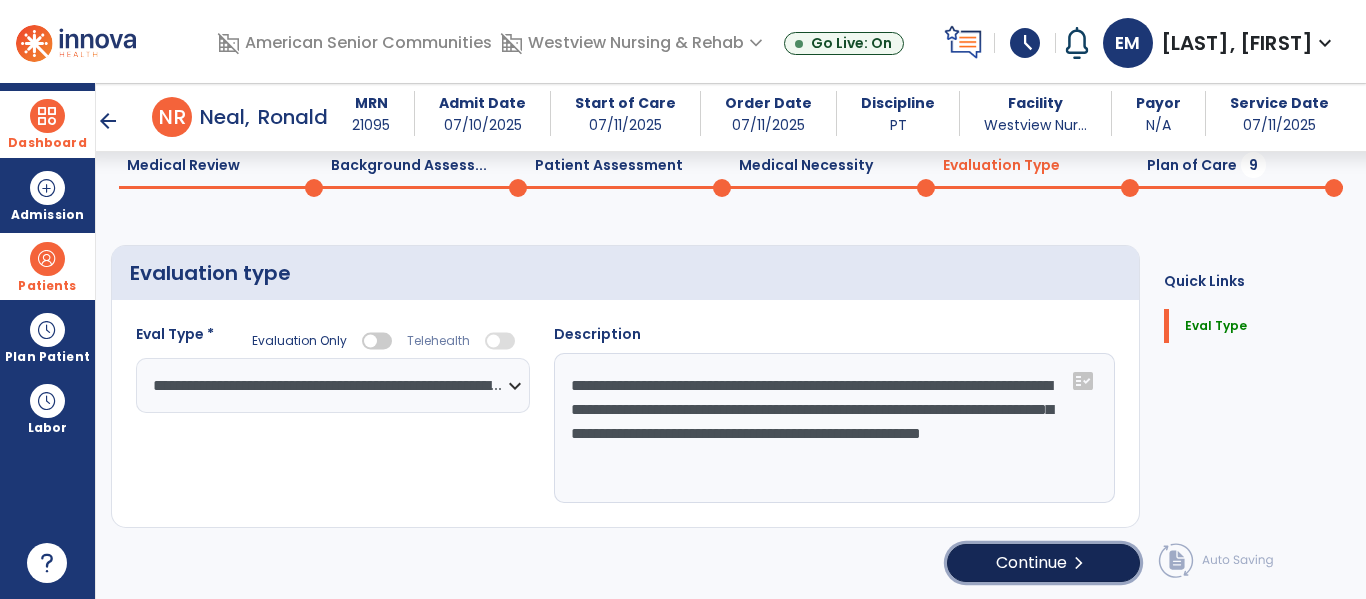 click on "Continue  chevron_right" 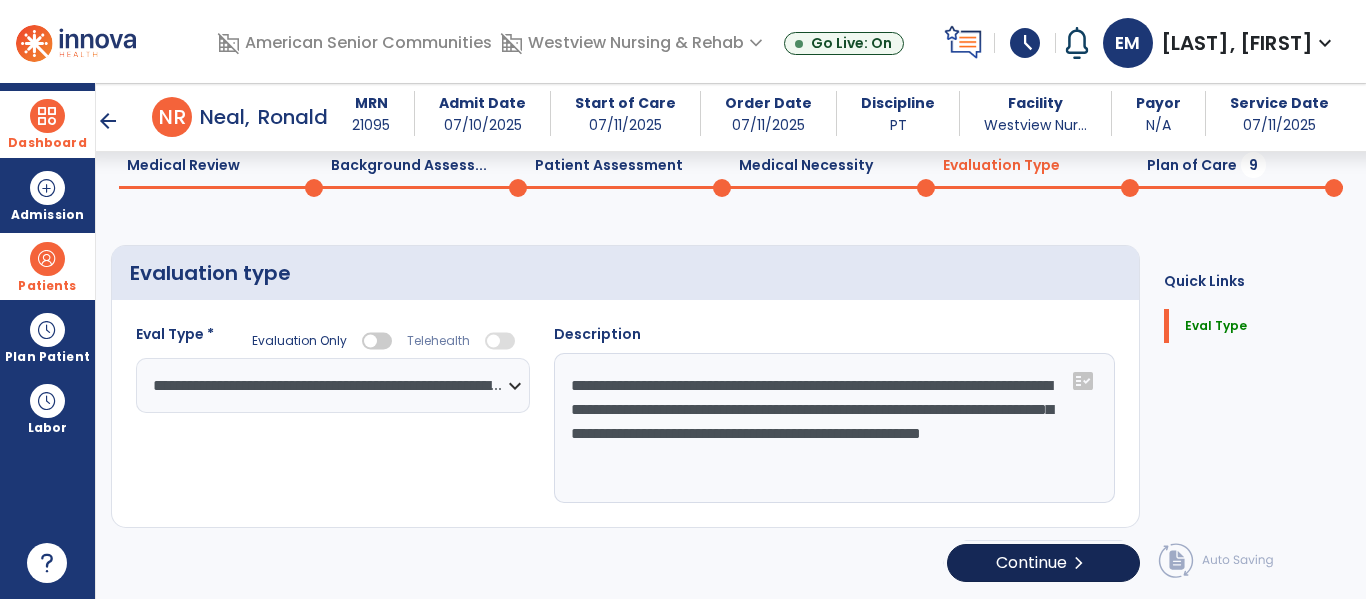 select on "*****" 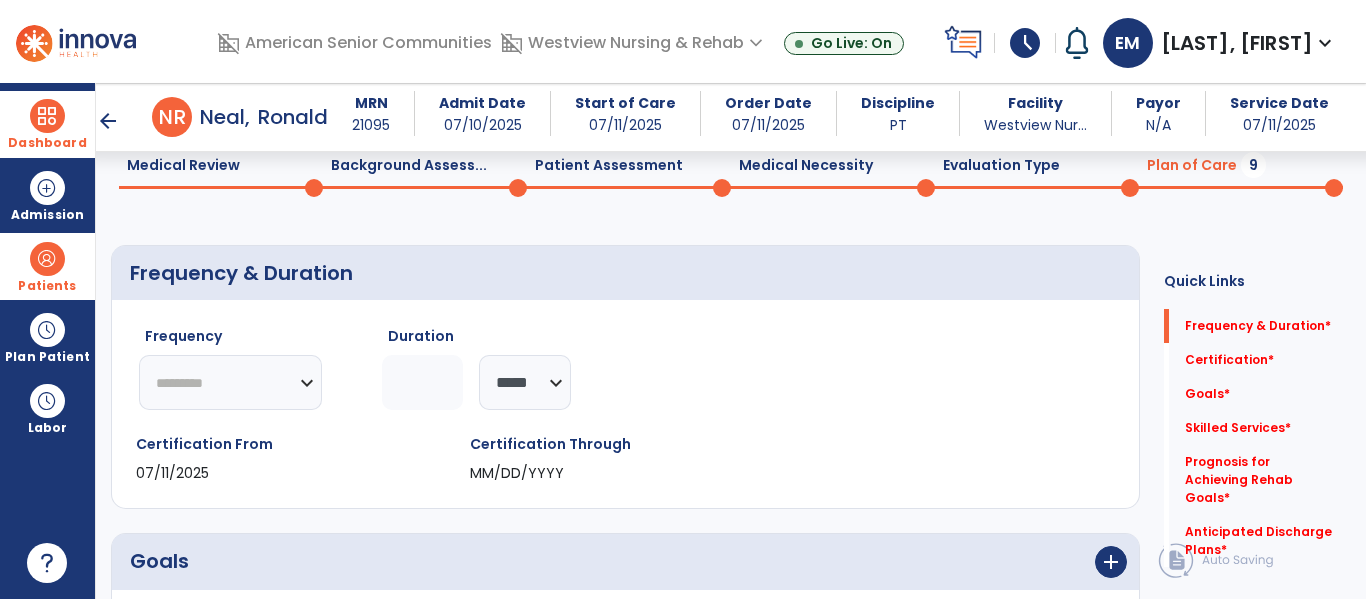 click on "********* ** ** ** ** ** ** **" 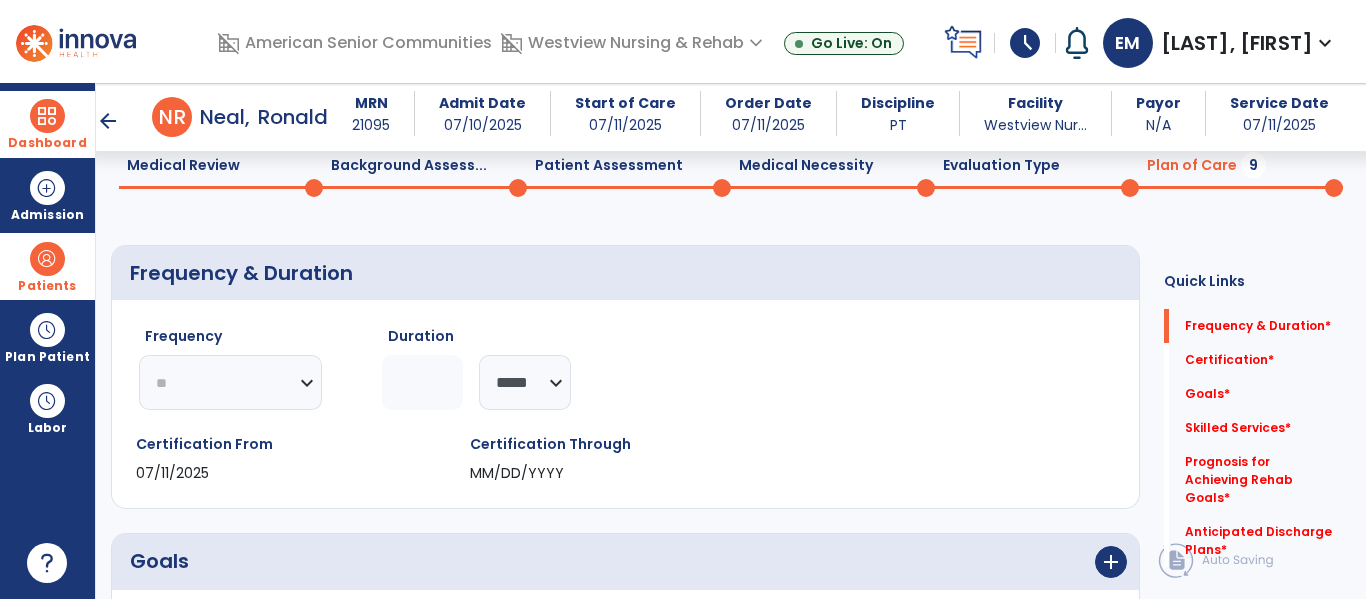 click on "********* ** ** ** ** ** ** **" 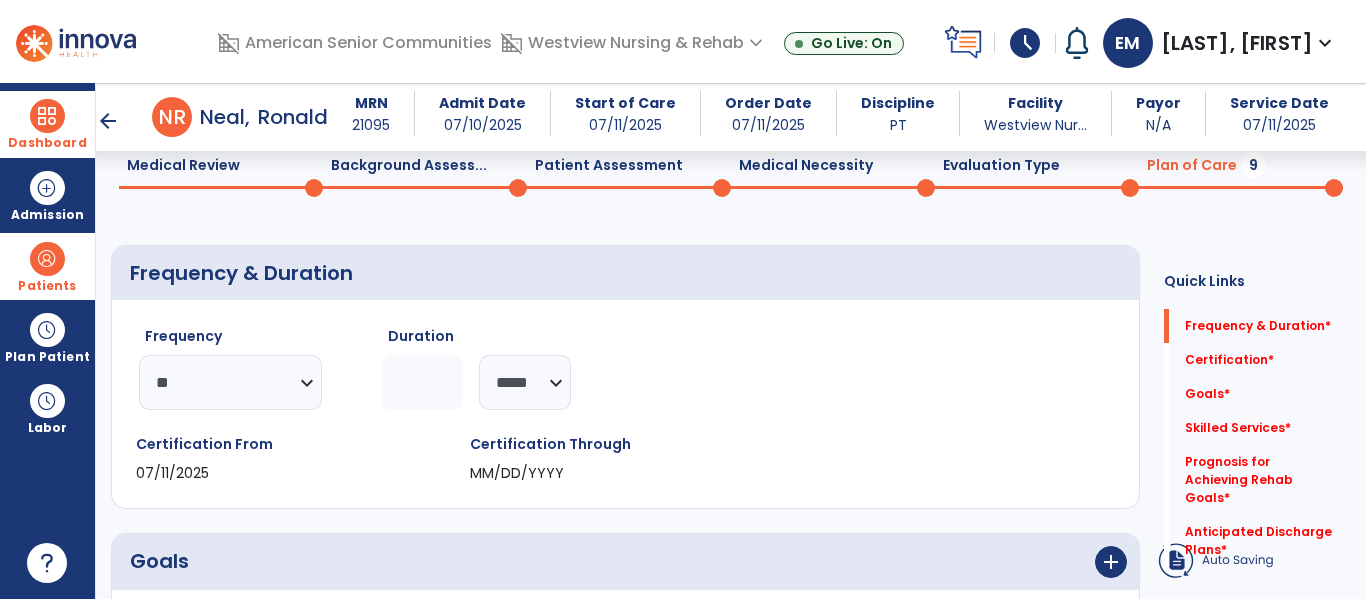 click 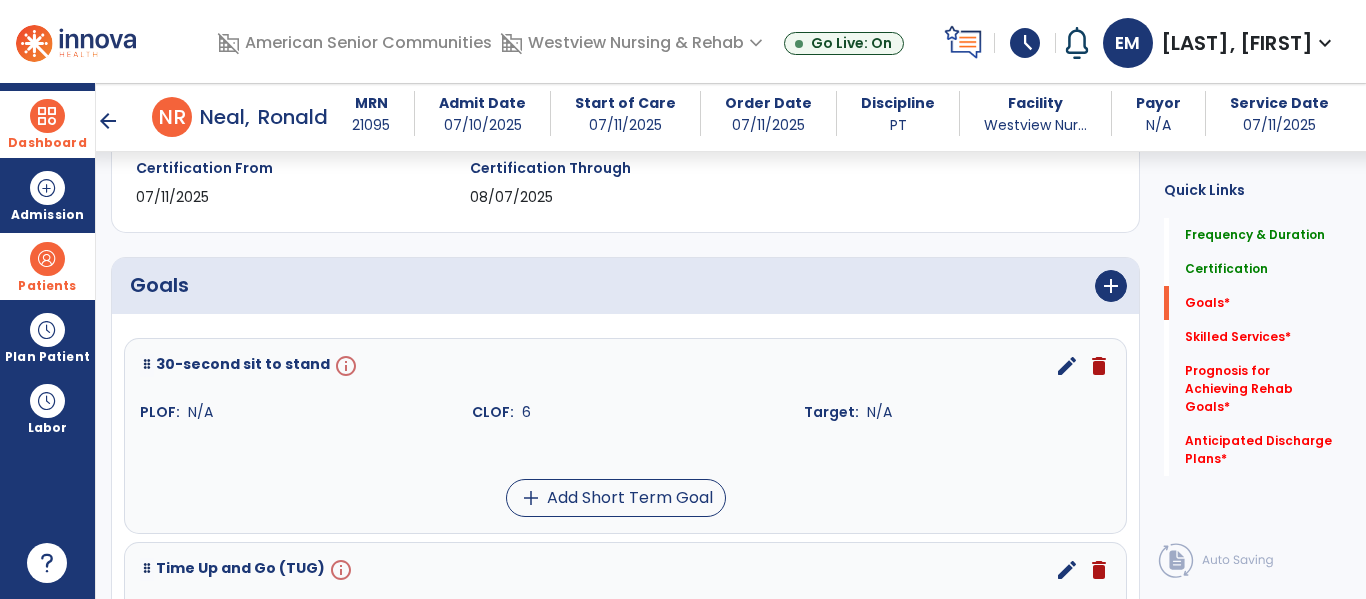 scroll, scrollTop: 366, scrollLeft: 0, axis: vertical 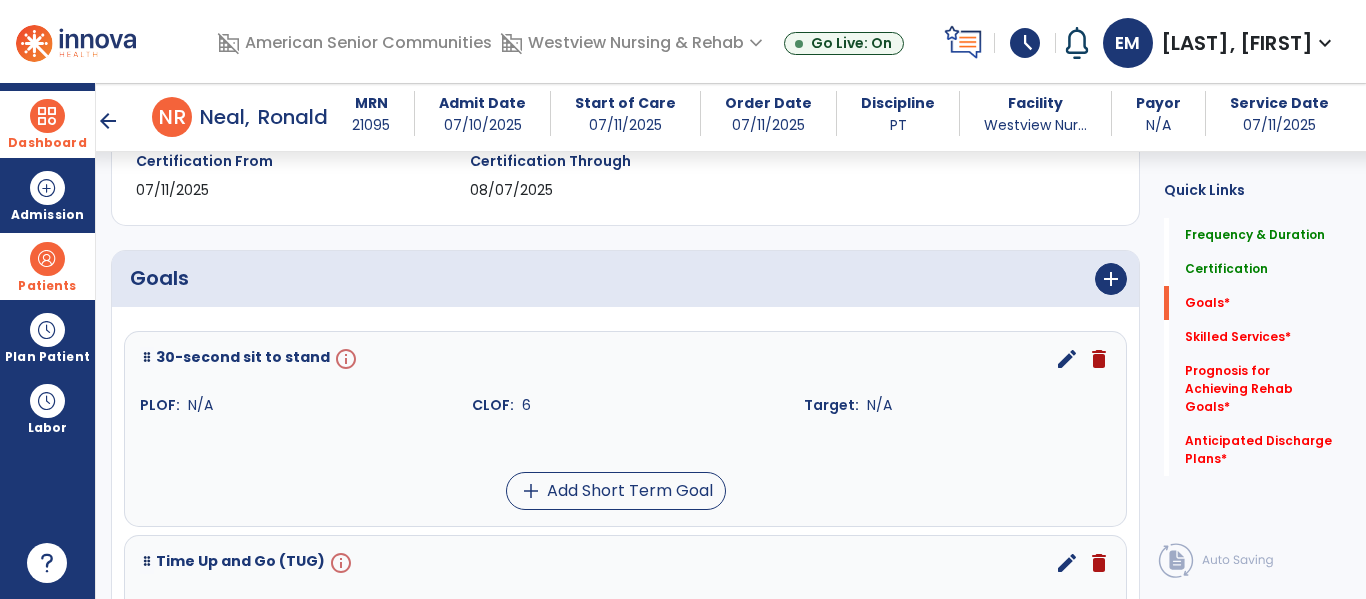 type on "*" 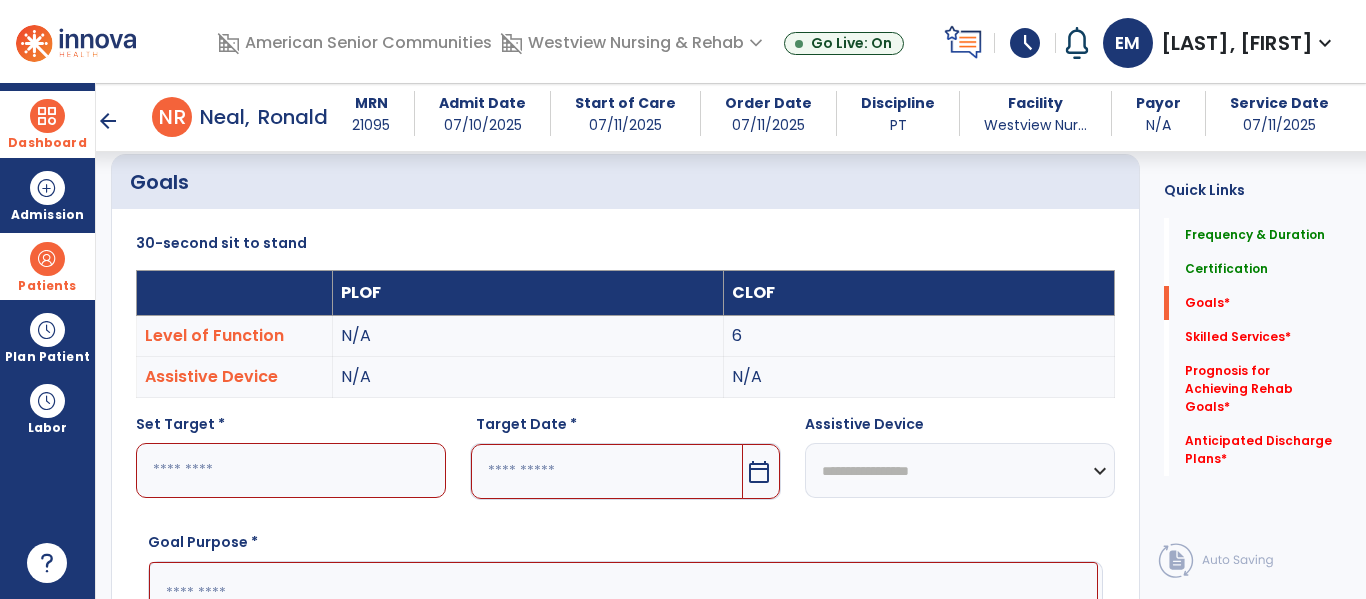 scroll, scrollTop: 534, scrollLeft: 0, axis: vertical 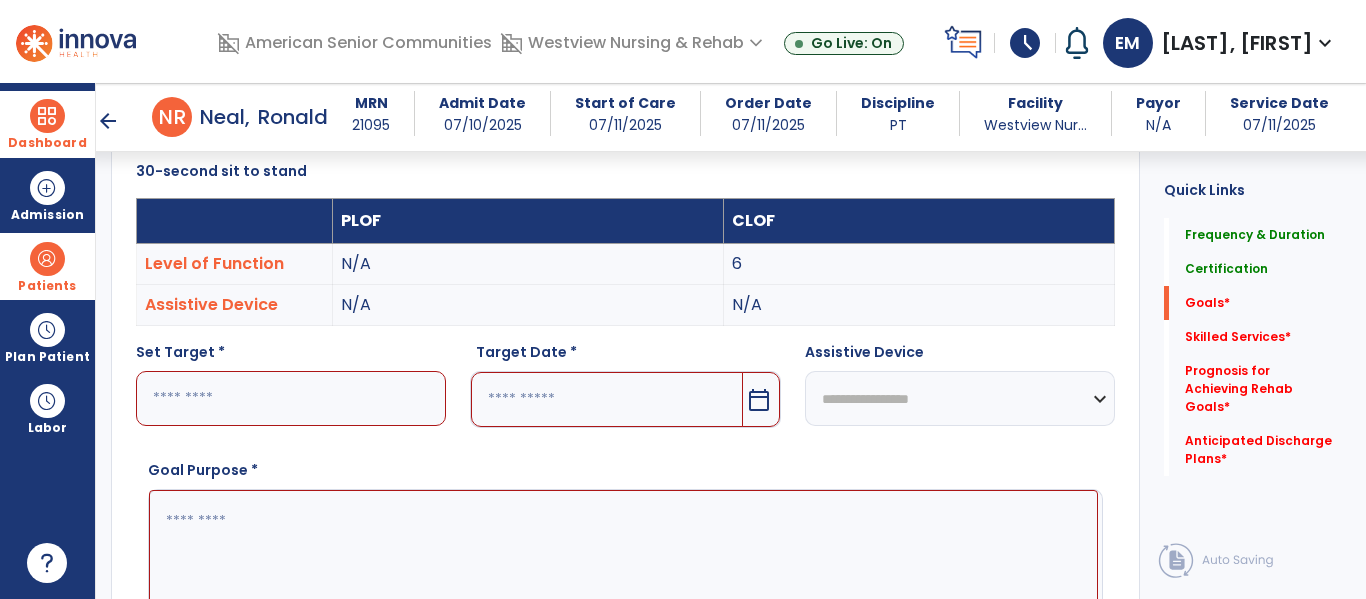 click at bounding box center [291, 398] 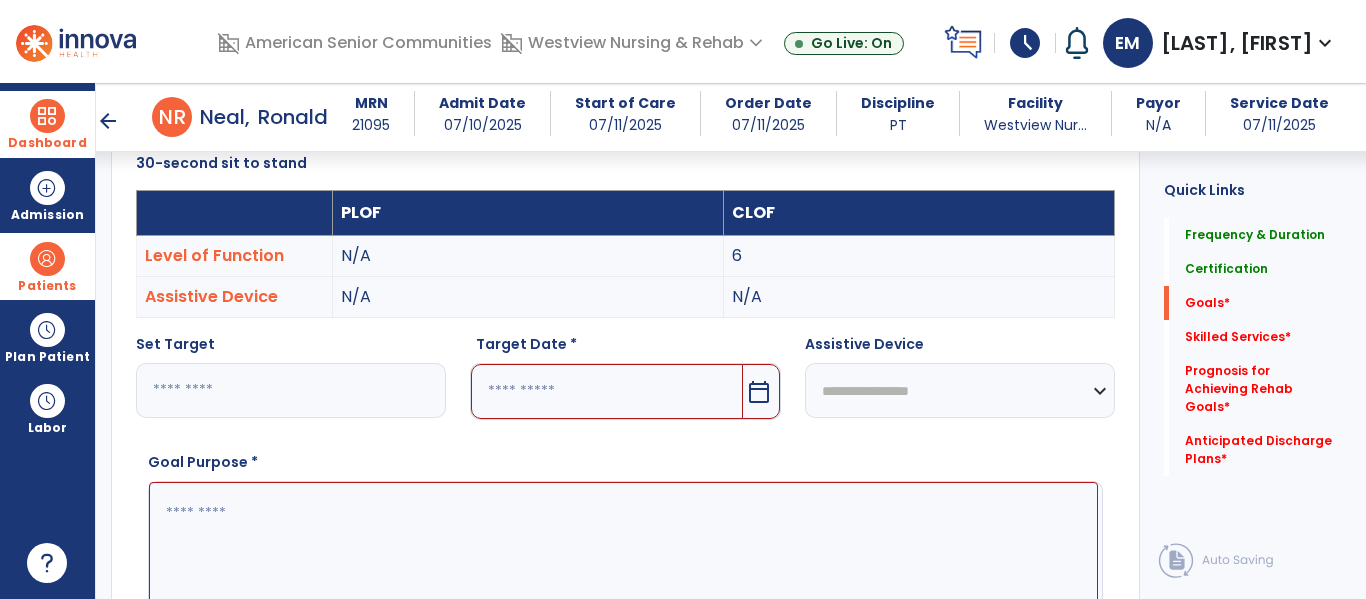 scroll, scrollTop: 543, scrollLeft: 0, axis: vertical 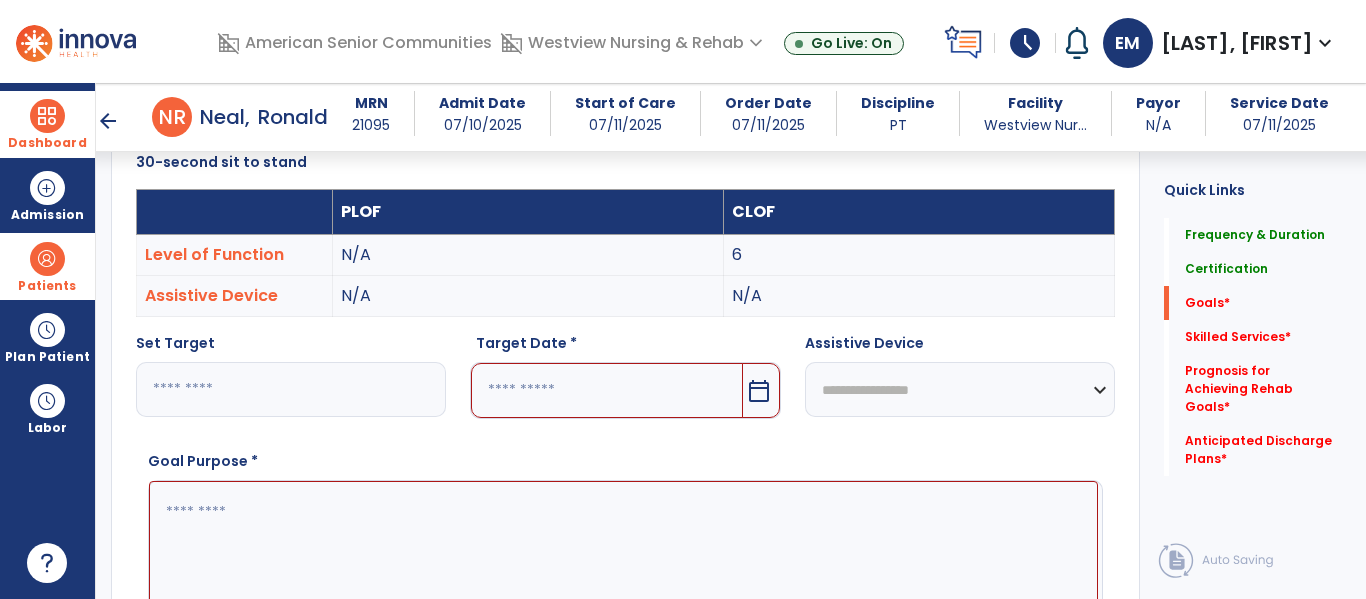 type on "**" 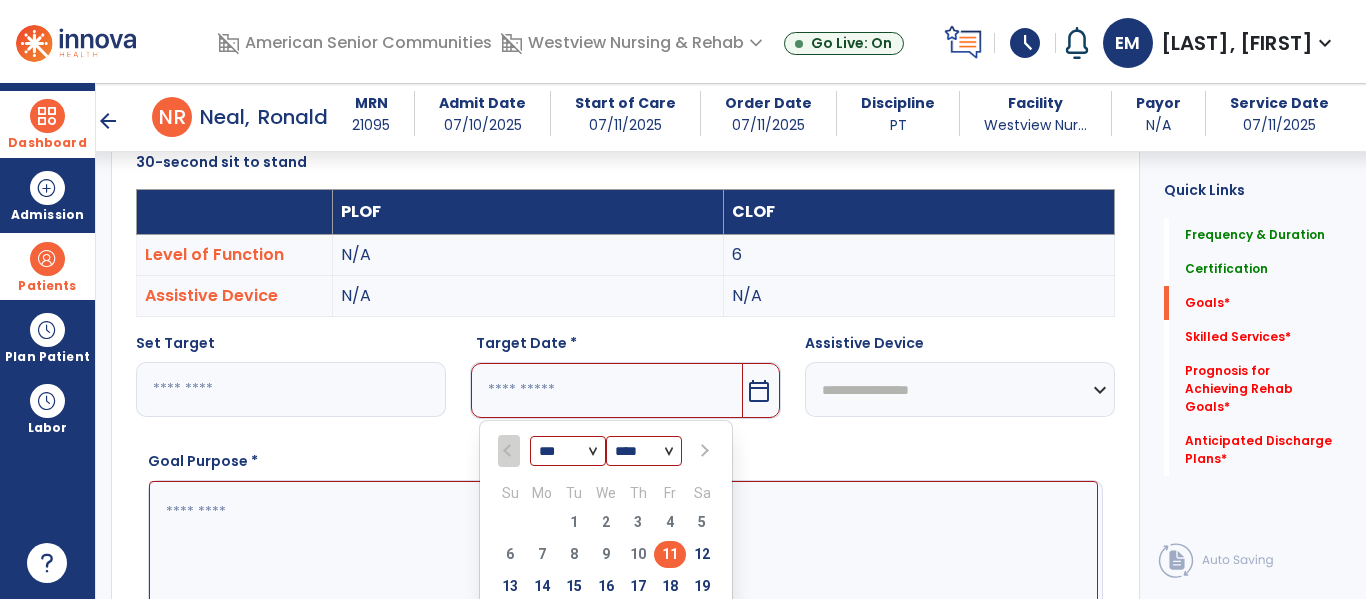 click at bounding box center (703, 451) 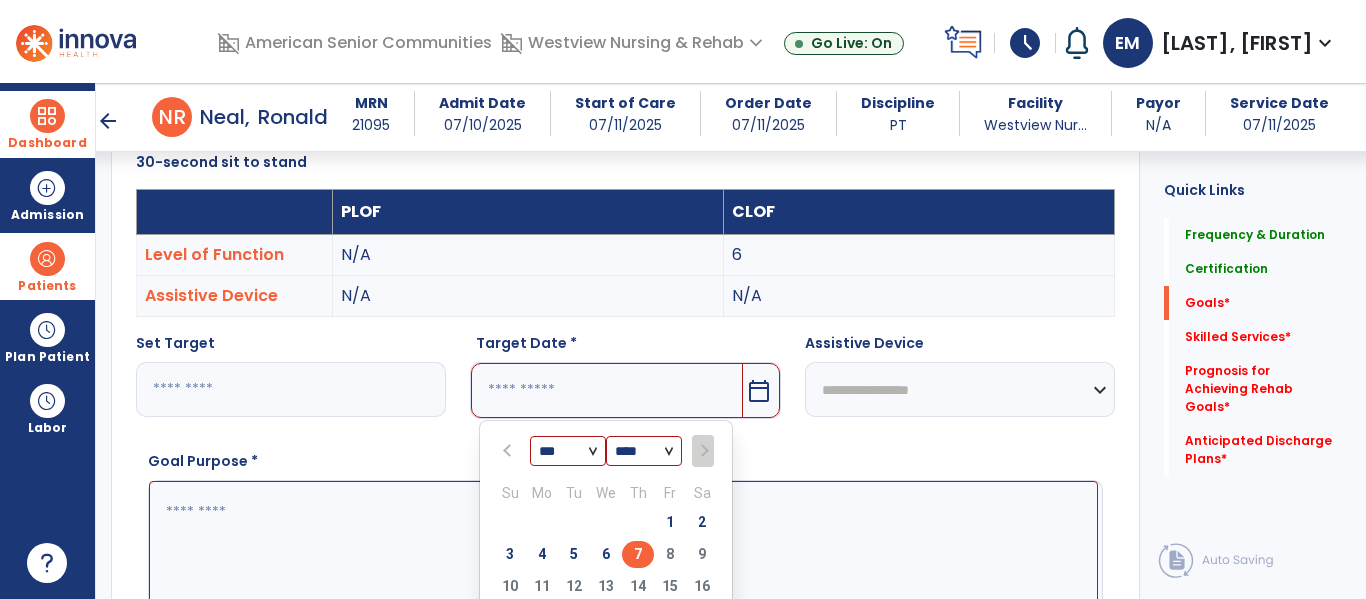 click on "7" at bounding box center (638, 554) 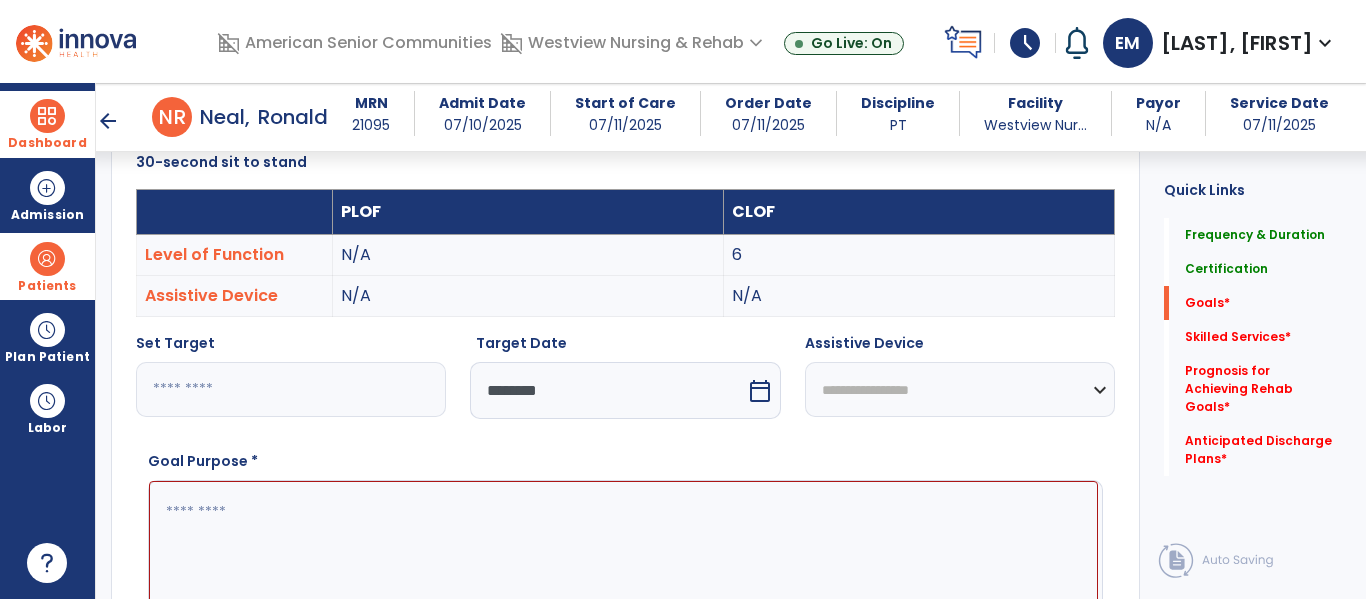click on "**********" at bounding box center (960, 389) 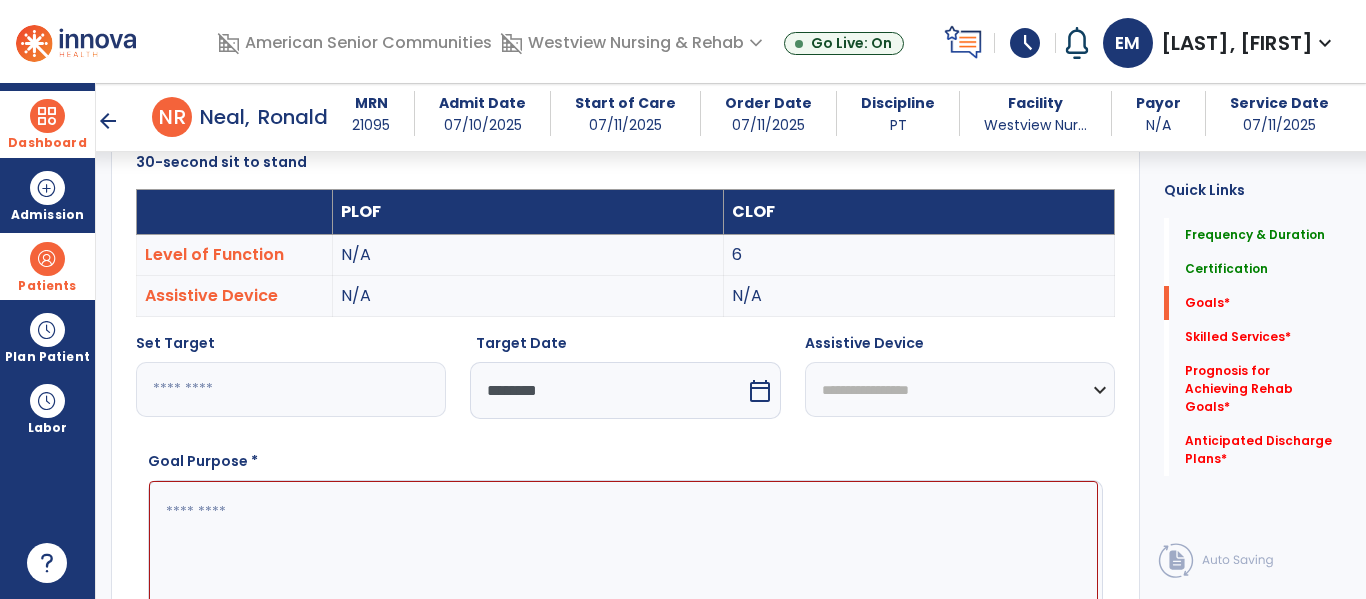 select on "**********" 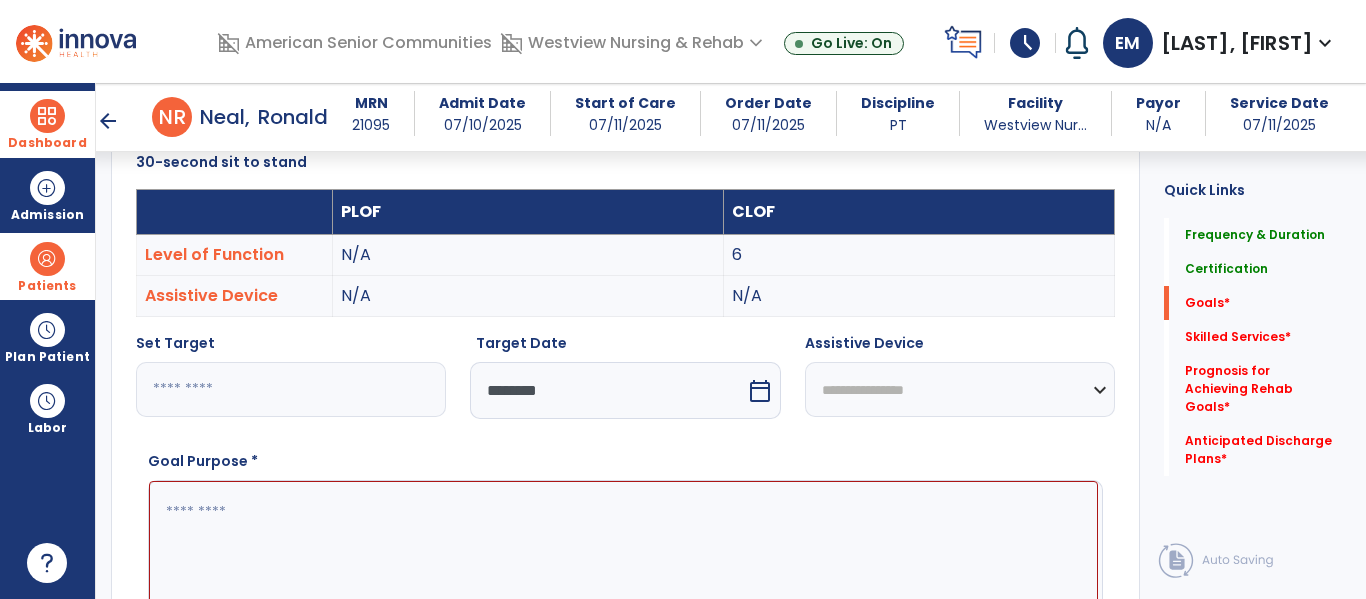 click on "**********" at bounding box center (960, 389) 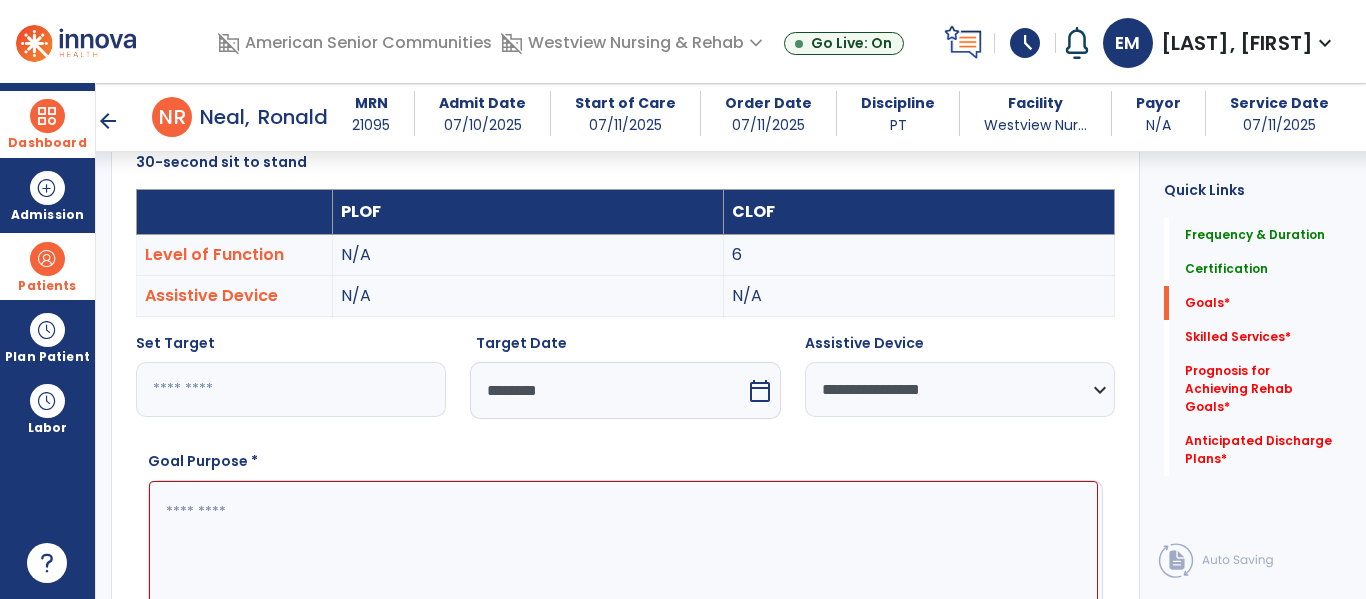 click at bounding box center [623, 556] 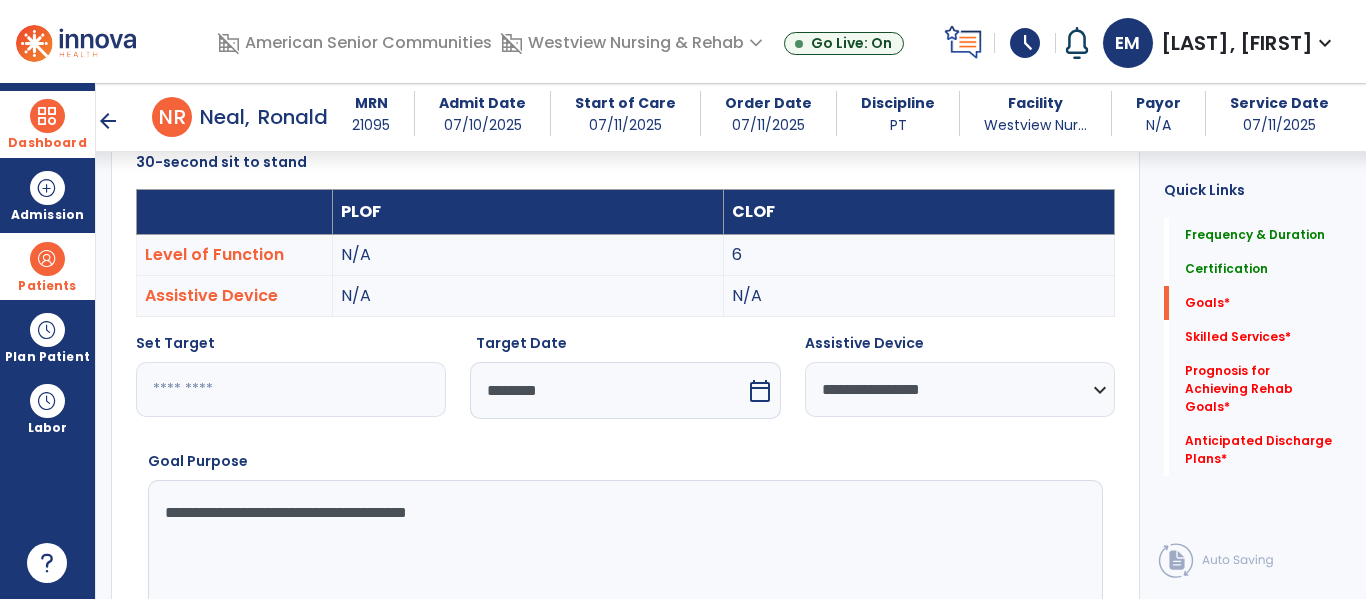 type on "**********" 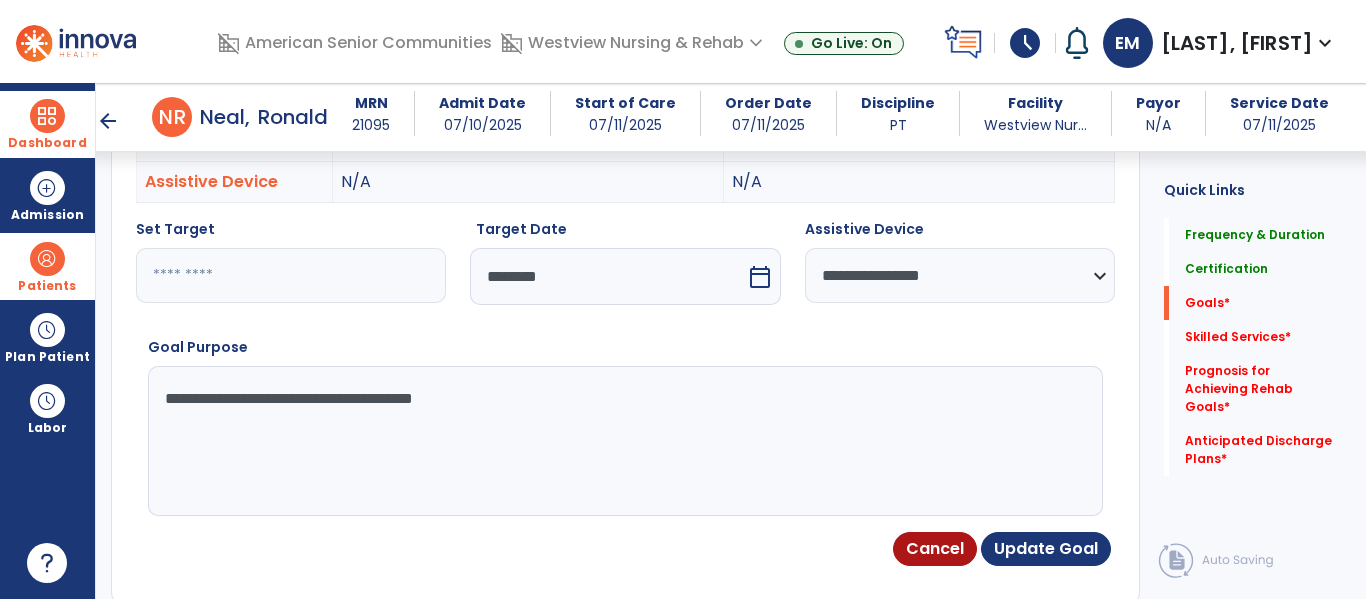 scroll, scrollTop: 660, scrollLeft: 0, axis: vertical 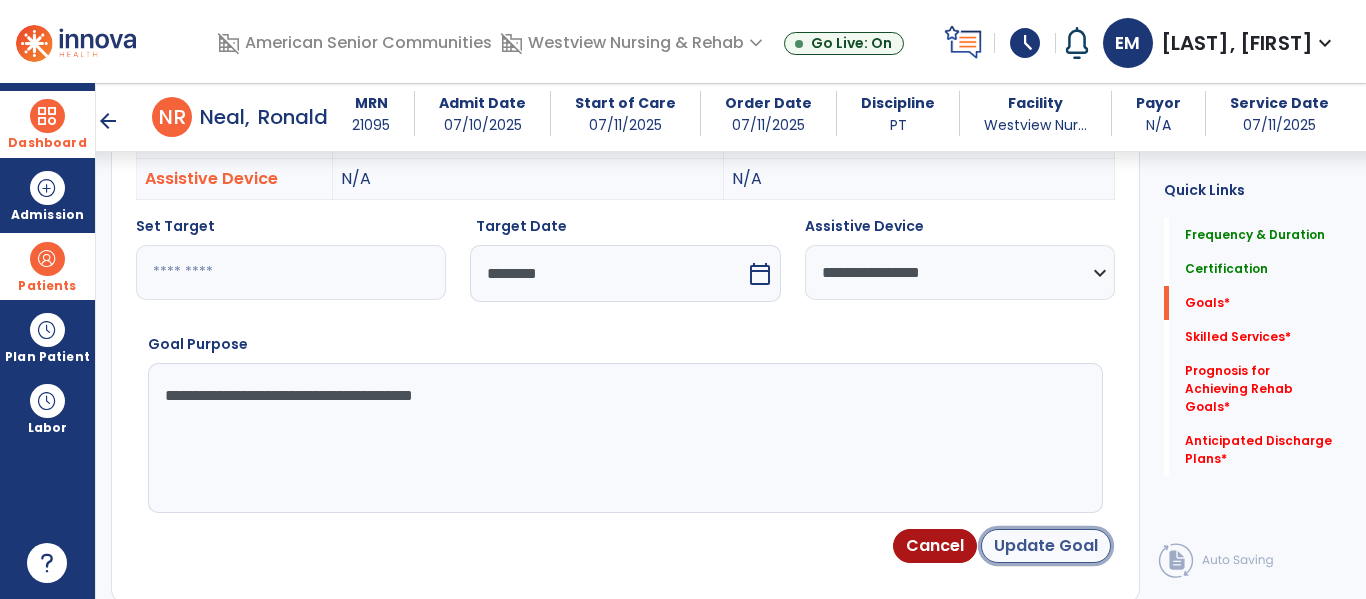 click on "Update Goal" at bounding box center (1046, 546) 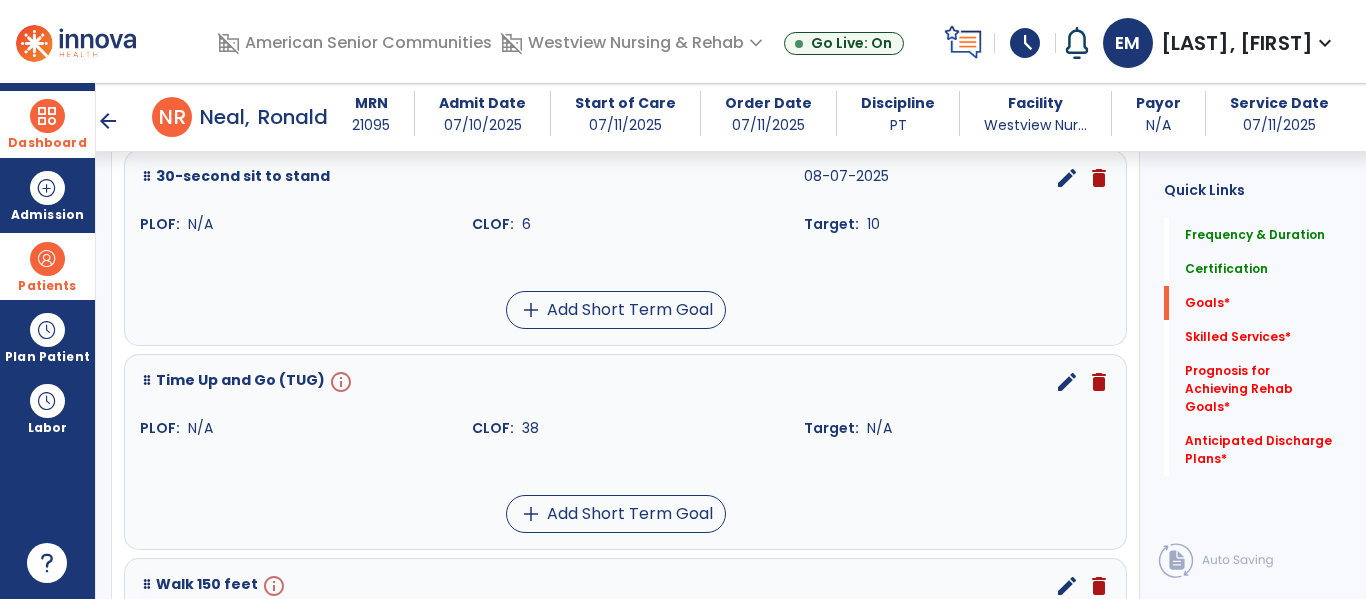 scroll, scrollTop: 470, scrollLeft: 0, axis: vertical 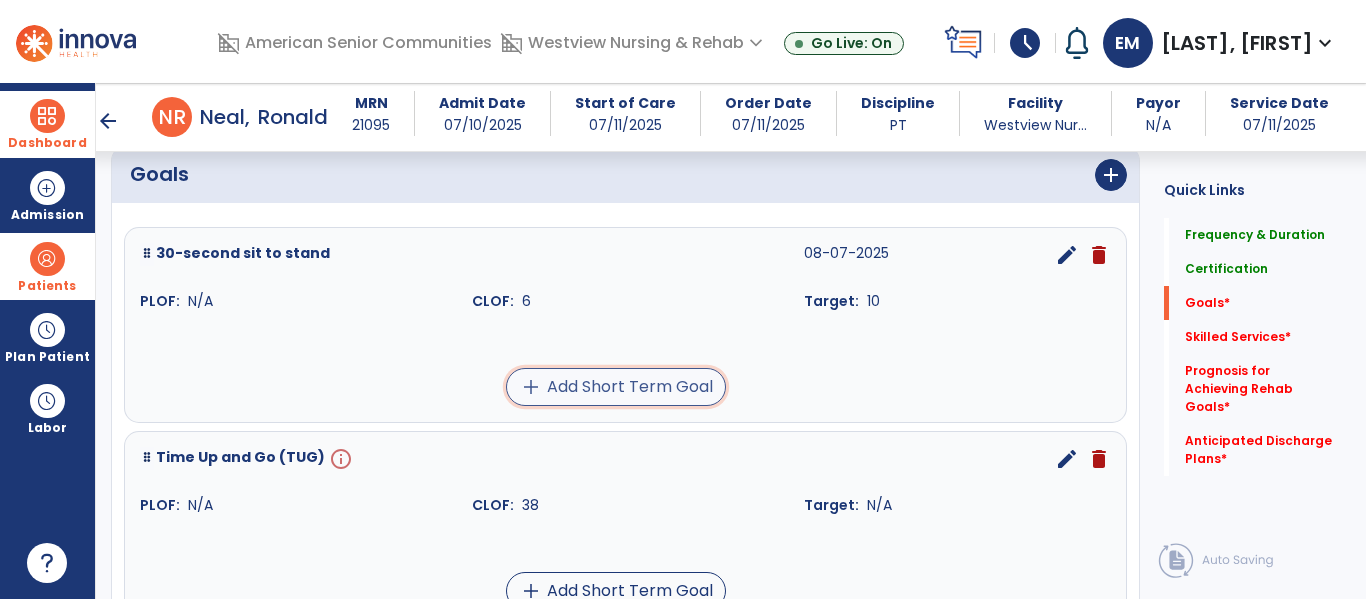 click on "add  Add Short Term Goal" at bounding box center (616, 387) 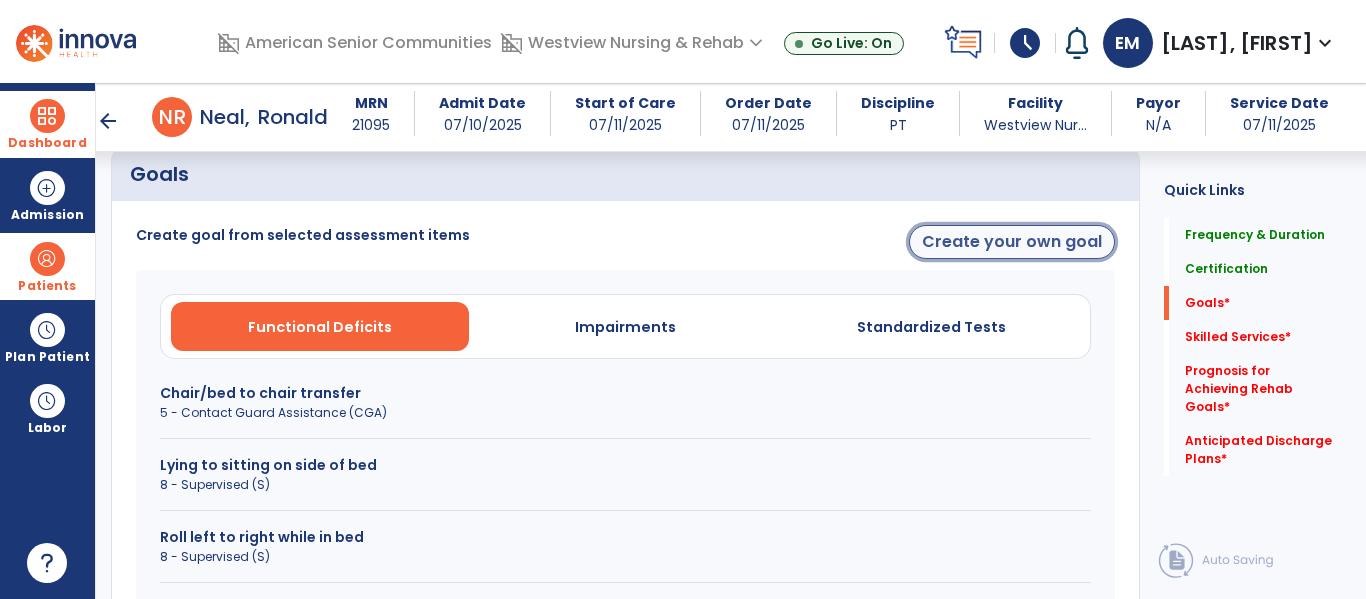 click on "Create your own goal" at bounding box center (1012, 242) 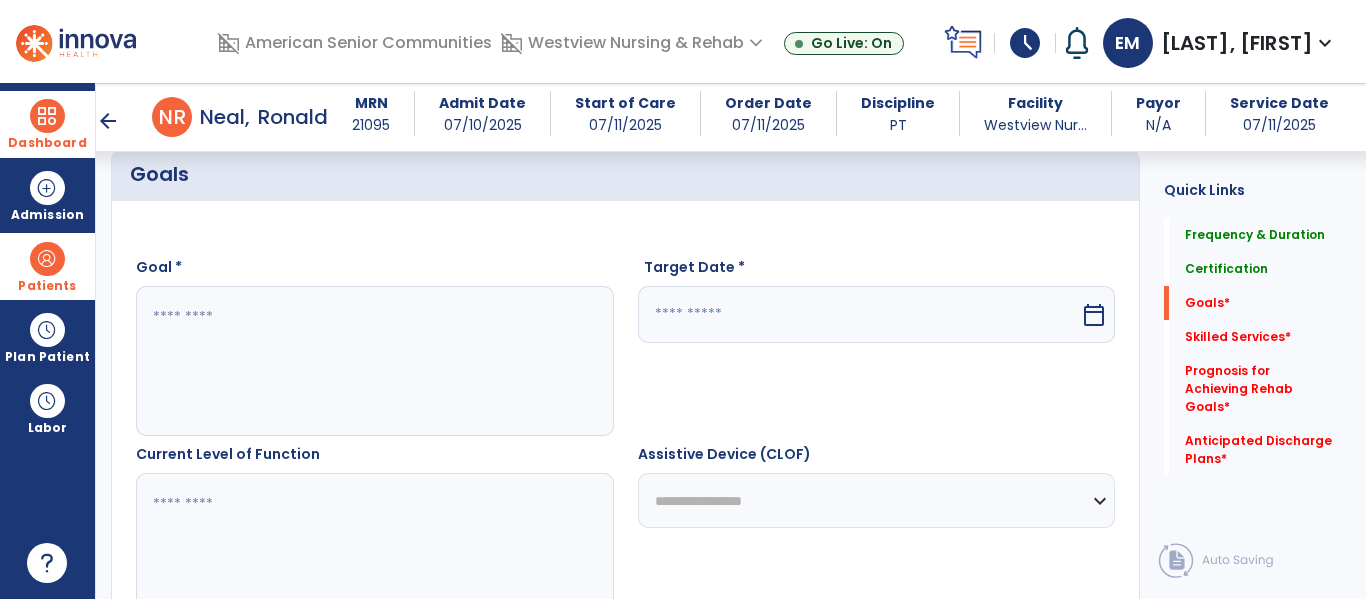 click at bounding box center [374, 361] 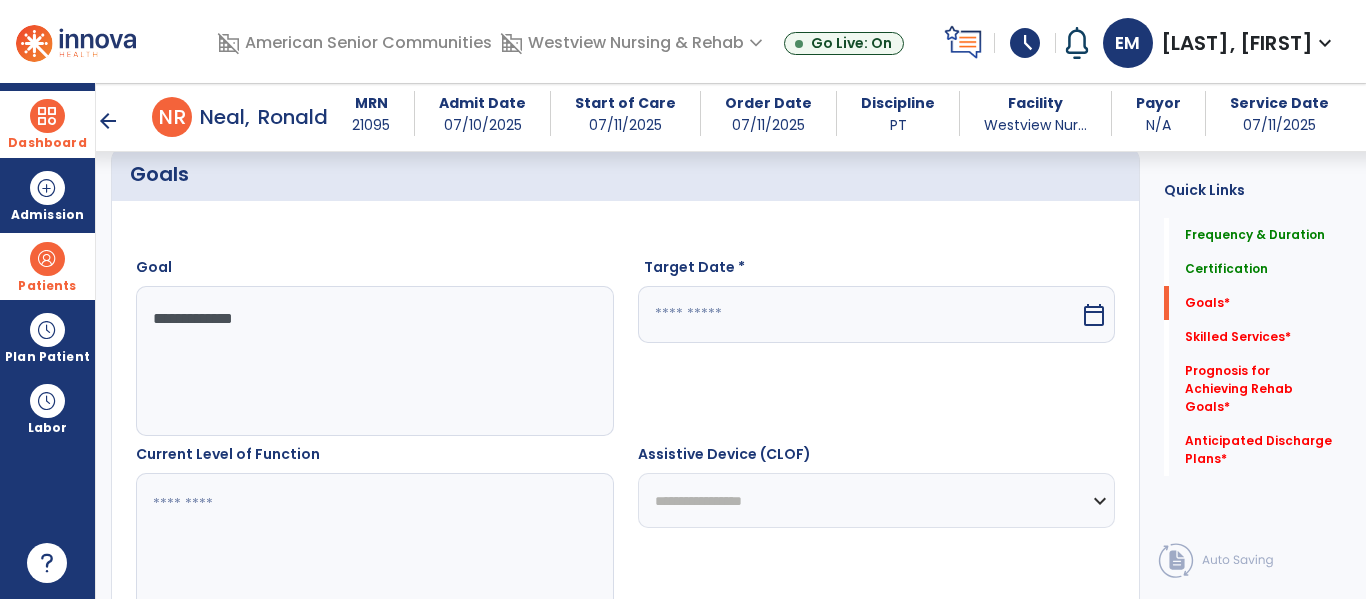 type on "**********" 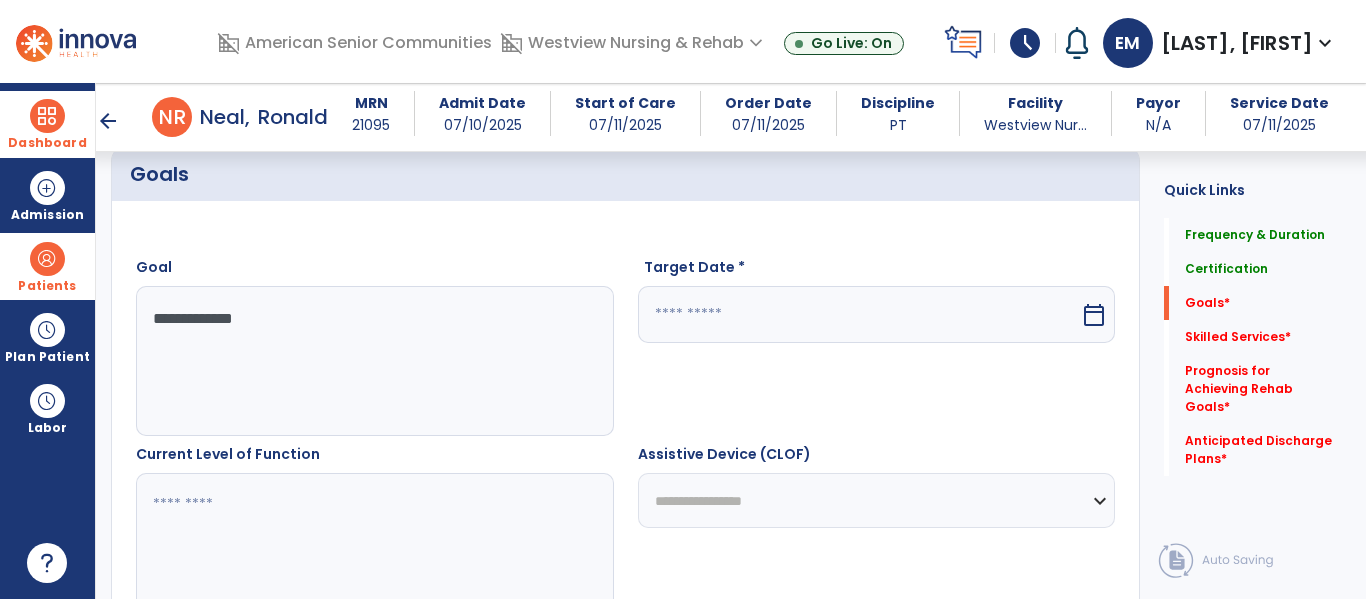 click at bounding box center (859, 314) 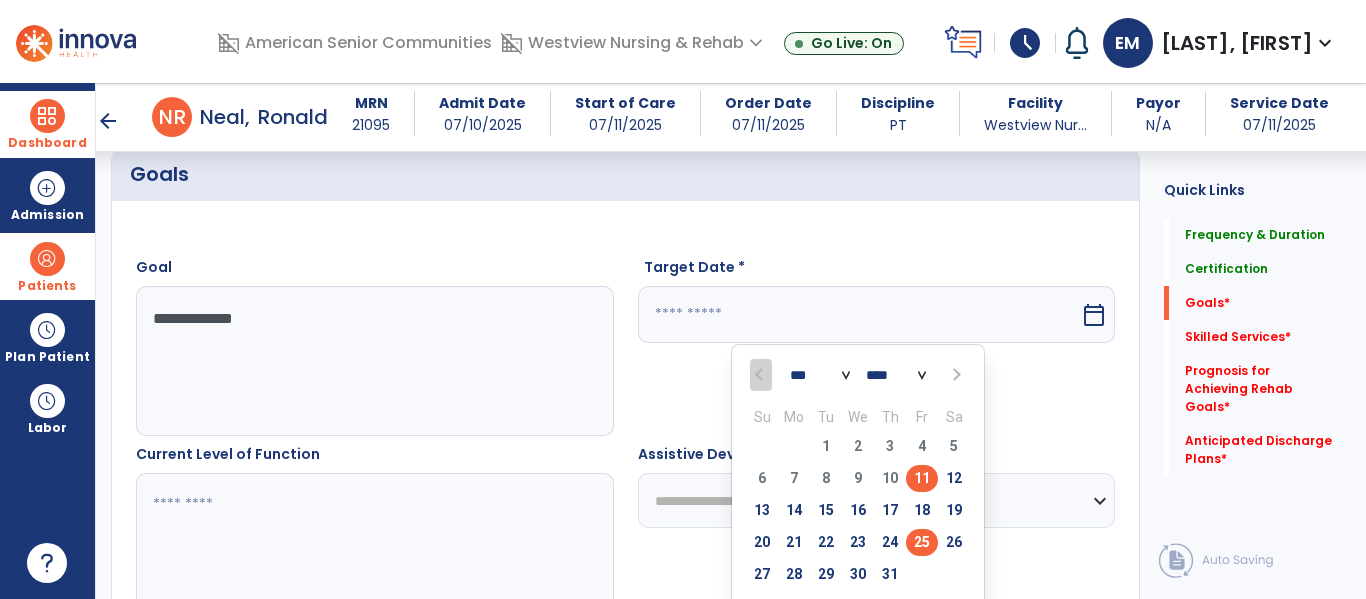 click on "25" at bounding box center [922, 542] 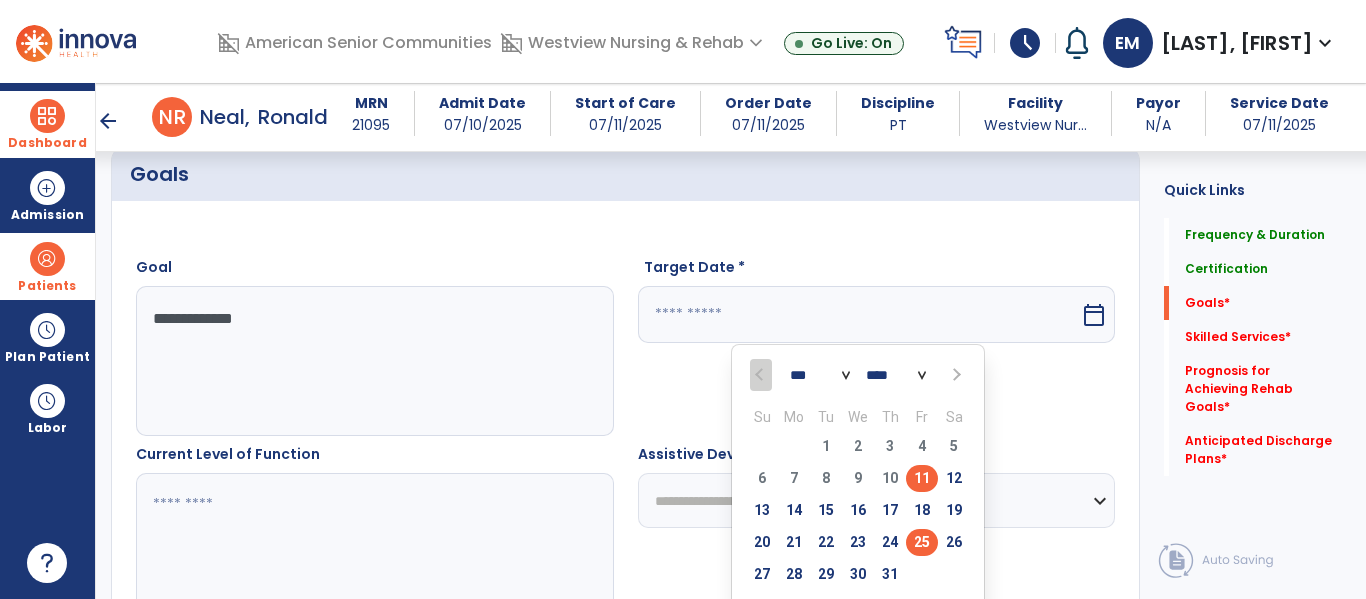 type on "*********" 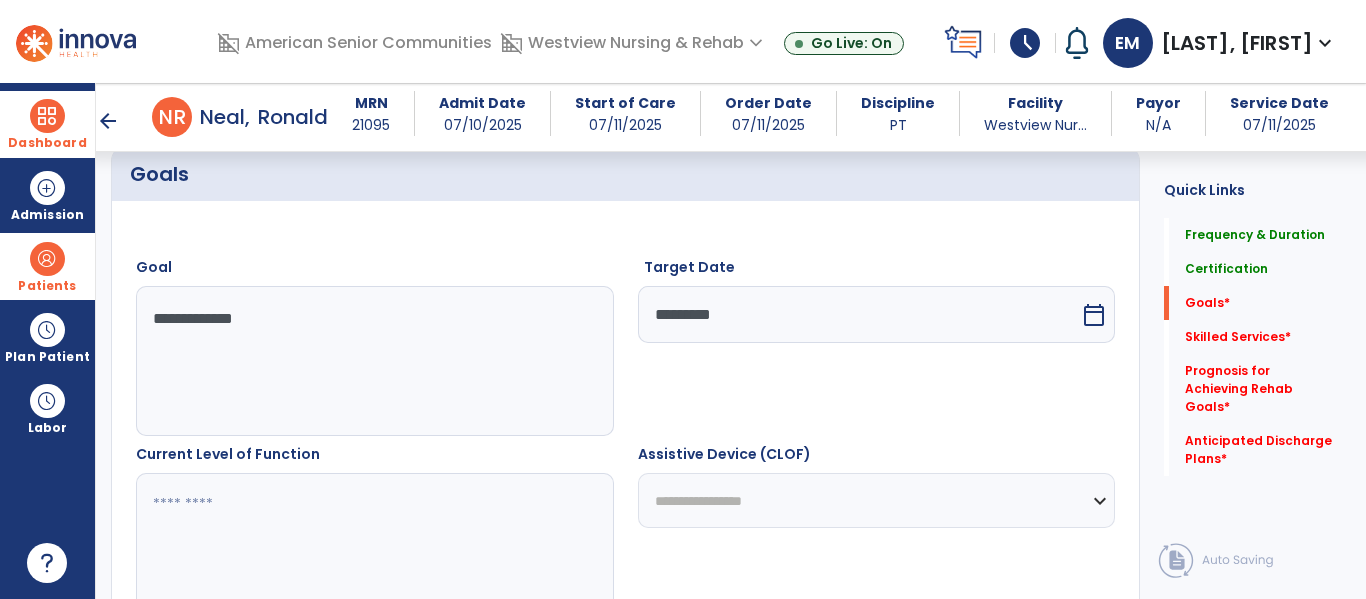 click at bounding box center [374, 548] 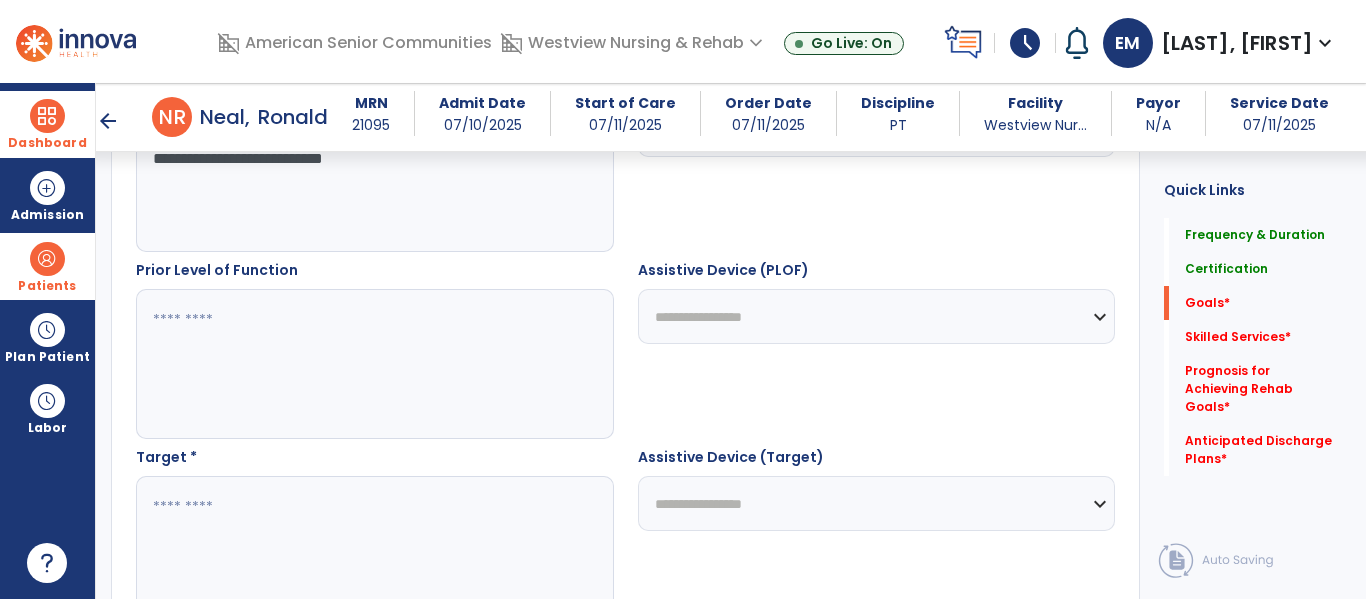 scroll, scrollTop: 911, scrollLeft: 0, axis: vertical 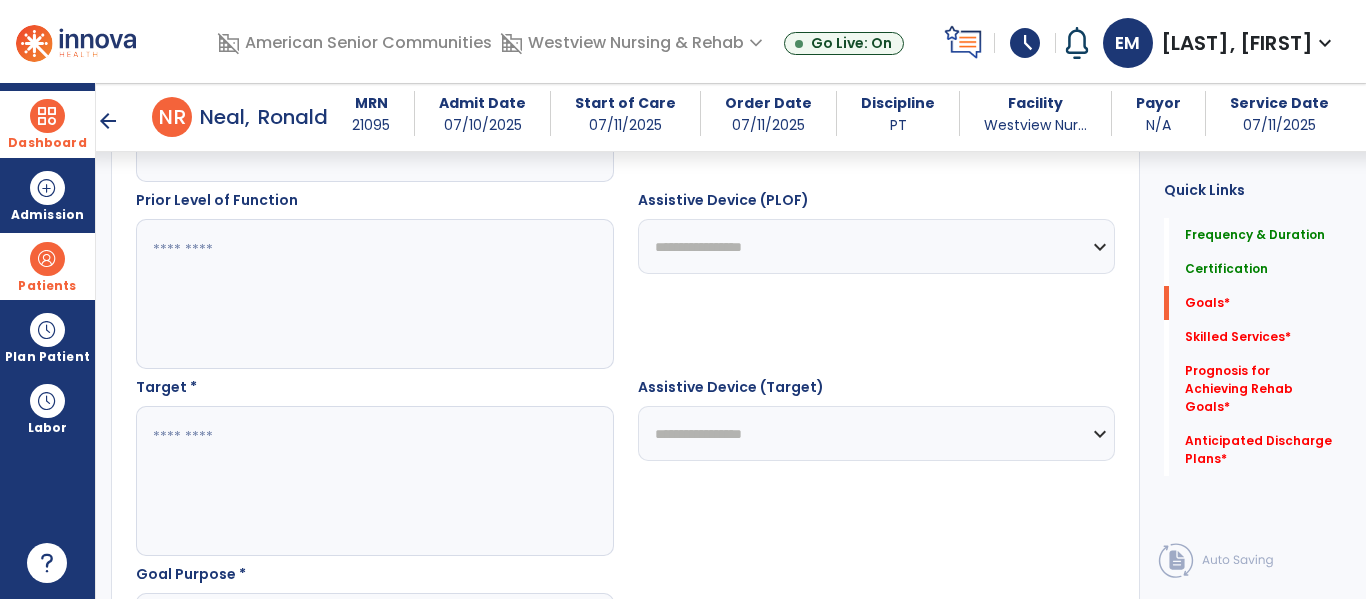 type on "**********" 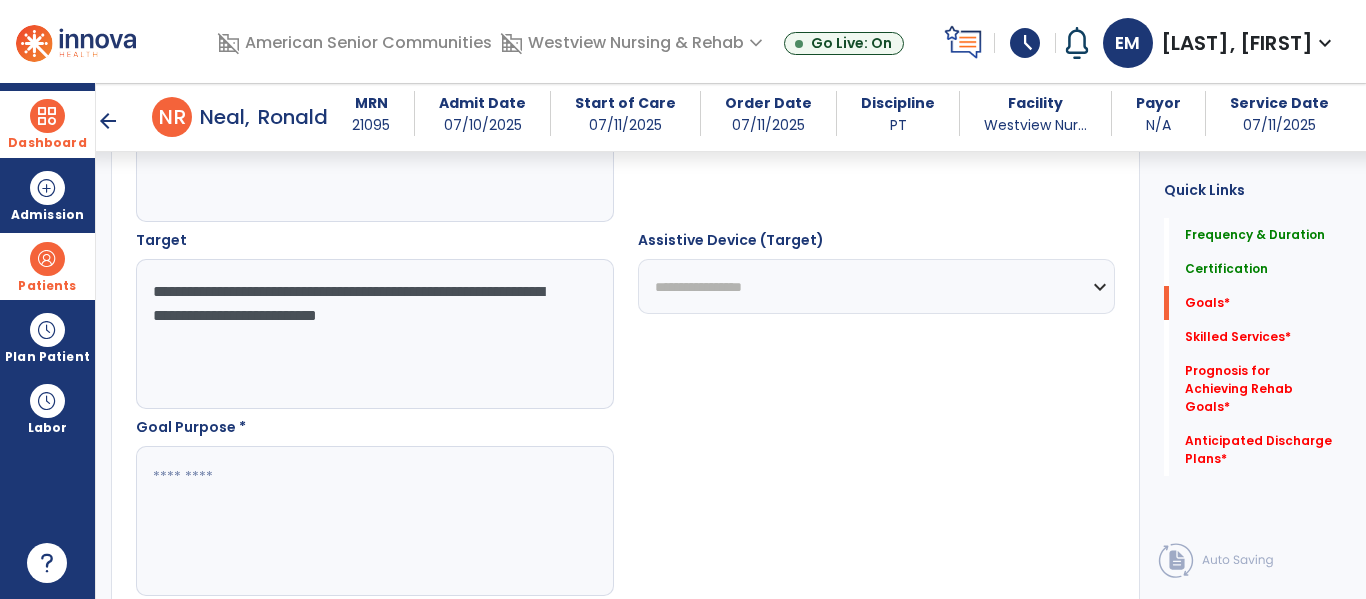 scroll, scrollTop: 1062, scrollLeft: 0, axis: vertical 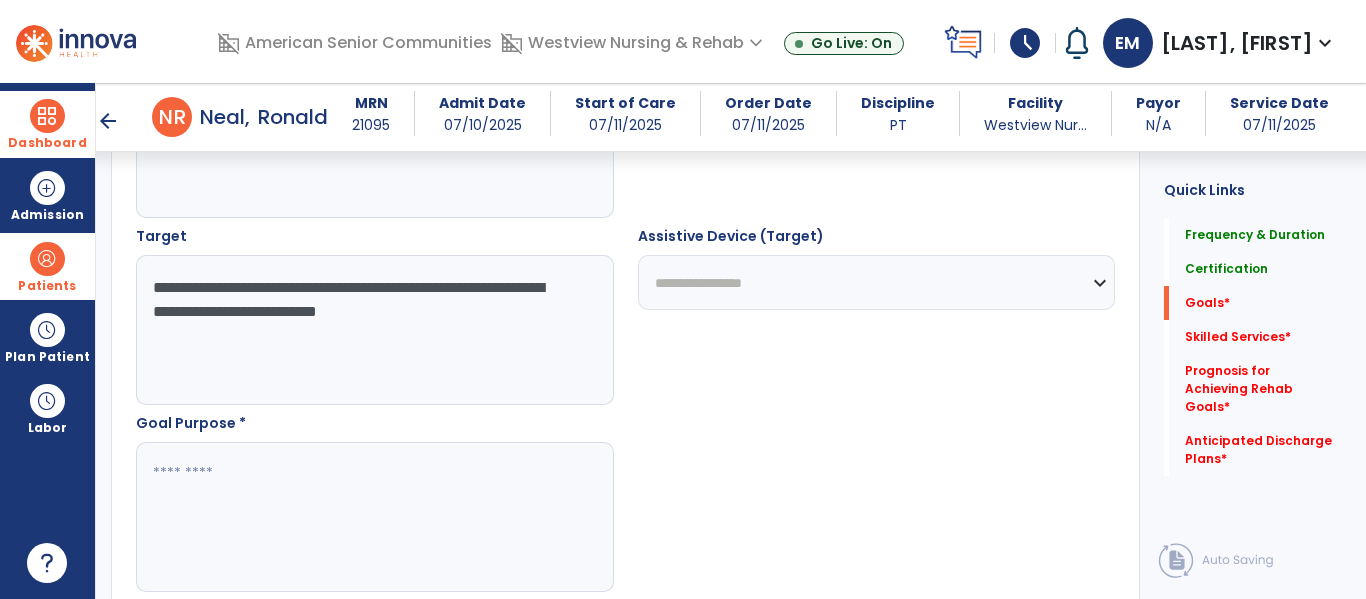 type on "**********" 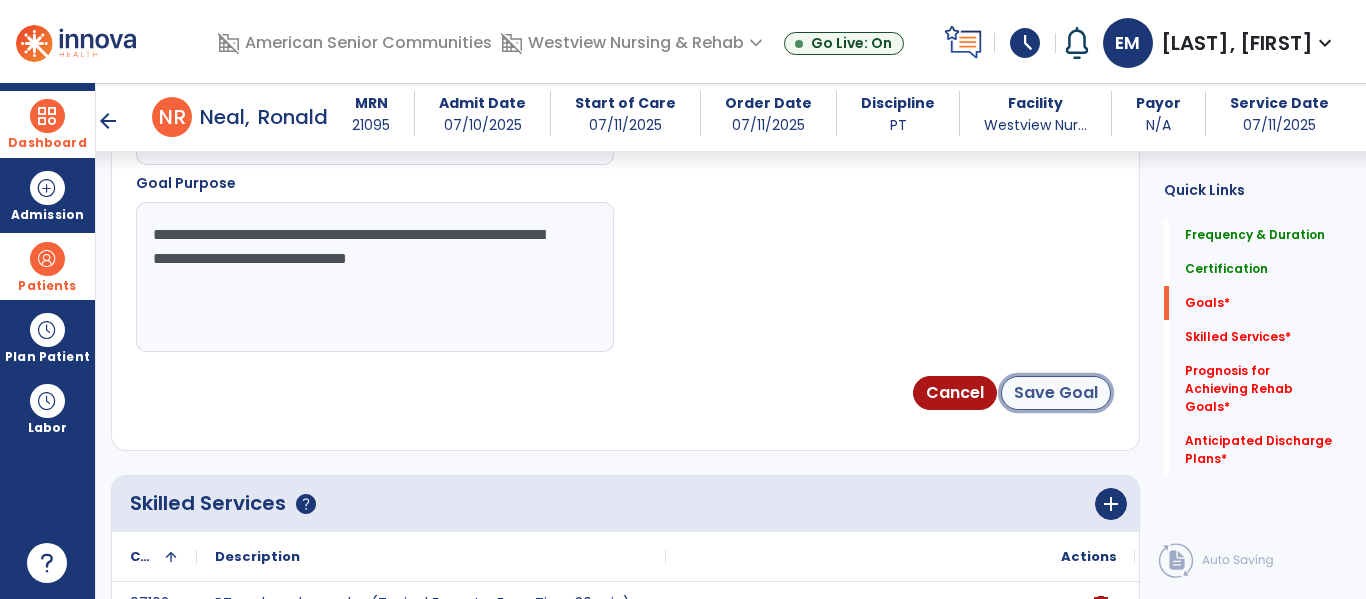 click on "Save Goal" at bounding box center [1056, 393] 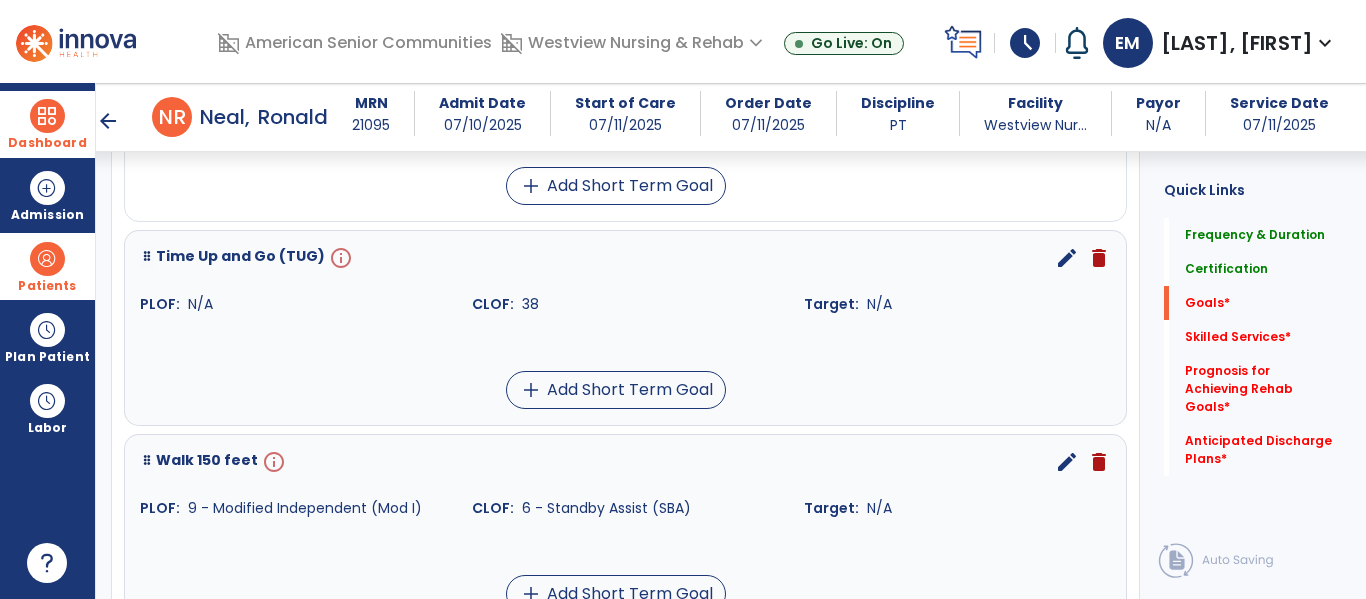 scroll, scrollTop: 791, scrollLeft: 0, axis: vertical 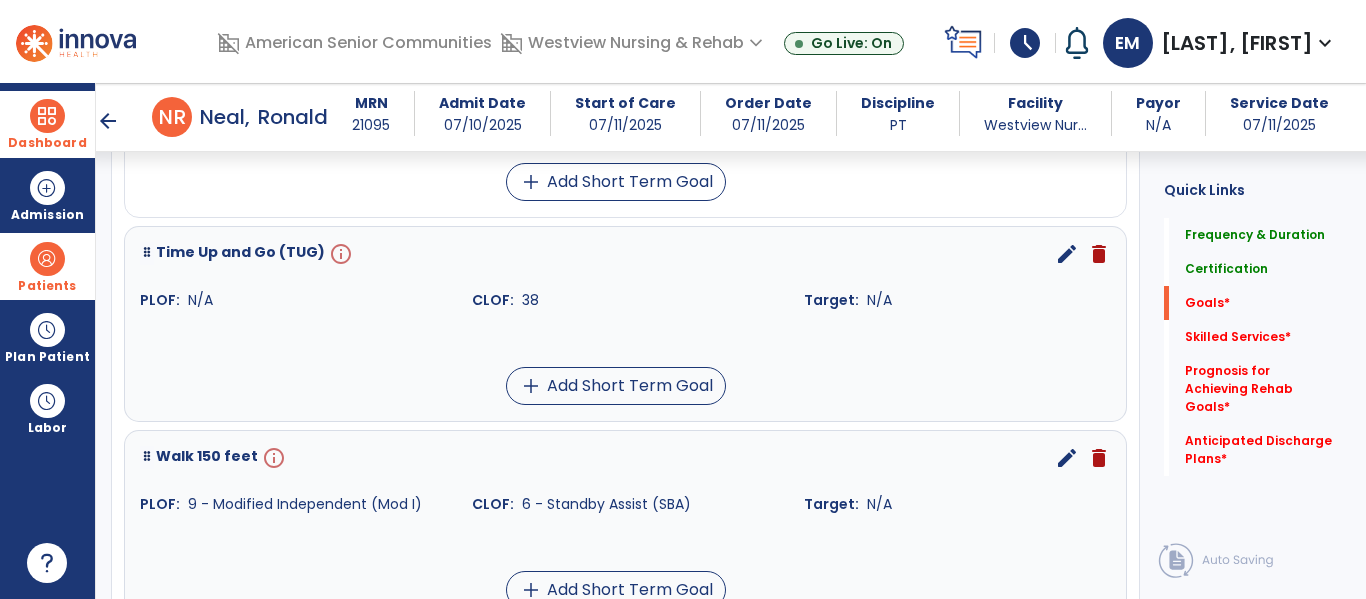 click on "edit" at bounding box center (1067, 254) 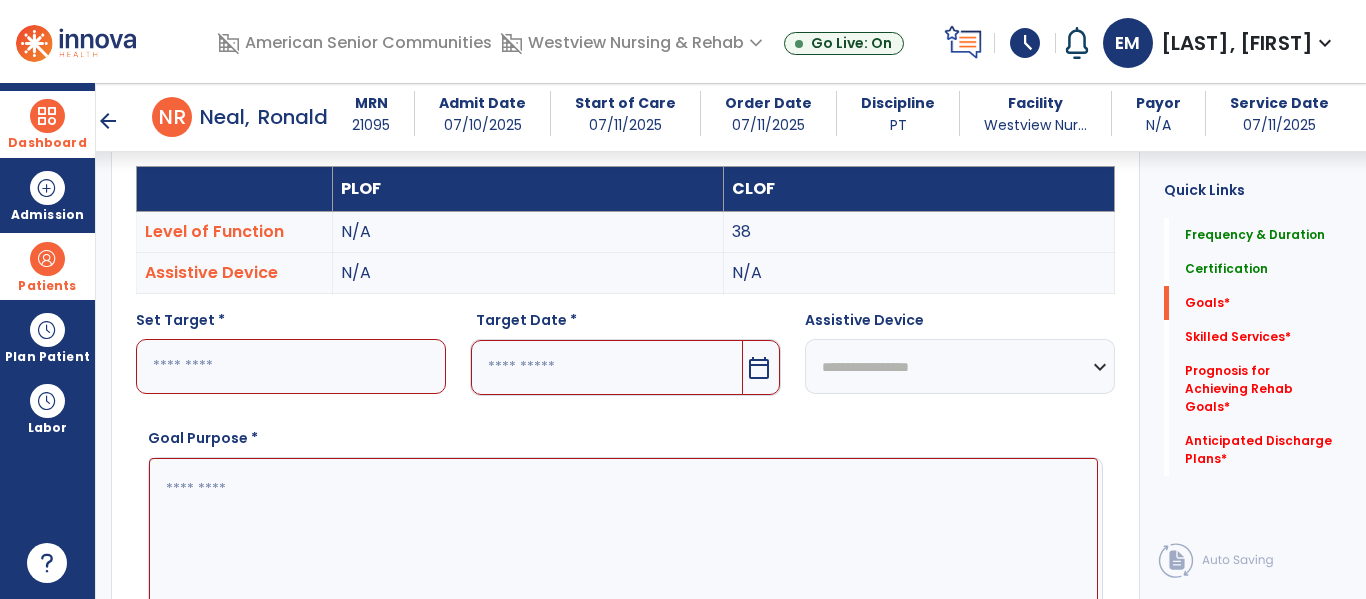 scroll, scrollTop: 534, scrollLeft: 0, axis: vertical 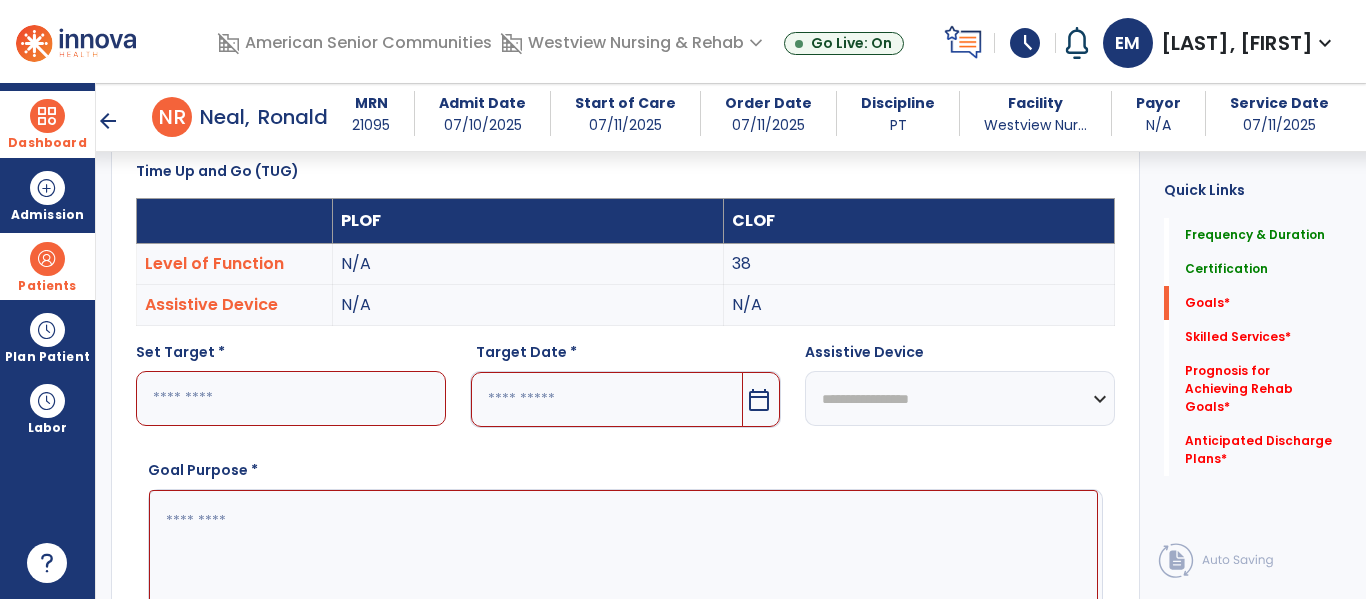 click at bounding box center (291, 398) 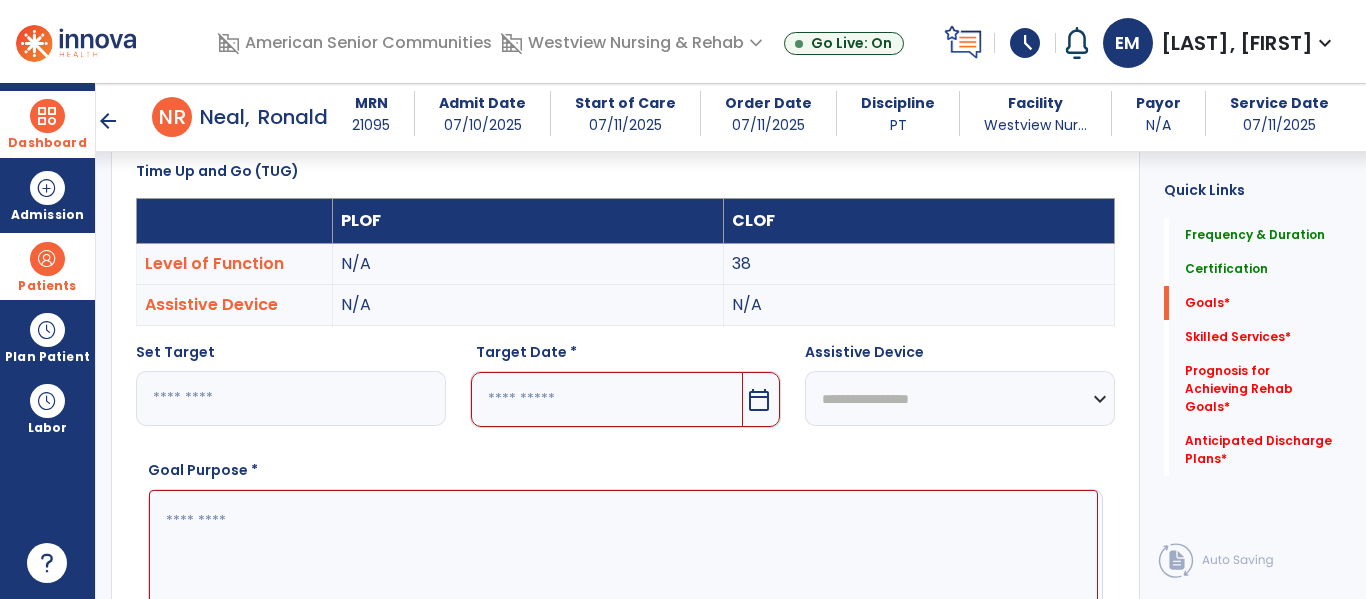 type on "**" 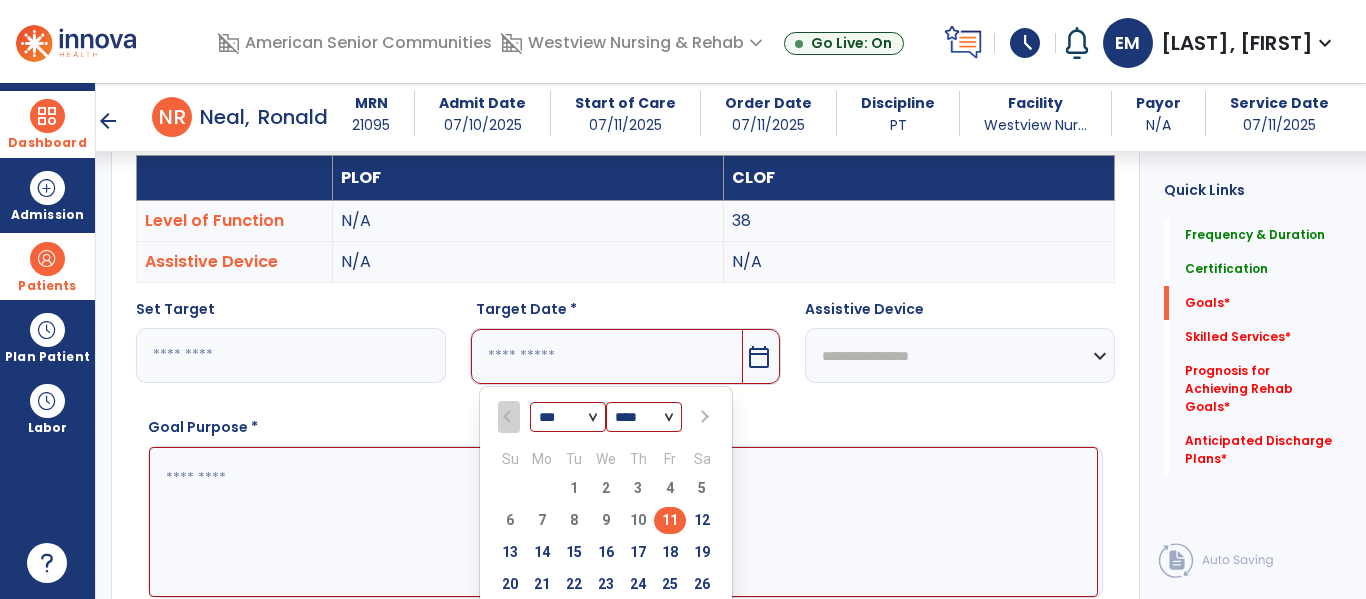 scroll, scrollTop: 636, scrollLeft: 0, axis: vertical 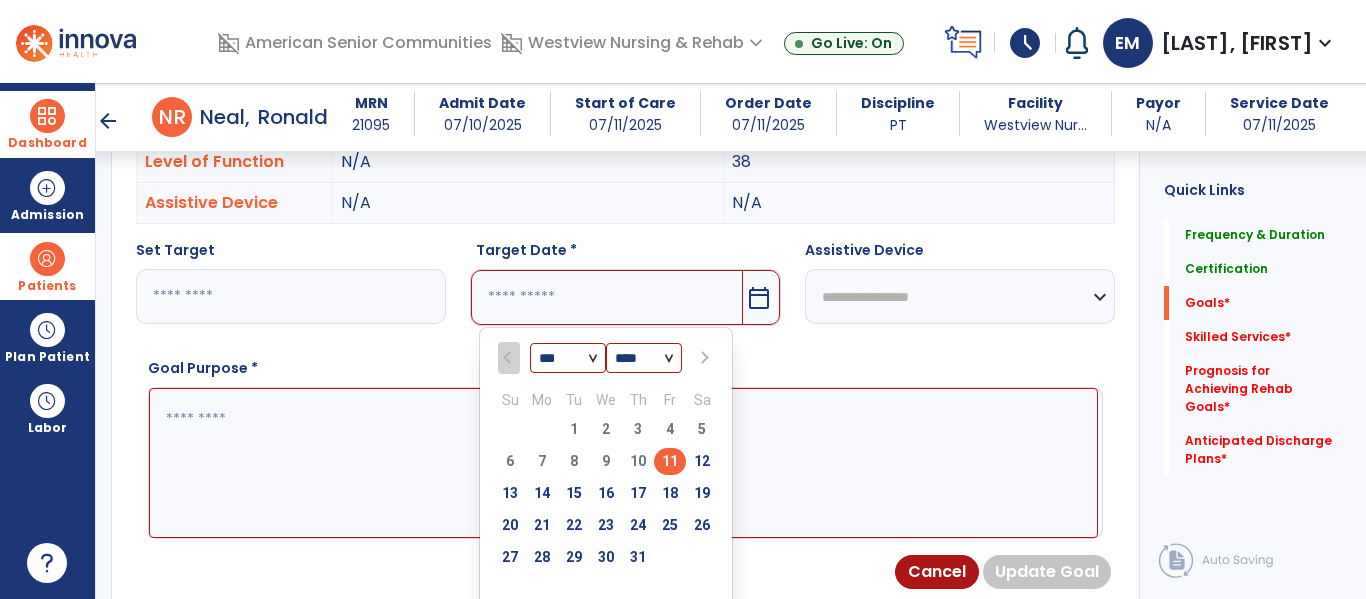 click at bounding box center [703, 358] 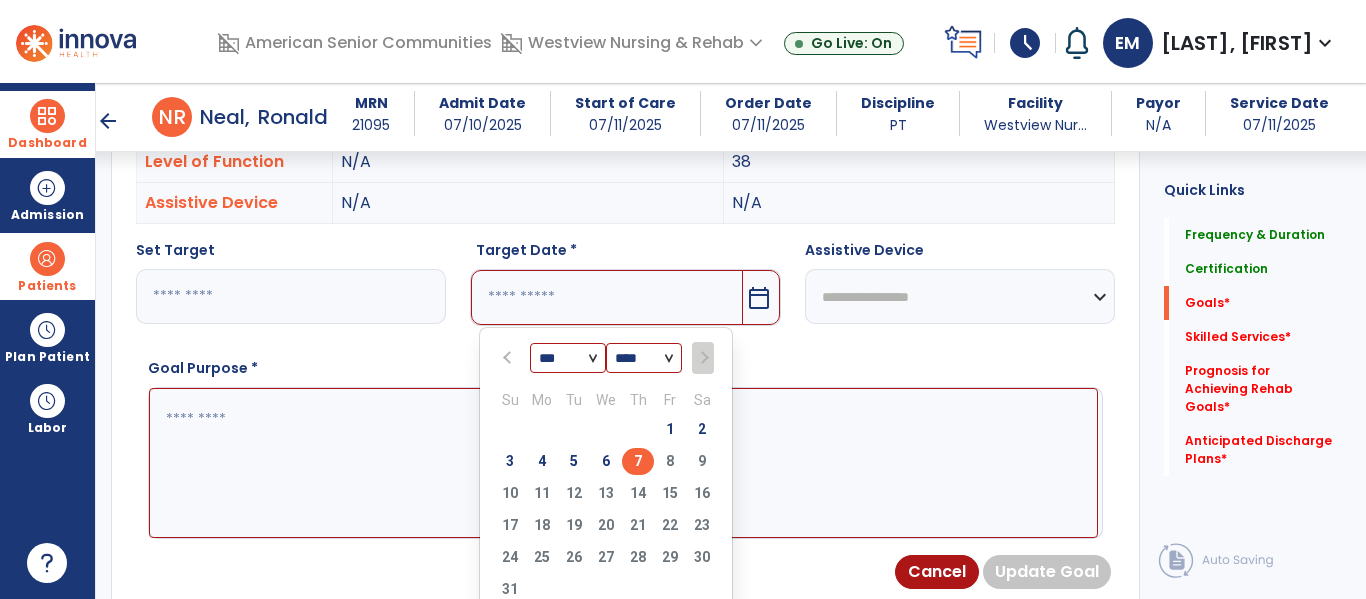 click on "7" at bounding box center (638, 461) 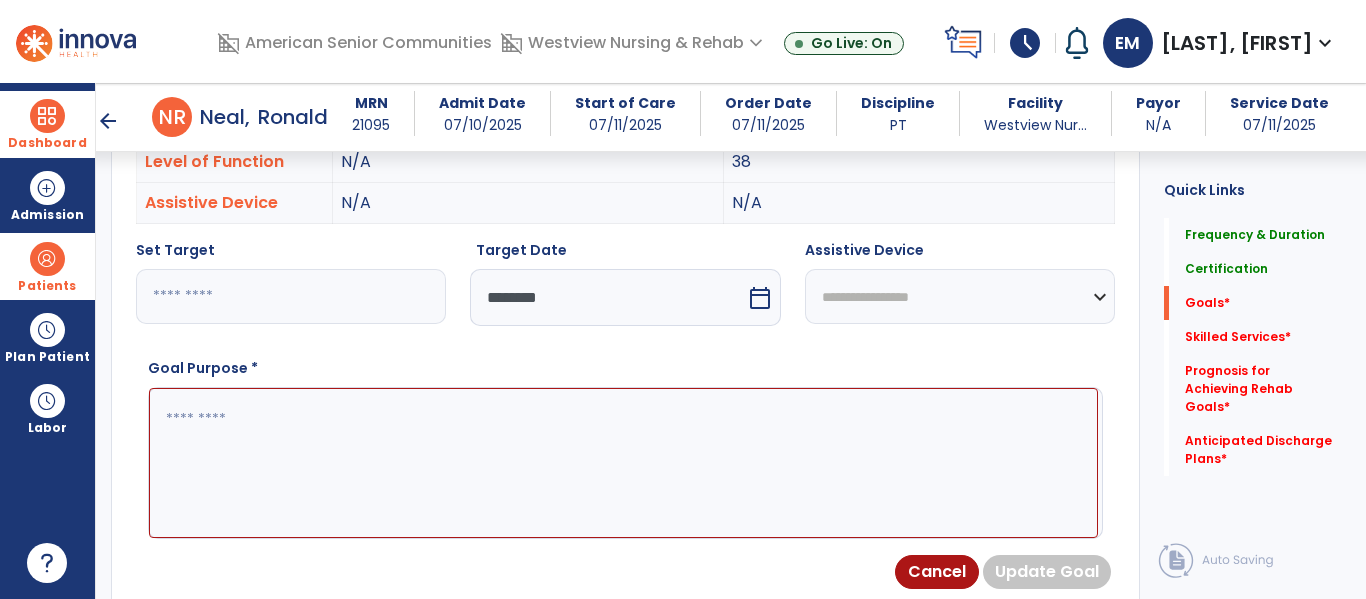 click on "**********" at bounding box center (960, 296) 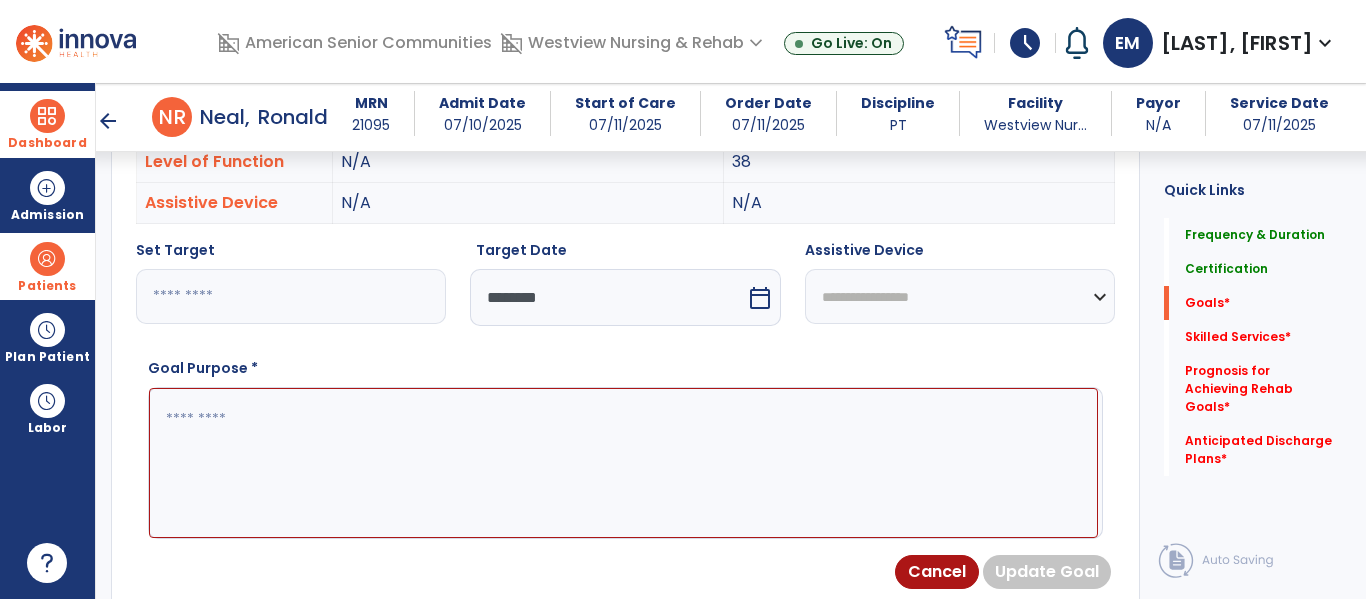 select on "**********" 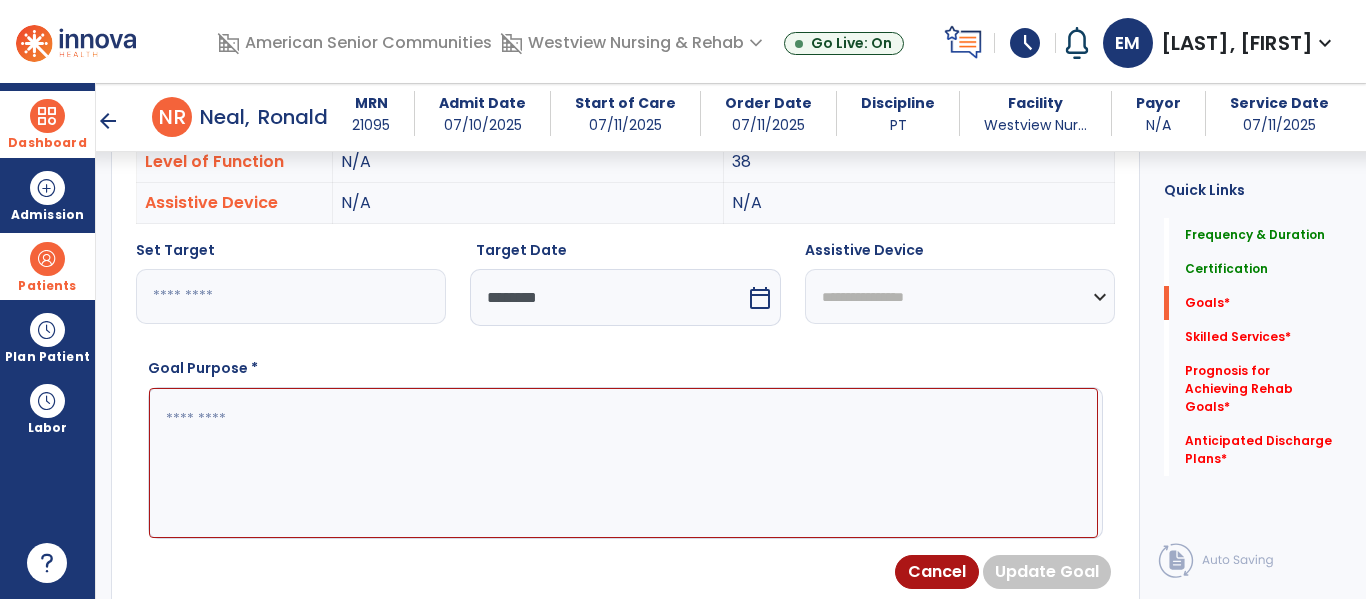click on "**********" at bounding box center [960, 296] 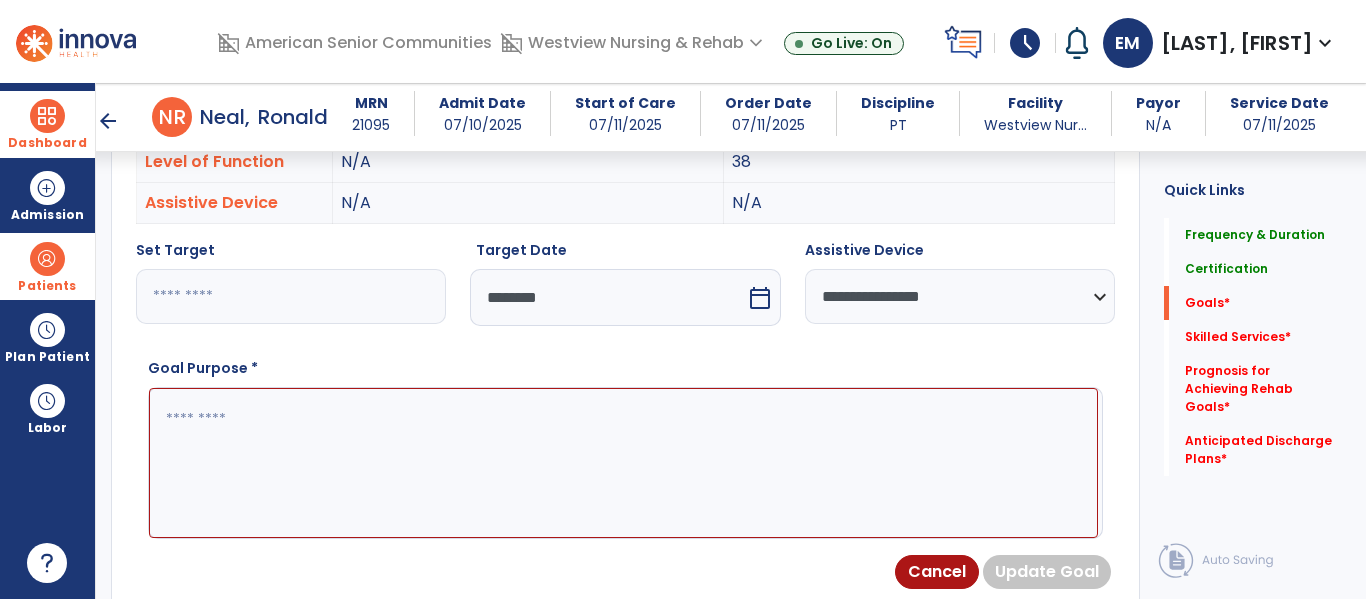 click at bounding box center (623, 463) 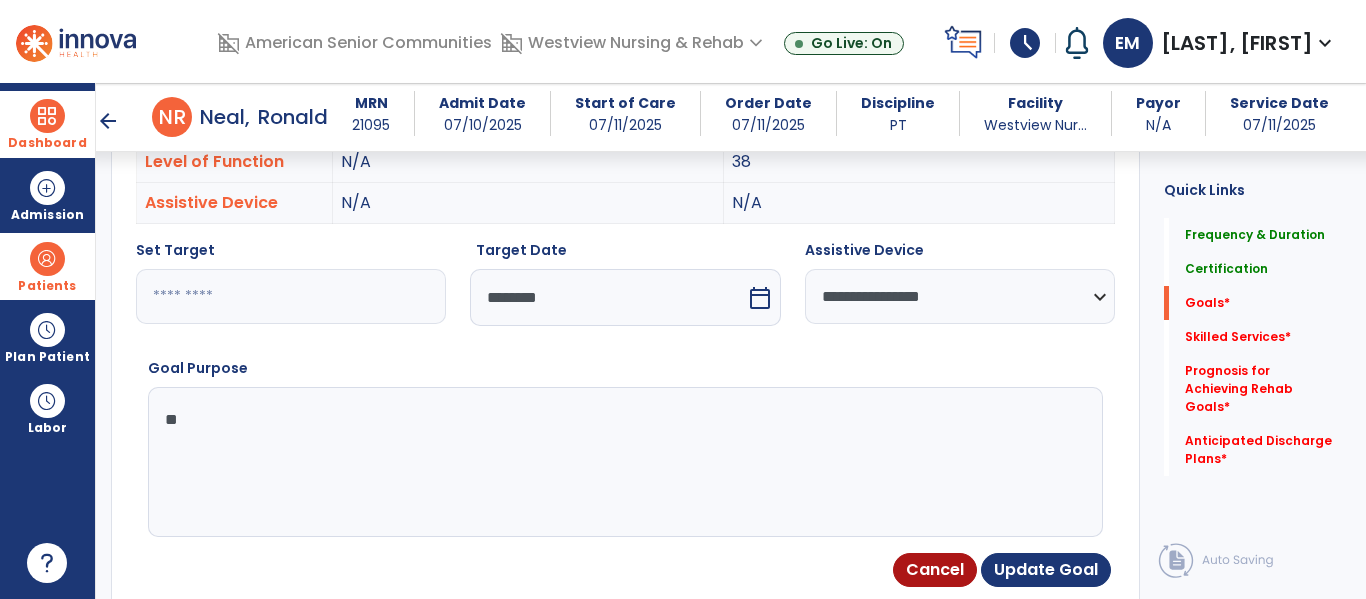 type on "*" 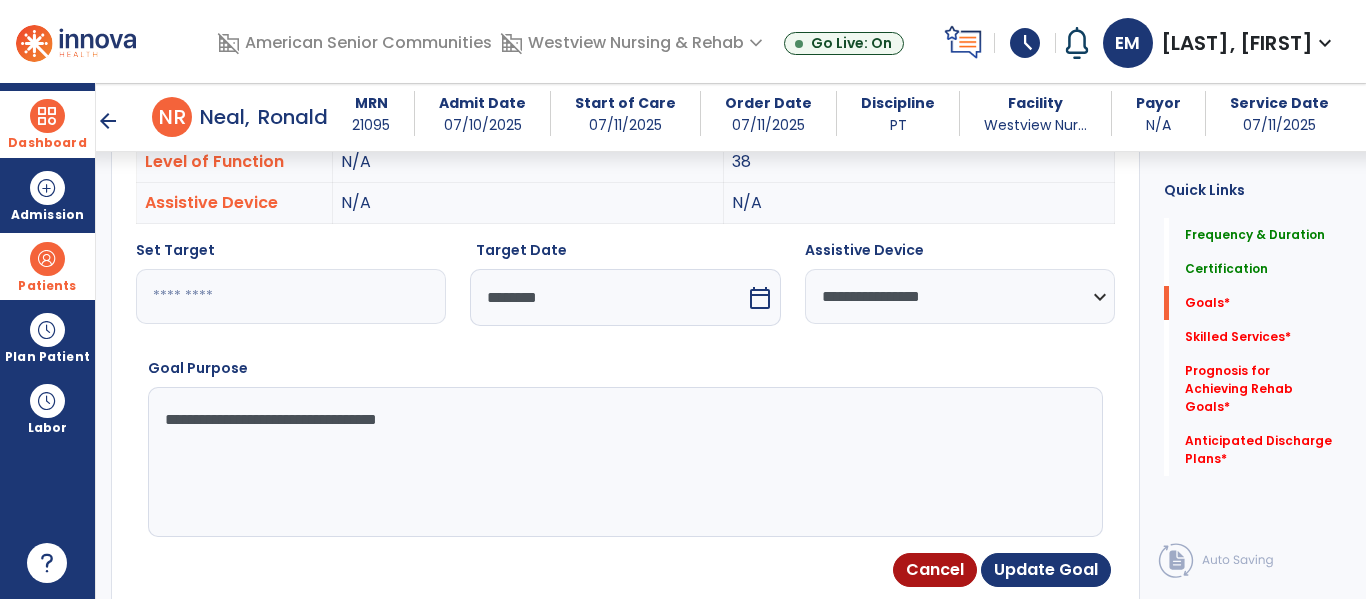 type on "**********" 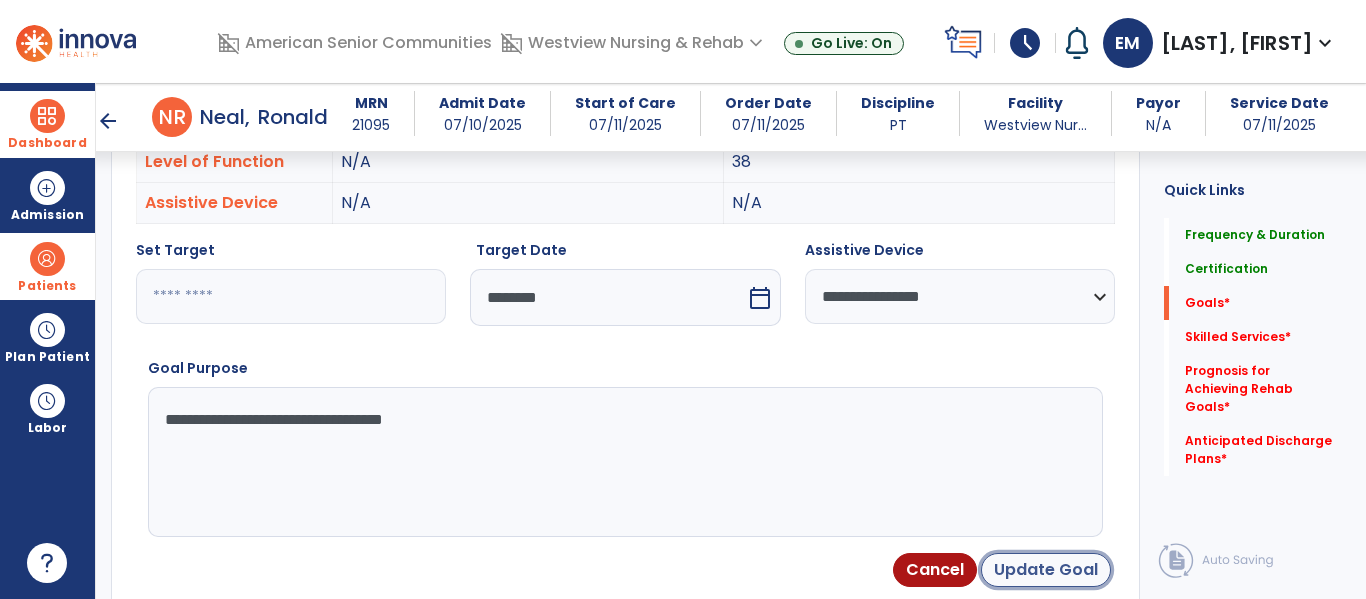 click on "Update Goal" at bounding box center [1046, 570] 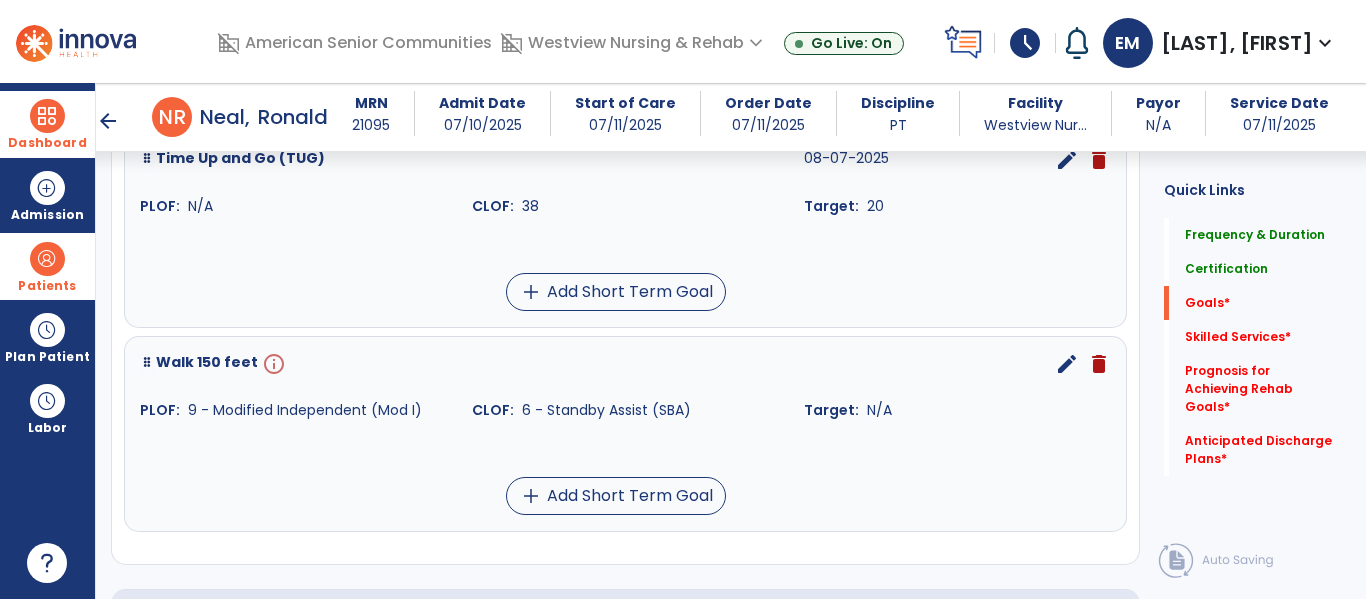 click on "edit" at bounding box center [1067, 364] 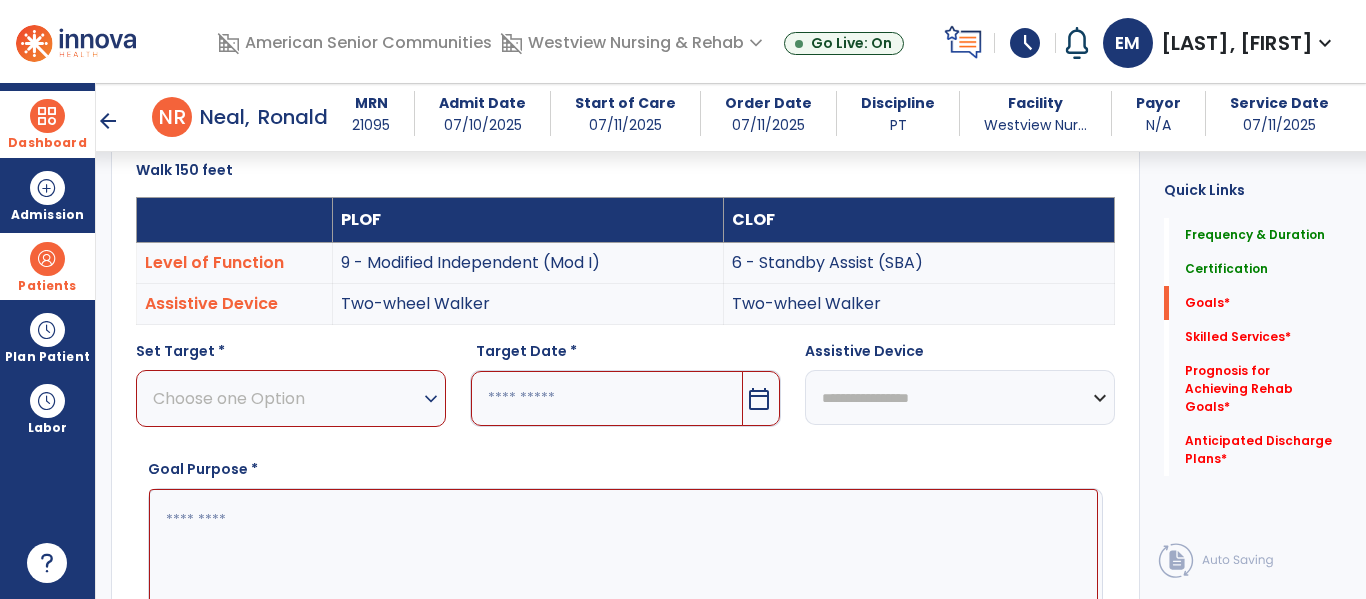 scroll, scrollTop: 534, scrollLeft: 0, axis: vertical 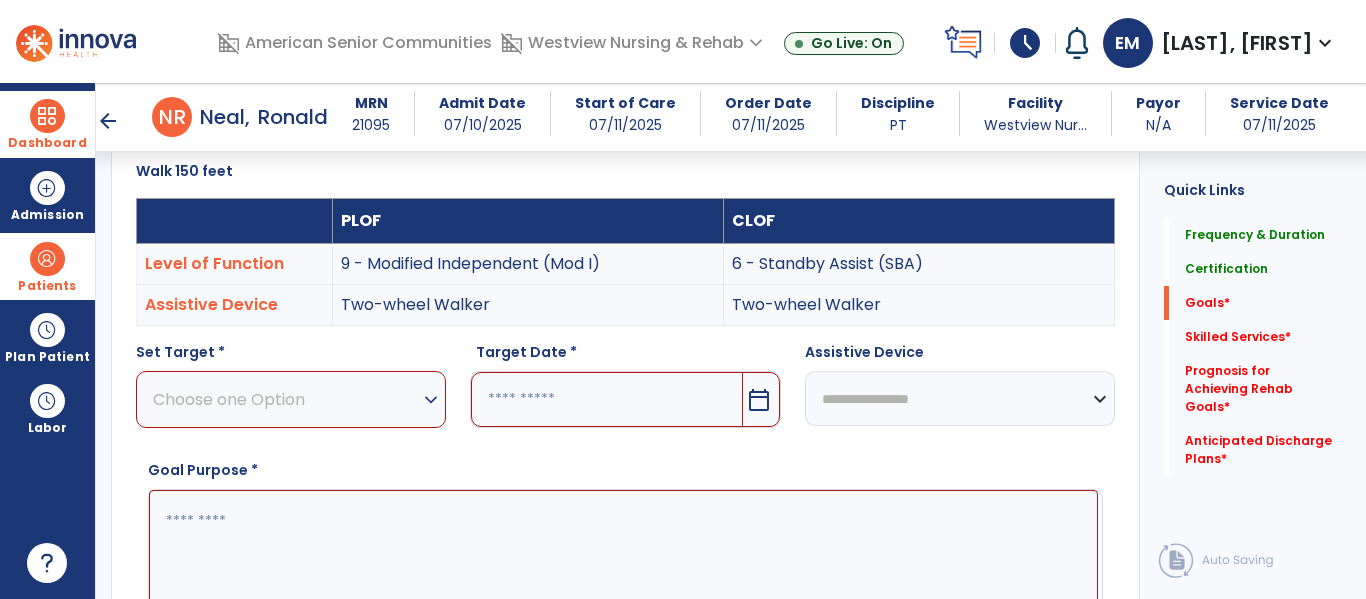 click on "Choose one Option   expand_more" at bounding box center [291, 399] 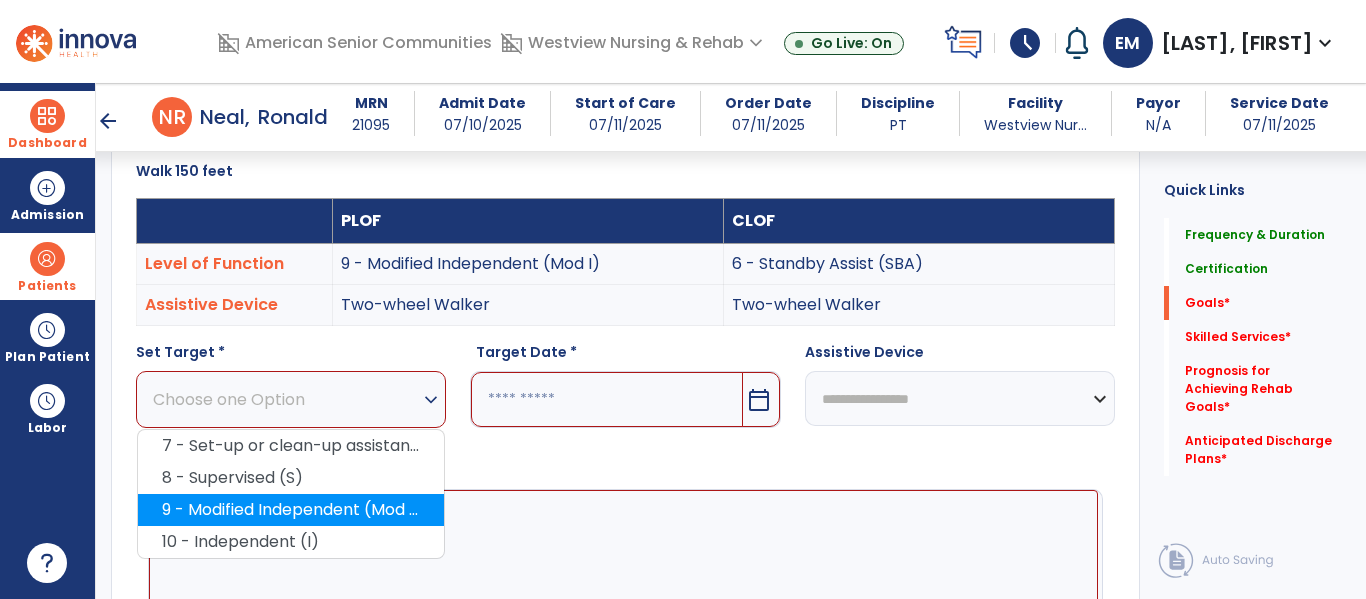 click on "9 - Modified Independent (Mod I)" at bounding box center (291, 510) 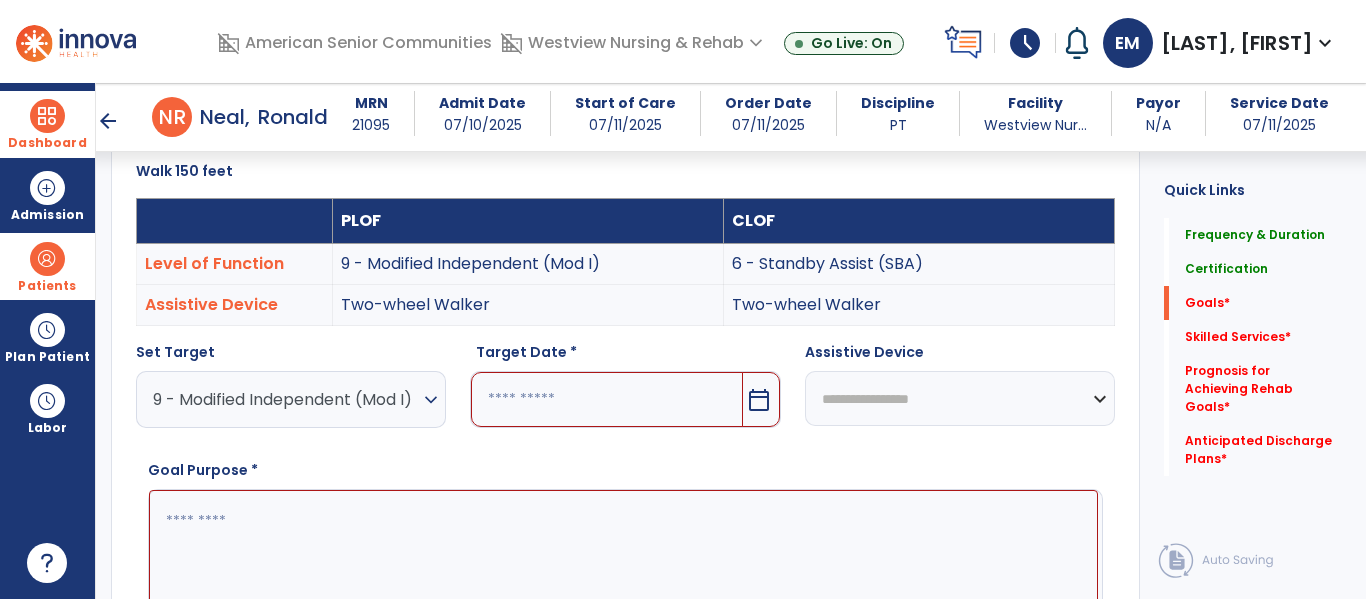 click on "calendar_today" at bounding box center [759, 400] 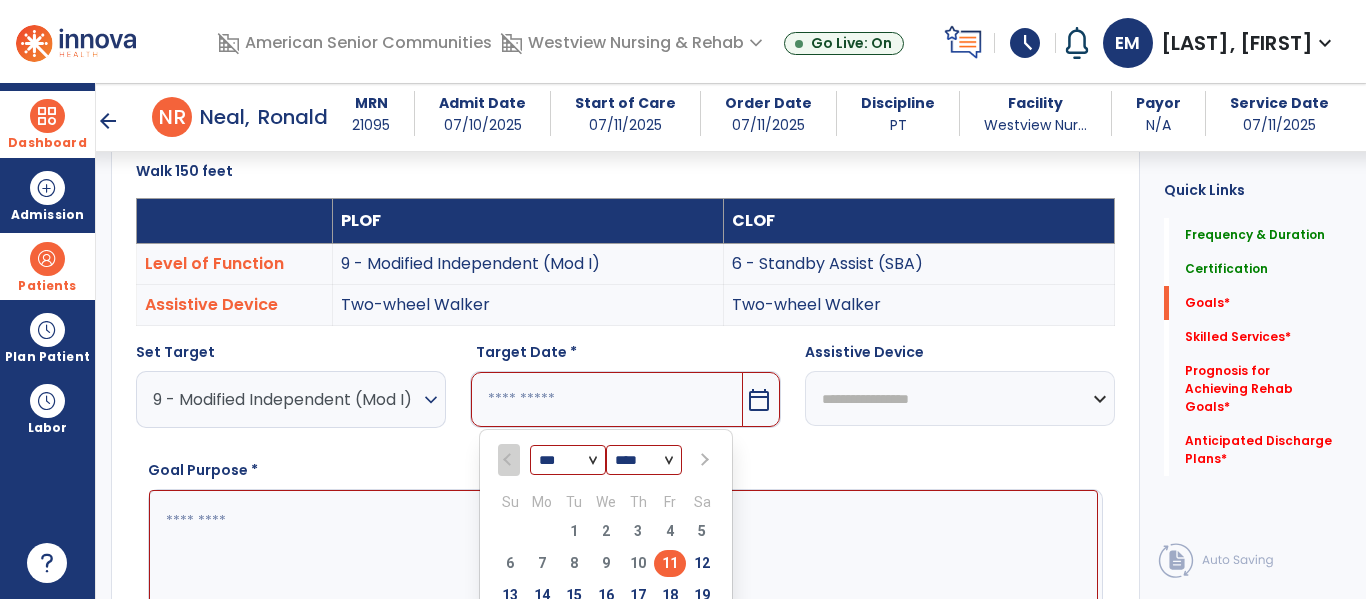 click at bounding box center (704, 460) 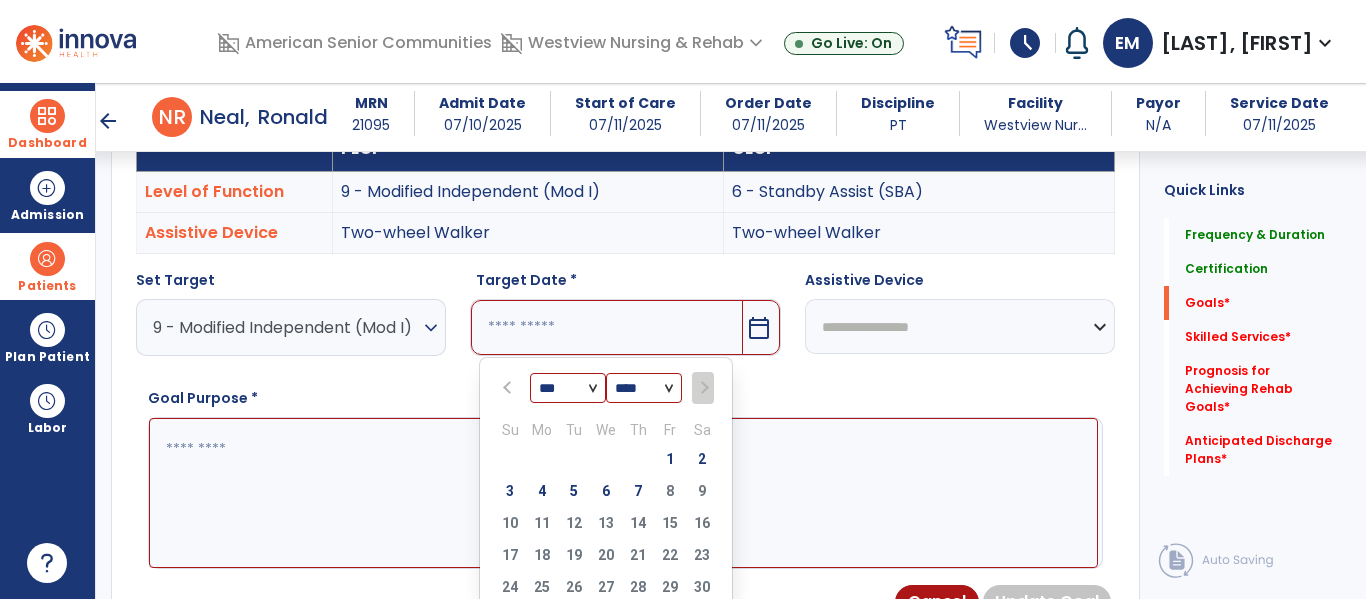 scroll, scrollTop: 616, scrollLeft: 0, axis: vertical 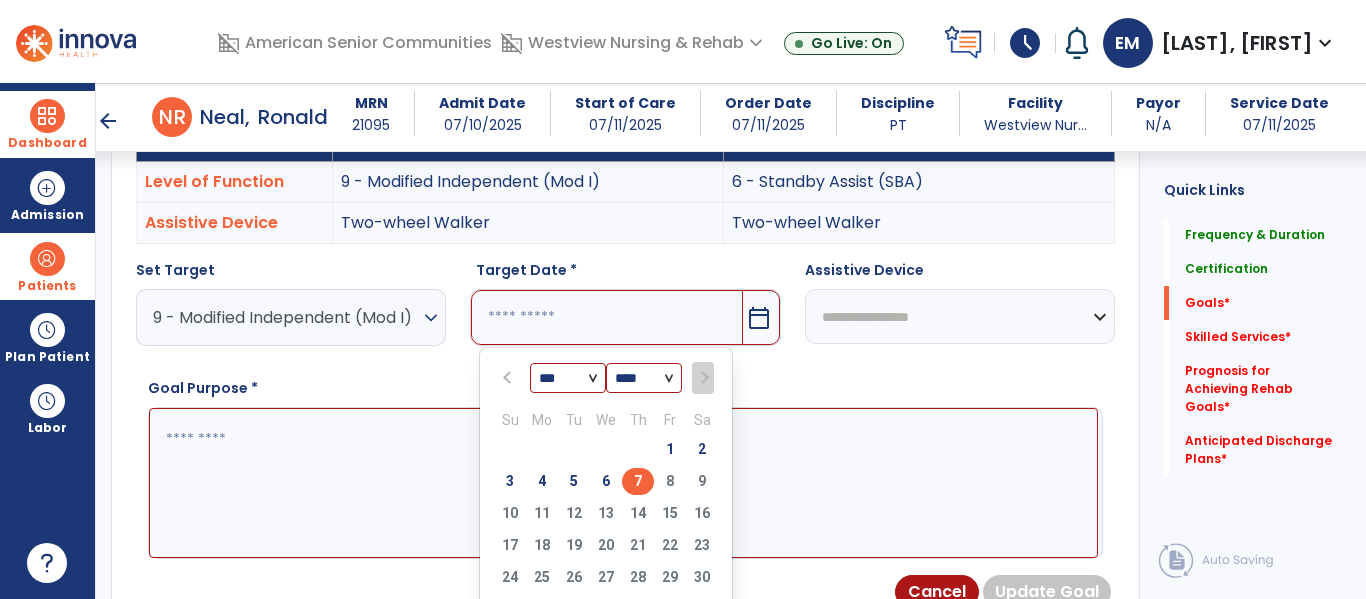 click on "7" at bounding box center (638, 481) 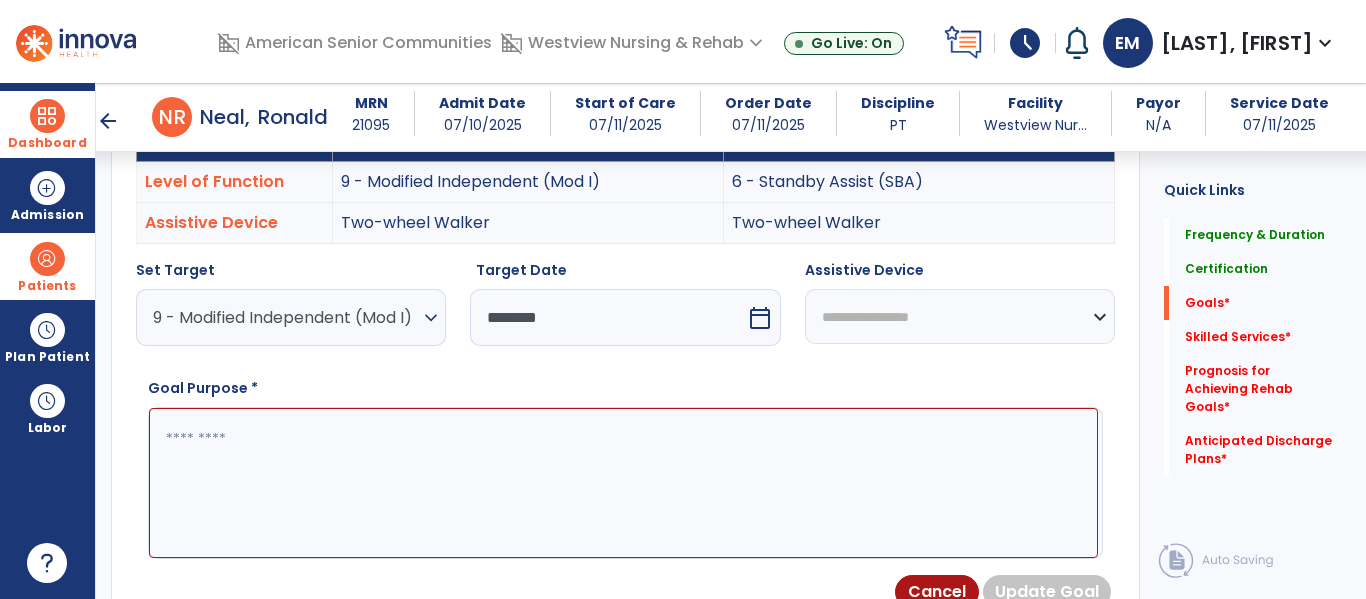 click on "**********" at bounding box center (960, 316) 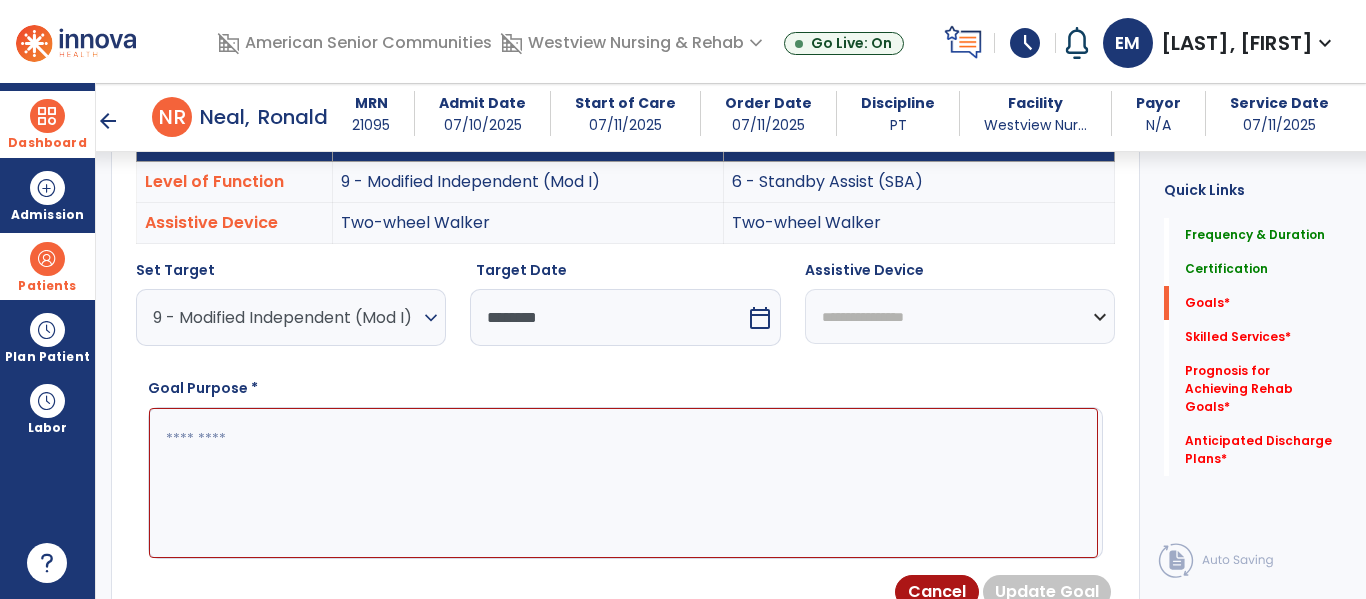 click on "**********" at bounding box center (960, 316) 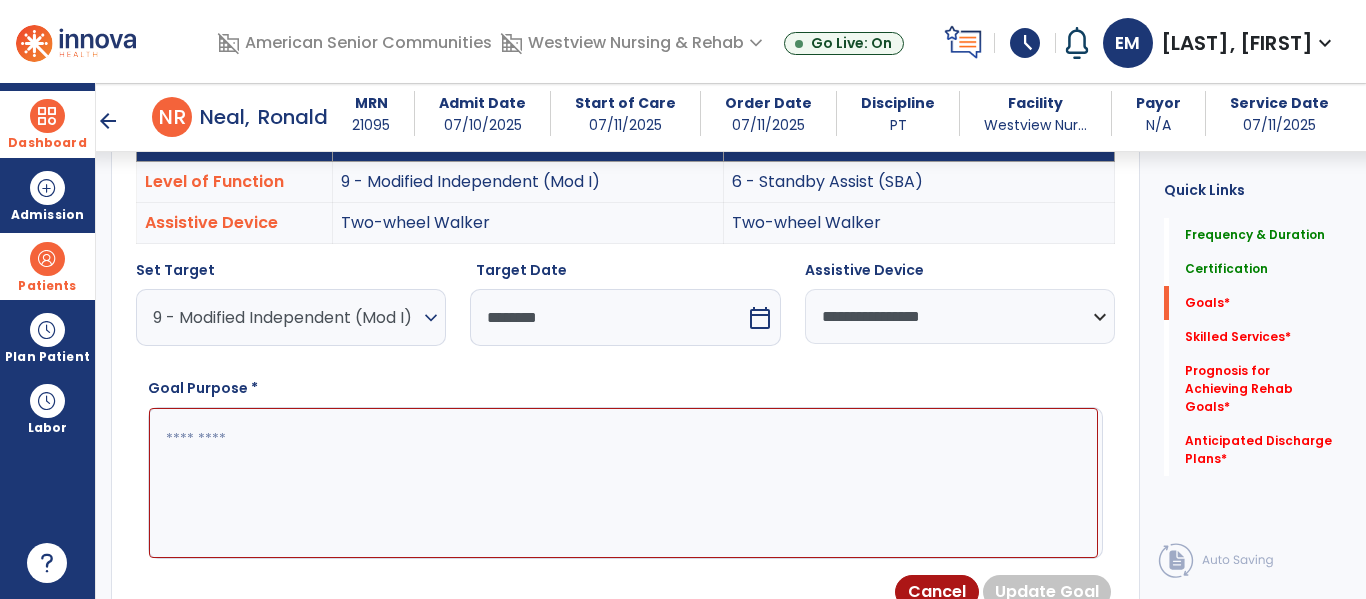 click at bounding box center (623, 483) 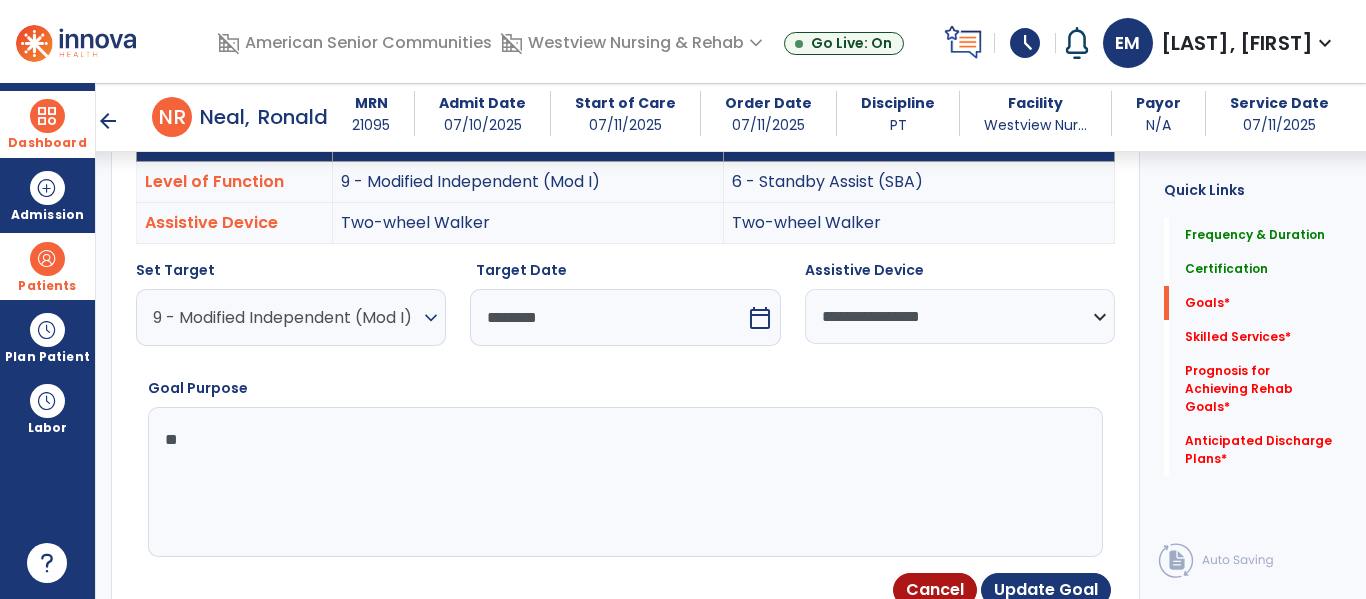 type on "*" 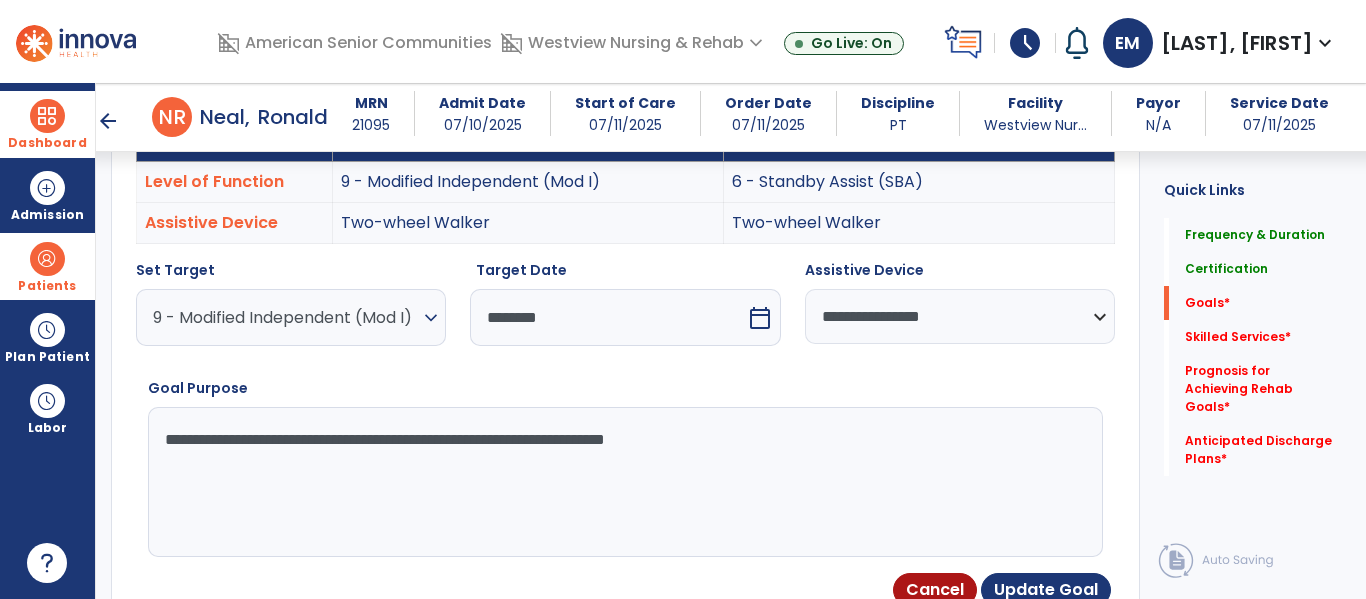 type on "**********" 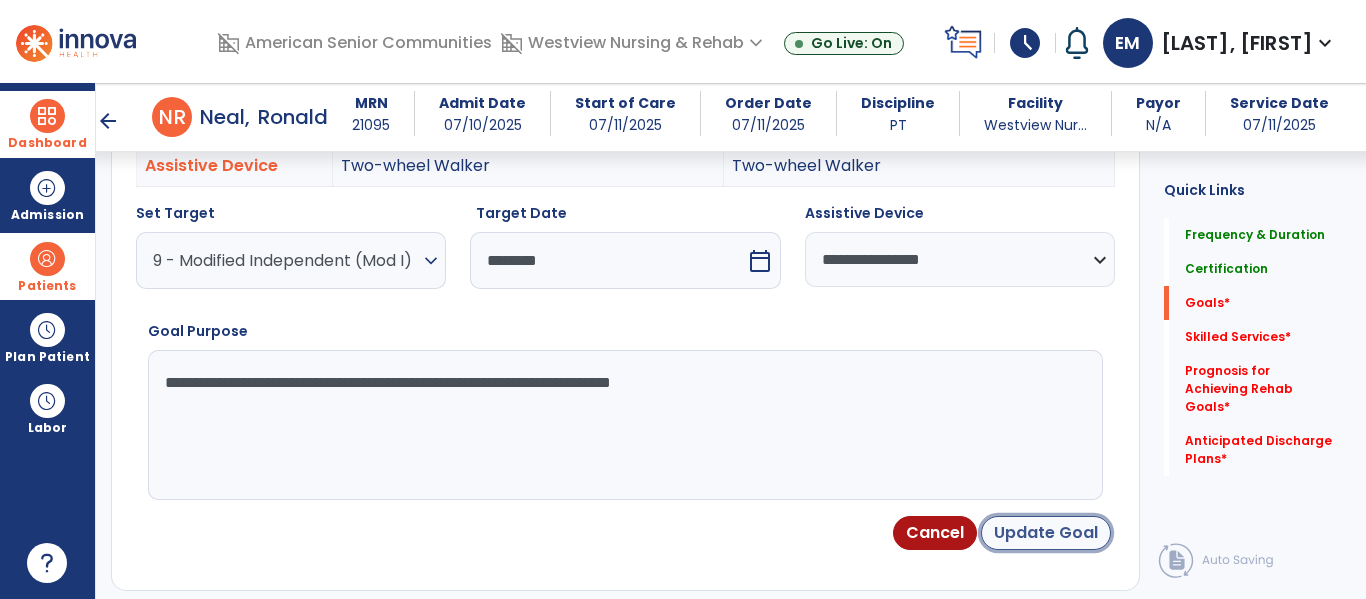 click on "Update Goal" at bounding box center (1046, 533) 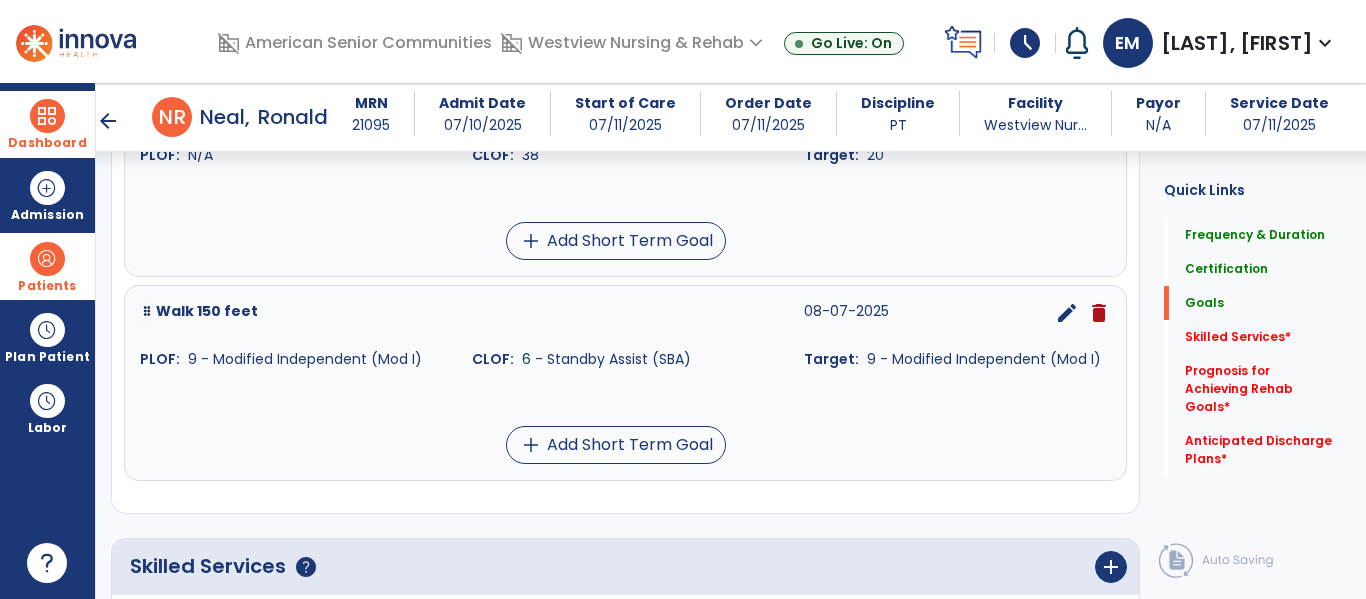scroll, scrollTop: 937, scrollLeft: 0, axis: vertical 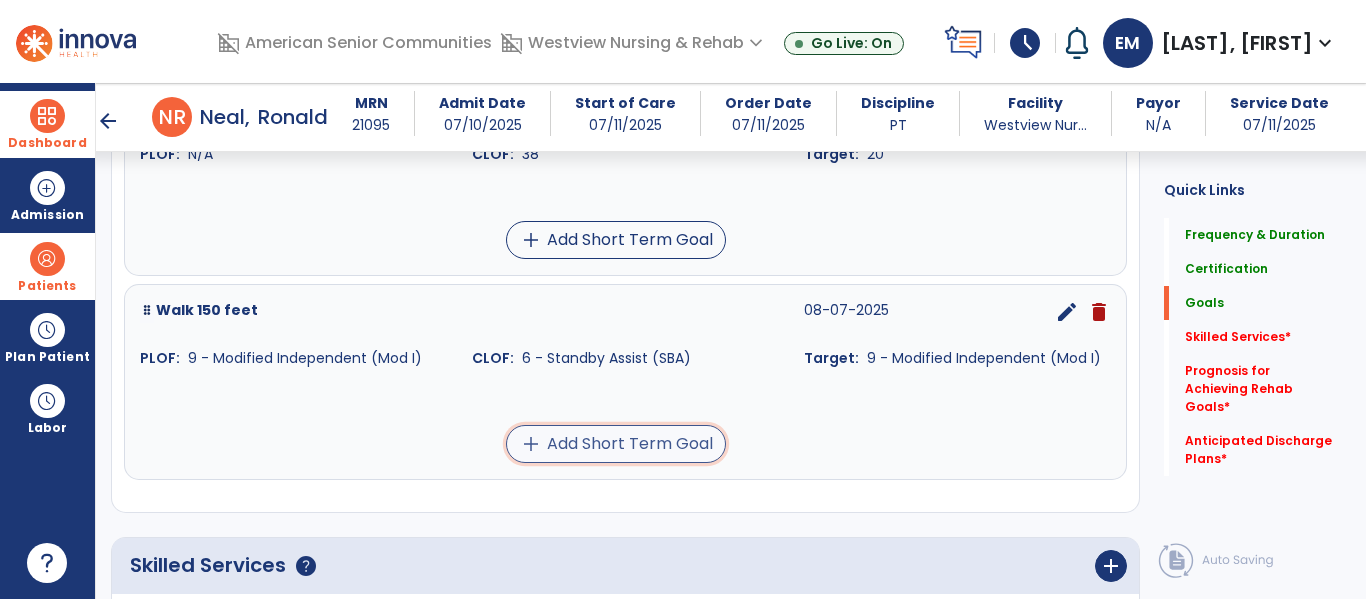 click on "add  Add Short Term Goal" at bounding box center (616, 444) 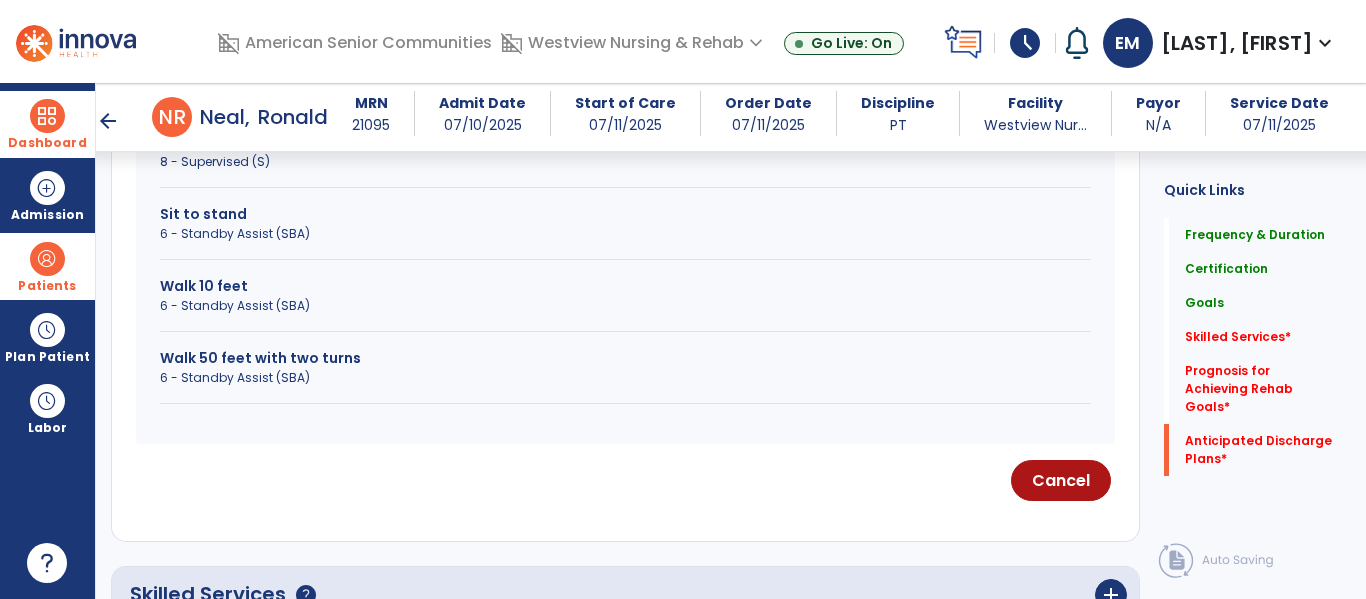 scroll, scrollTop: 1742, scrollLeft: 0, axis: vertical 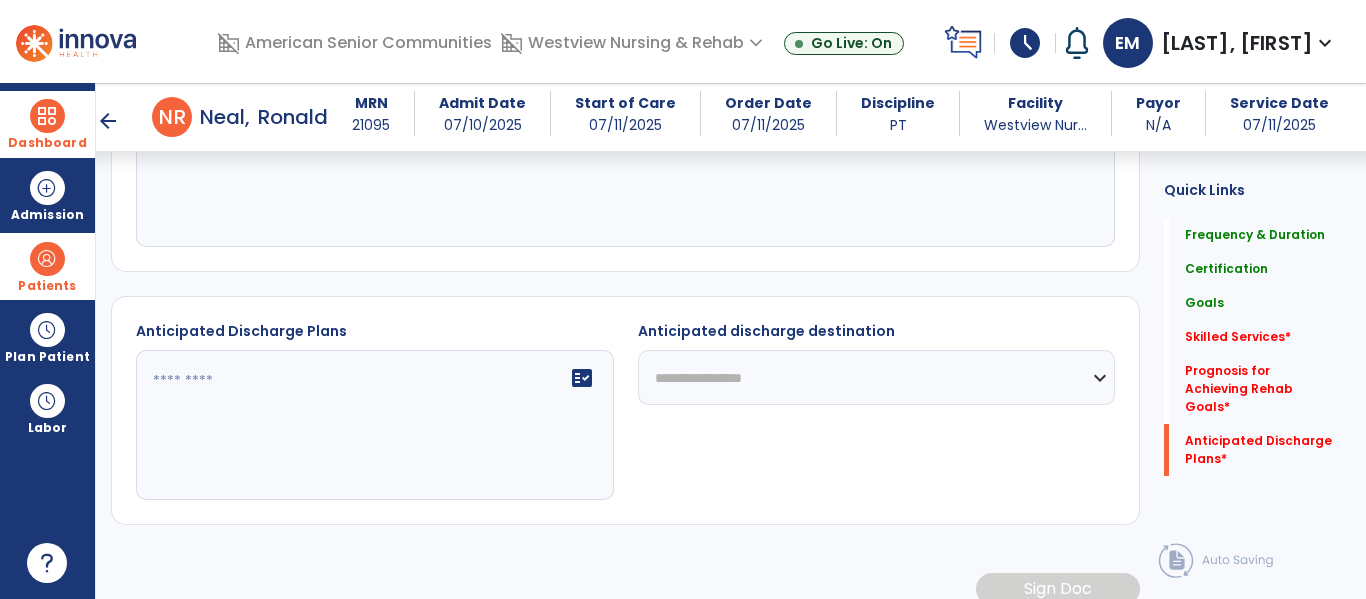 click on "fact_check" 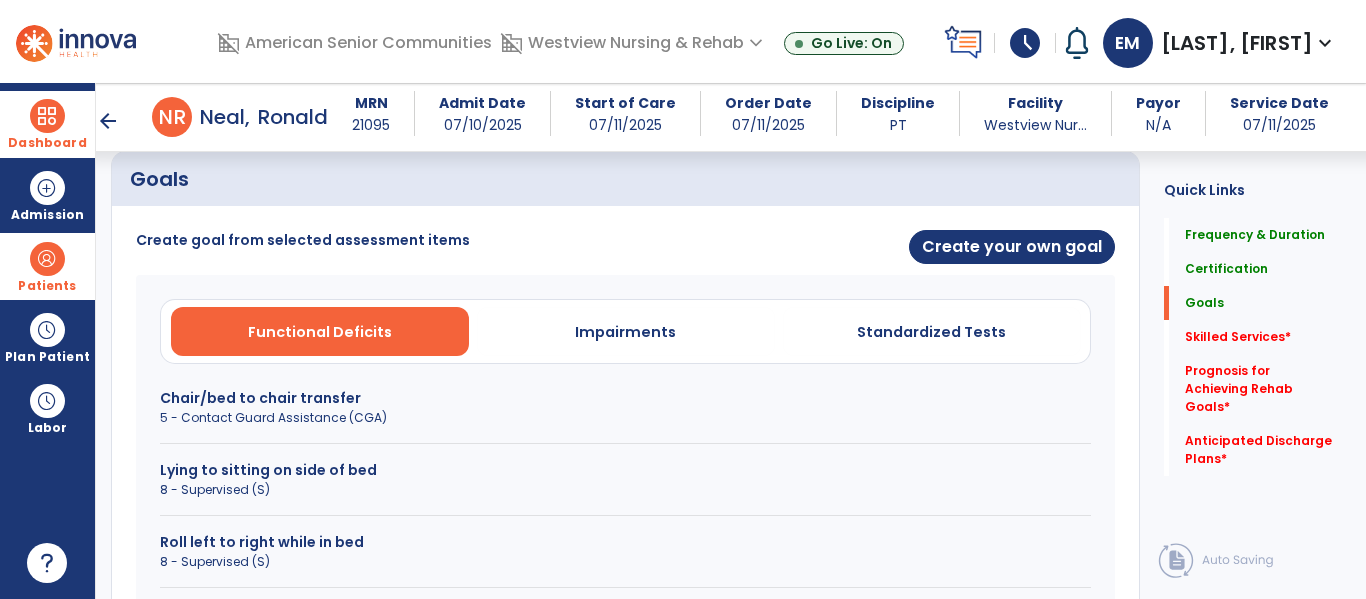 scroll, scrollTop: 463, scrollLeft: 0, axis: vertical 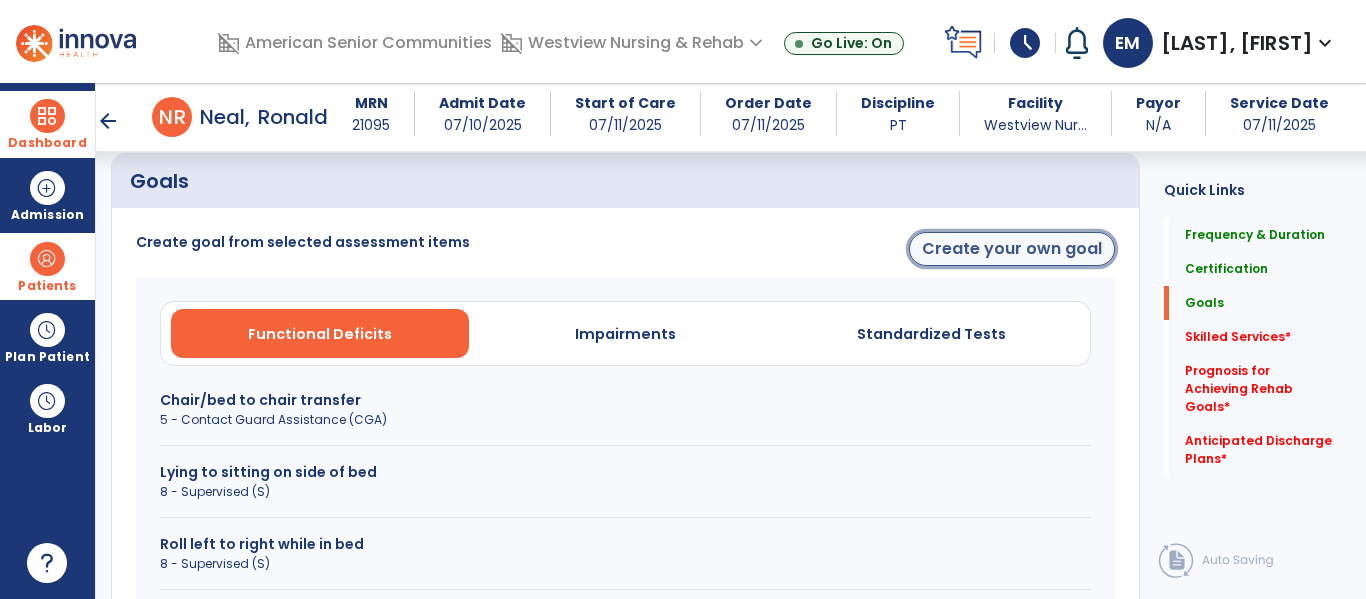 click on "Create your own goal" at bounding box center (1012, 249) 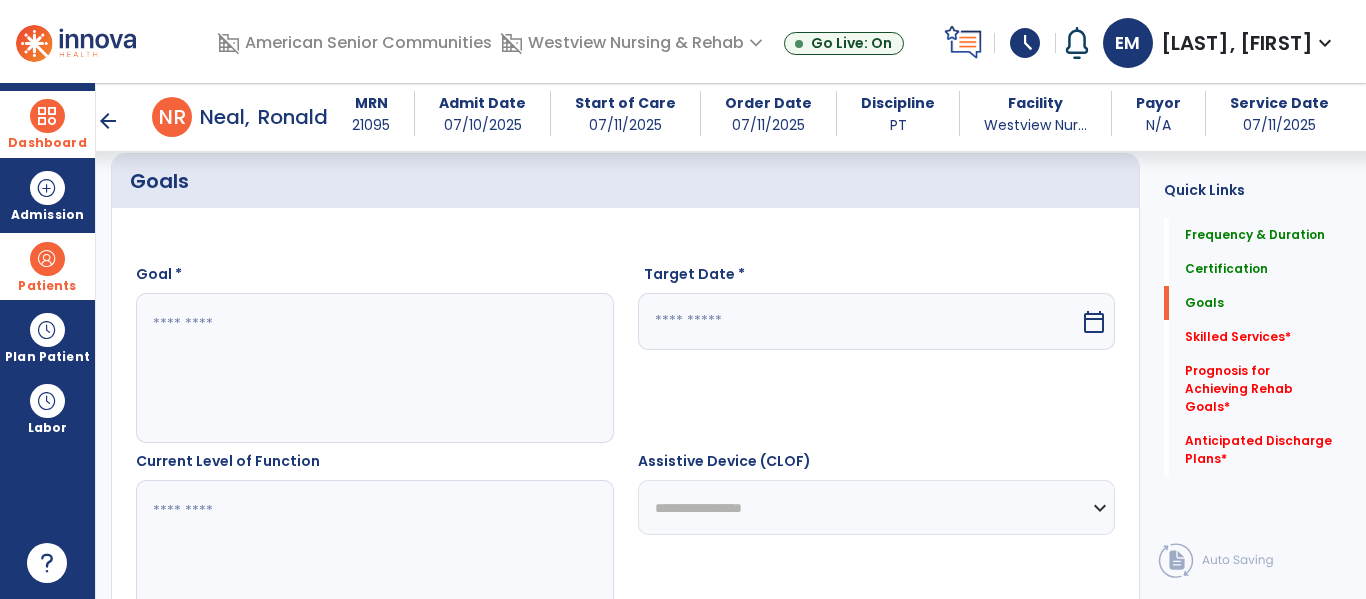 click at bounding box center (374, 368) 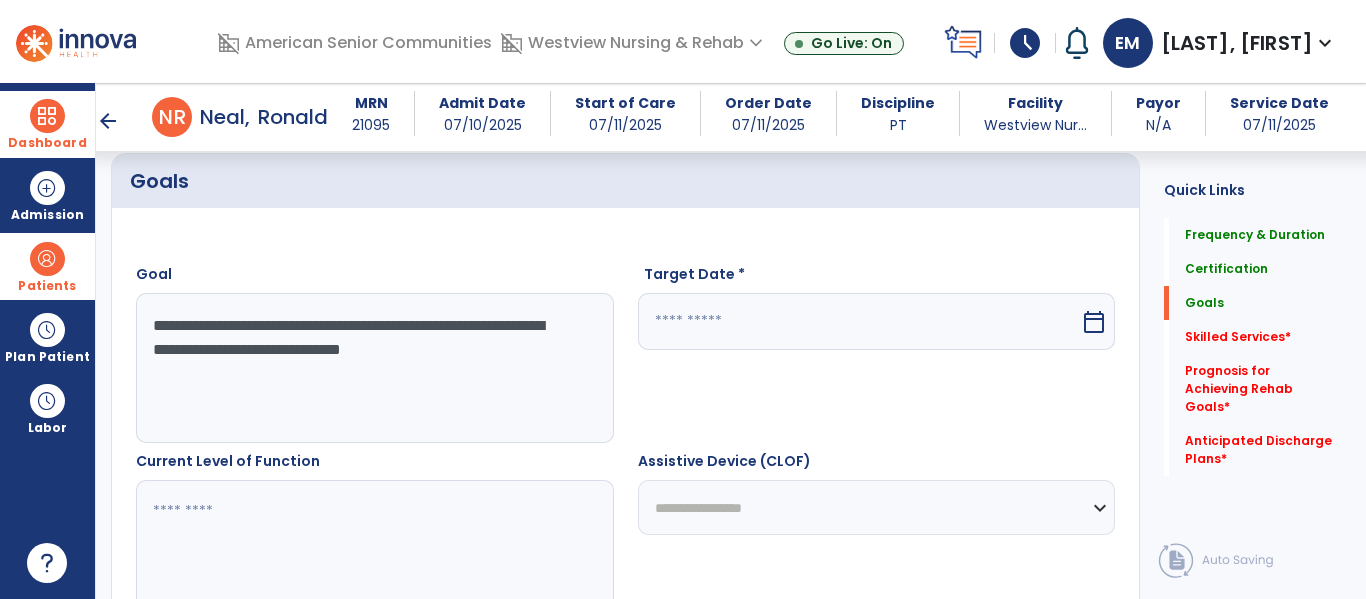 click on "**********" at bounding box center (374, 368) 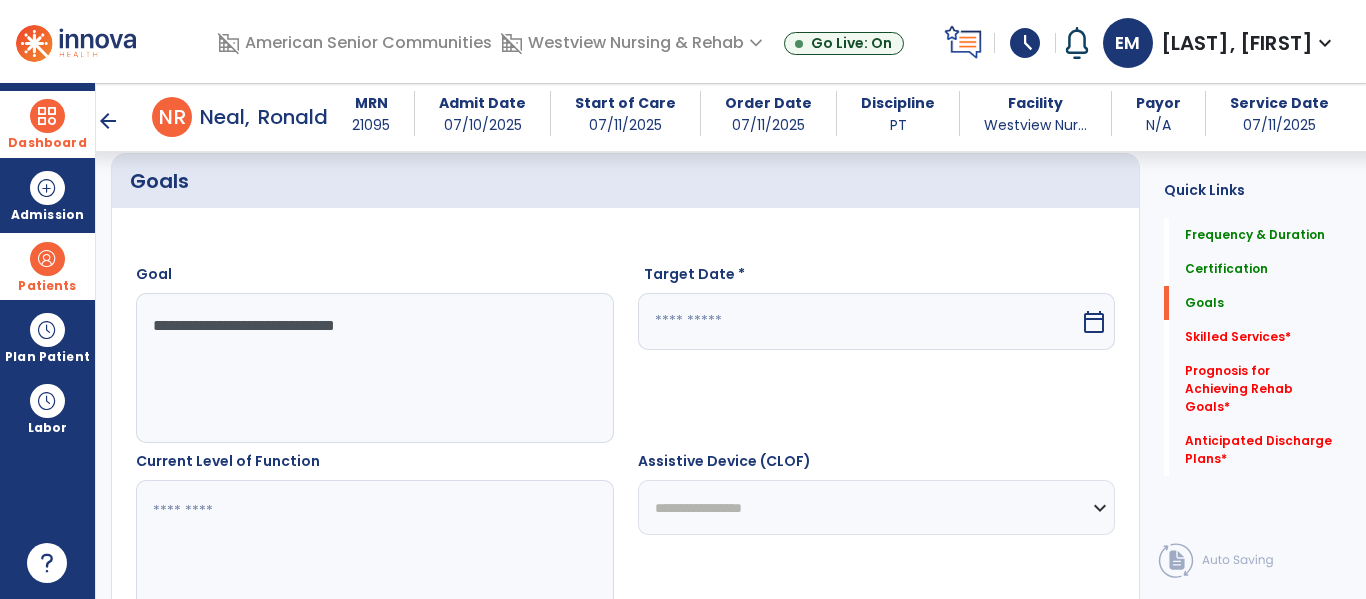 type on "**********" 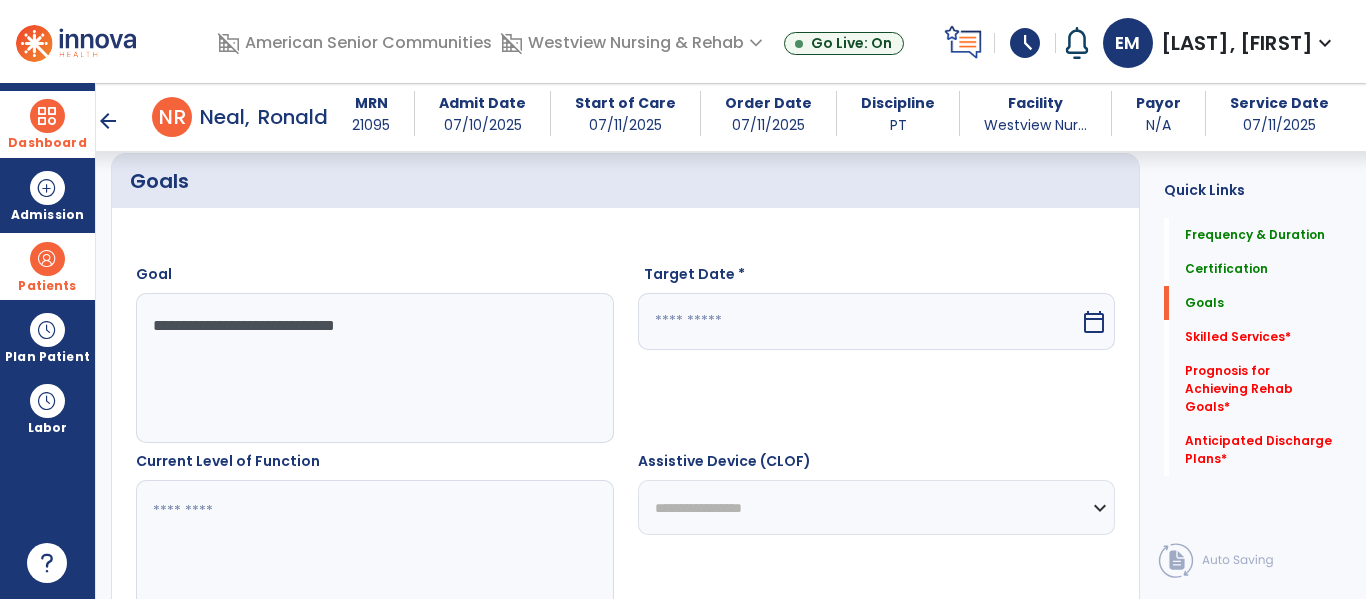 click on "calendar_today" at bounding box center (1094, 322) 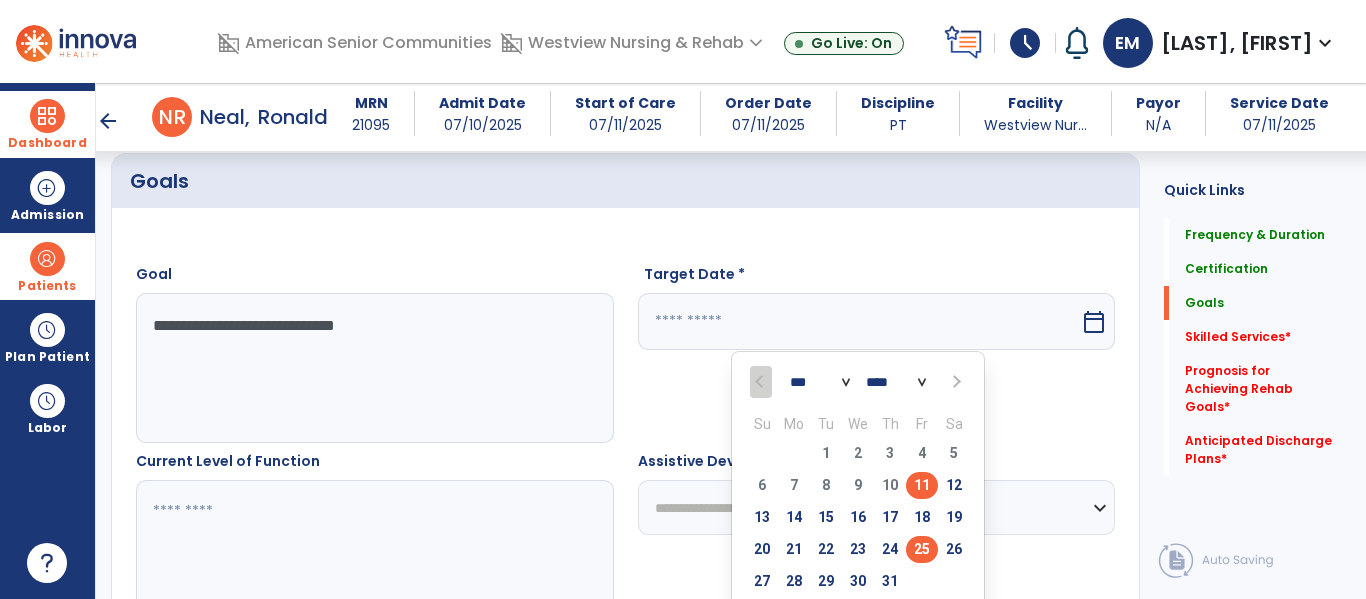 click on "25" at bounding box center [922, 549] 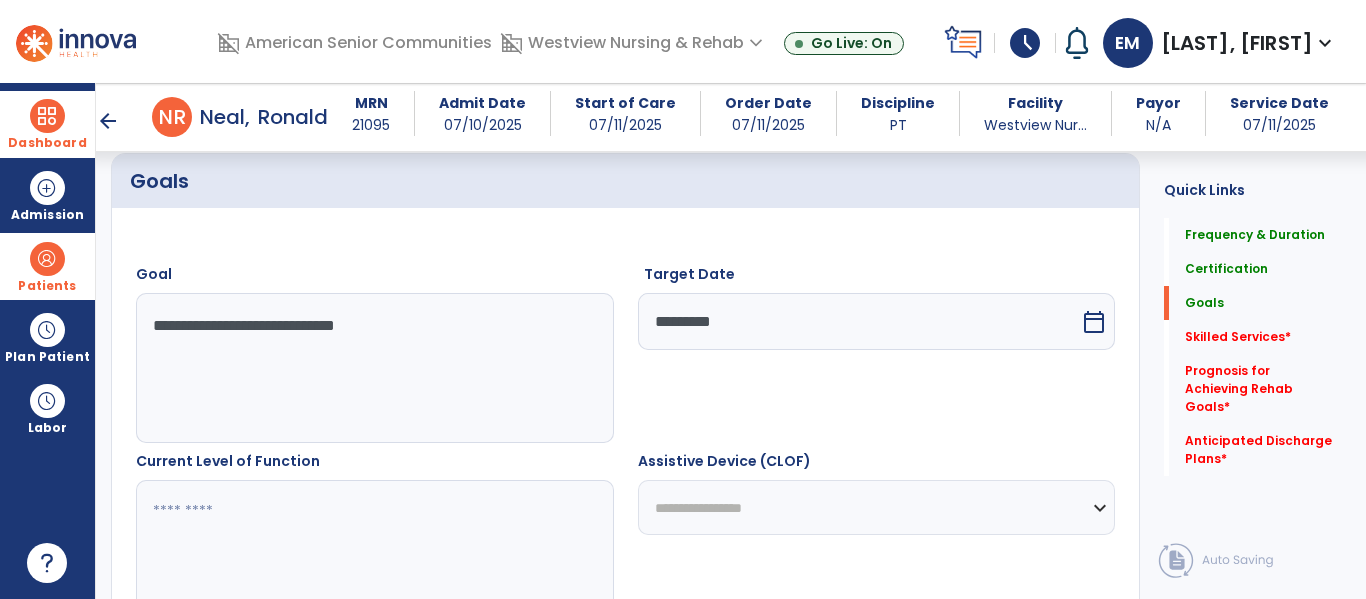 click at bounding box center [374, 555] 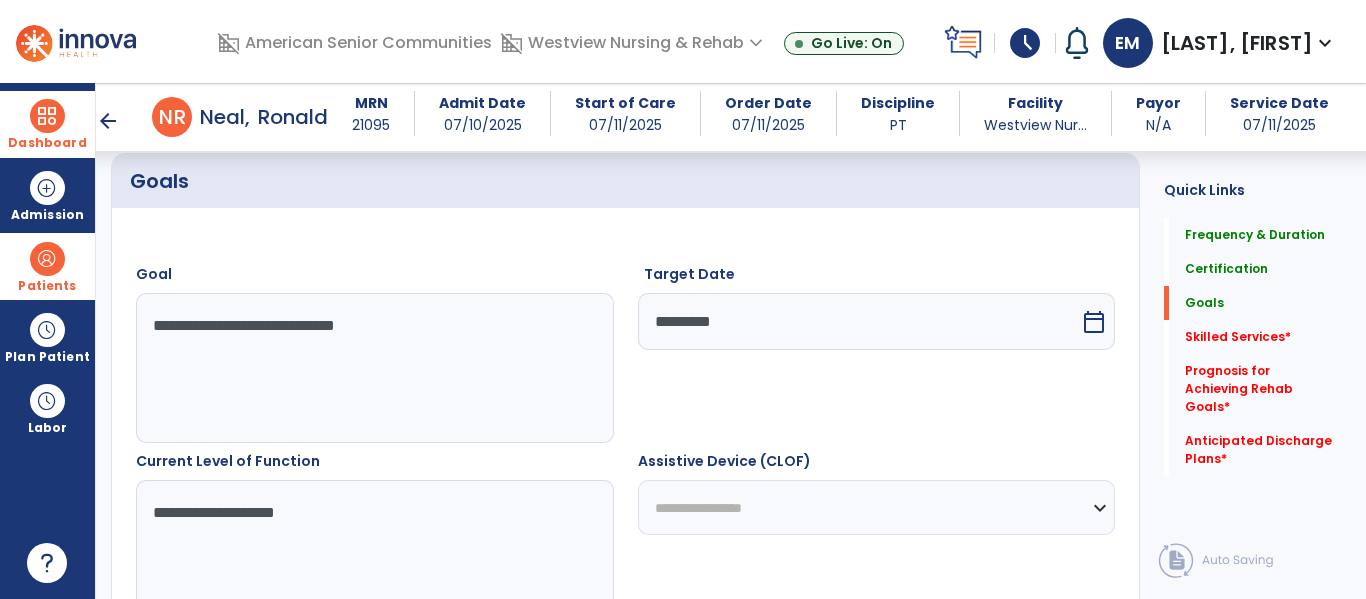 type on "**********" 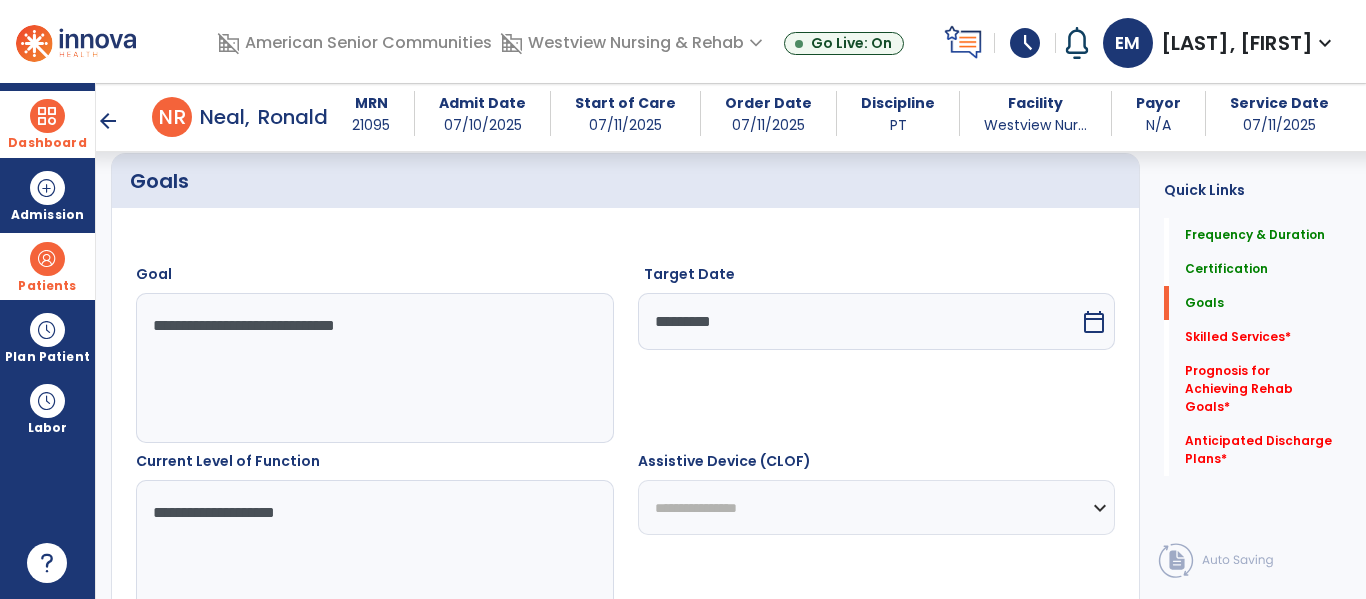 click on "**********" at bounding box center (877, 507) 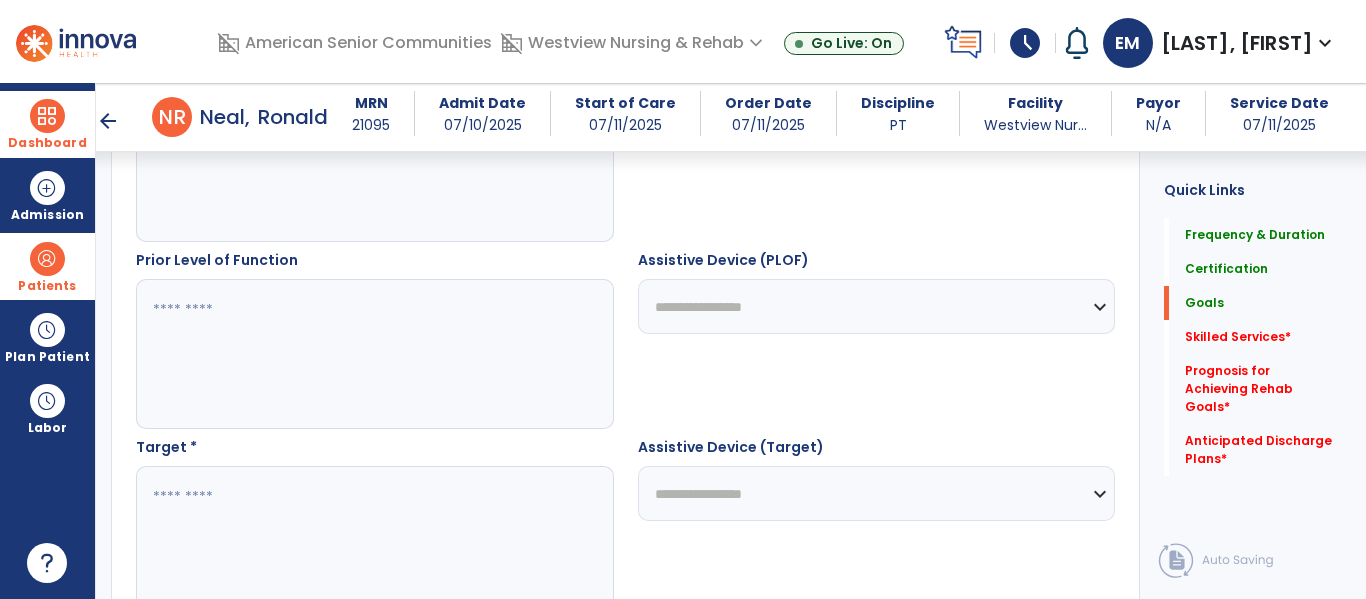 scroll, scrollTop: 860, scrollLeft: 0, axis: vertical 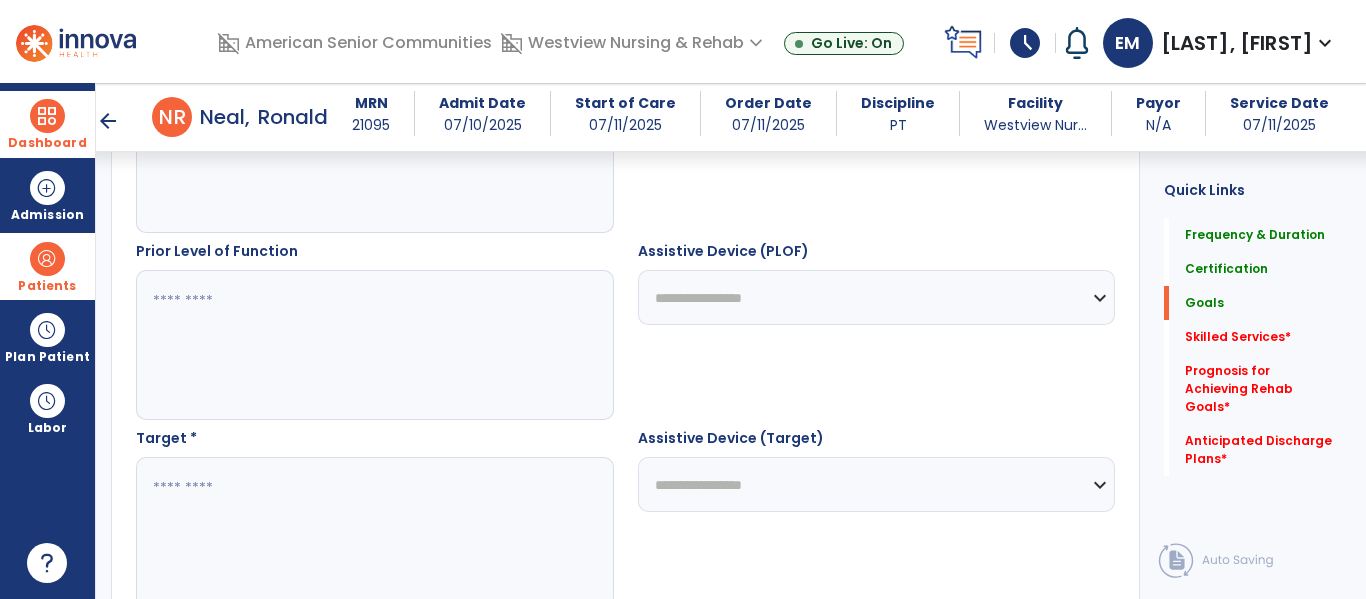 click at bounding box center [374, 532] 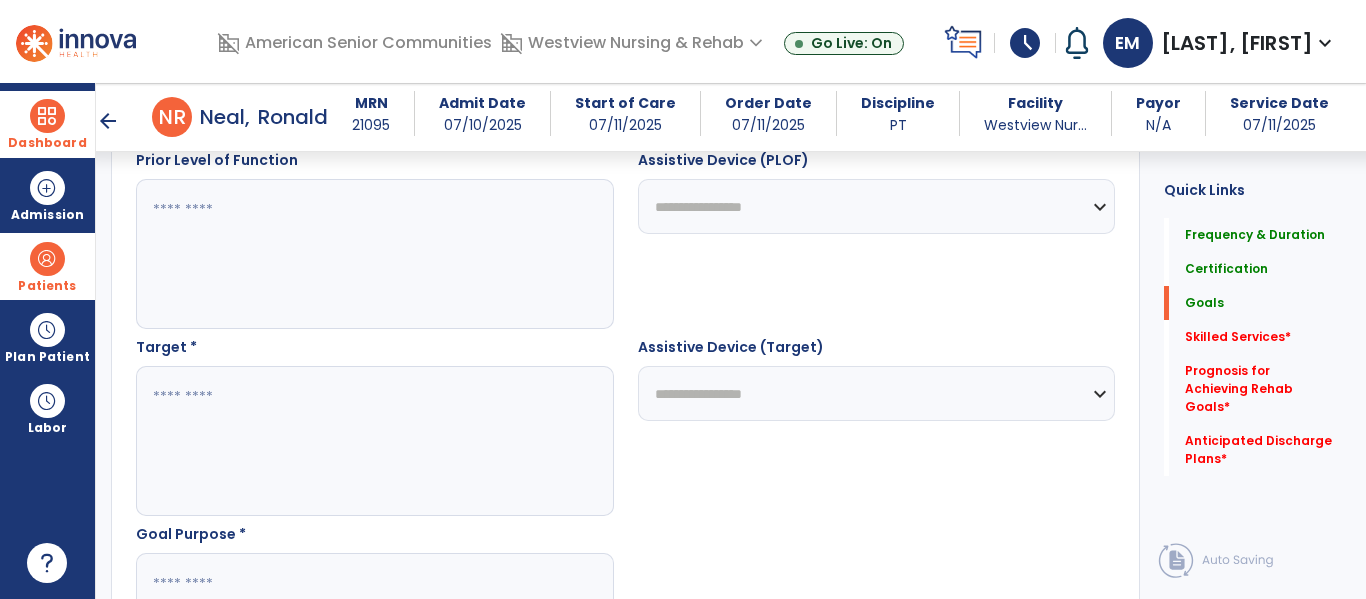 scroll, scrollTop: 927, scrollLeft: 0, axis: vertical 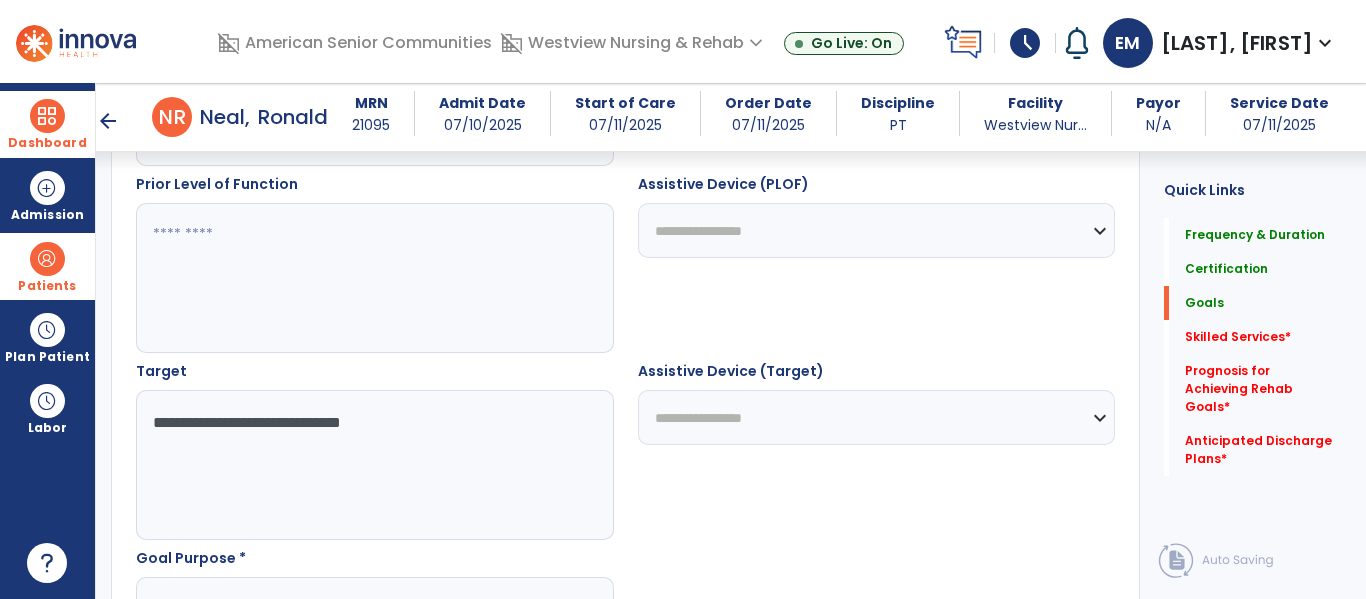 type on "**********" 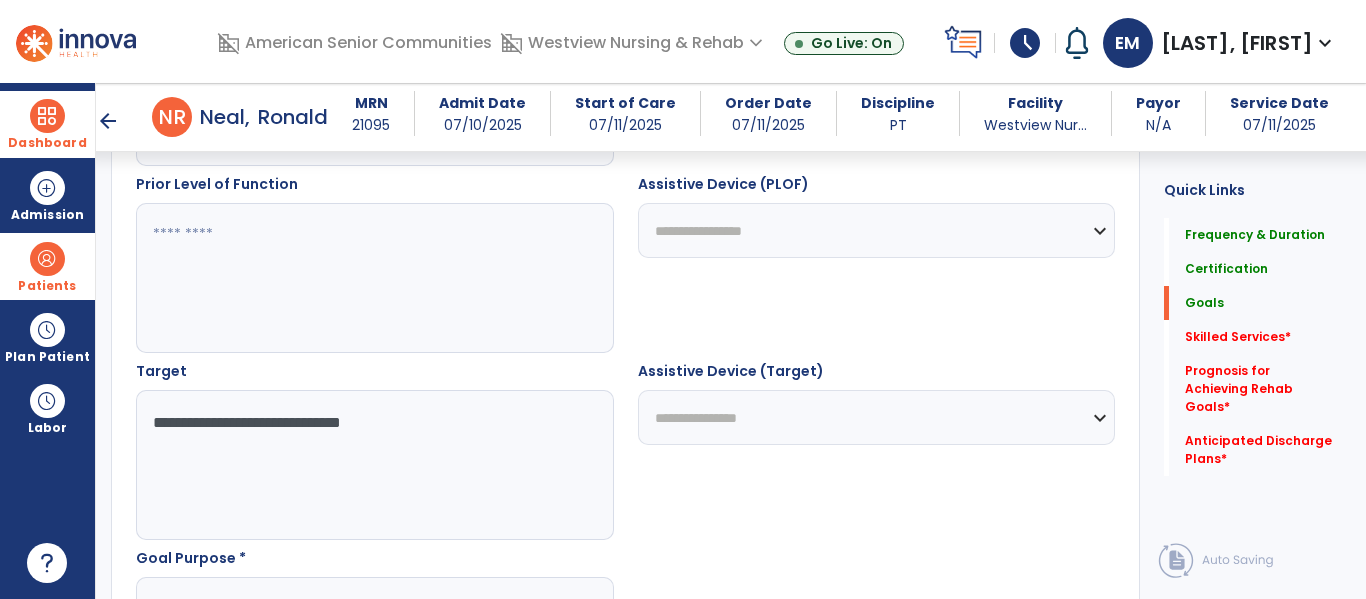 click on "**********" at bounding box center (877, 417) 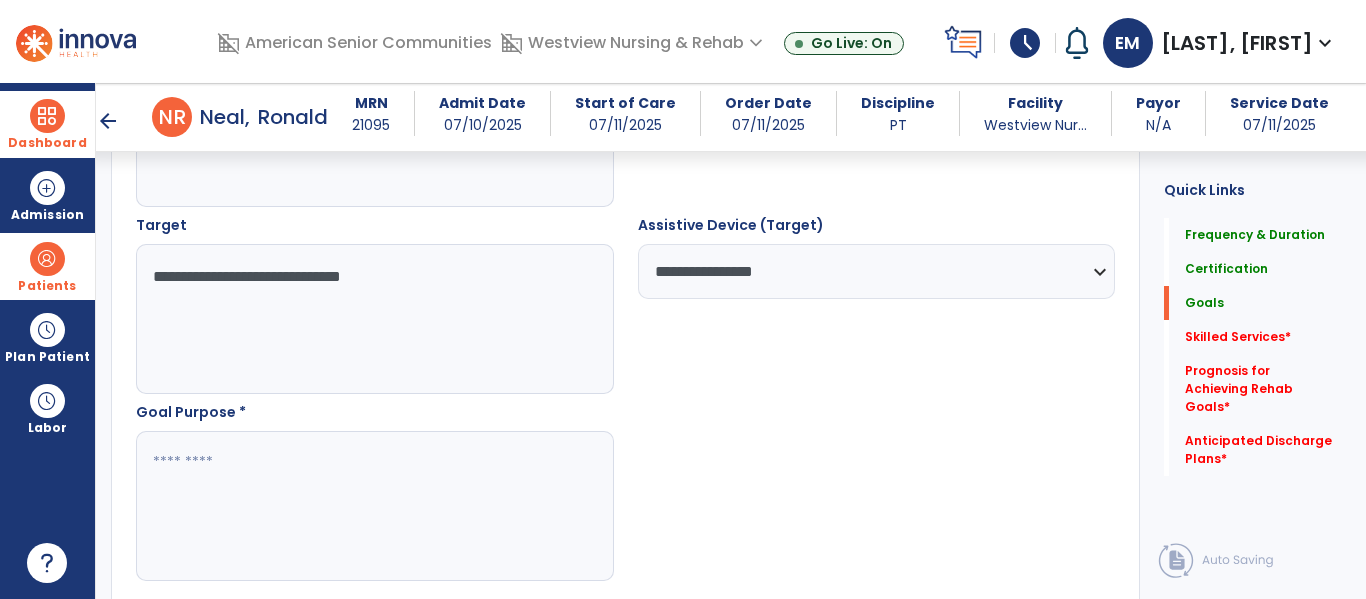 scroll, scrollTop: 1074, scrollLeft: 0, axis: vertical 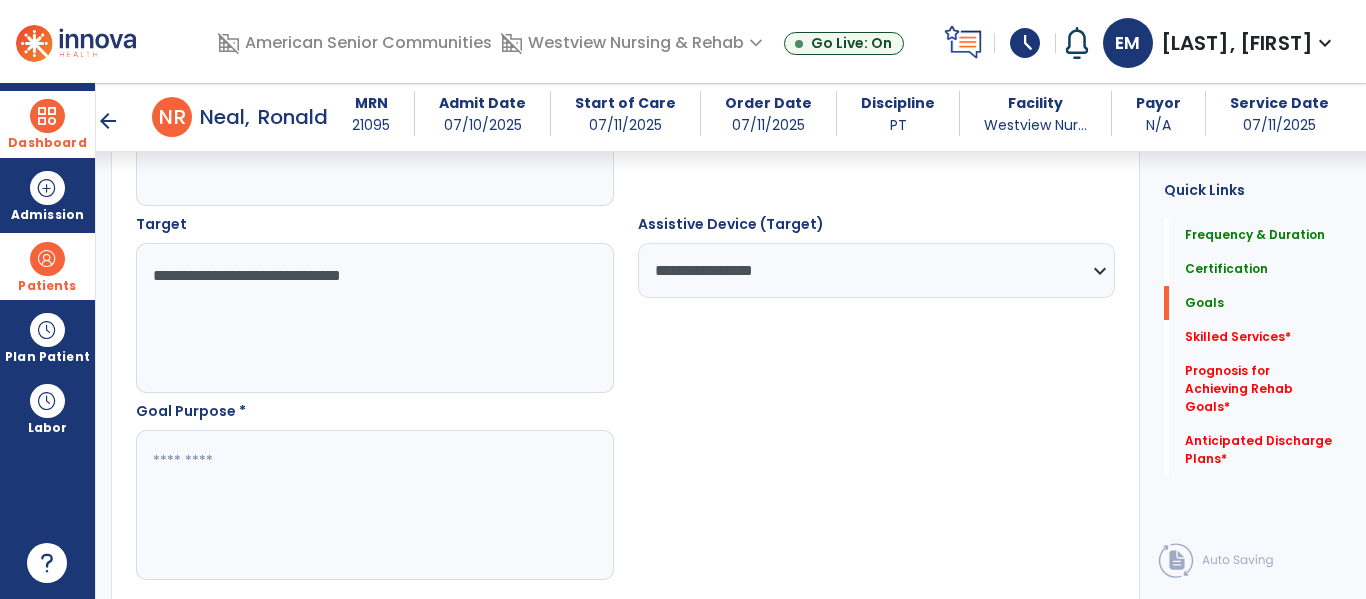 click at bounding box center (374, 505) 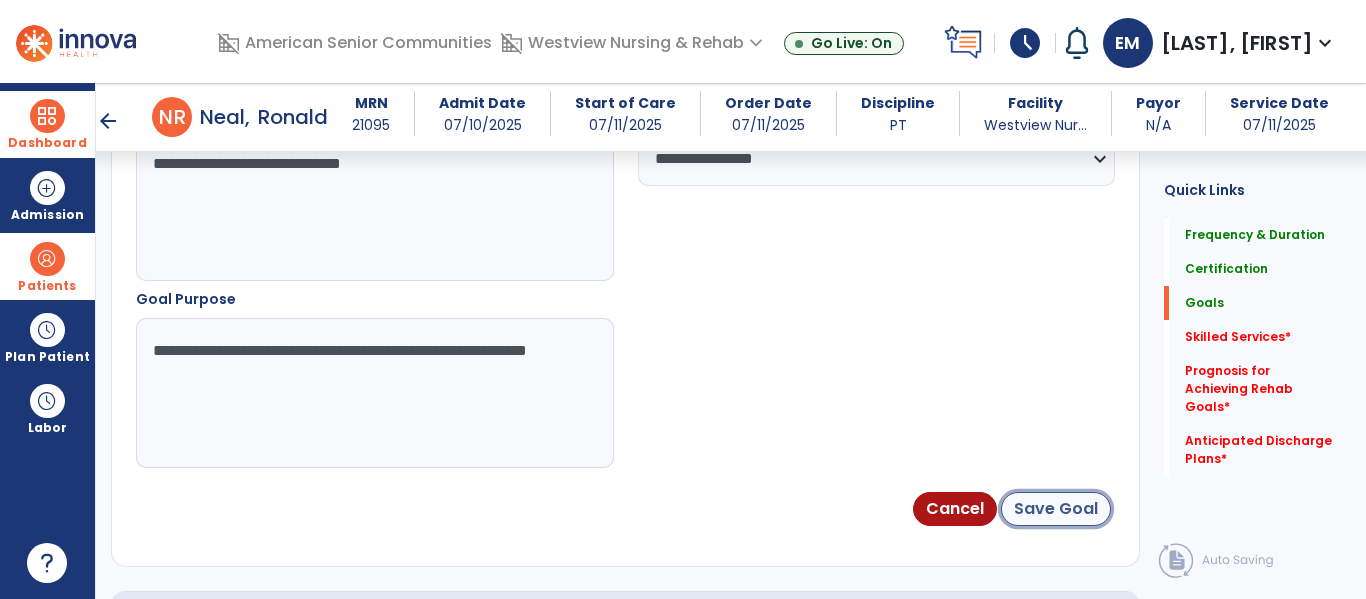 click on "Save Goal" at bounding box center [1056, 509] 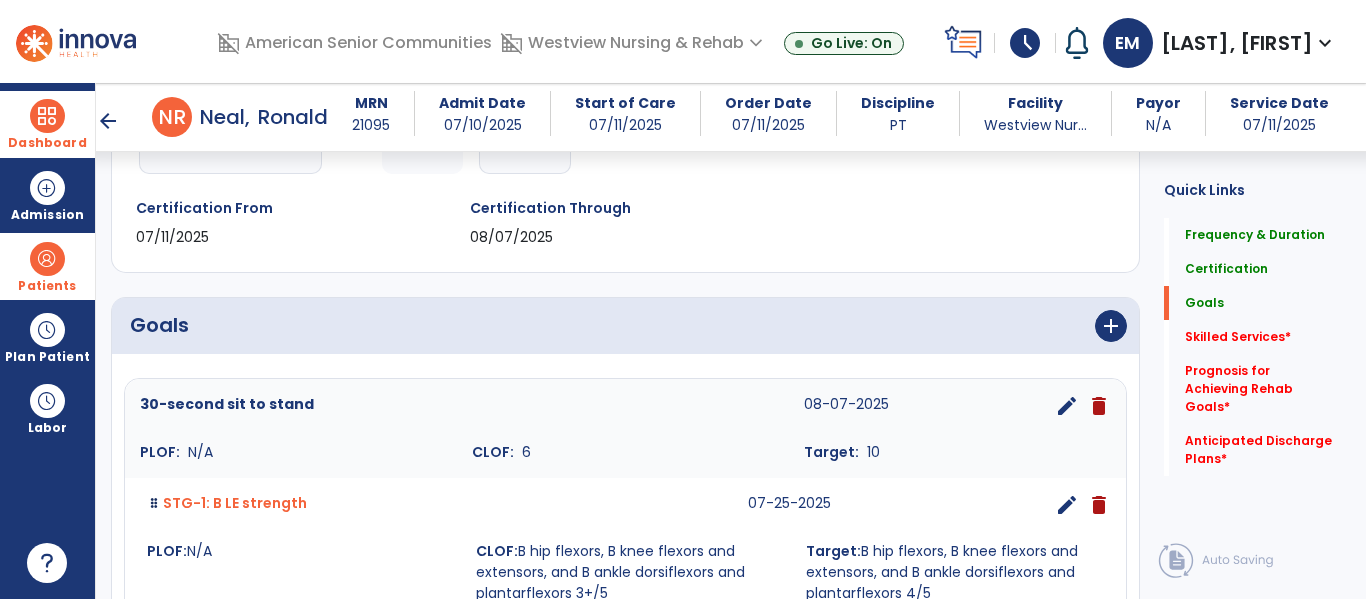 scroll, scrollTop: 322, scrollLeft: 0, axis: vertical 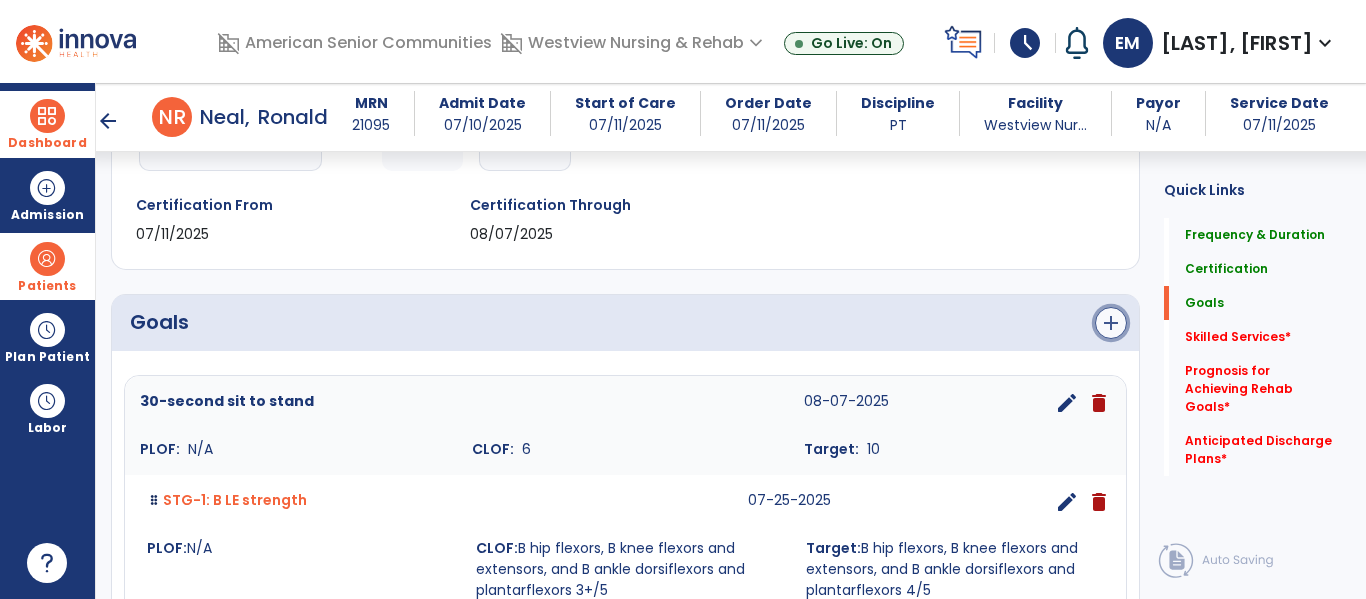 click on "add" at bounding box center [1111, 323] 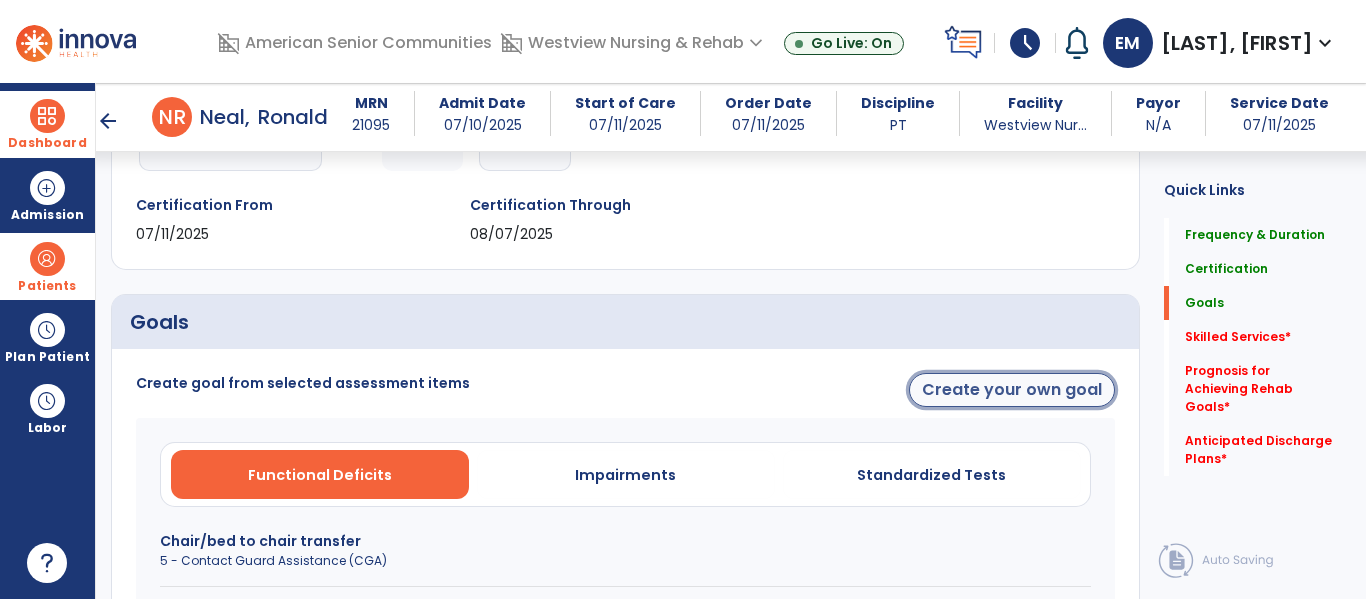 click on "Create your own goal" at bounding box center (1012, 390) 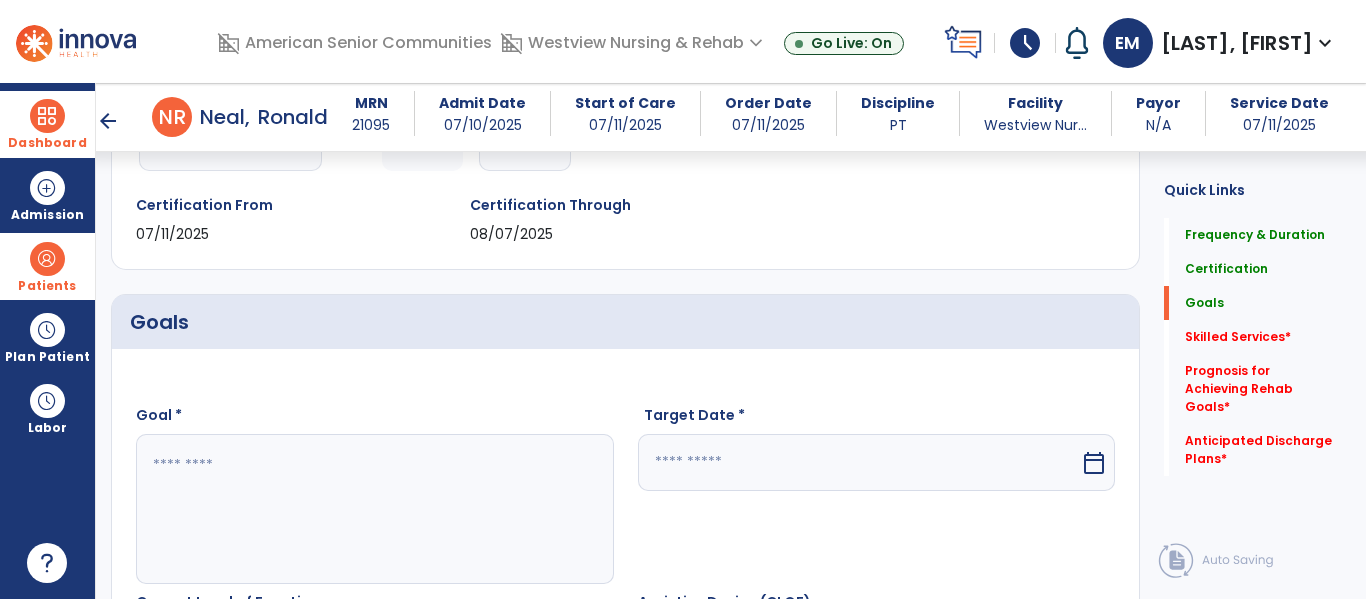 click at bounding box center (374, 509) 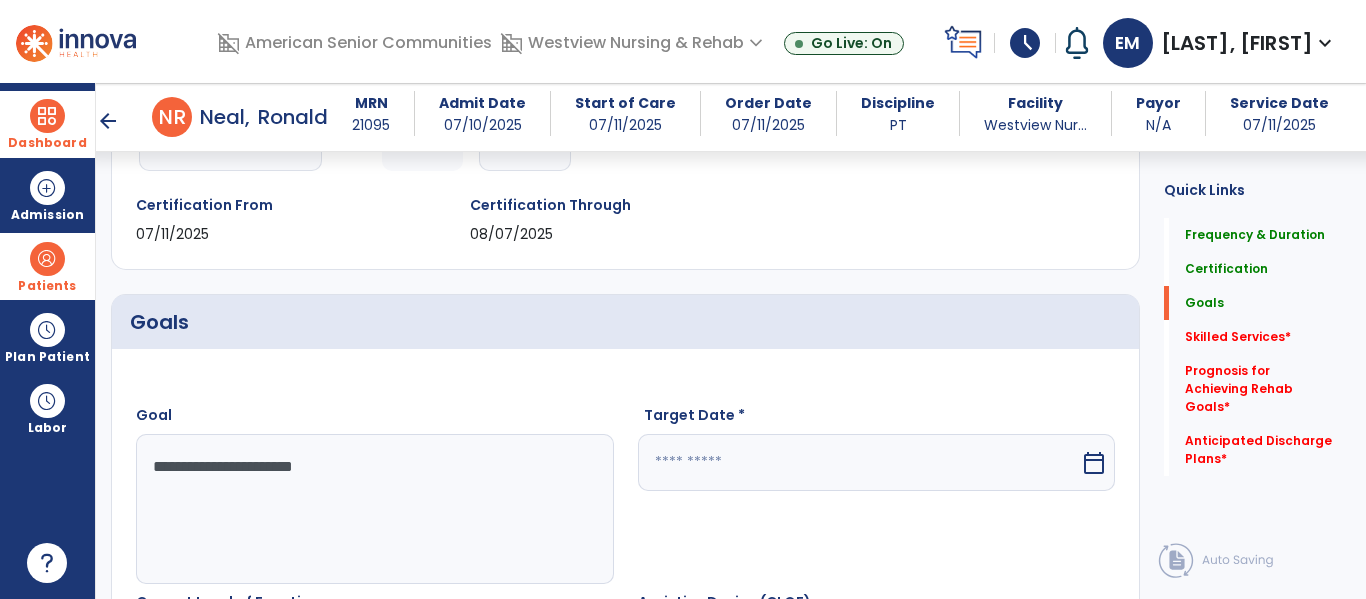 type on "**********" 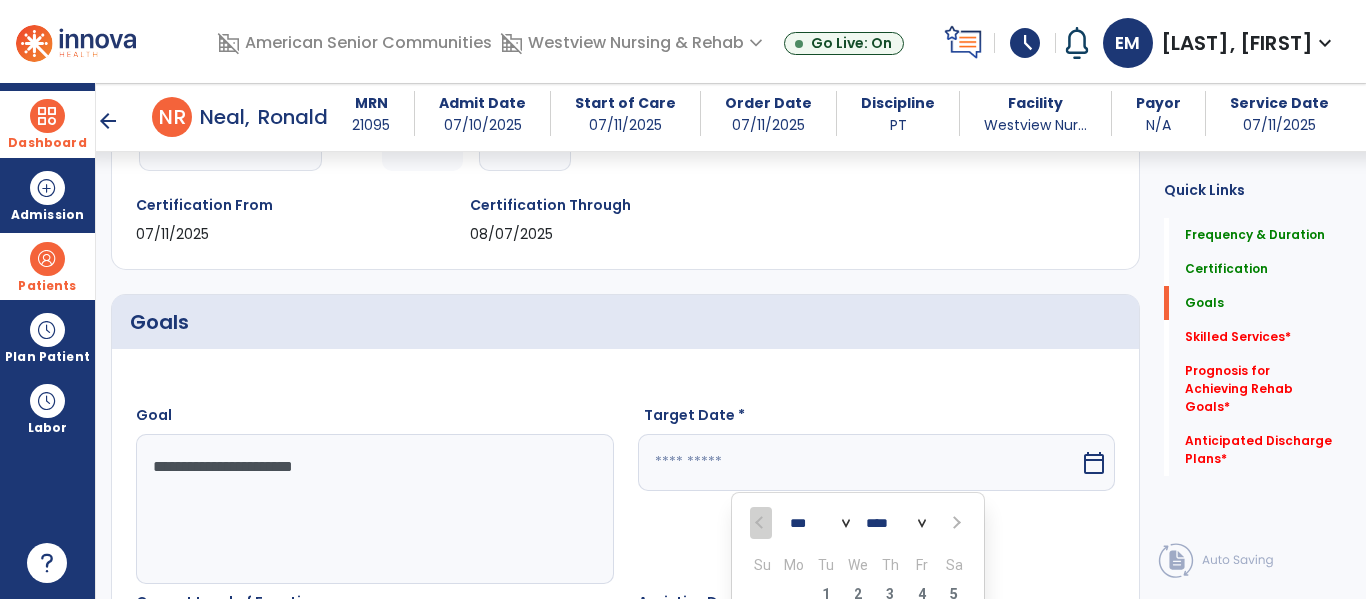 scroll, scrollTop: 611, scrollLeft: 0, axis: vertical 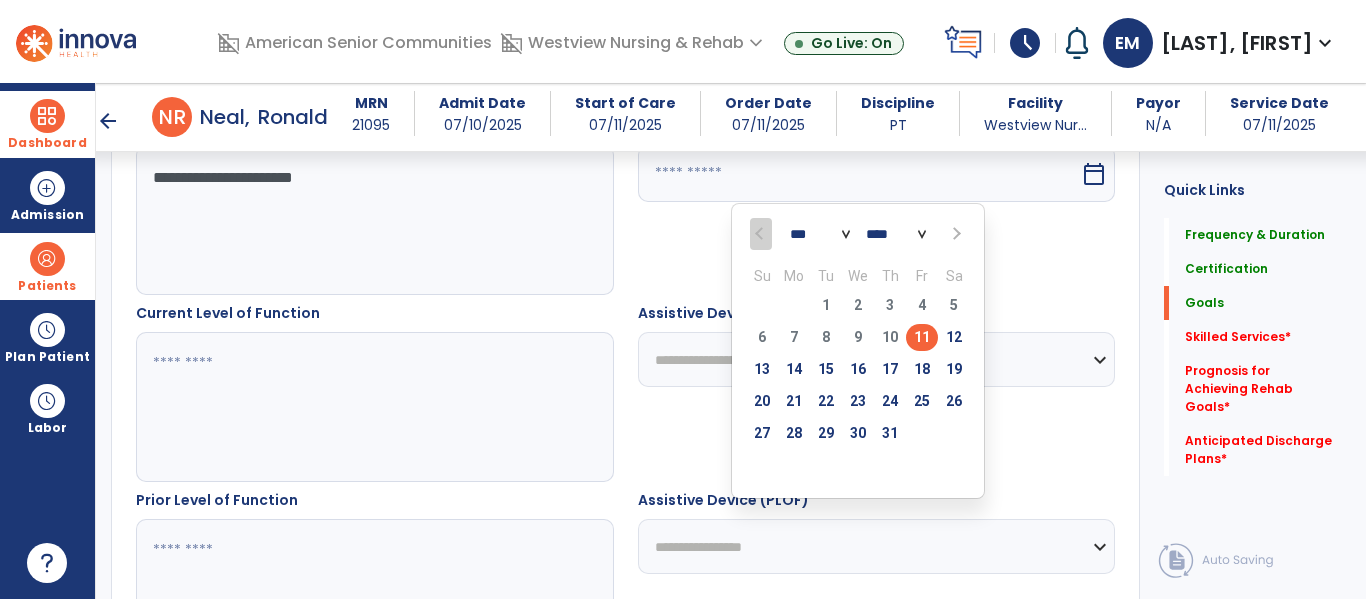 click at bounding box center [954, 234] 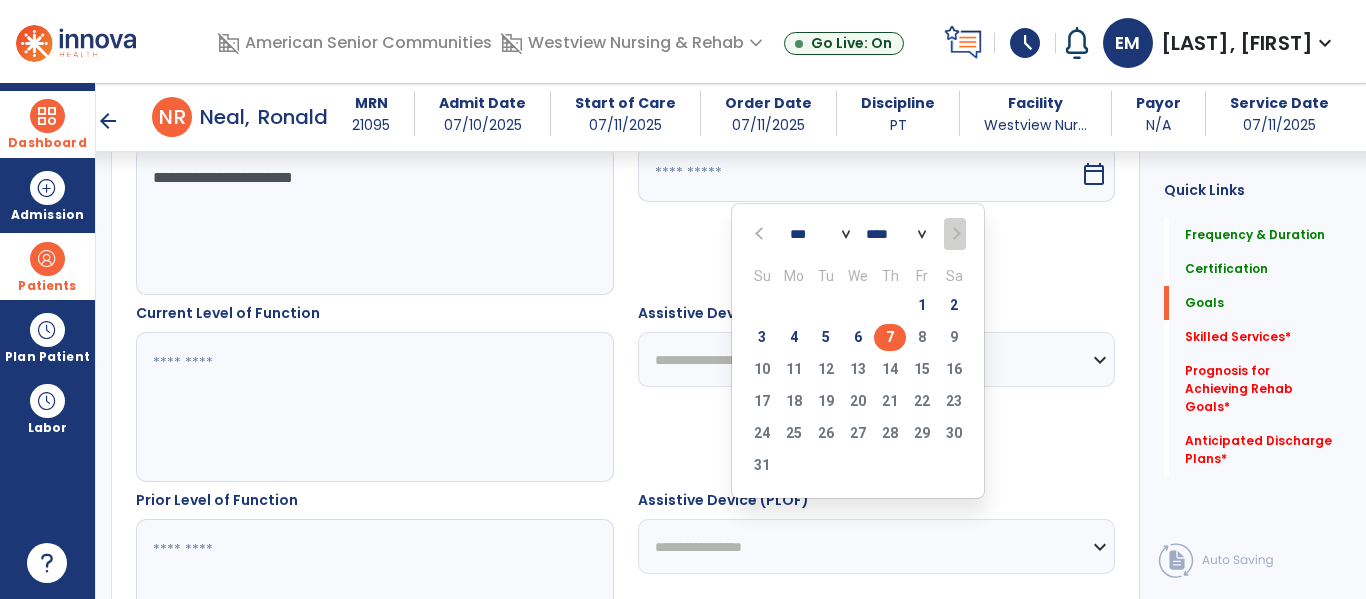 click on "7" at bounding box center [890, 337] 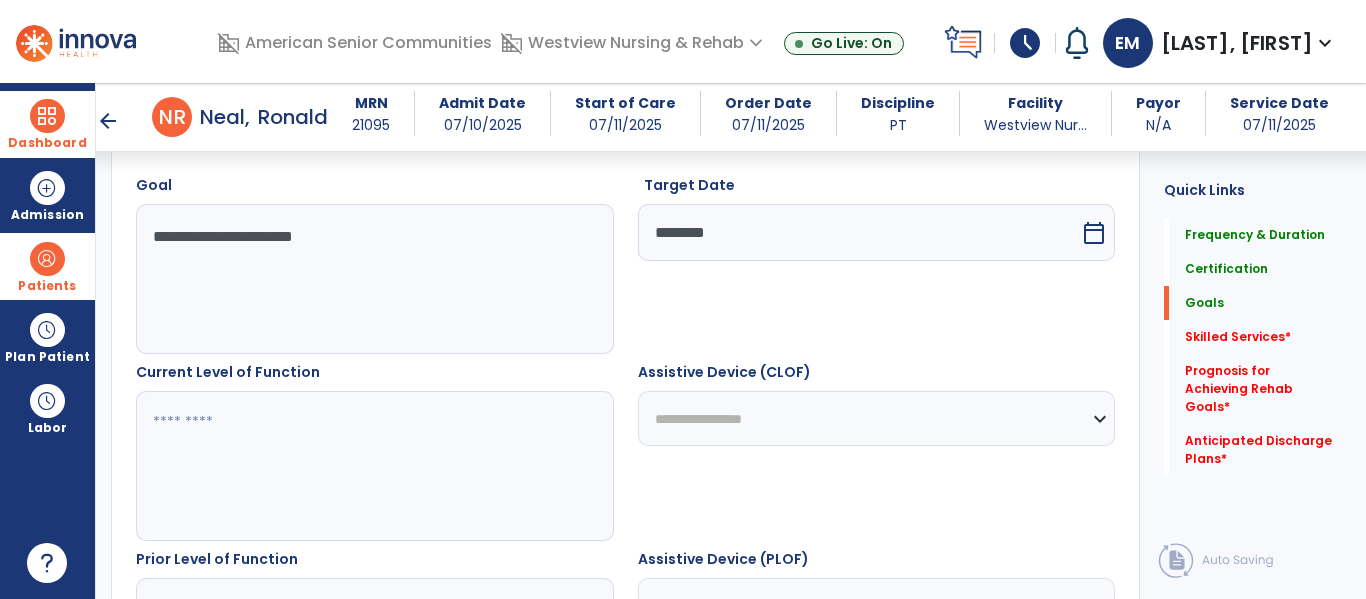 scroll, scrollTop: 553, scrollLeft: 0, axis: vertical 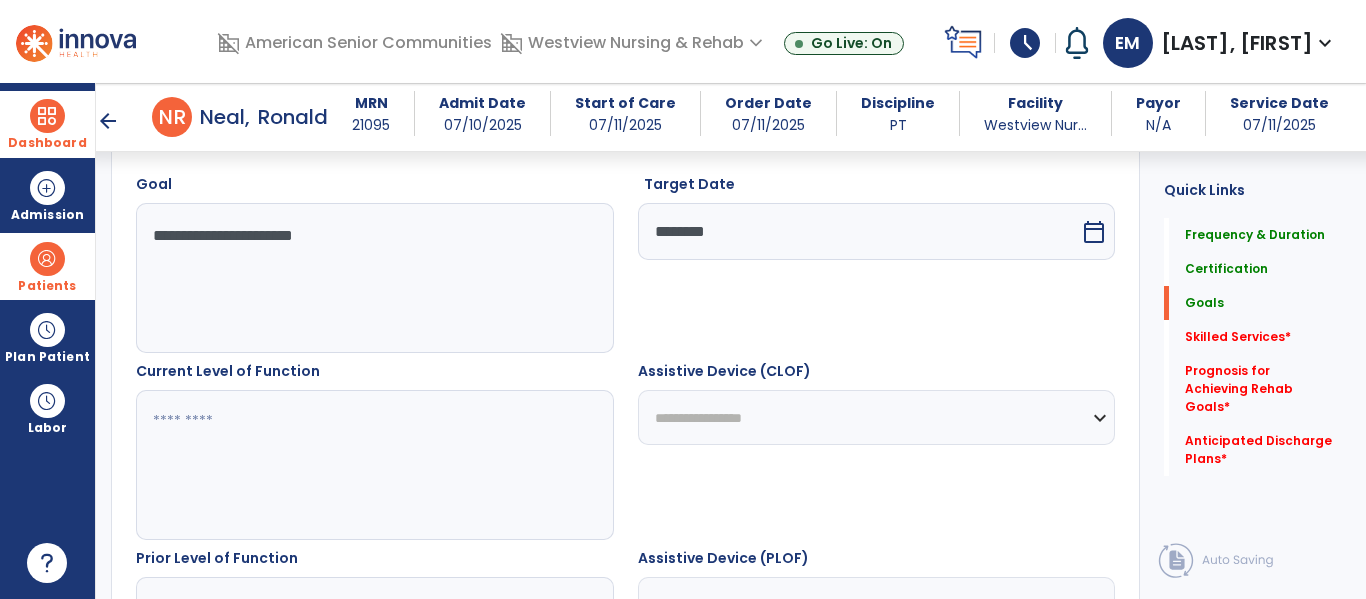 click at bounding box center [374, 465] 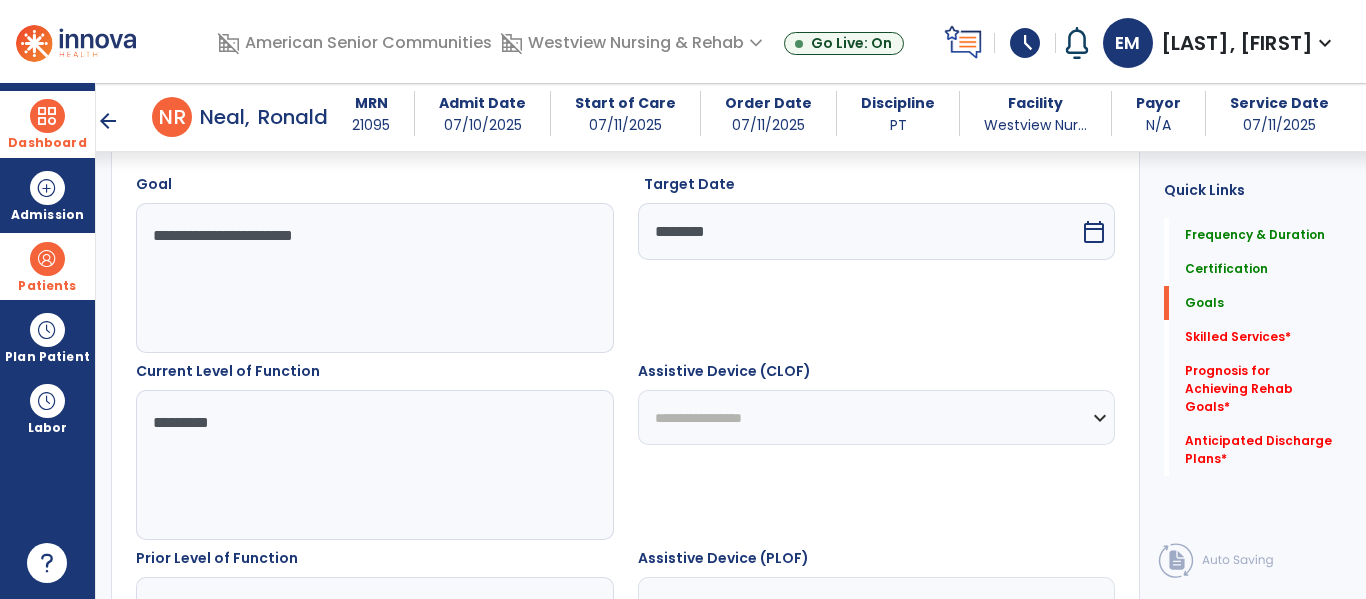type on "*********" 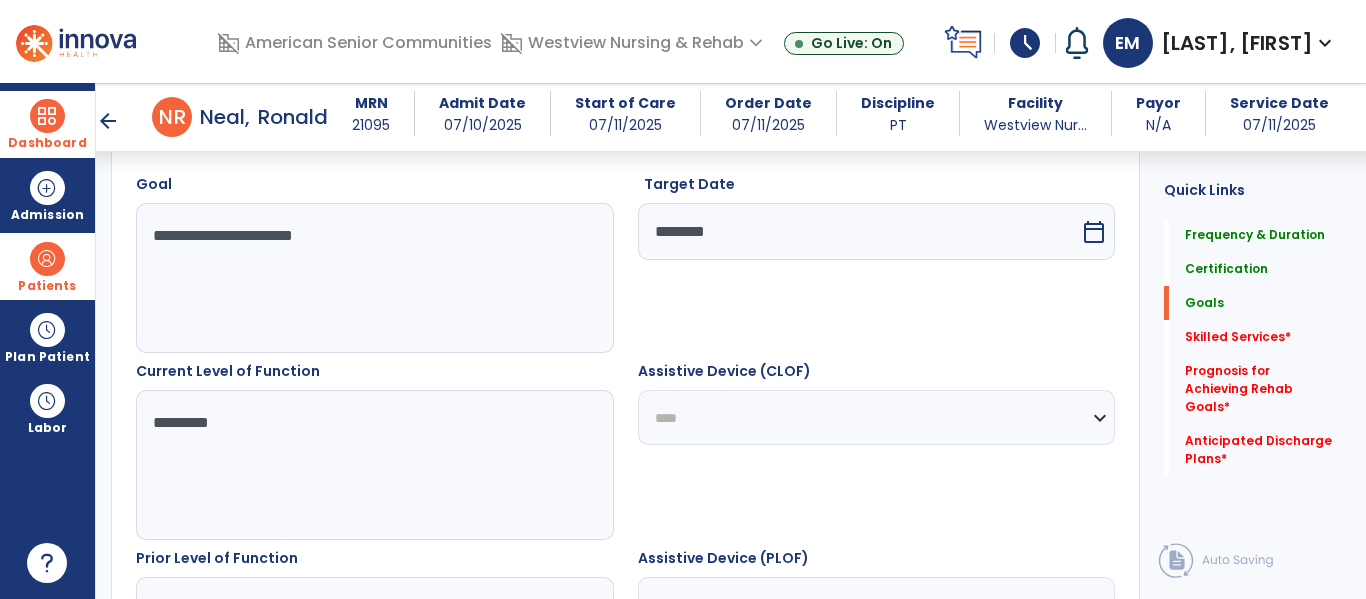 click on "**********" at bounding box center [877, 417] 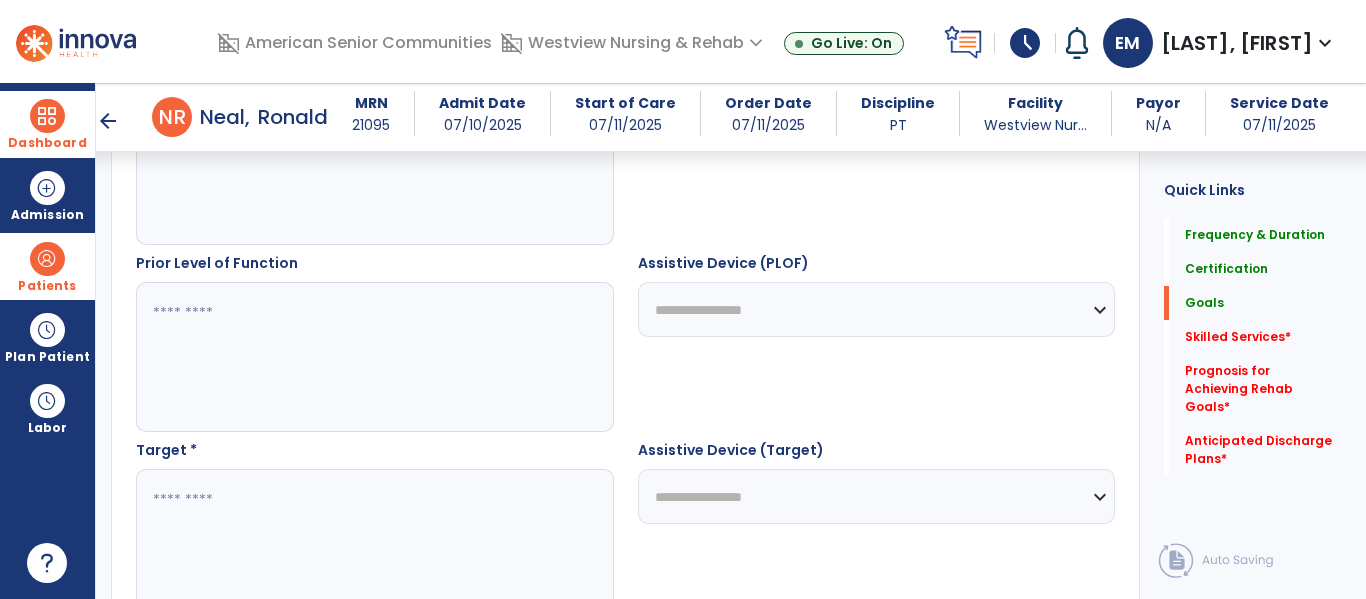 scroll, scrollTop: 850, scrollLeft: 0, axis: vertical 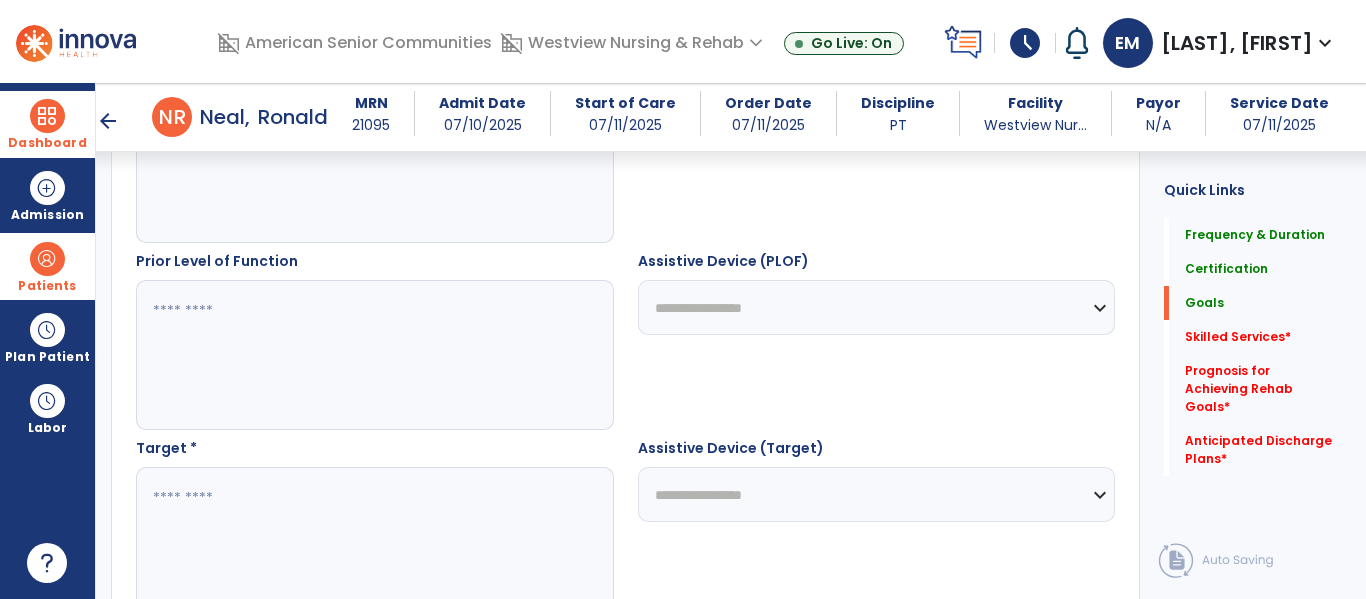 click at bounding box center (374, 542) 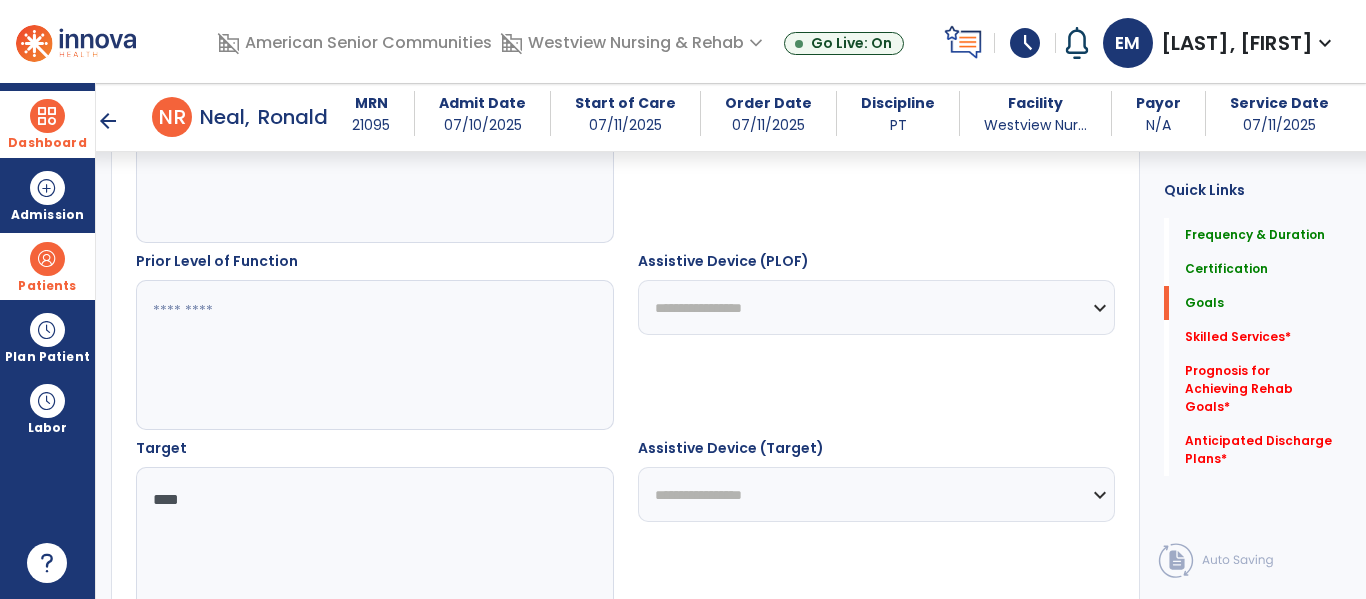 type on "****" 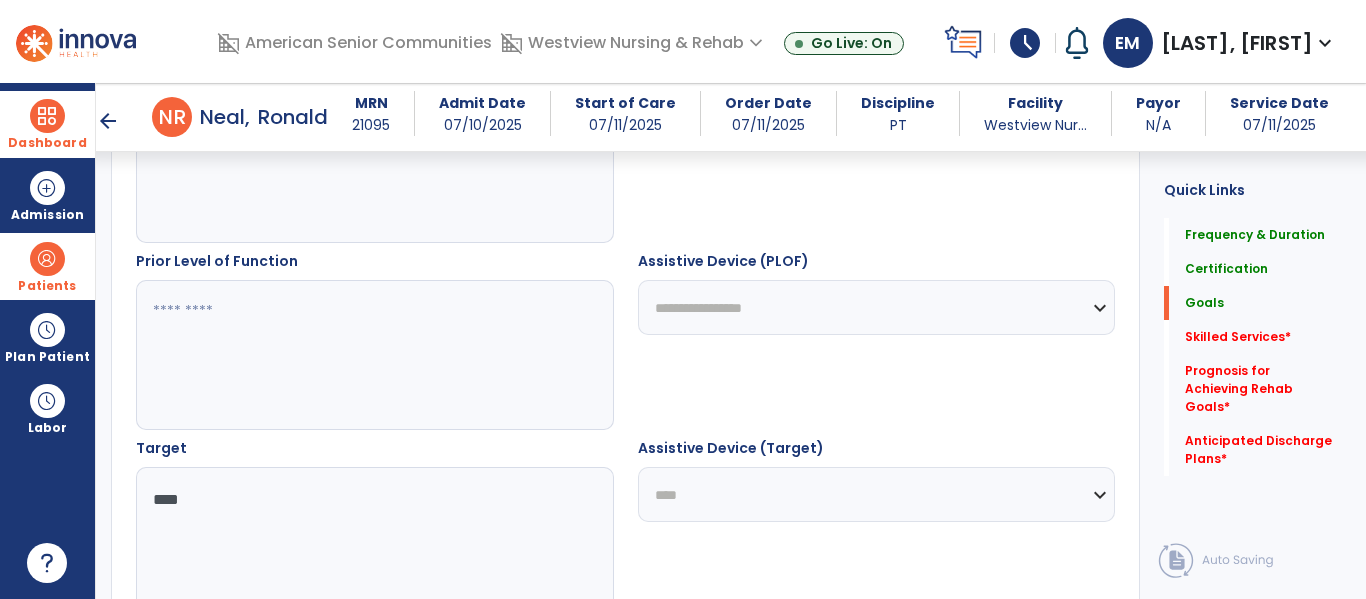click on "**********" at bounding box center [877, 494] 